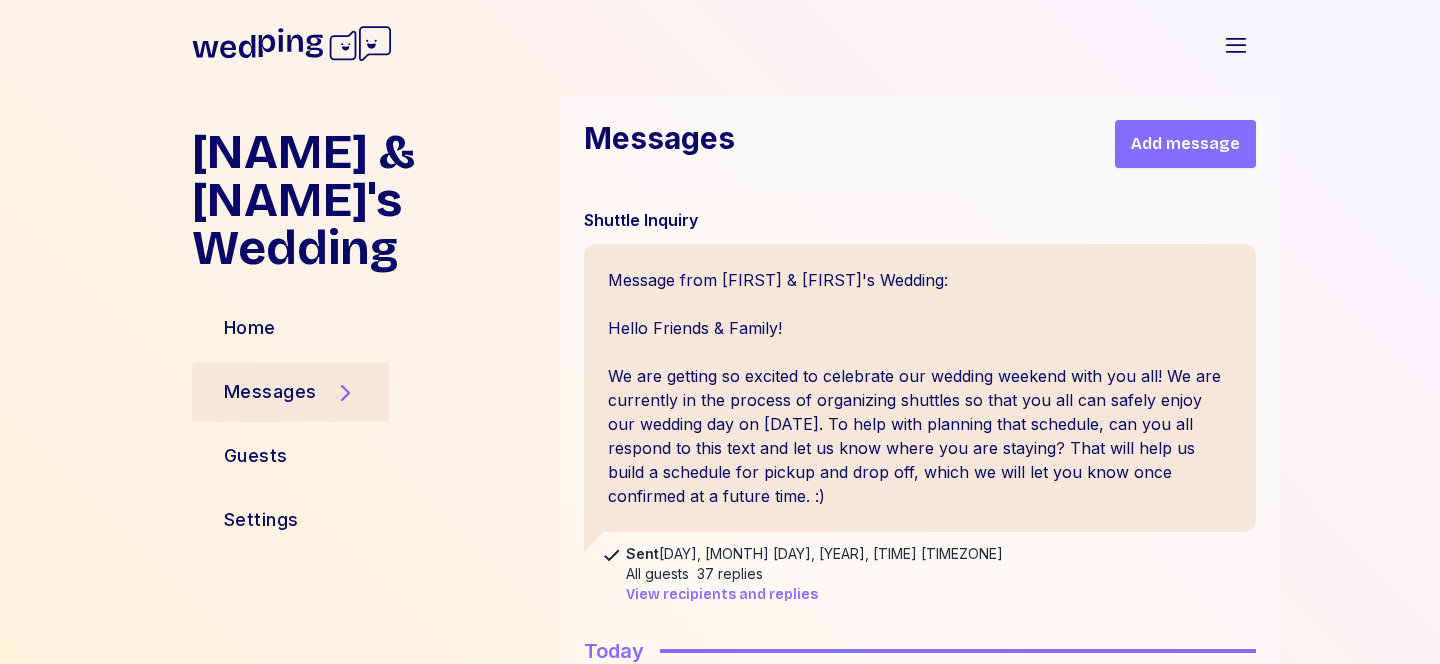 scroll, scrollTop: 0, scrollLeft: 0, axis: both 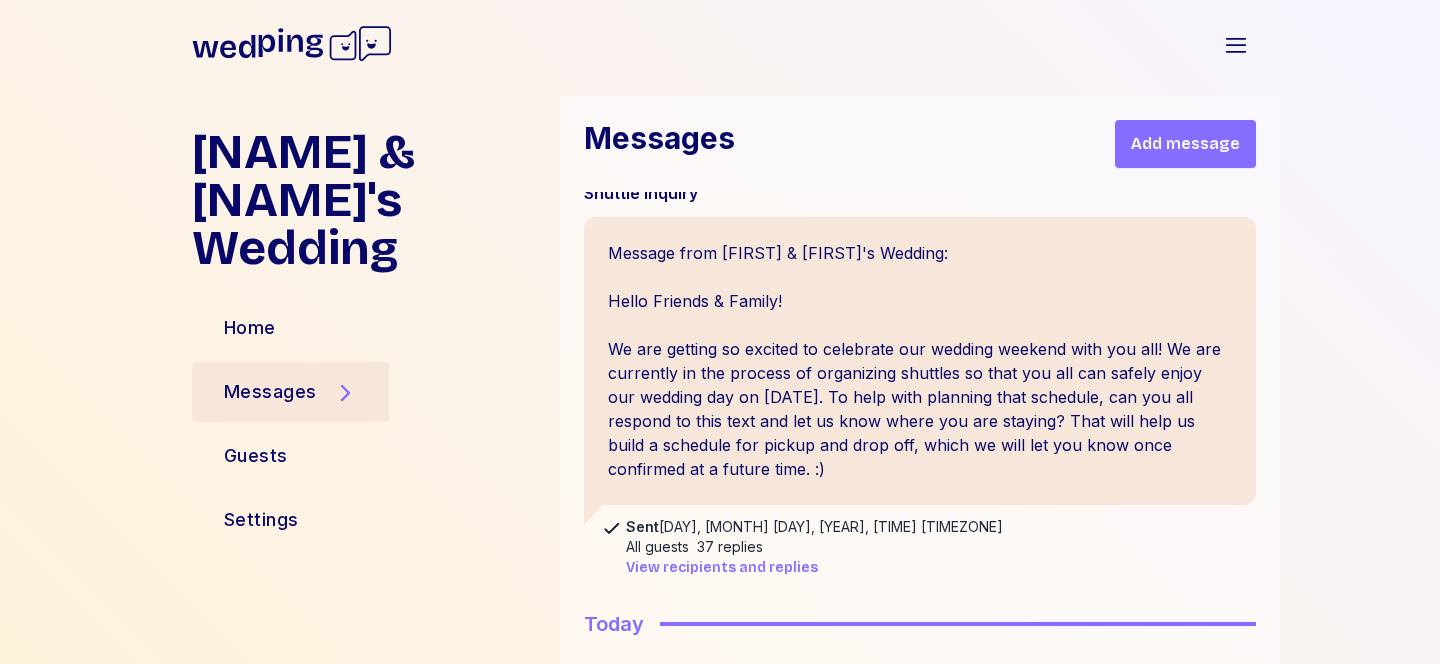 click on "View recipients and replies" at bounding box center [722, 568] 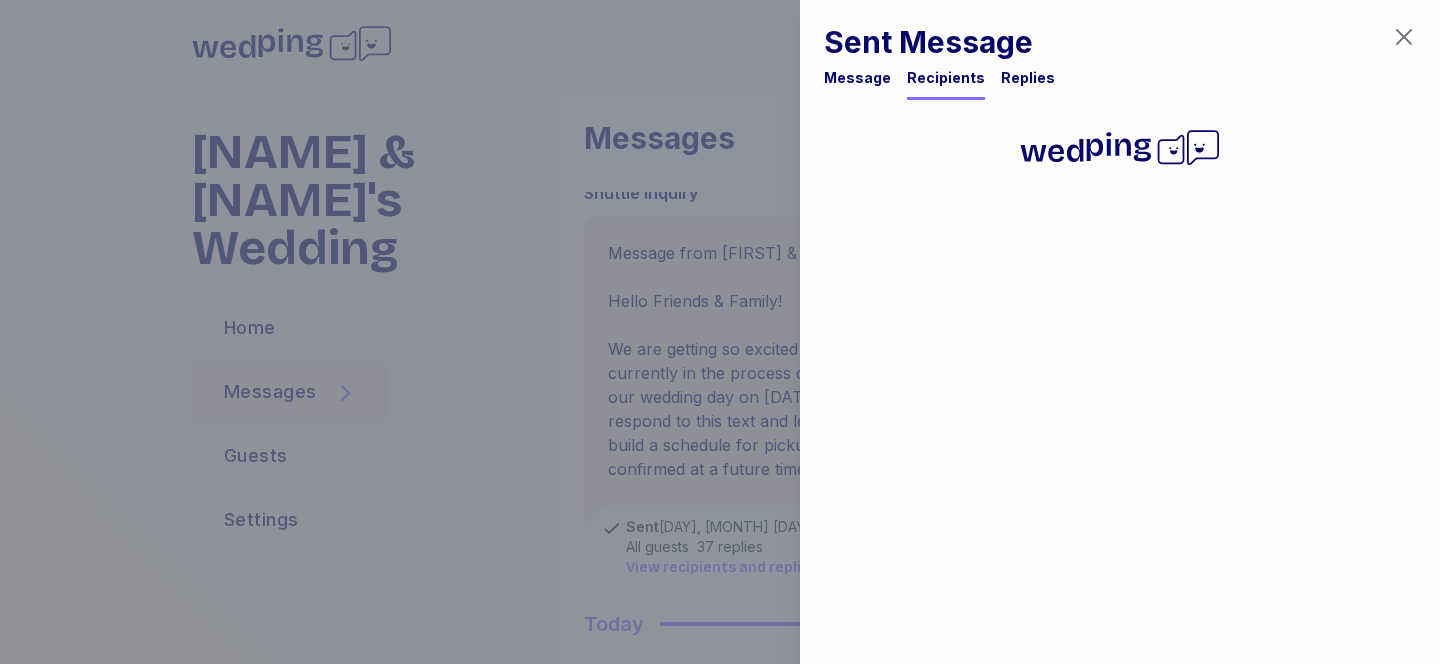 click on "Replies" at bounding box center (1028, 78) 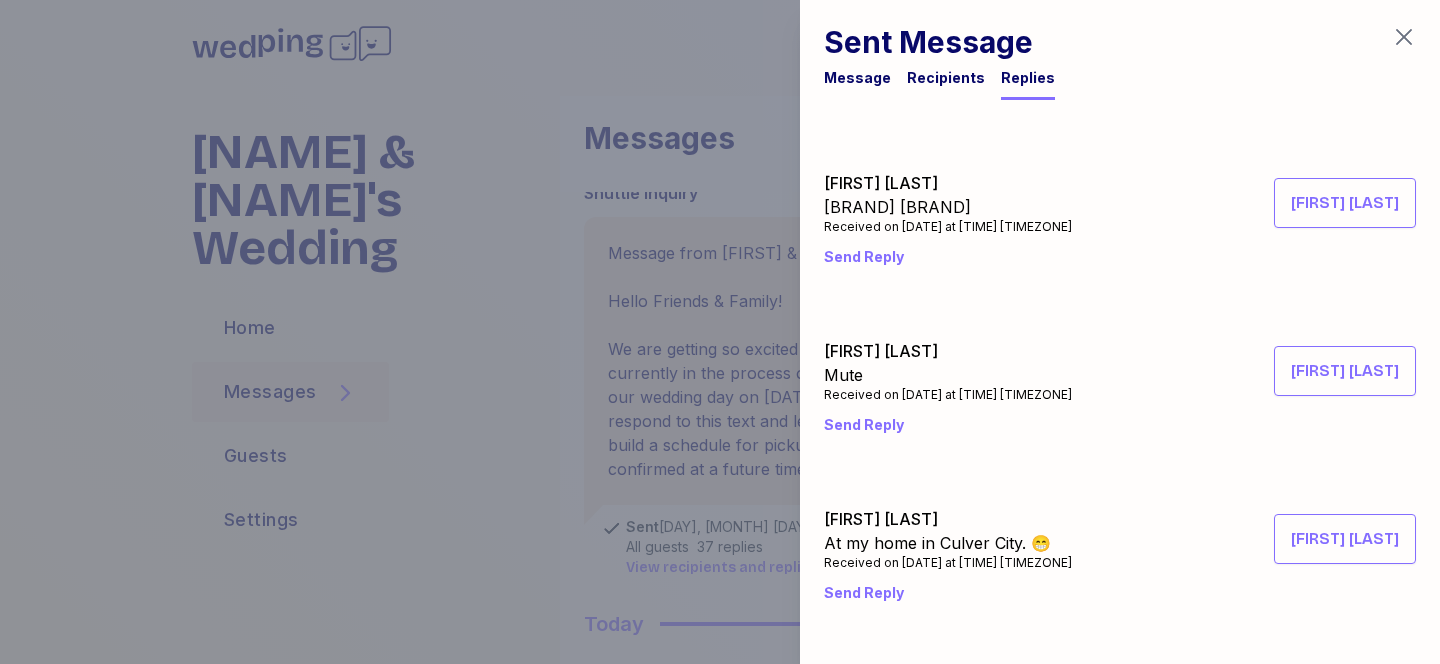 scroll, scrollTop: 6060, scrollLeft: 0, axis: vertical 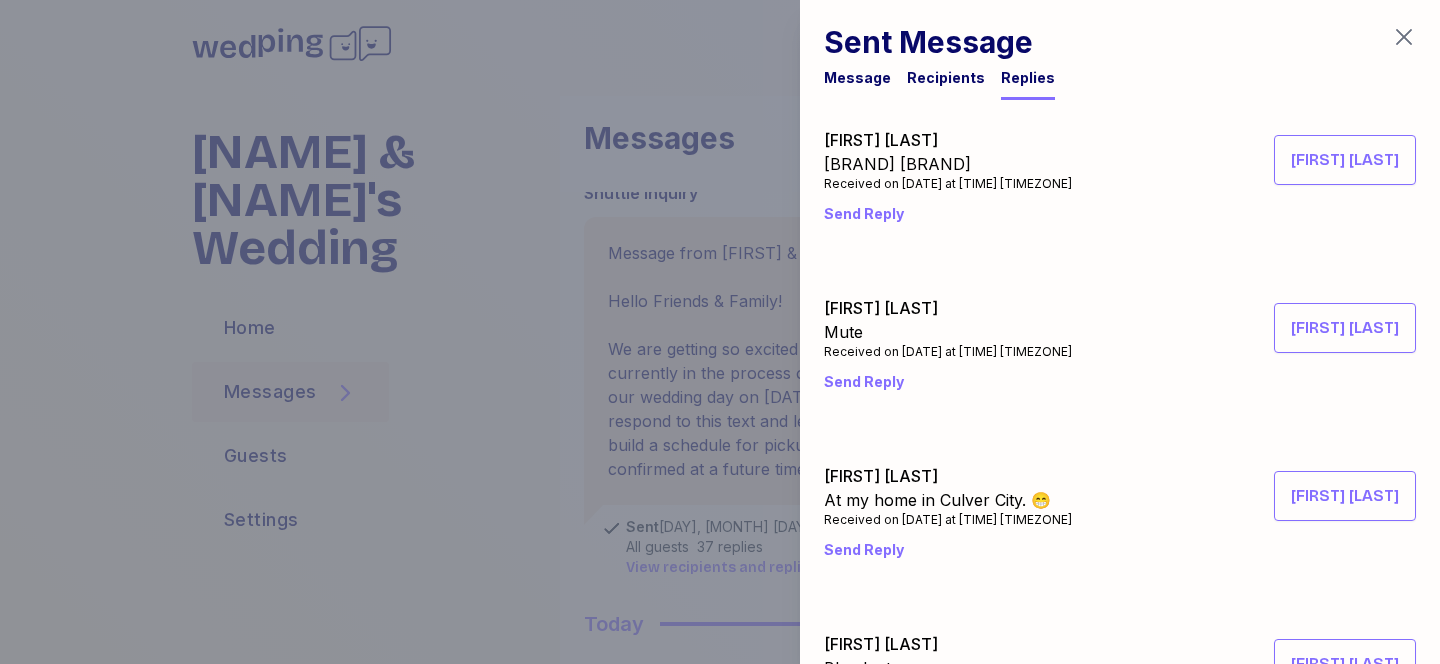 click 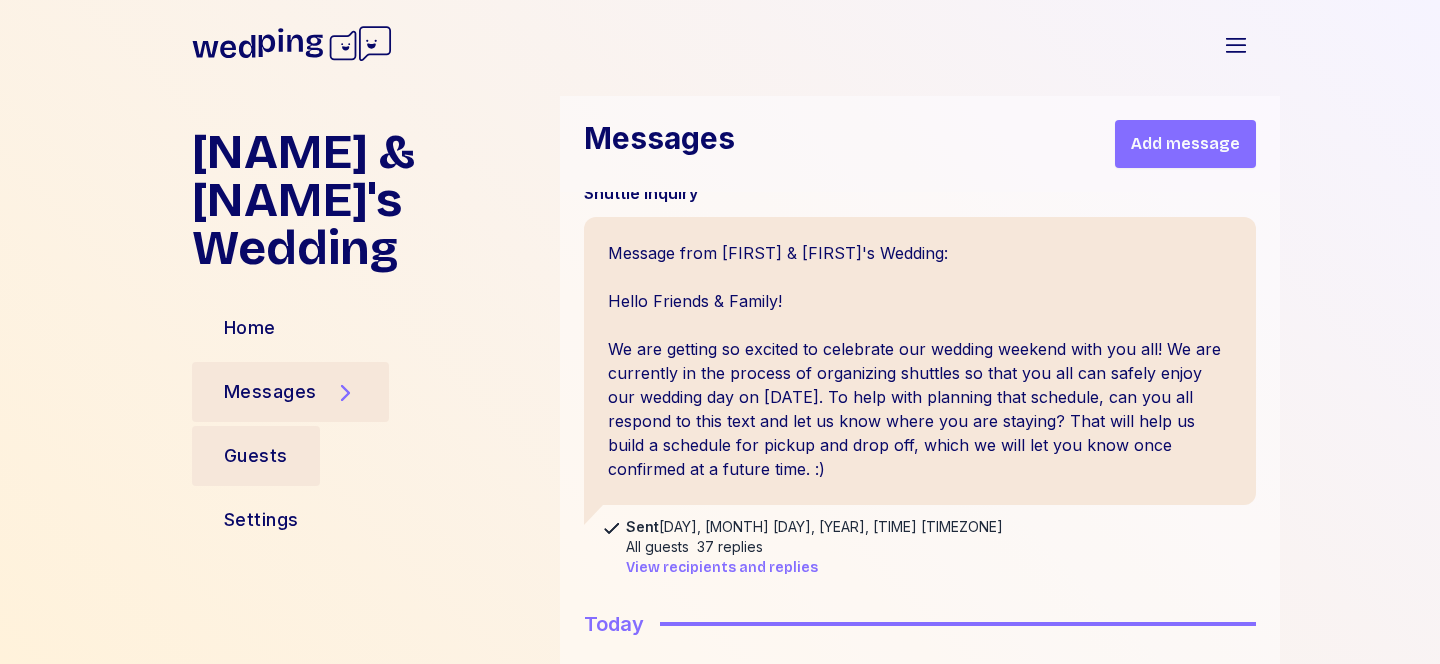 click on "Guests" at bounding box center (256, 456) 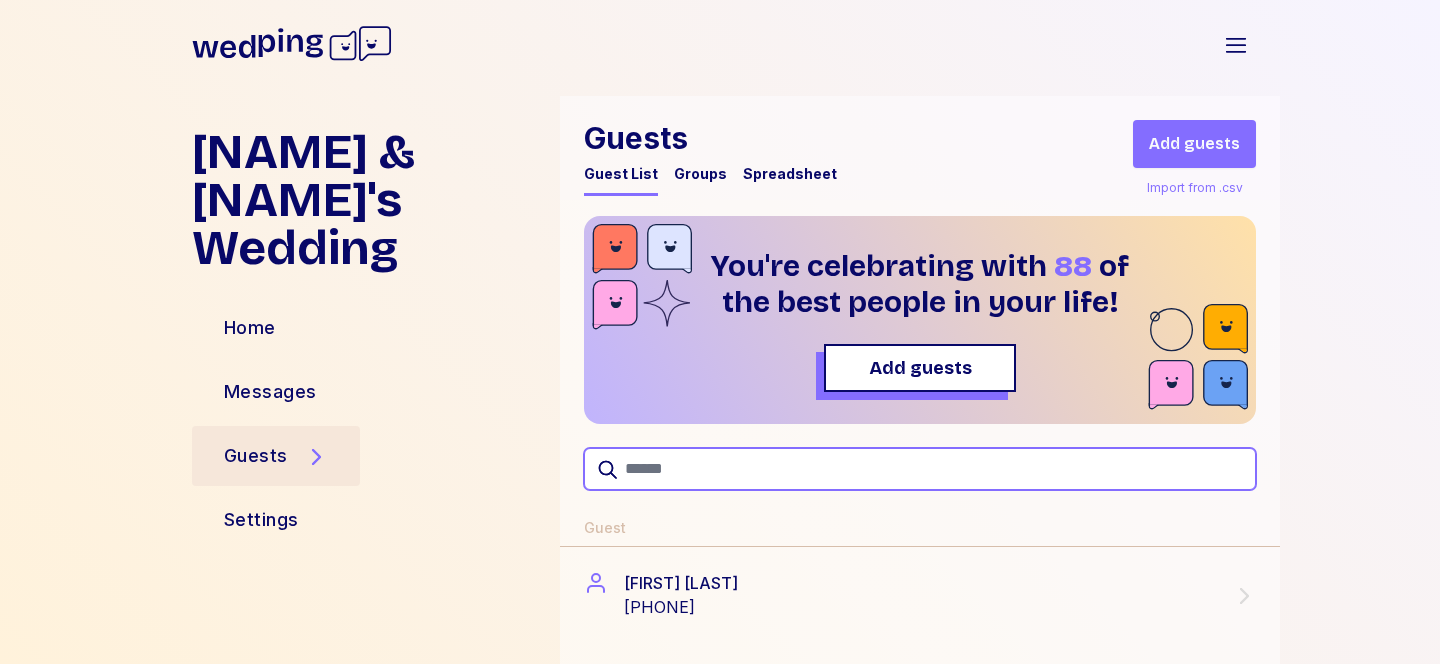 click at bounding box center (920, 469) 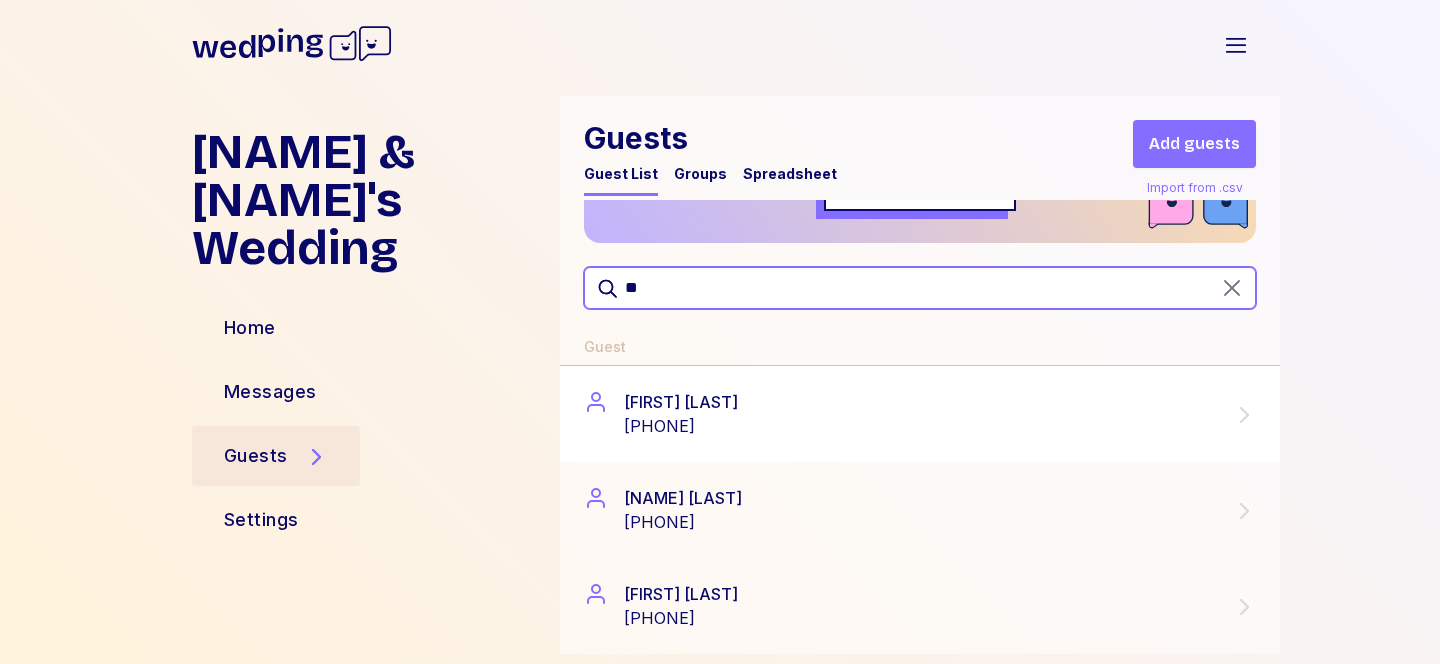 scroll, scrollTop: 219, scrollLeft: 0, axis: vertical 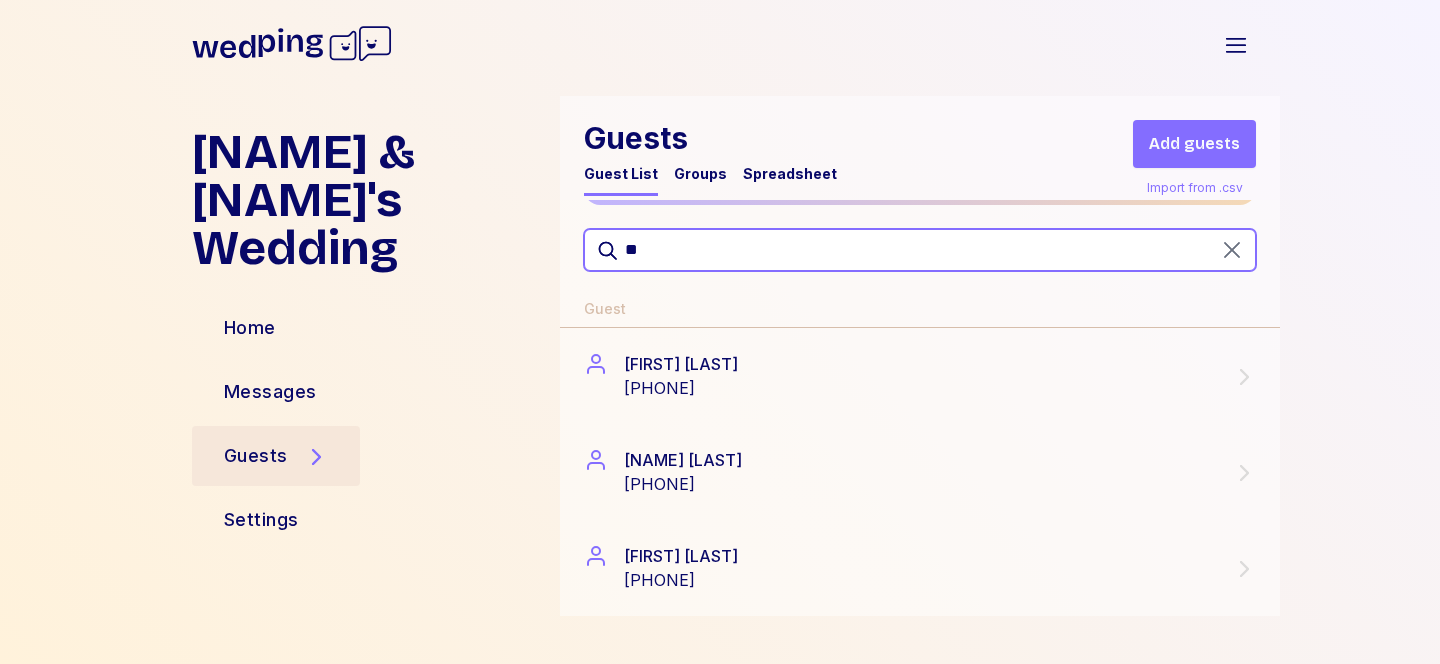 type on "*" 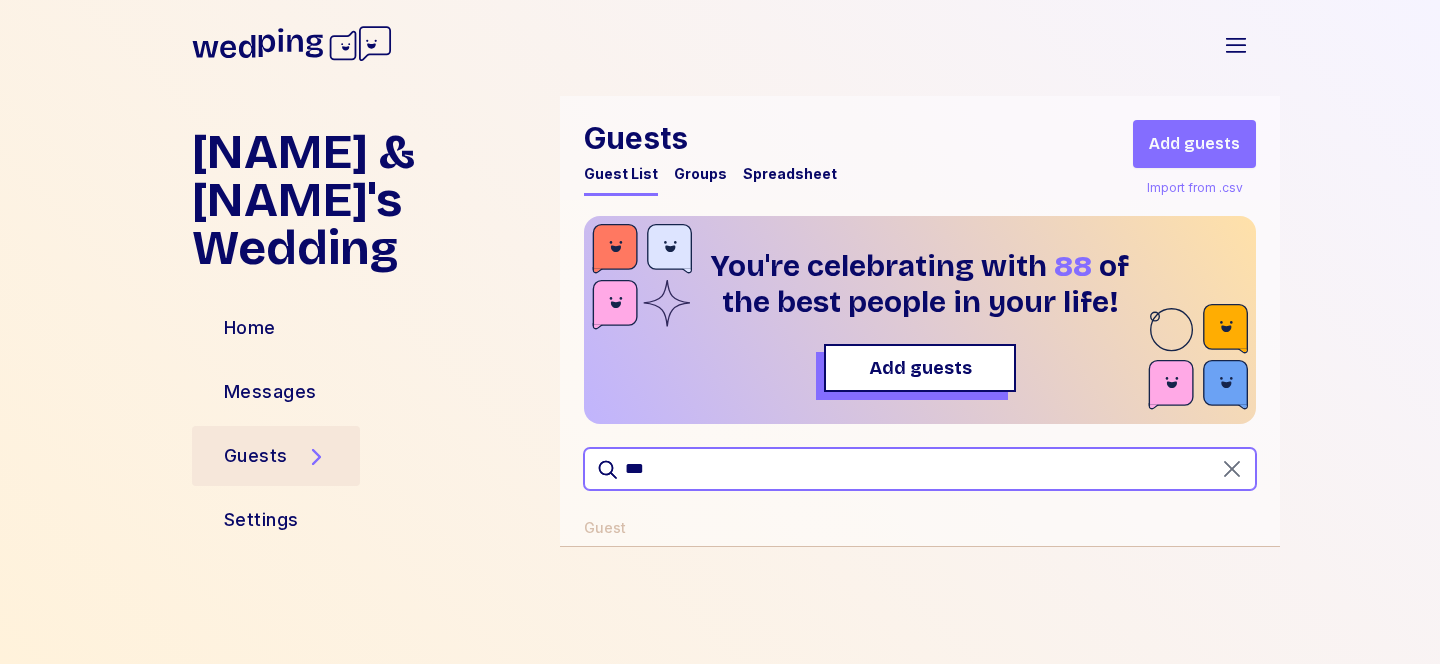 scroll, scrollTop: 0, scrollLeft: 0, axis: both 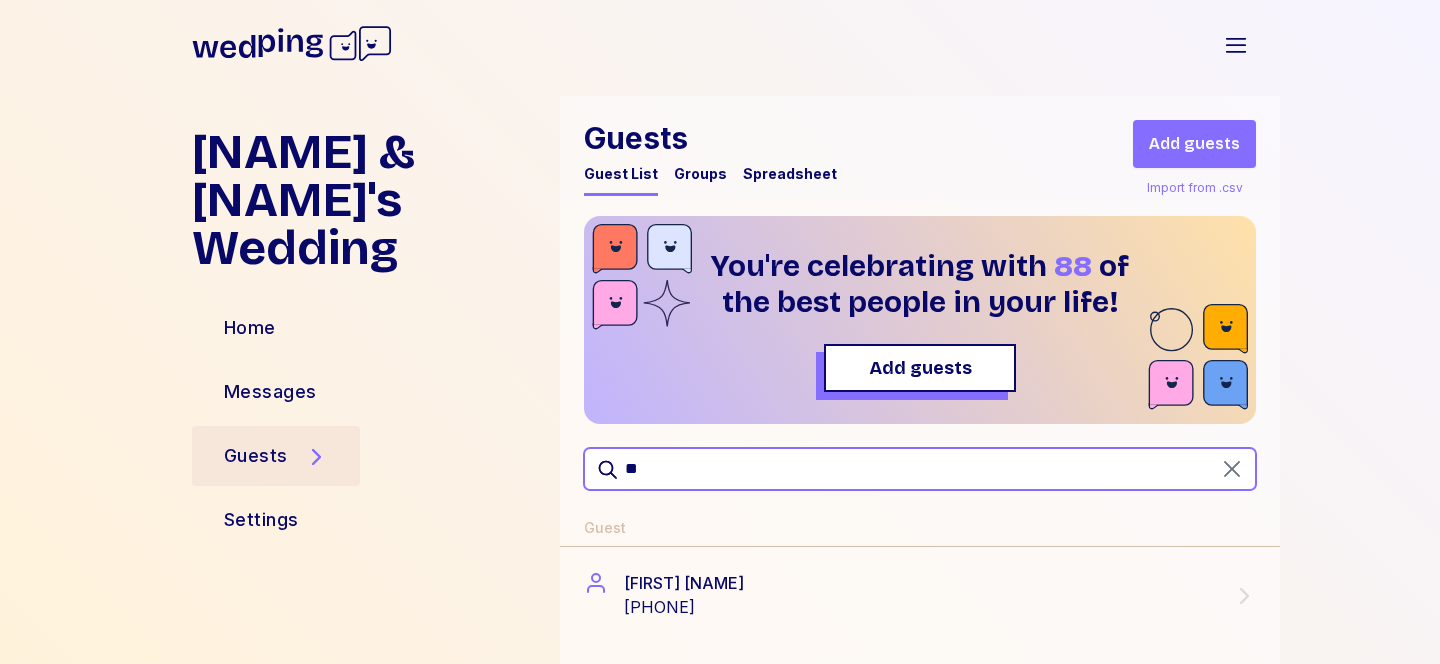 type on "*" 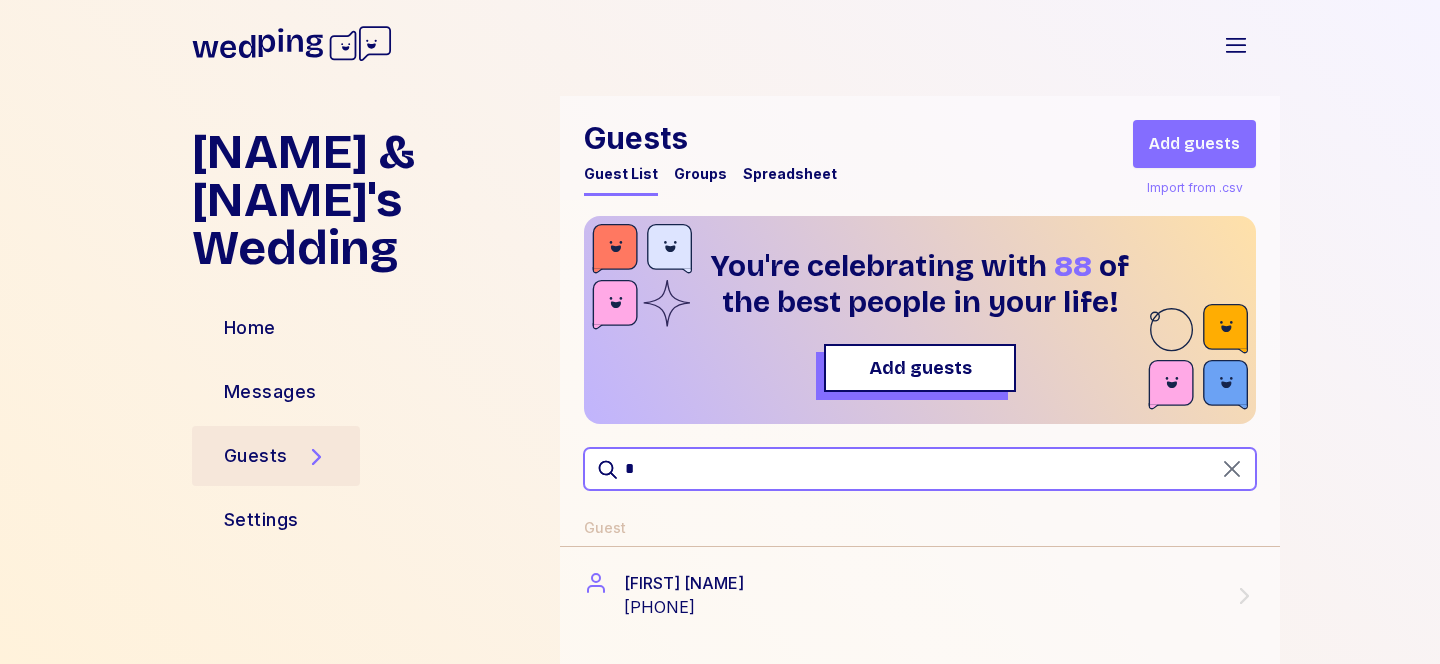 type 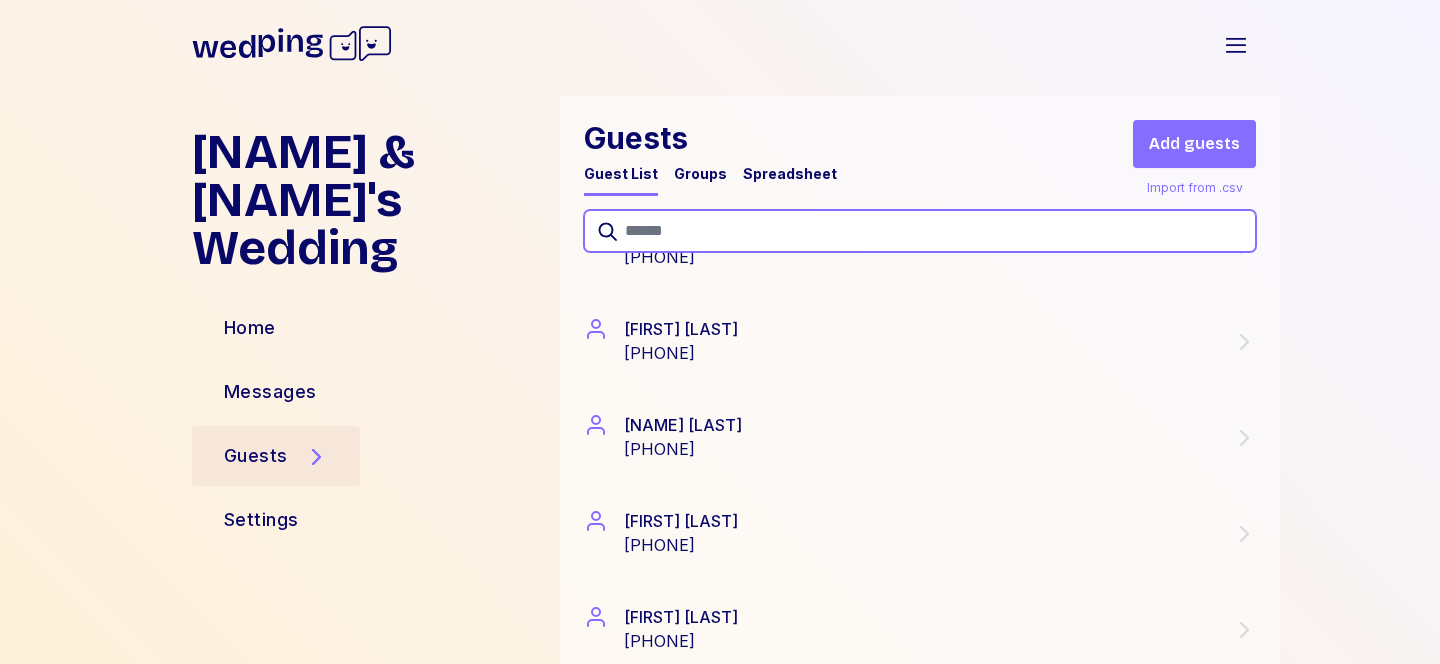 scroll, scrollTop: 8216, scrollLeft: 0, axis: vertical 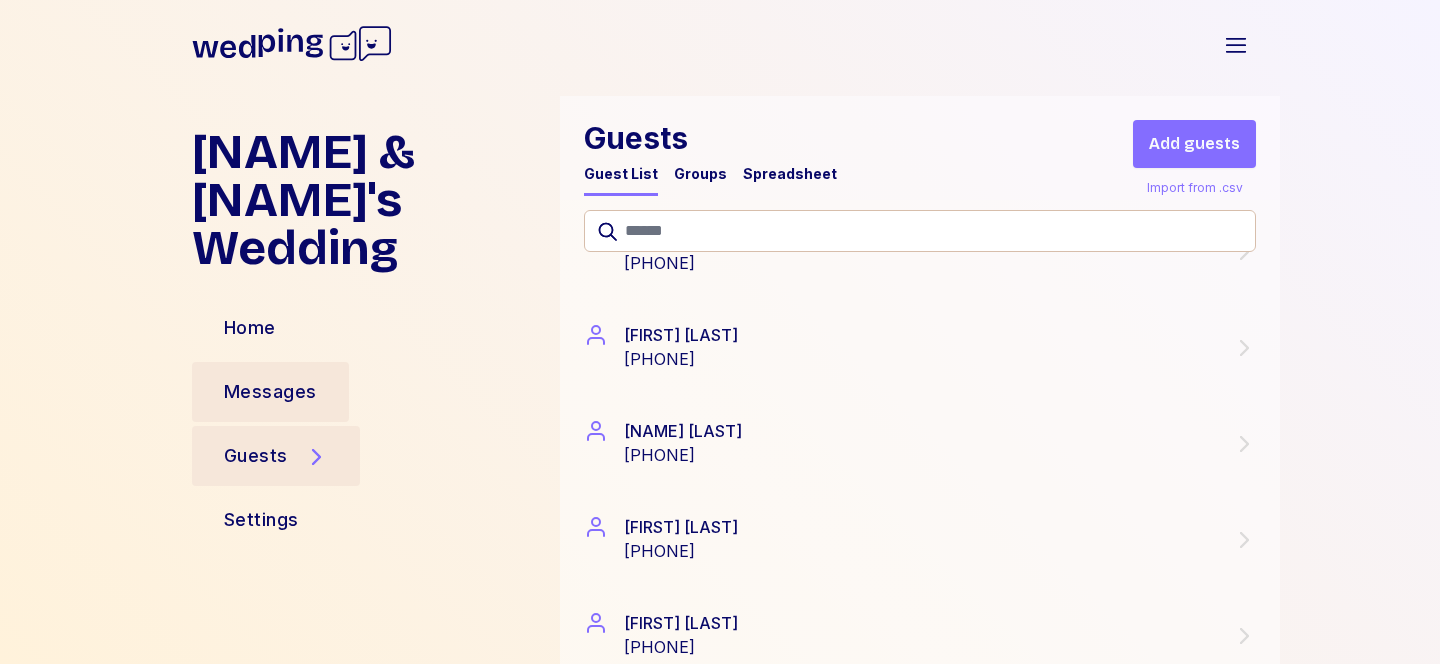click on "Messages" at bounding box center [270, 392] 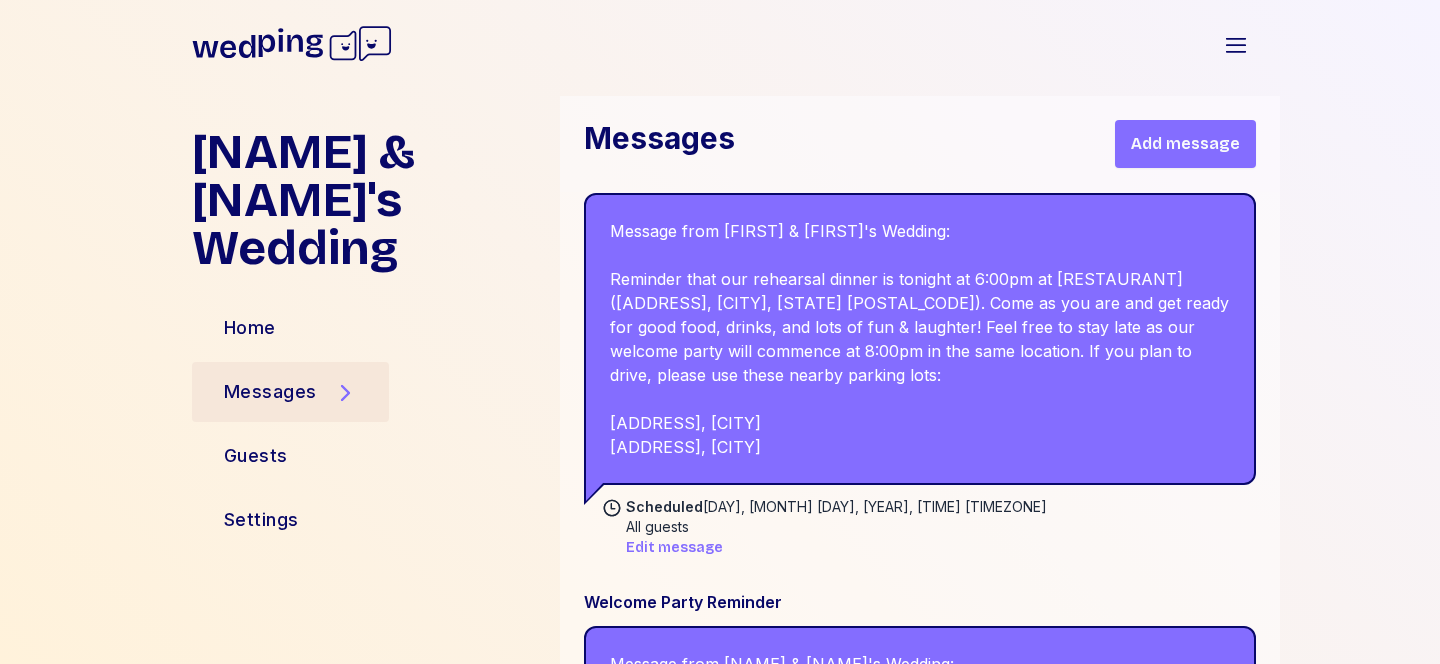 scroll, scrollTop: 543, scrollLeft: 0, axis: vertical 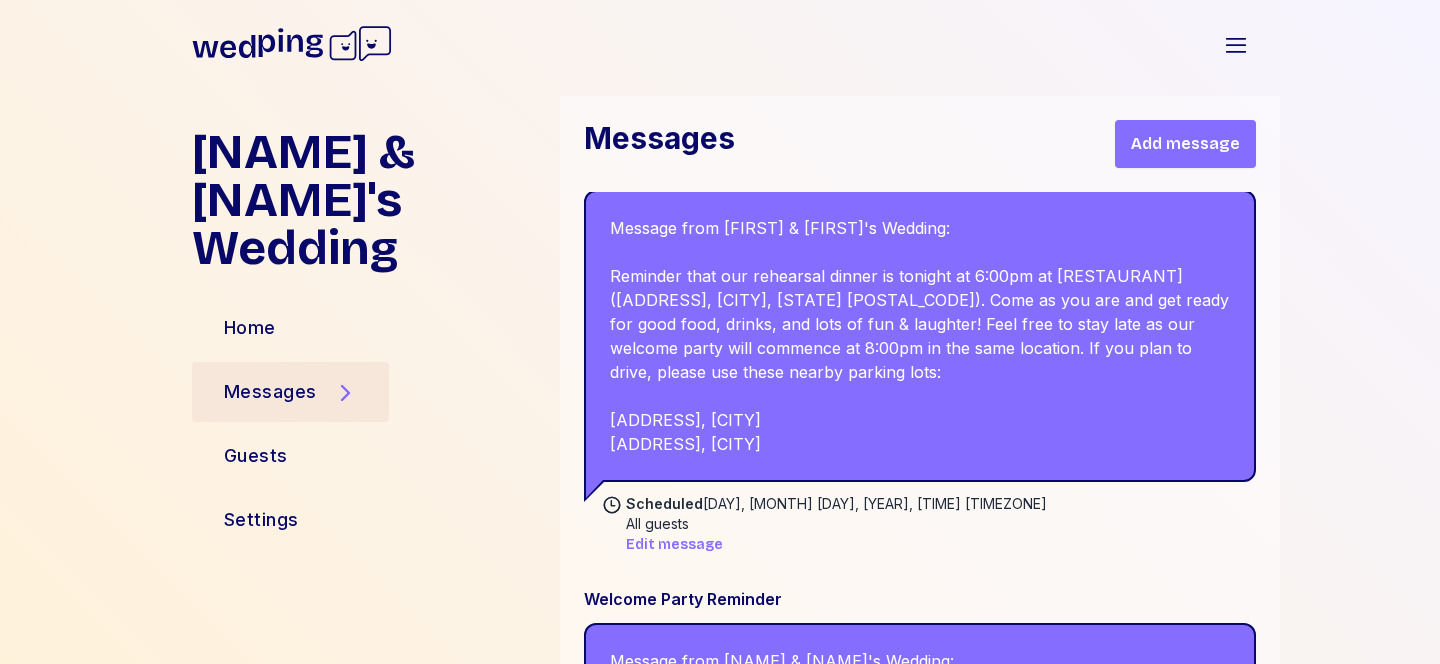 click on "Edit message" at bounding box center [674, 545] 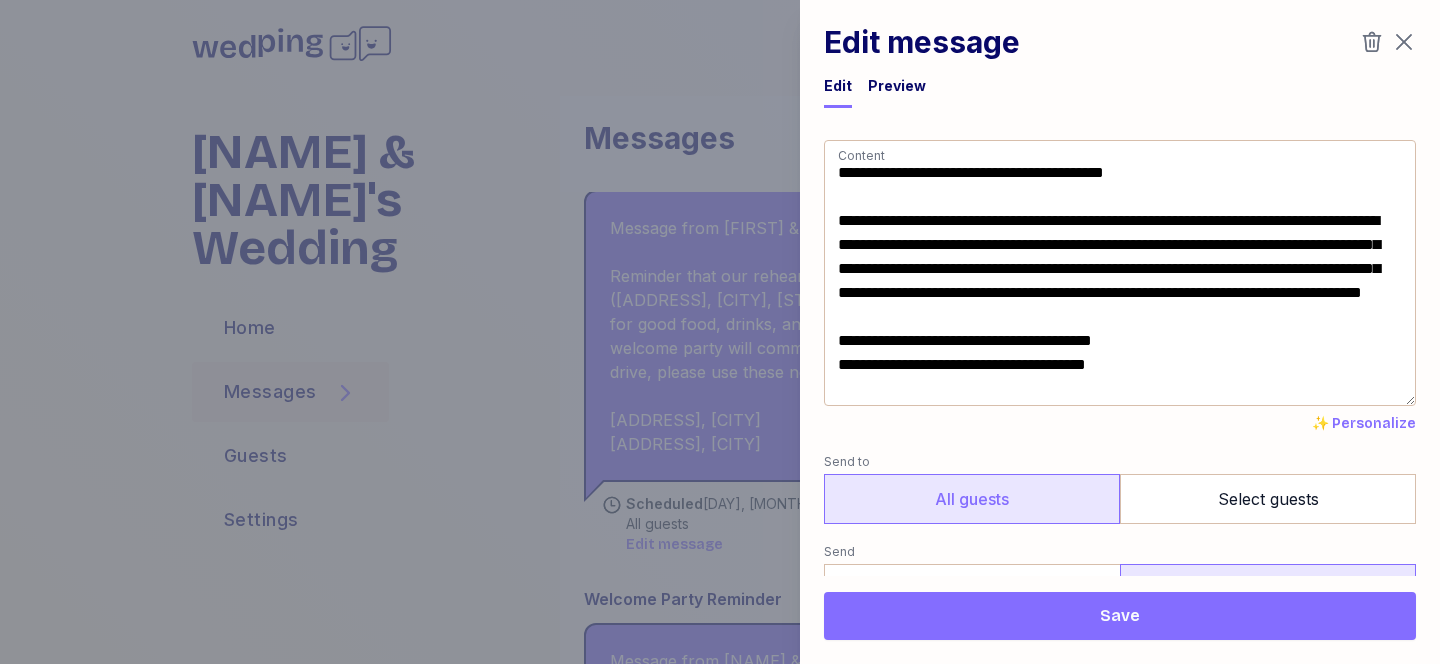 click 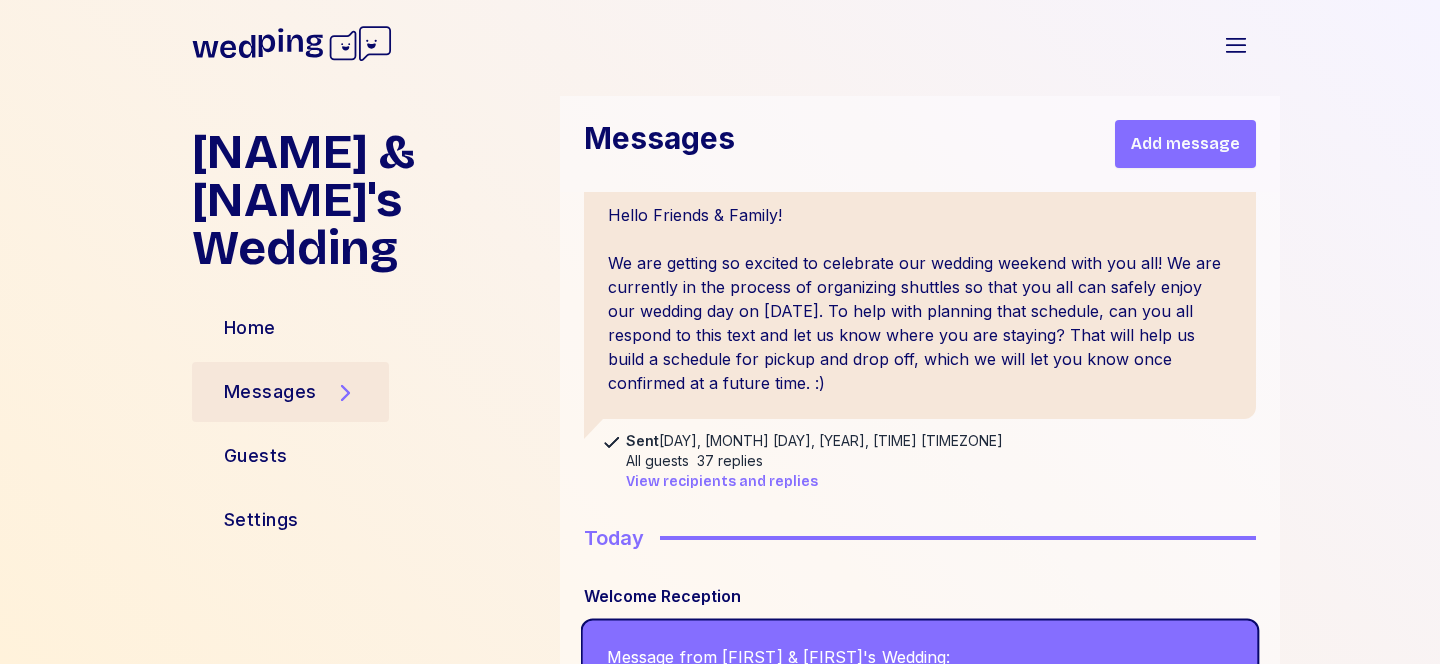 scroll, scrollTop: 112, scrollLeft: 0, axis: vertical 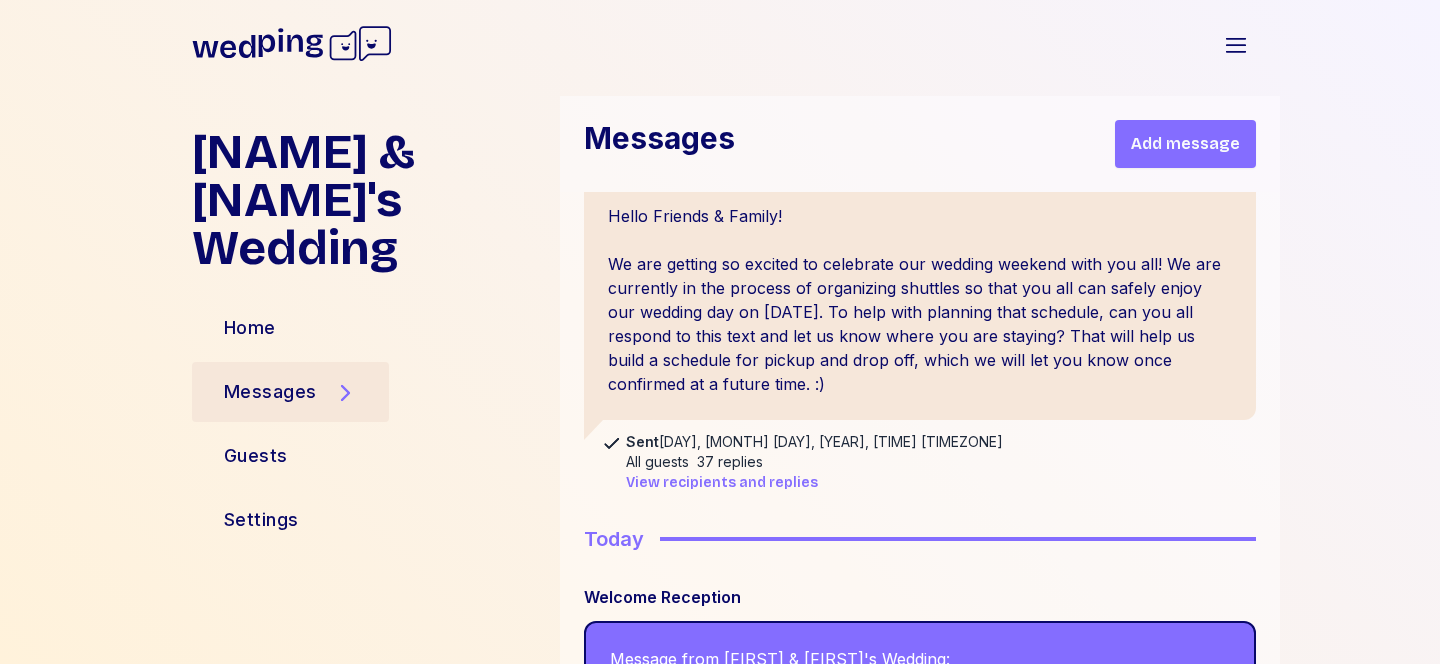 click on "View recipients and replies" at bounding box center (722, 483) 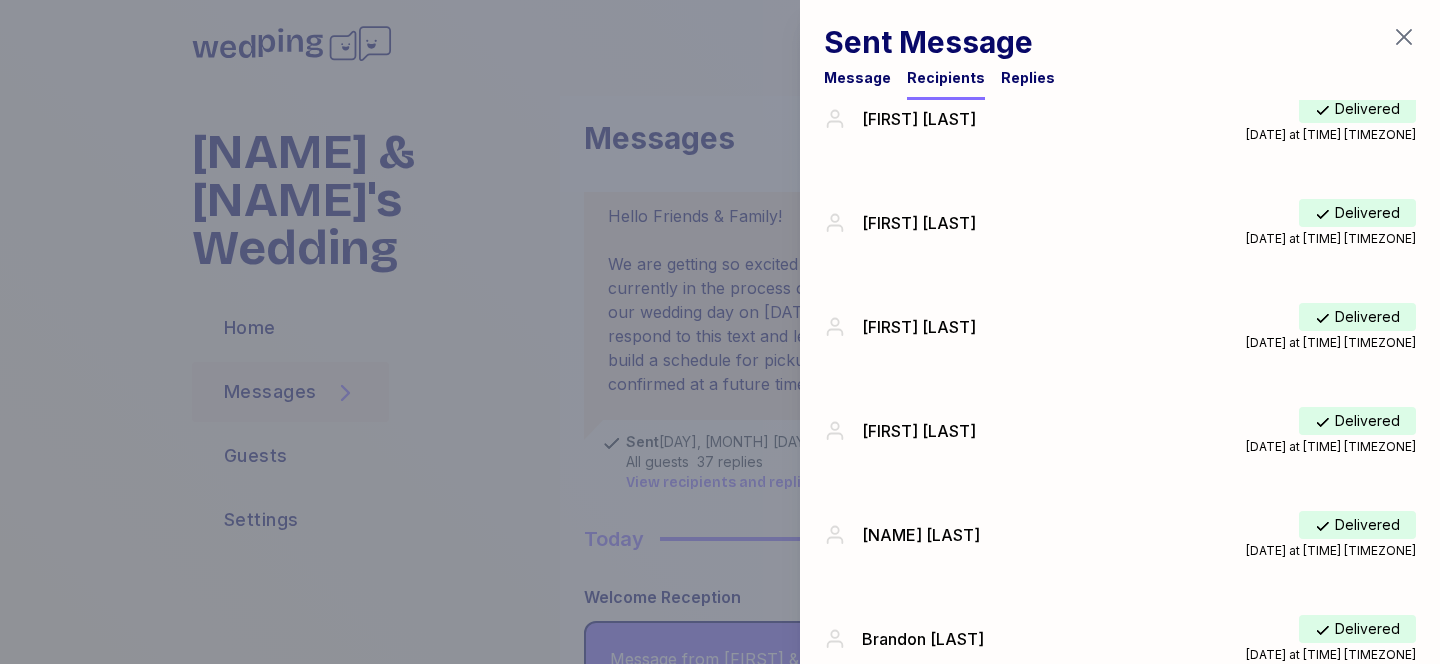 scroll, scrollTop: 5354, scrollLeft: 0, axis: vertical 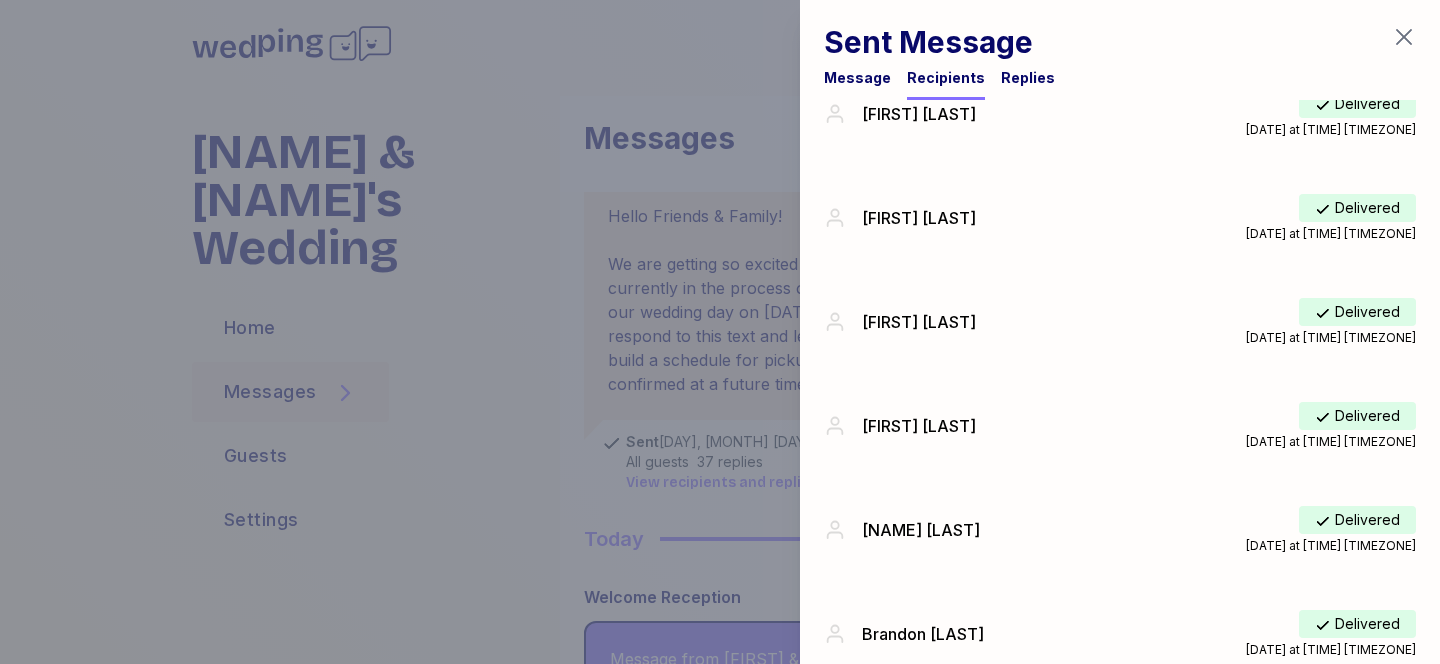 click on "Replies" at bounding box center [1028, 78] 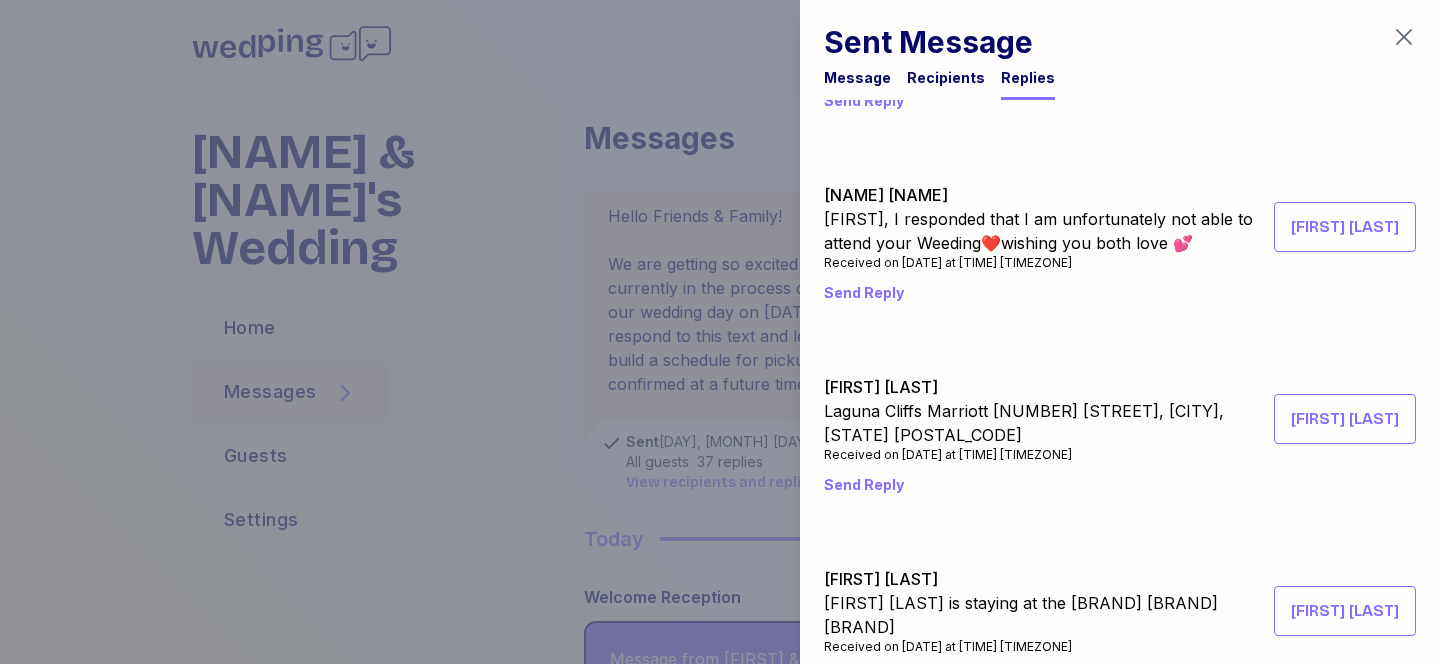 scroll, scrollTop: 4354, scrollLeft: 0, axis: vertical 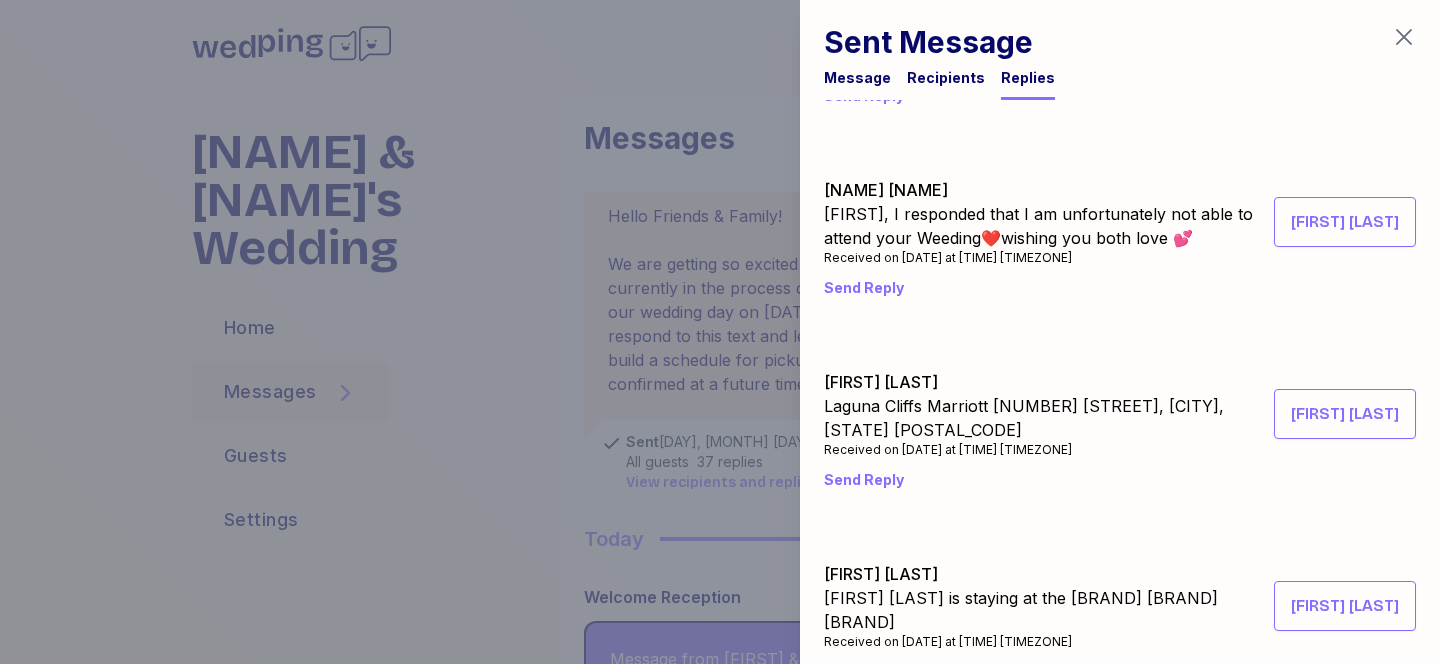 click on "Recipients" at bounding box center (946, 78) 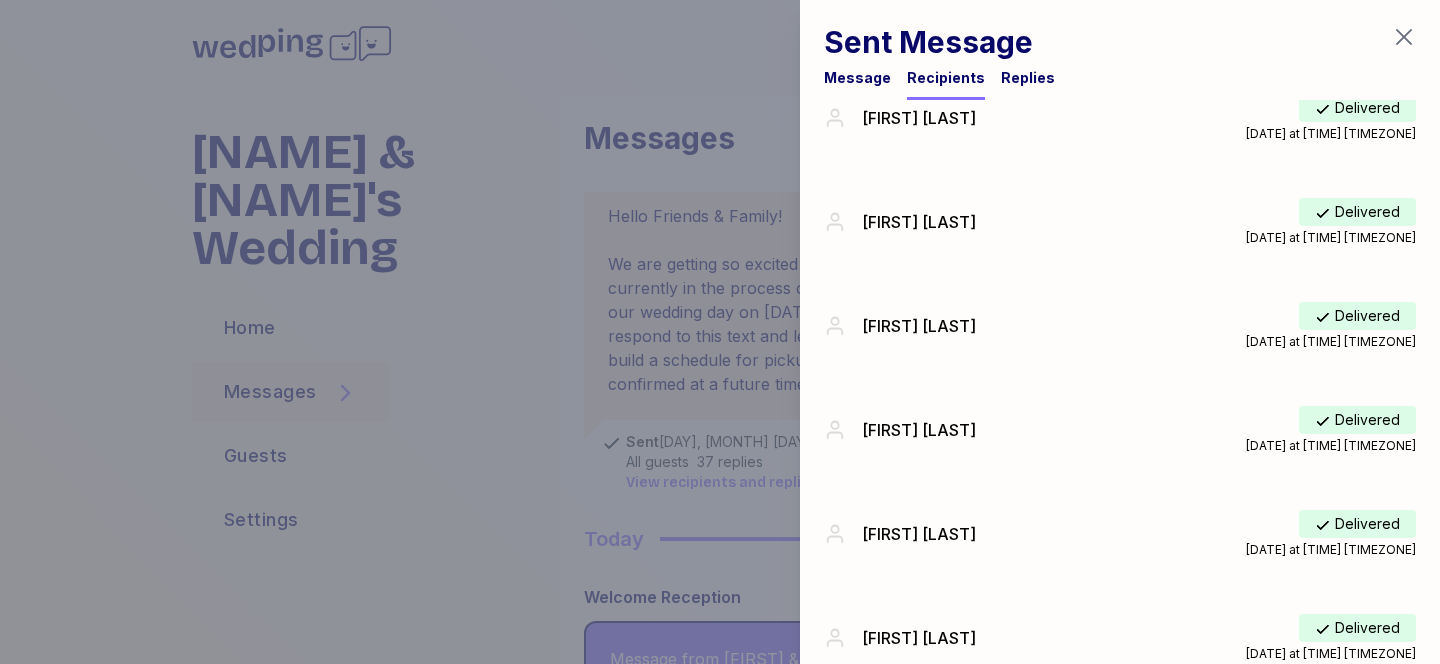 scroll, scrollTop: 7380, scrollLeft: 0, axis: vertical 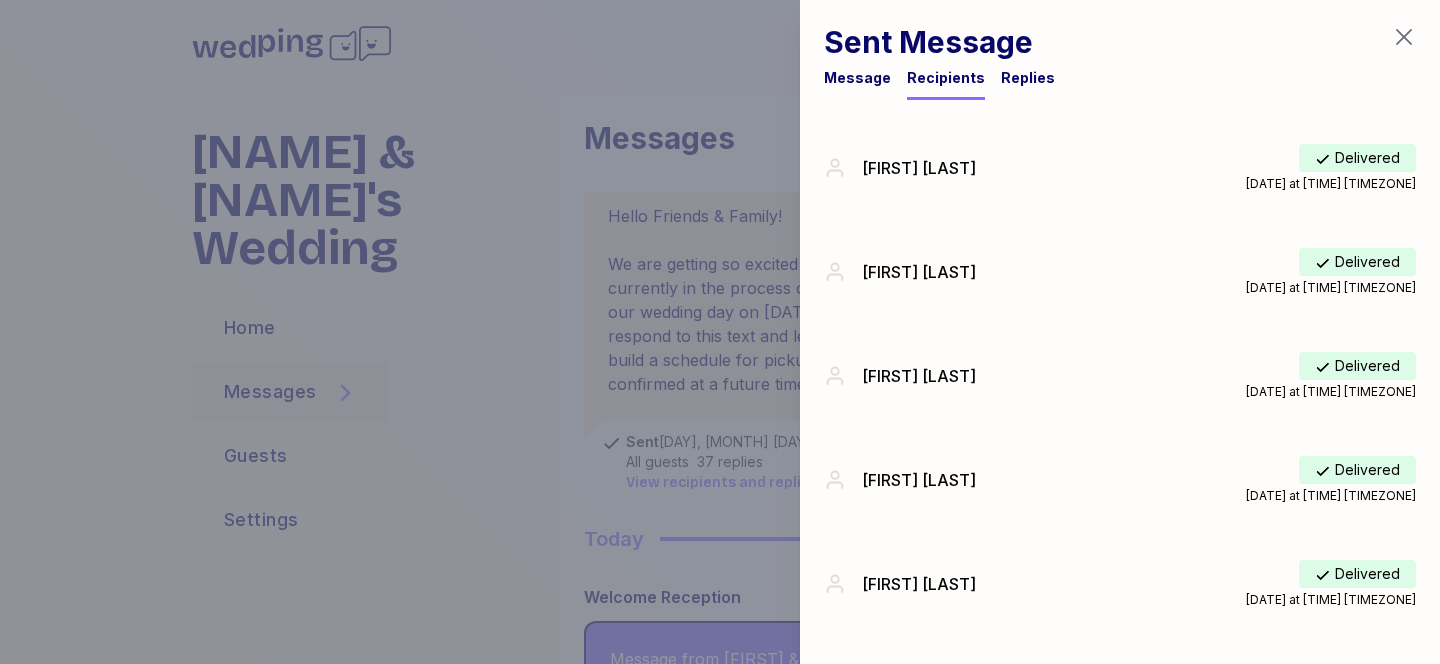 click 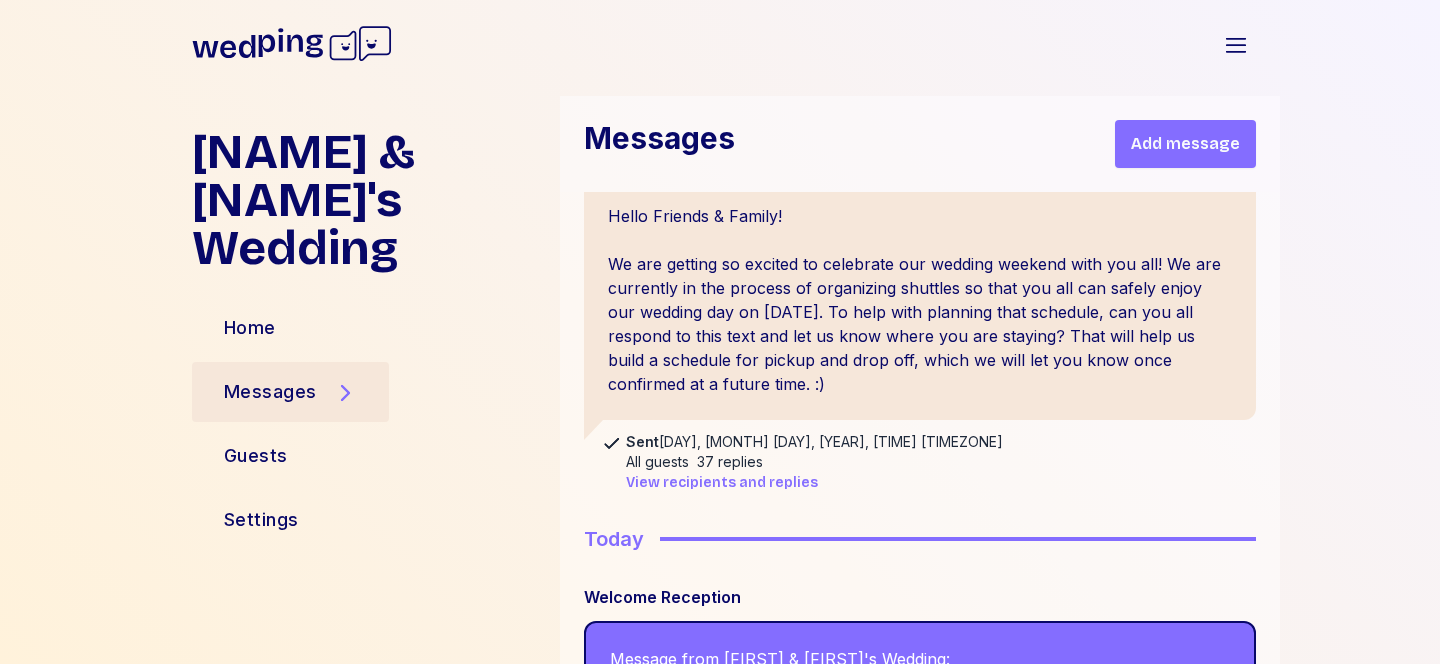 click on "View recipients and replies" at bounding box center (722, 483) 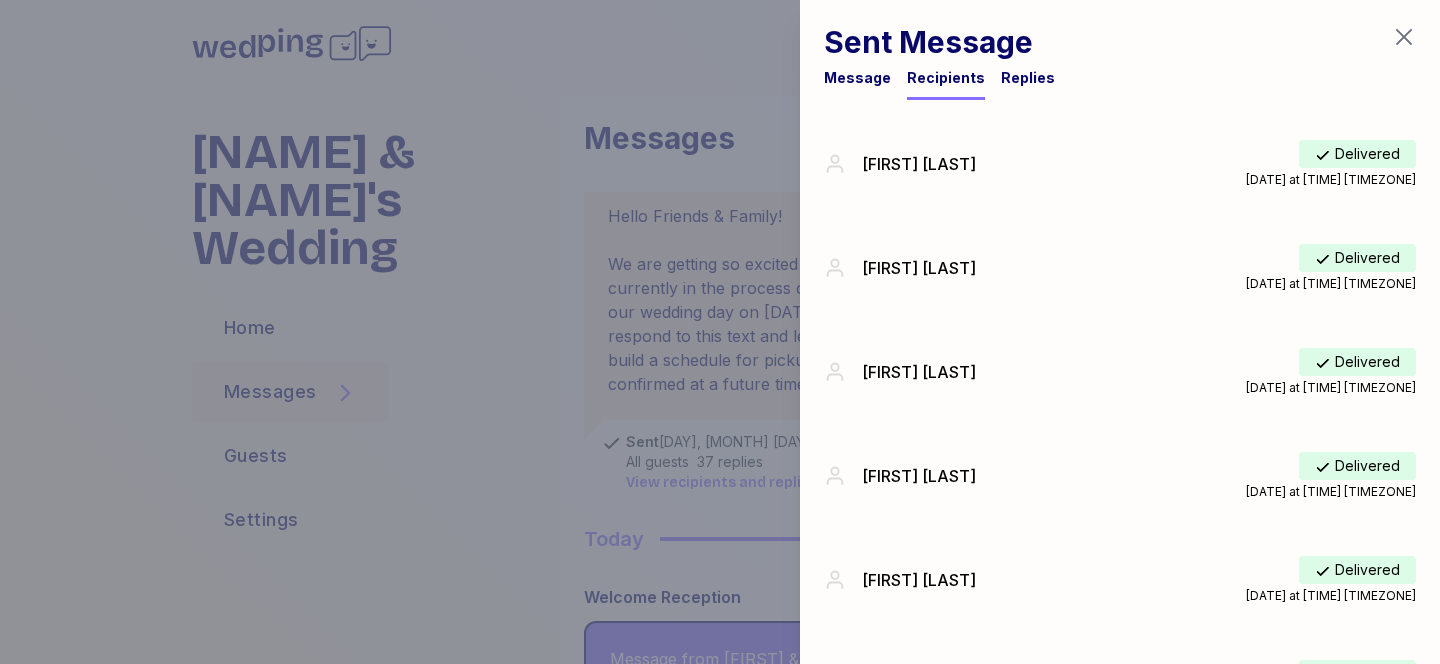 click on "Replies" at bounding box center [1028, 78] 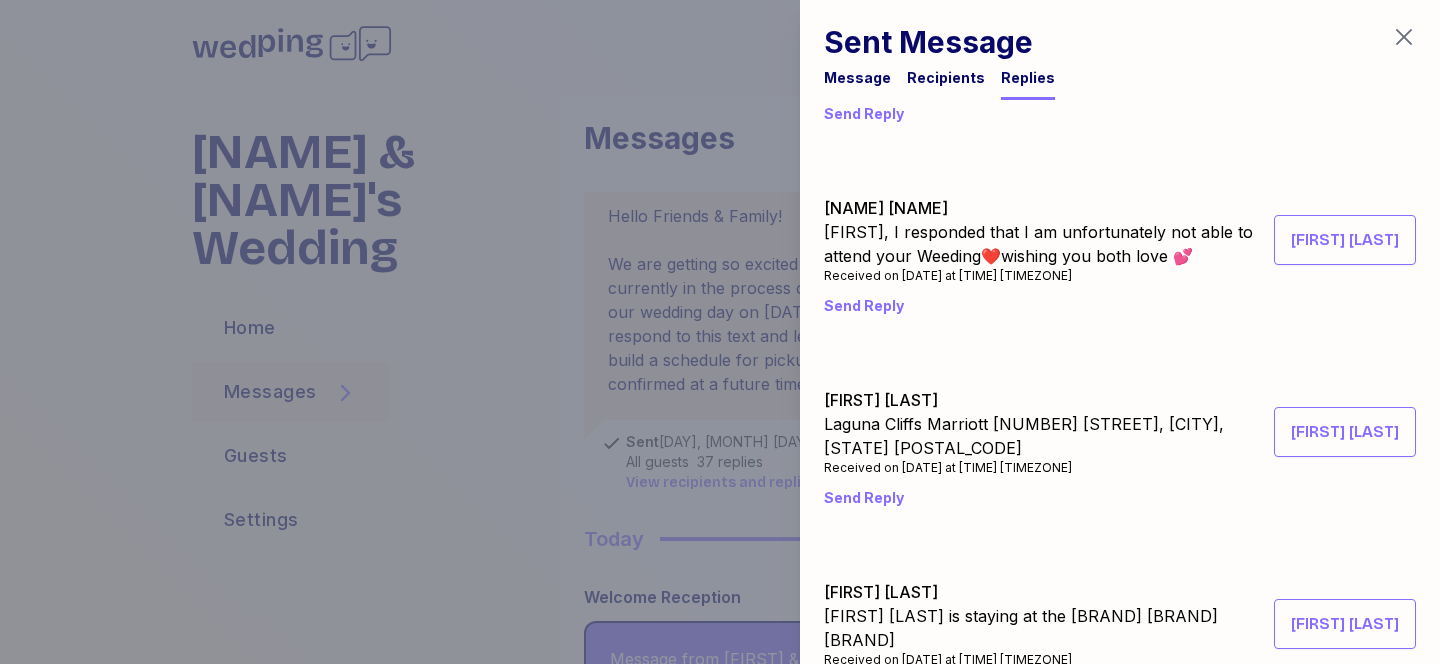 scroll, scrollTop: 4324, scrollLeft: 0, axis: vertical 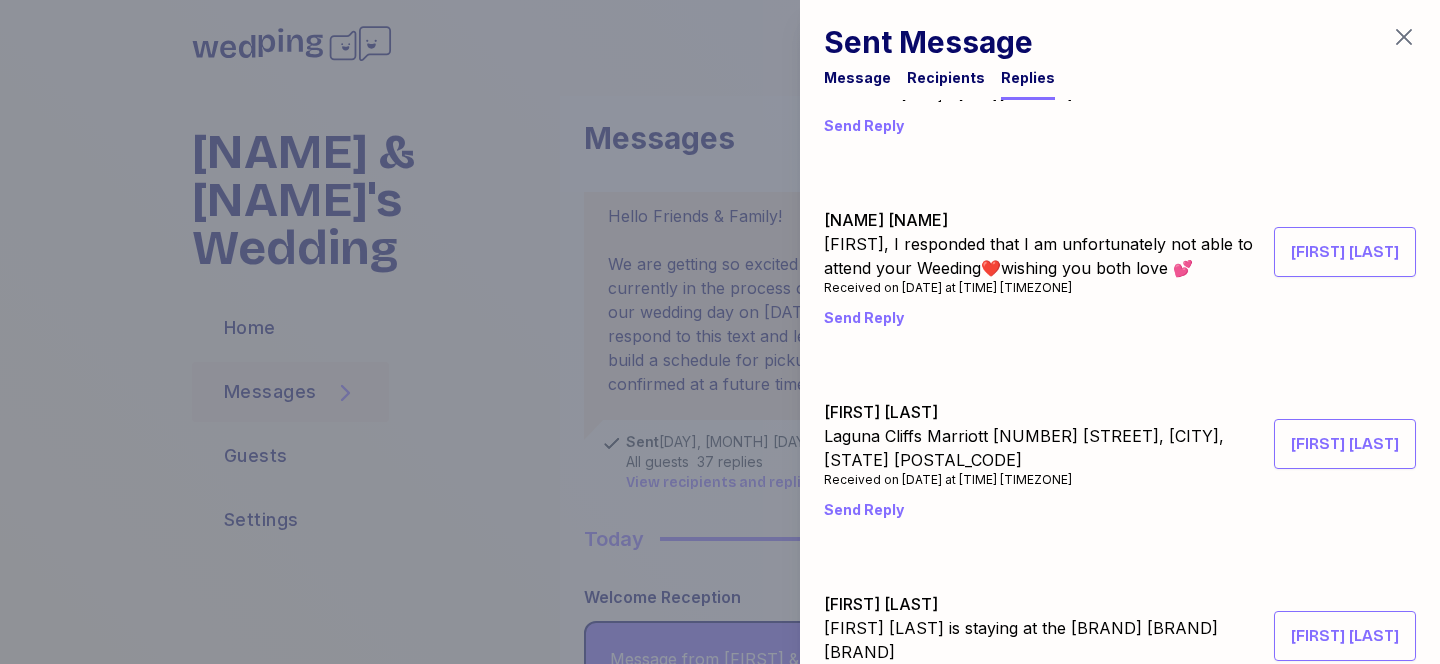 click 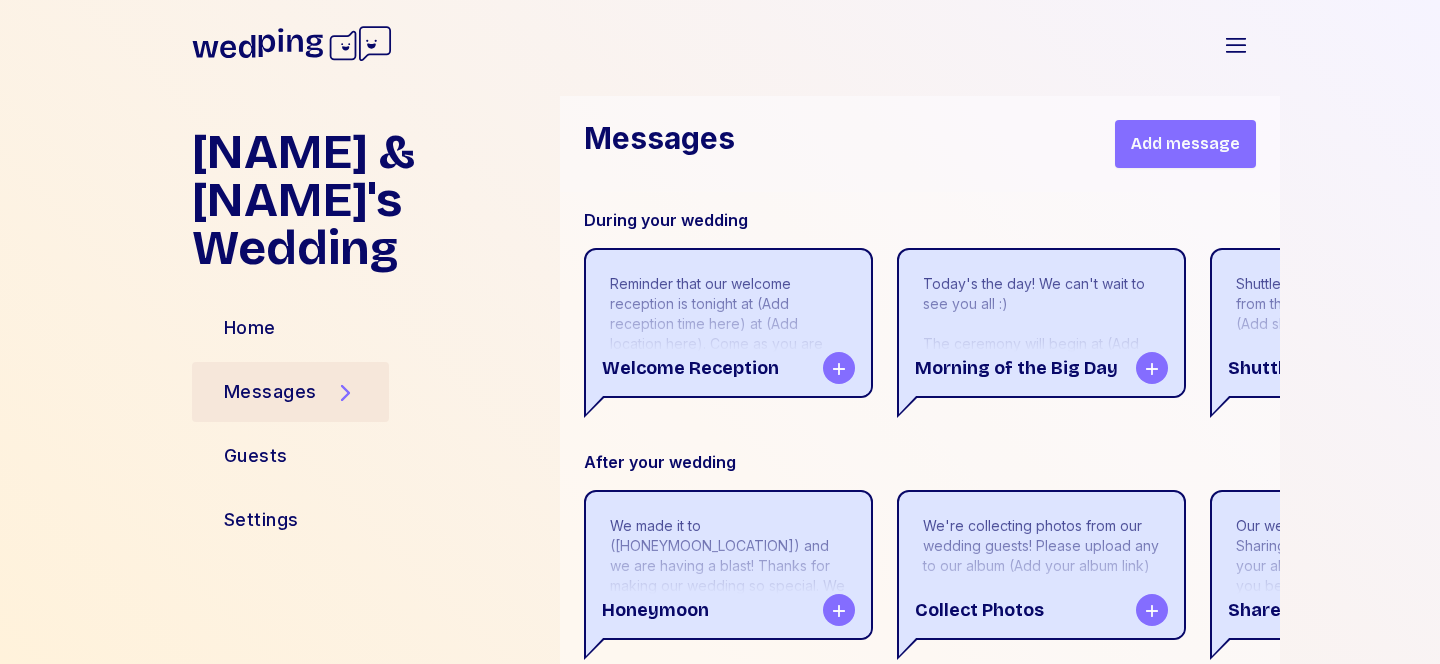 scroll, scrollTop: 2268, scrollLeft: 0, axis: vertical 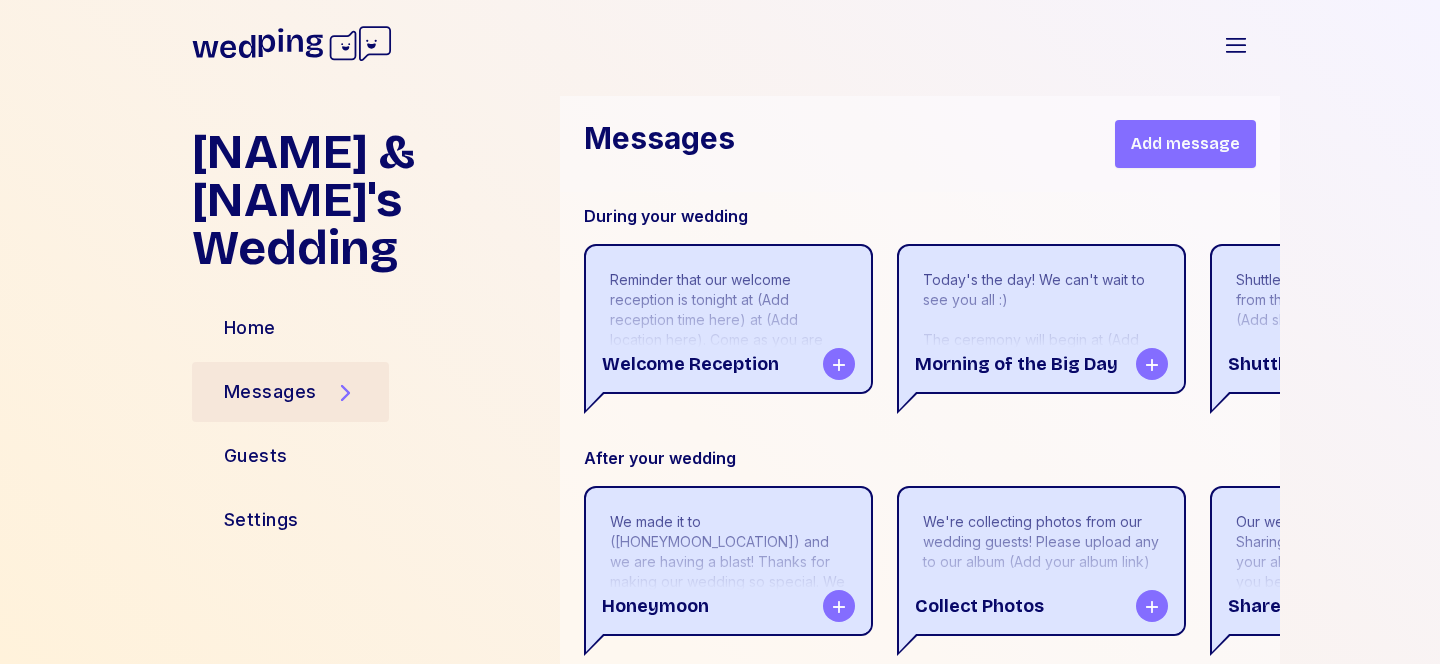 click 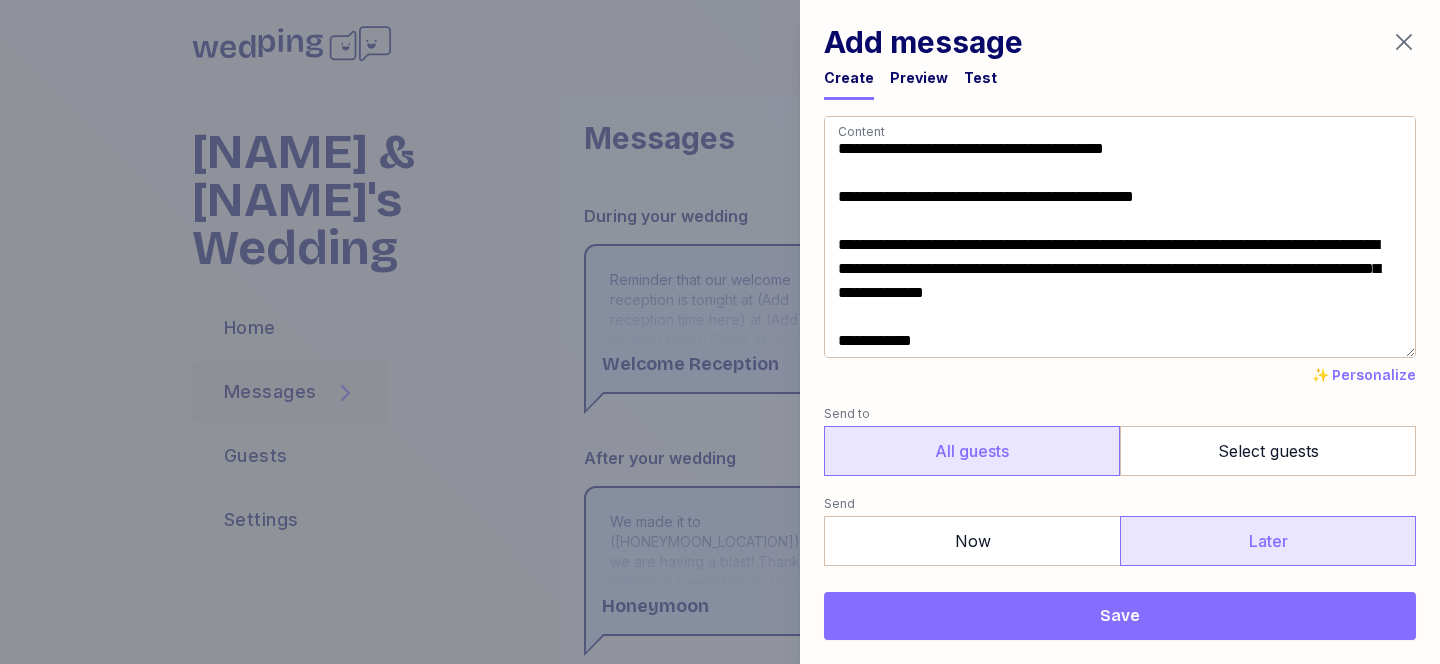 click on "**********" at bounding box center (1120, 237) 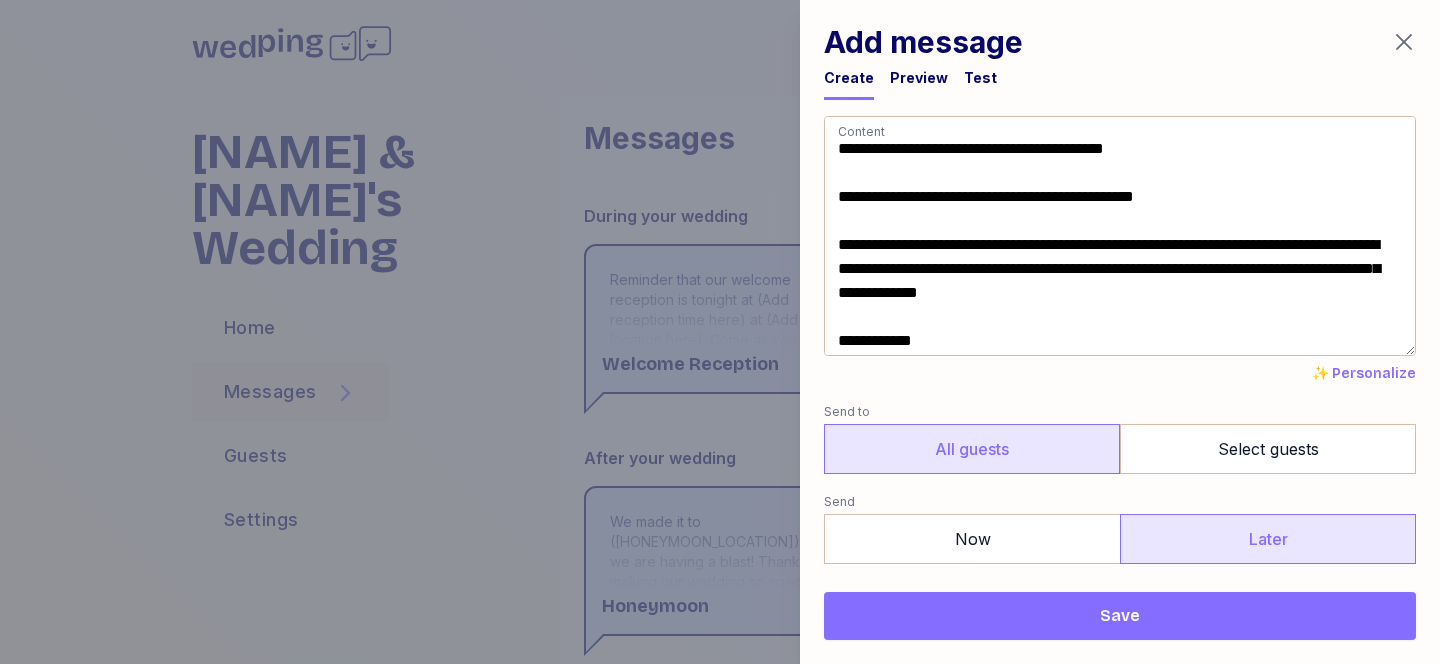 click on "**********" at bounding box center [1120, 236] 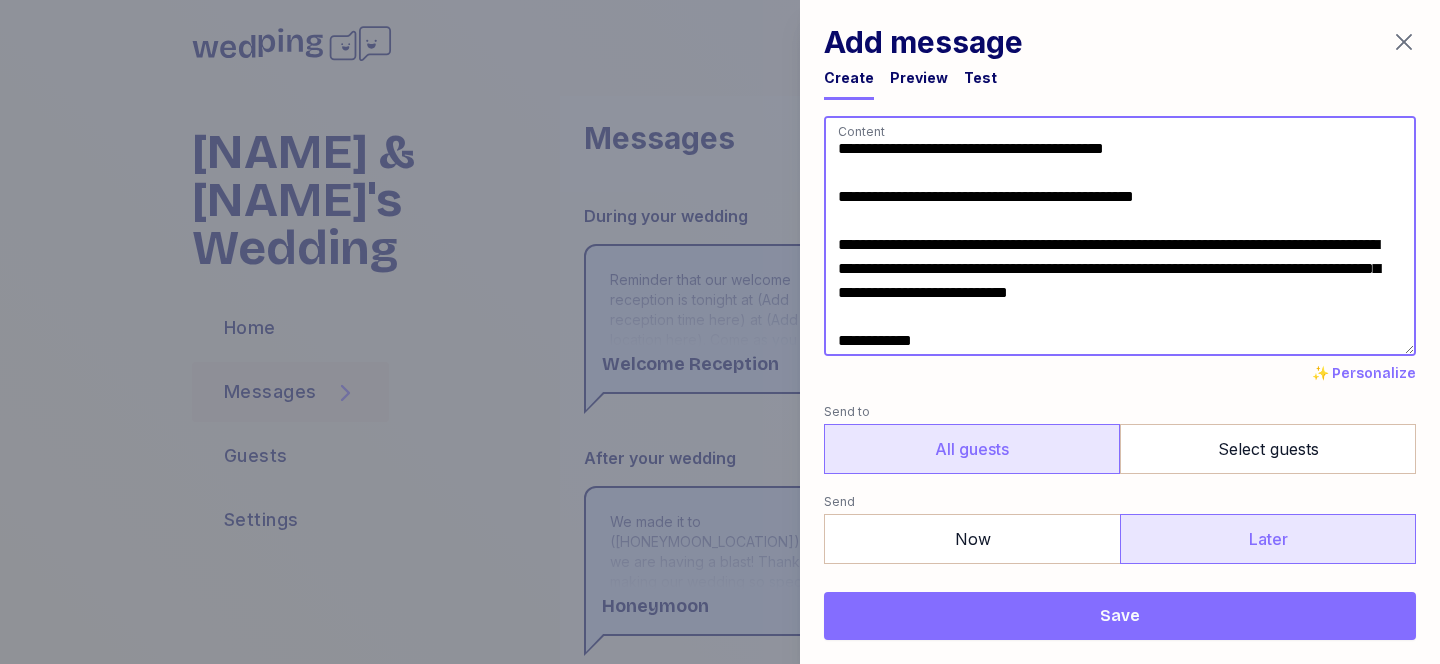 drag, startPoint x: 1234, startPoint y: 248, endPoint x: 1036, endPoint y: 247, distance: 198.00252 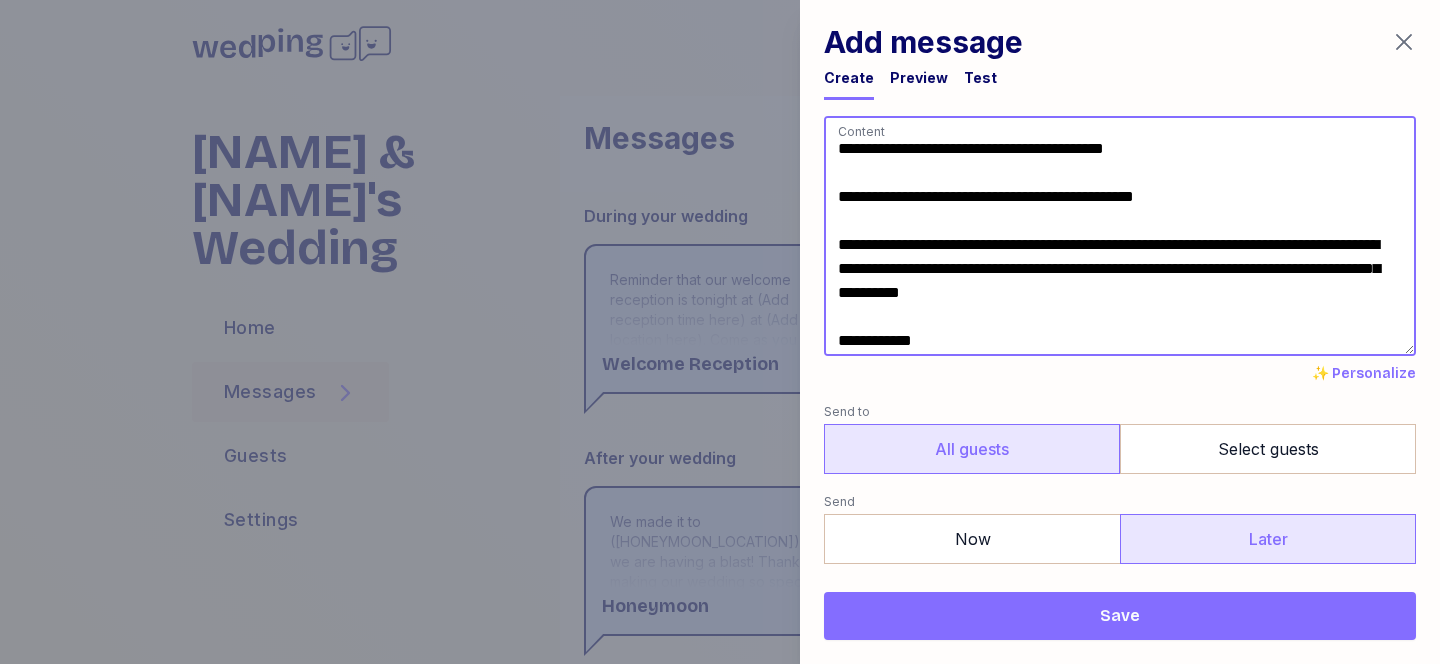 drag, startPoint x: 1262, startPoint y: 248, endPoint x: 1117, endPoint y: 245, distance: 145.03104 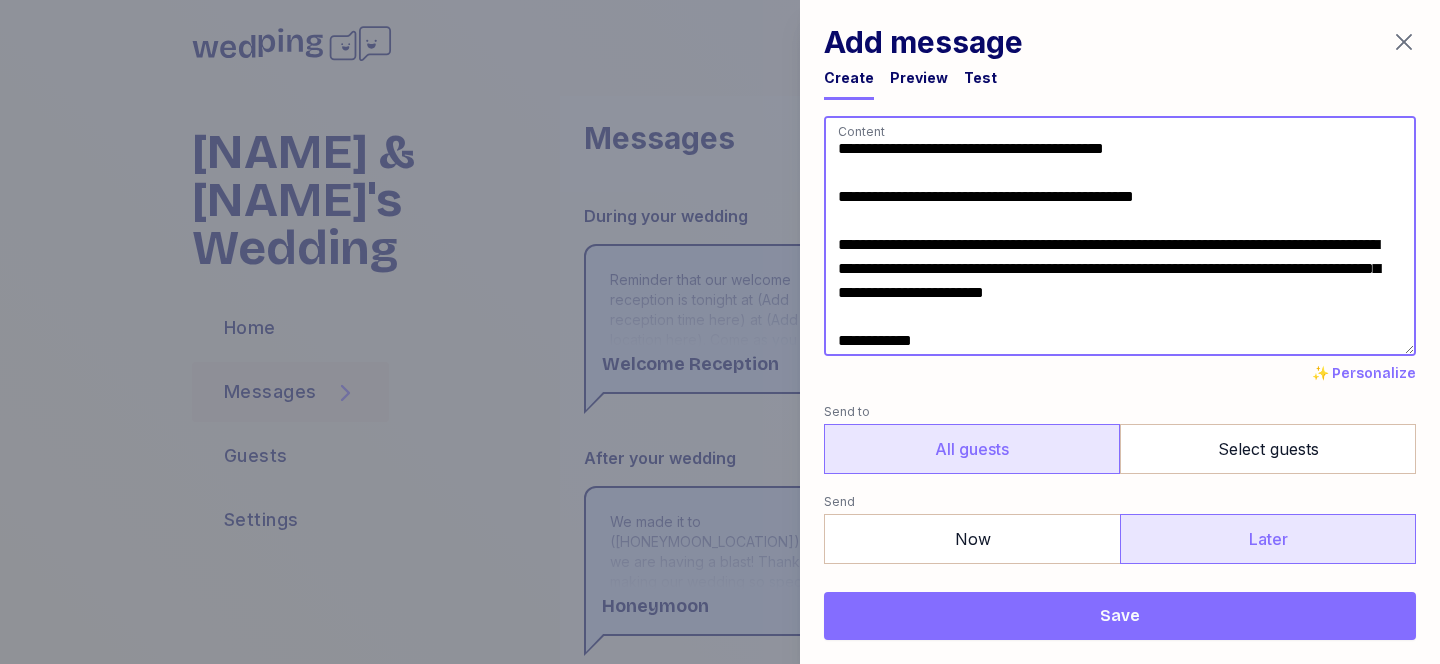 drag, startPoint x: 1369, startPoint y: 246, endPoint x: 1268, endPoint y: 244, distance: 101.0198 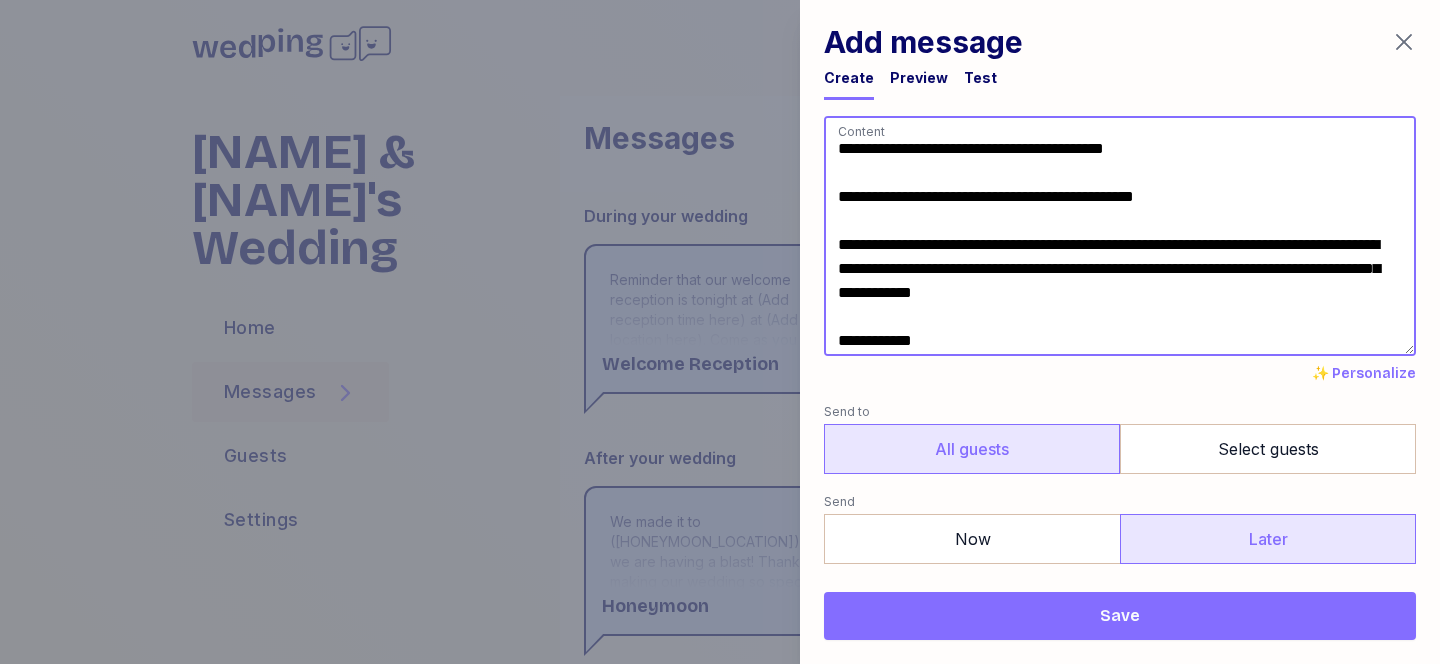 scroll, scrollTop: 4, scrollLeft: 0, axis: vertical 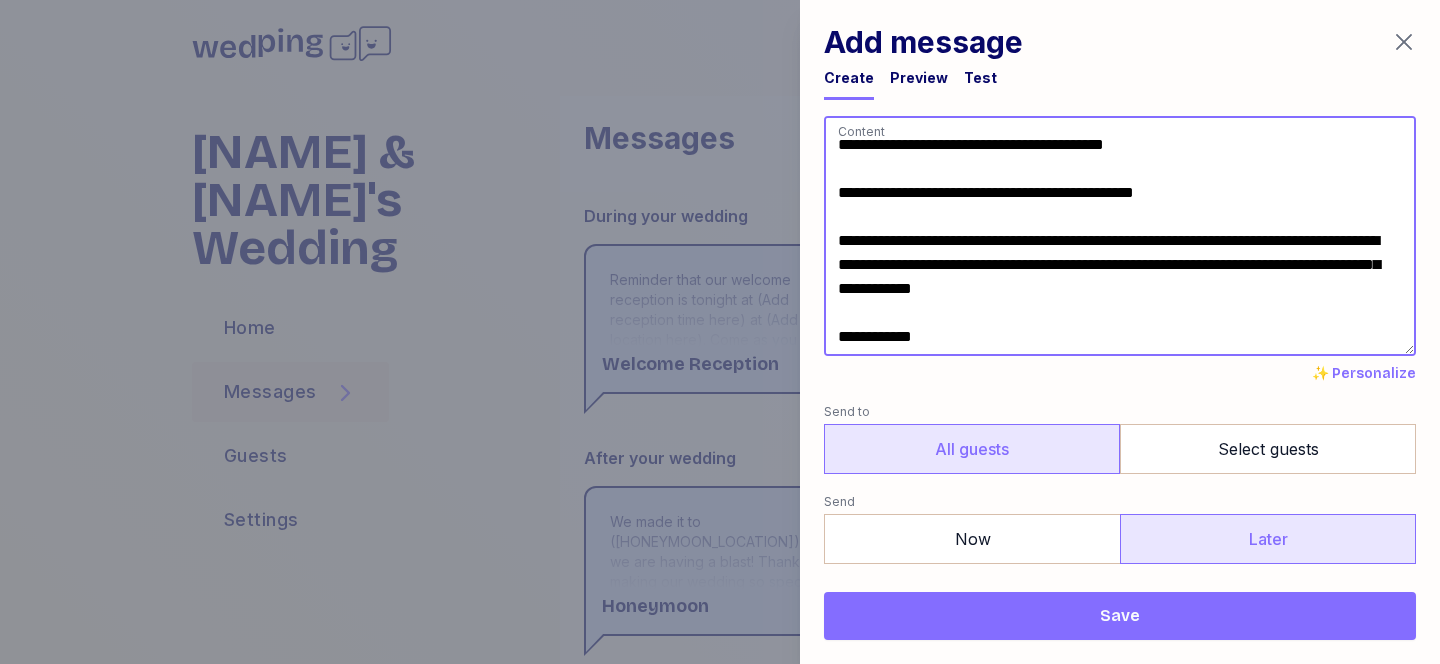 click on "**********" at bounding box center (1120, 236) 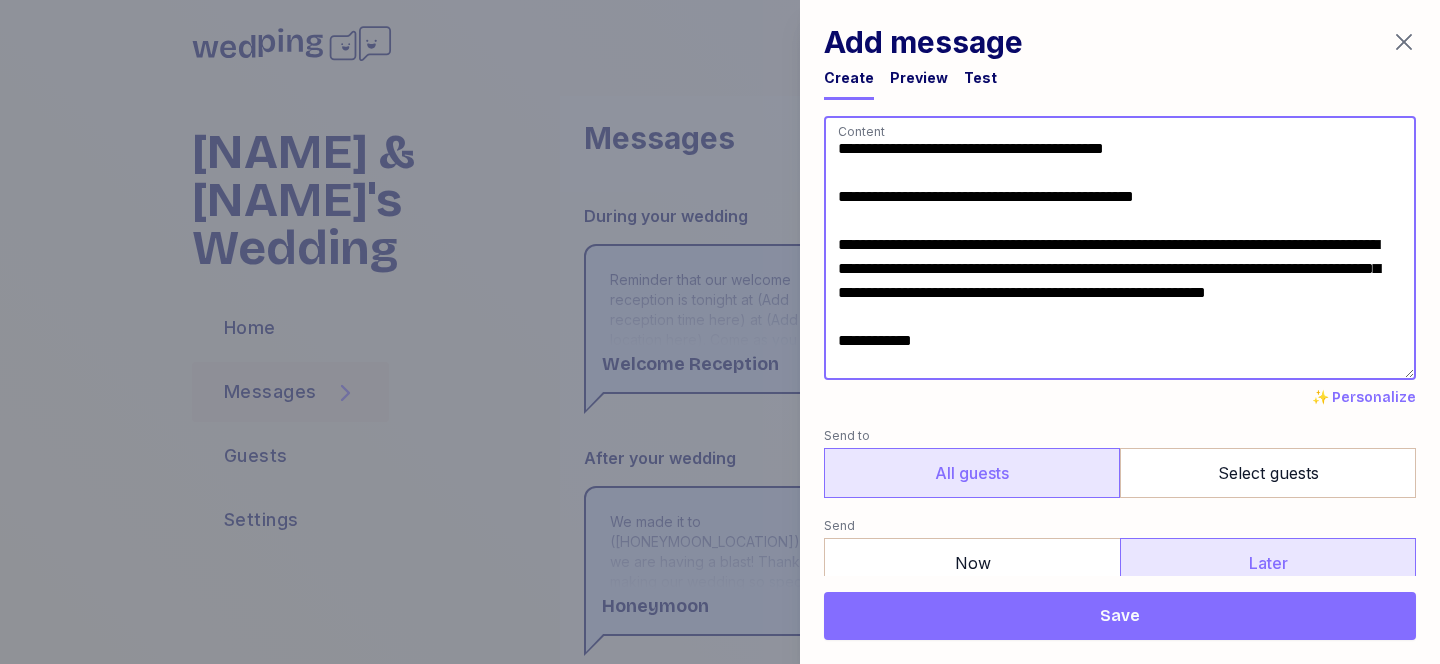 drag, startPoint x: 1136, startPoint y: 267, endPoint x: 912, endPoint y: 294, distance: 225.62137 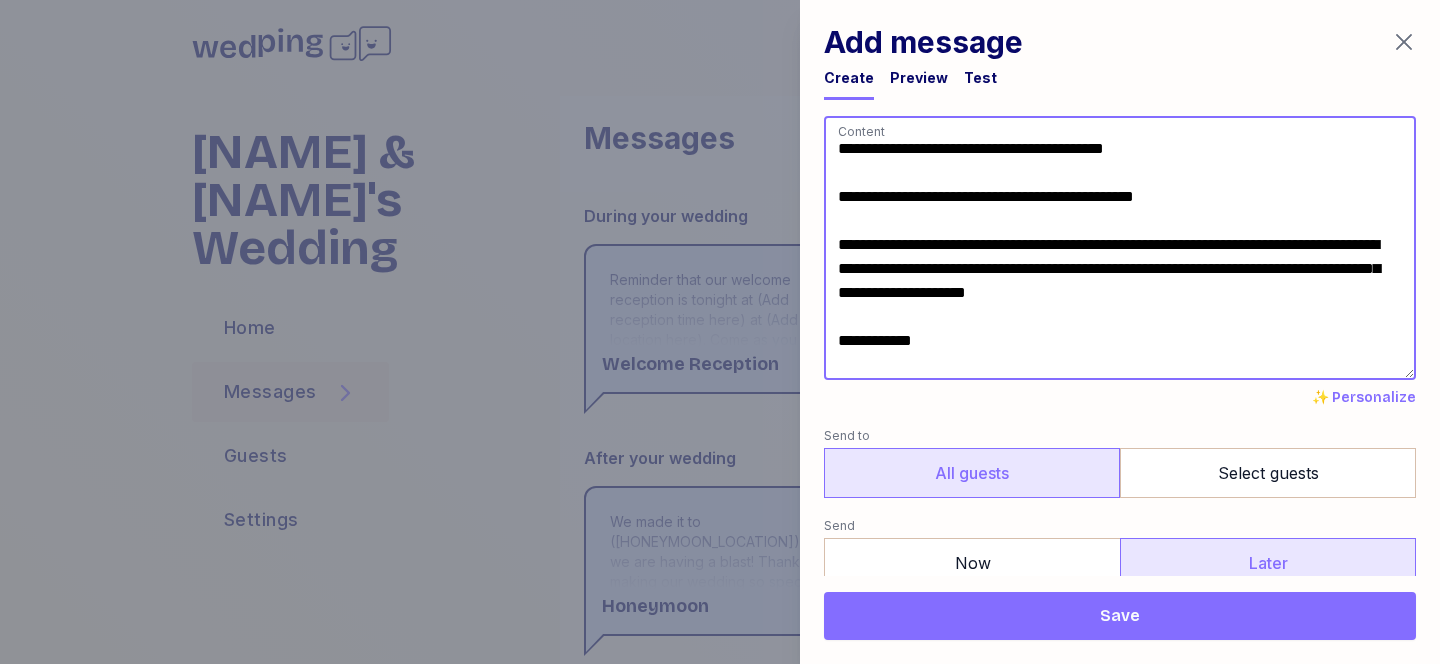 scroll, scrollTop: 0, scrollLeft: 0, axis: both 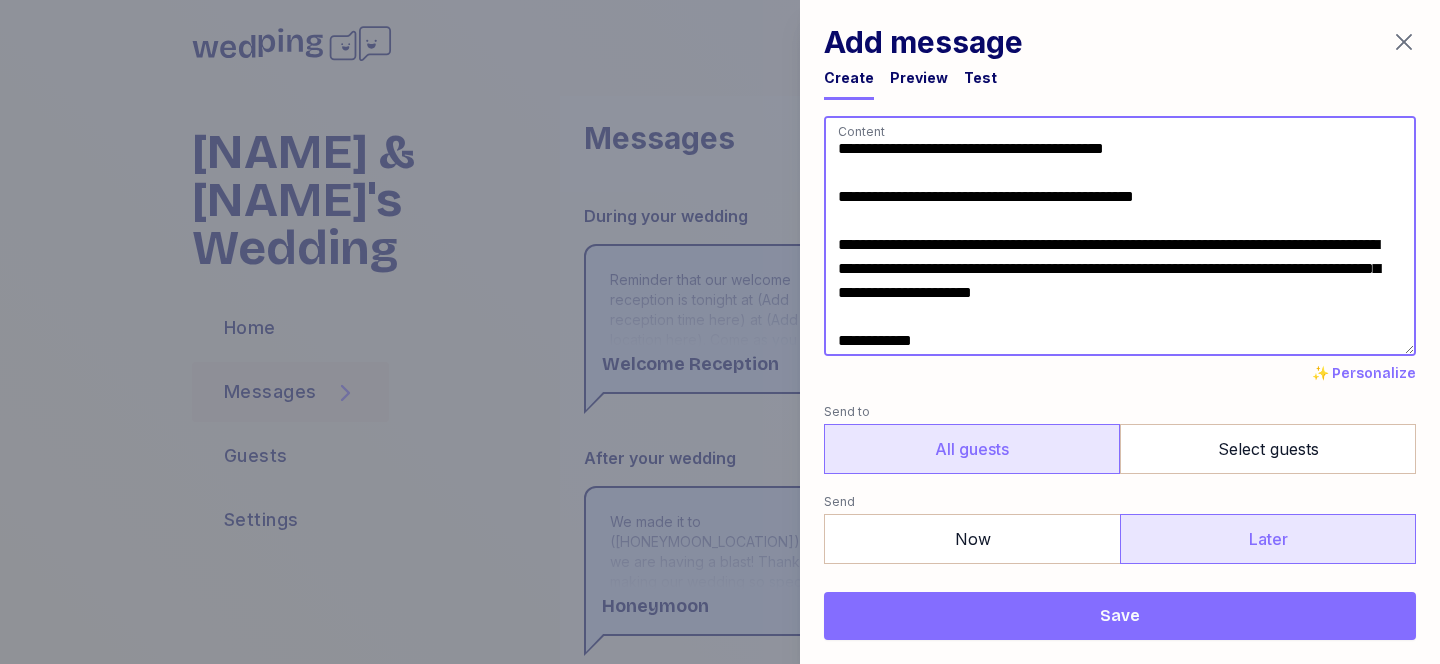 drag, startPoint x: 1031, startPoint y: 246, endPoint x: 822, endPoint y: 242, distance: 209.03827 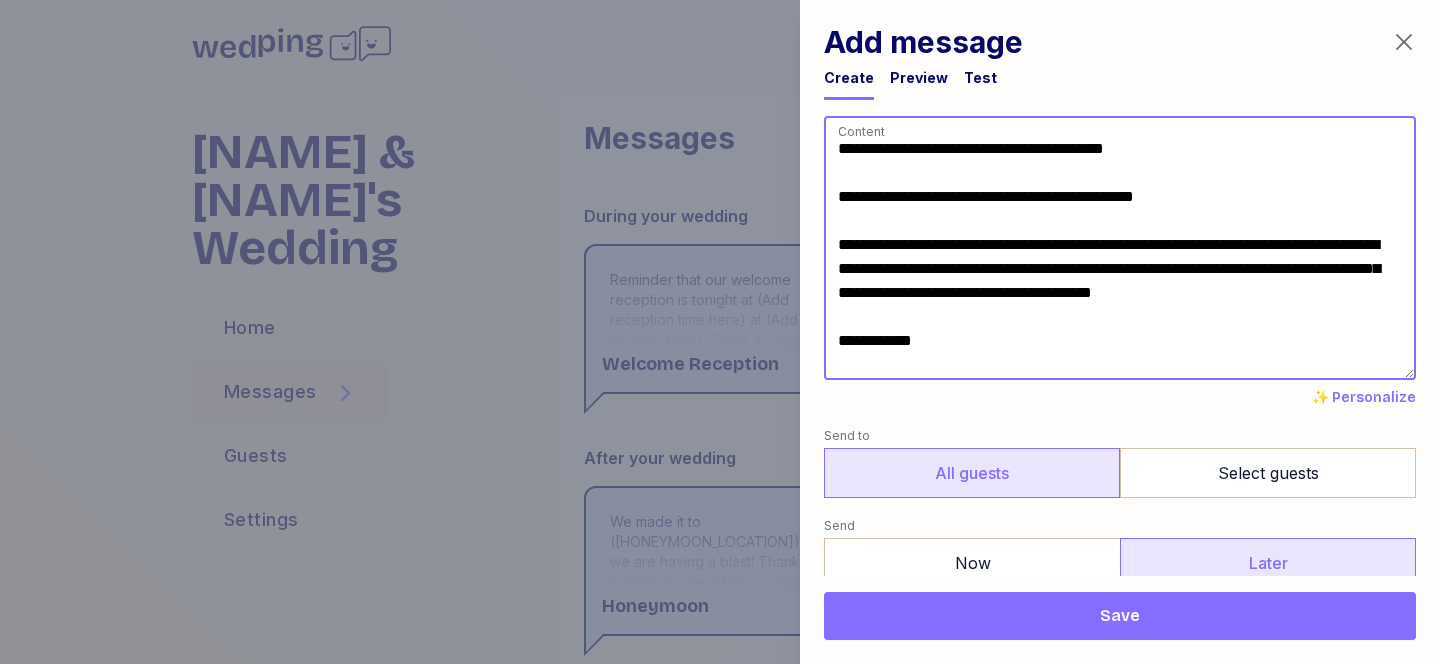click on "**********" at bounding box center [1120, 248] 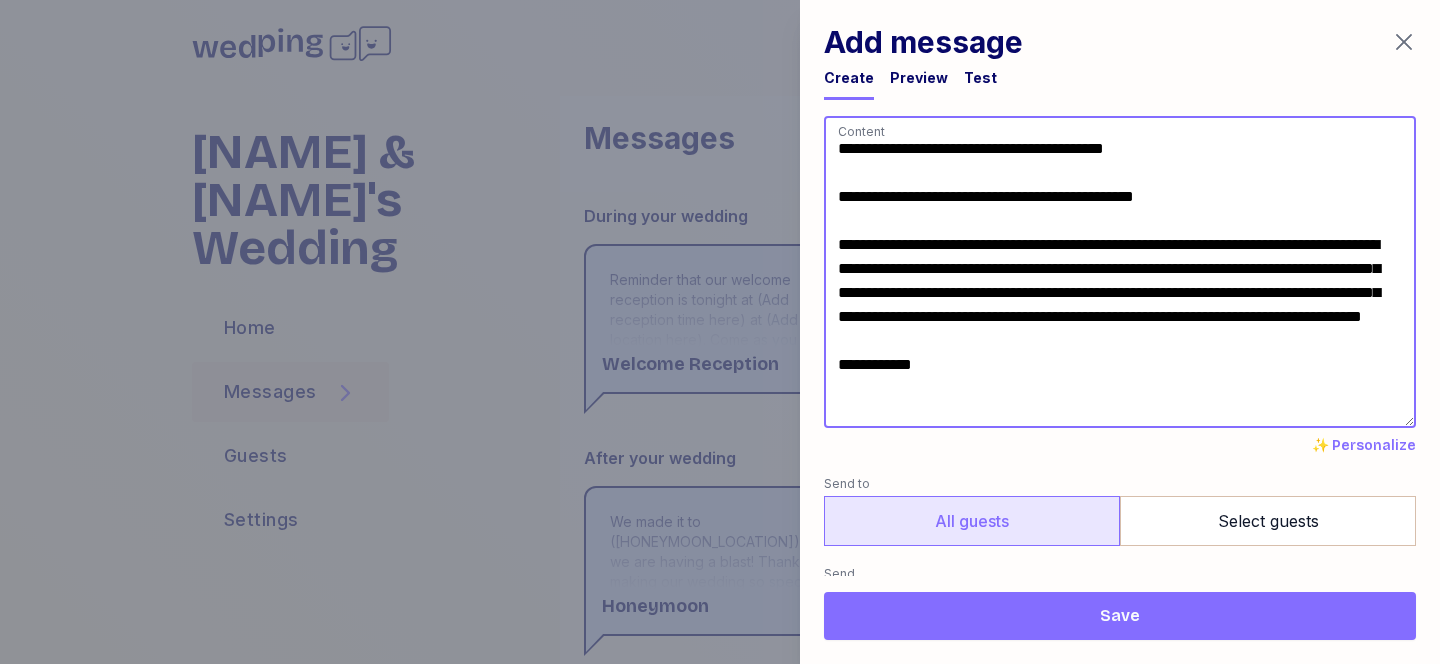 drag, startPoint x: 988, startPoint y: 360, endPoint x: 1026, endPoint y: 345, distance: 40.853397 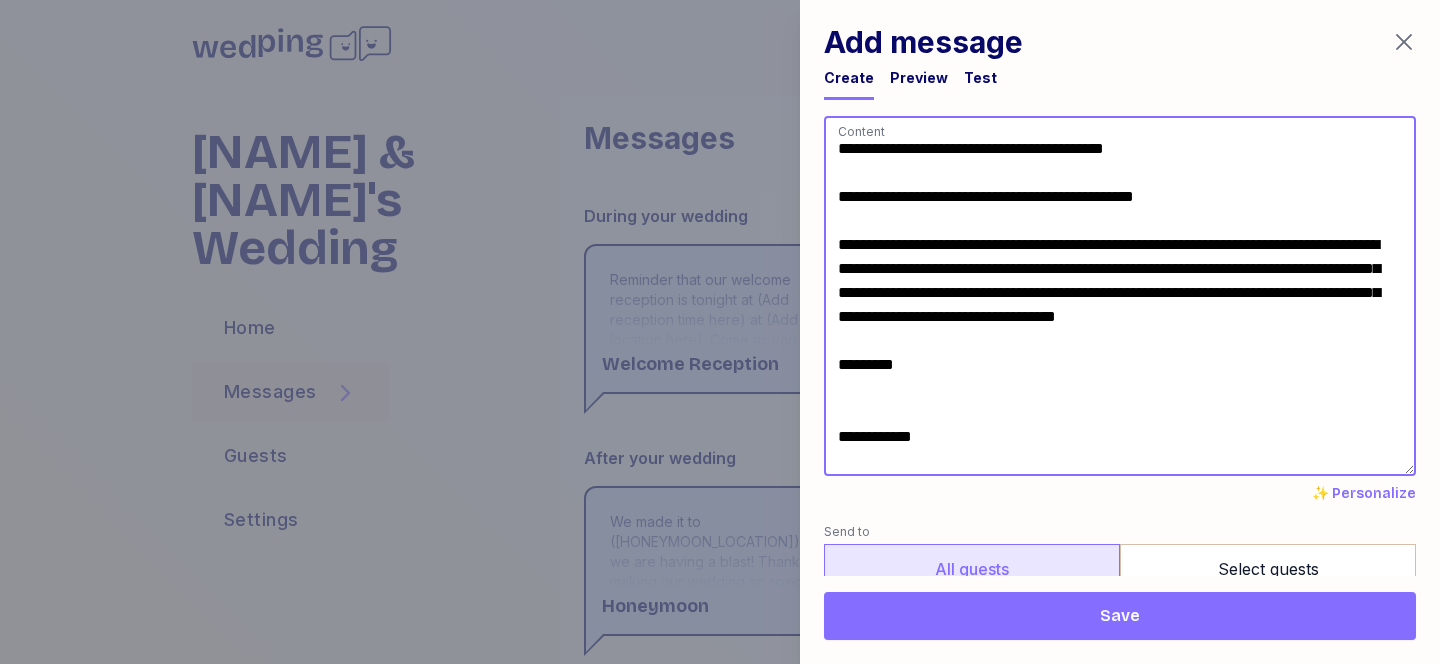 drag, startPoint x: 934, startPoint y: 462, endPoint x: 828, endPoint y: 462, distance: 106 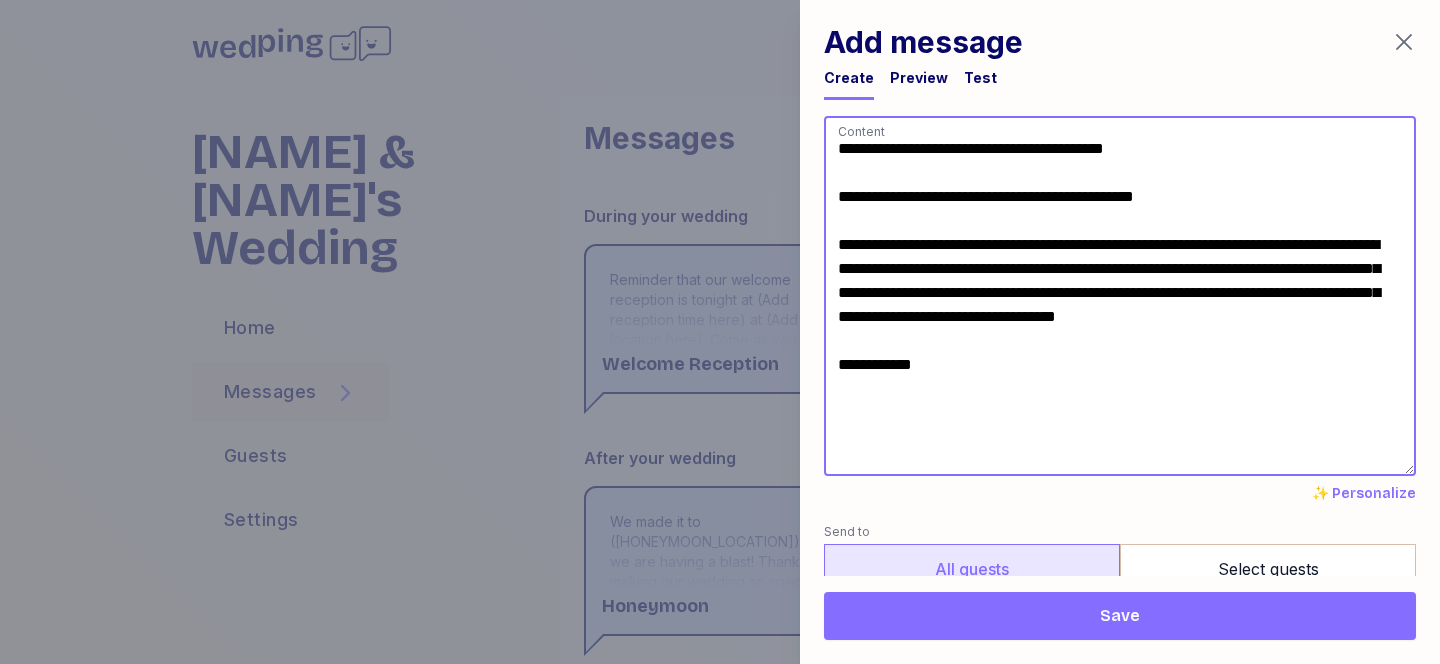 click on "**********" at bounding box center (1120, 296) 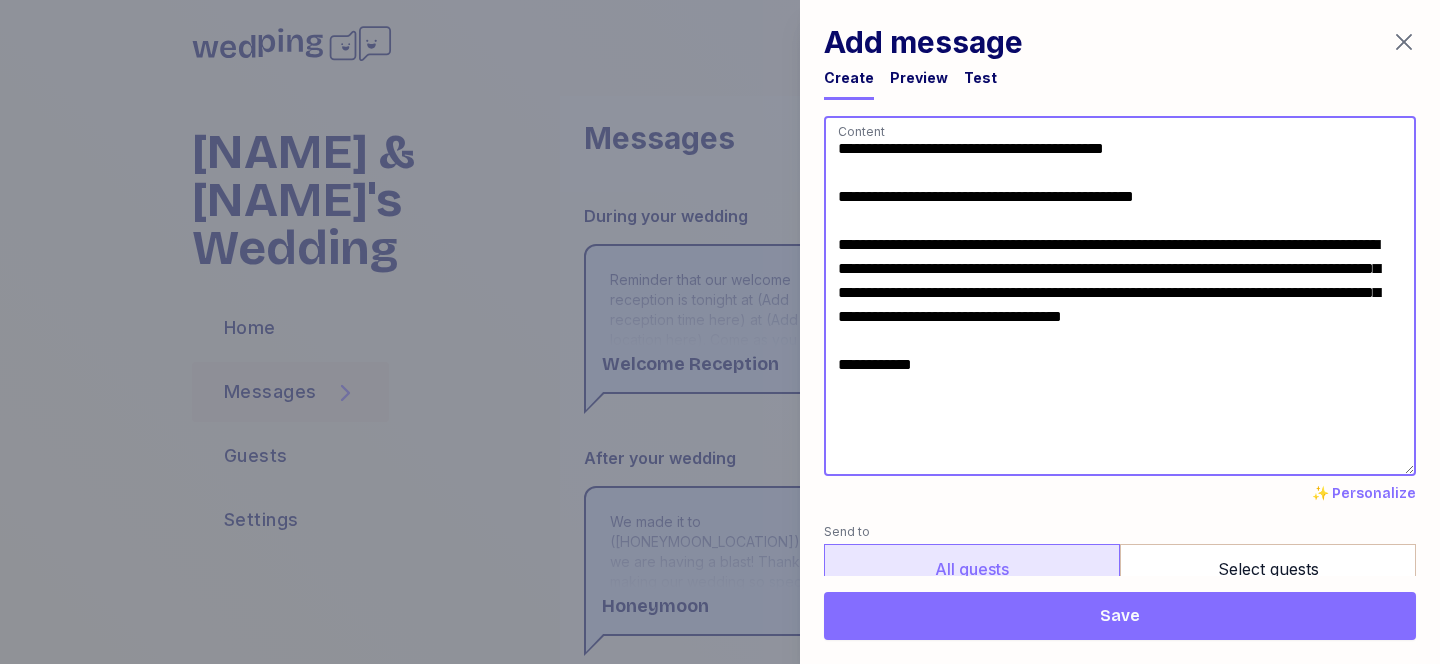 paste on "**********" 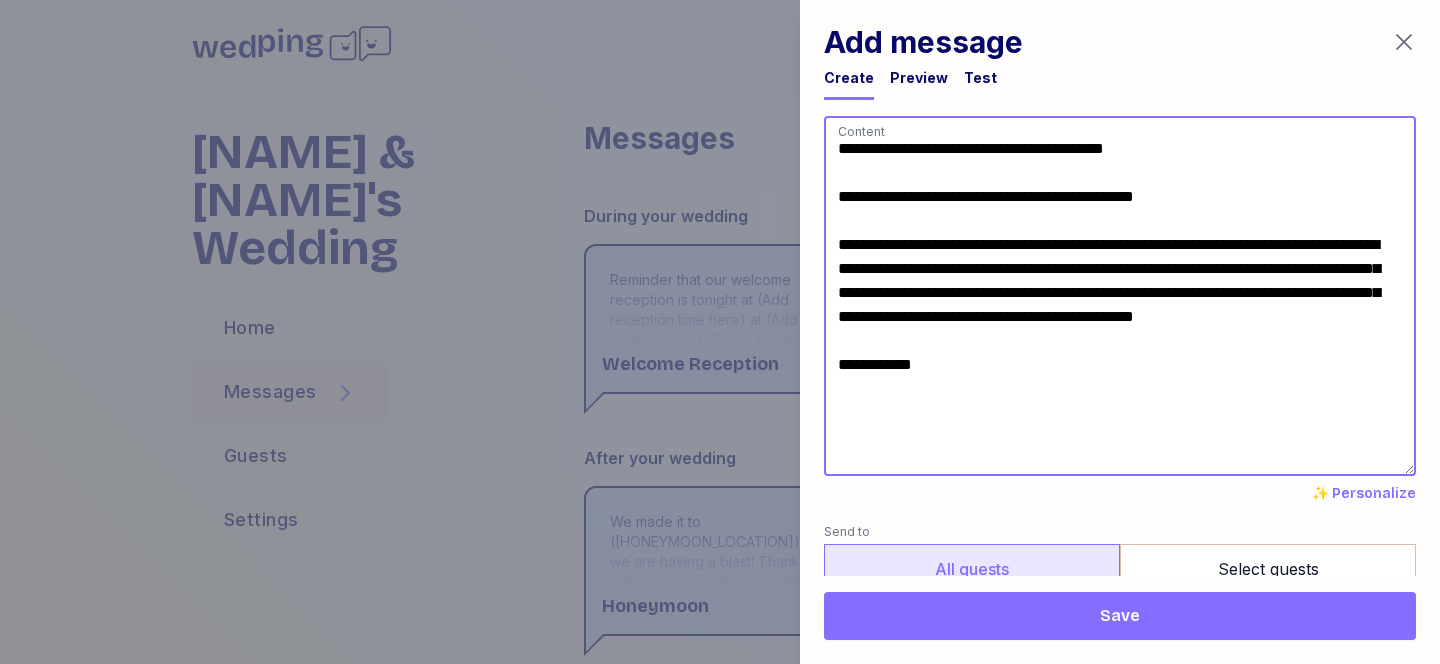 click on "**********" at bounding box center (1120, 296) 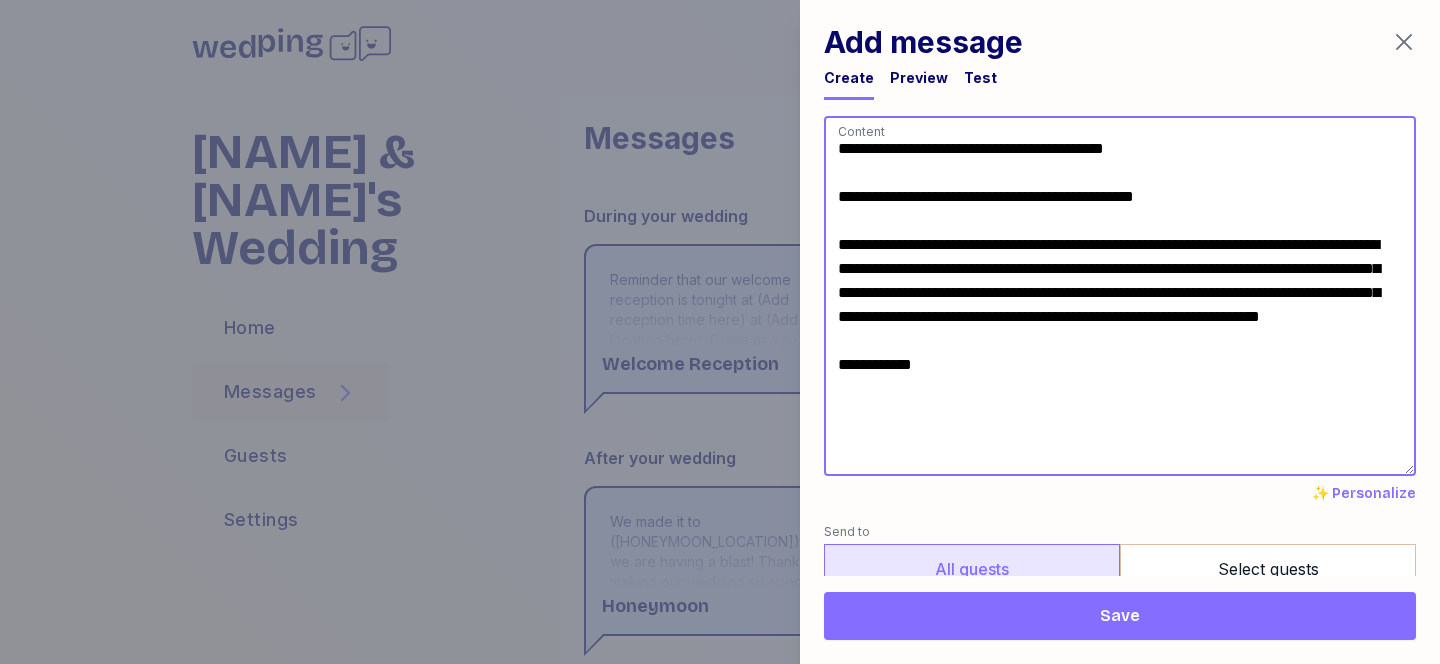 click on "**********" at bounding box center (1120, 296) 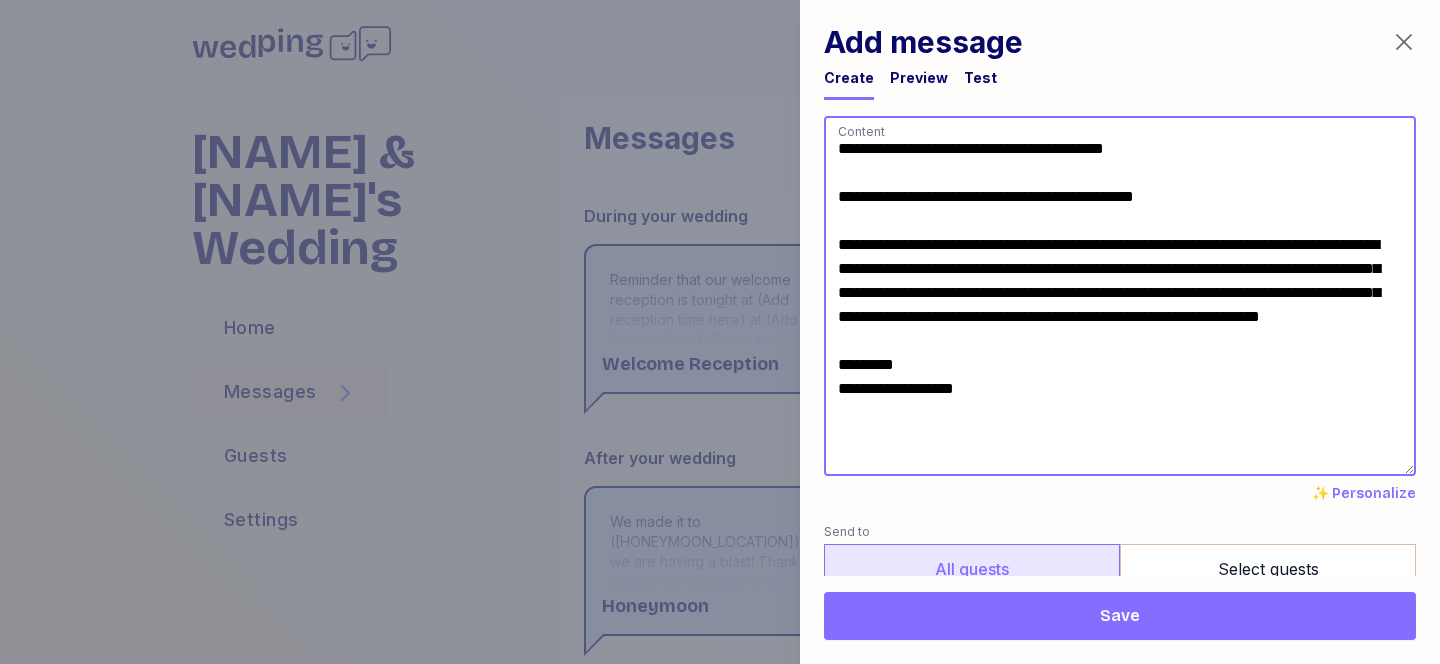 click on "**********" at bounding box center (1120, 296) 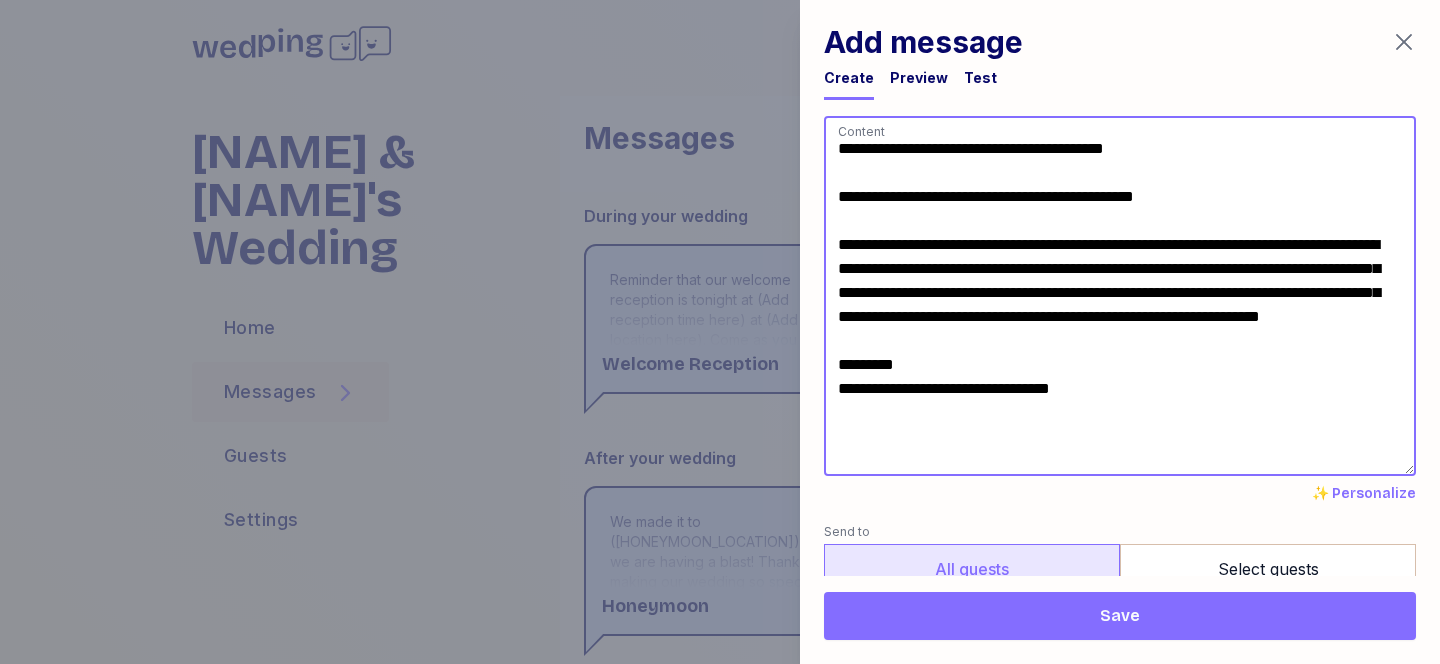 click on "**********" at bounding box center [1120, 296] 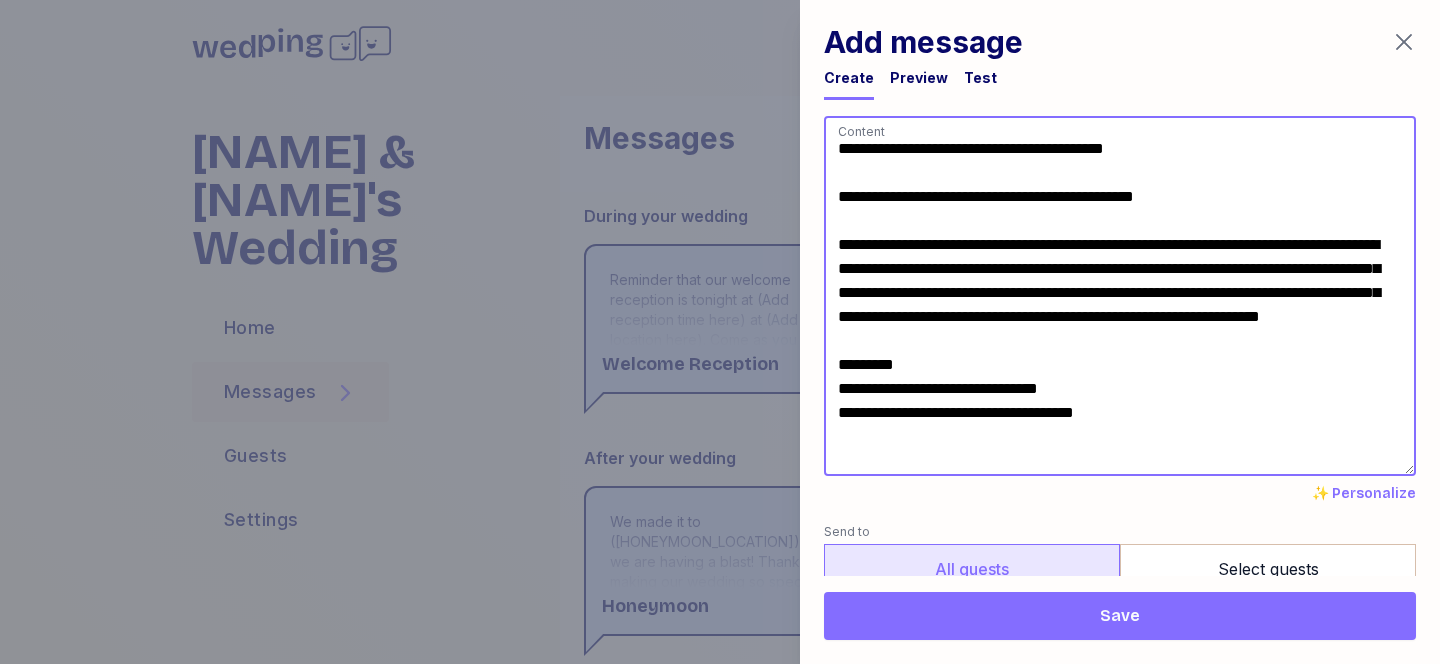 drag, startPoint x: 958, startPoint y: 246, endPoint x: 1158, endPoint y: 241, distance: 200.06248 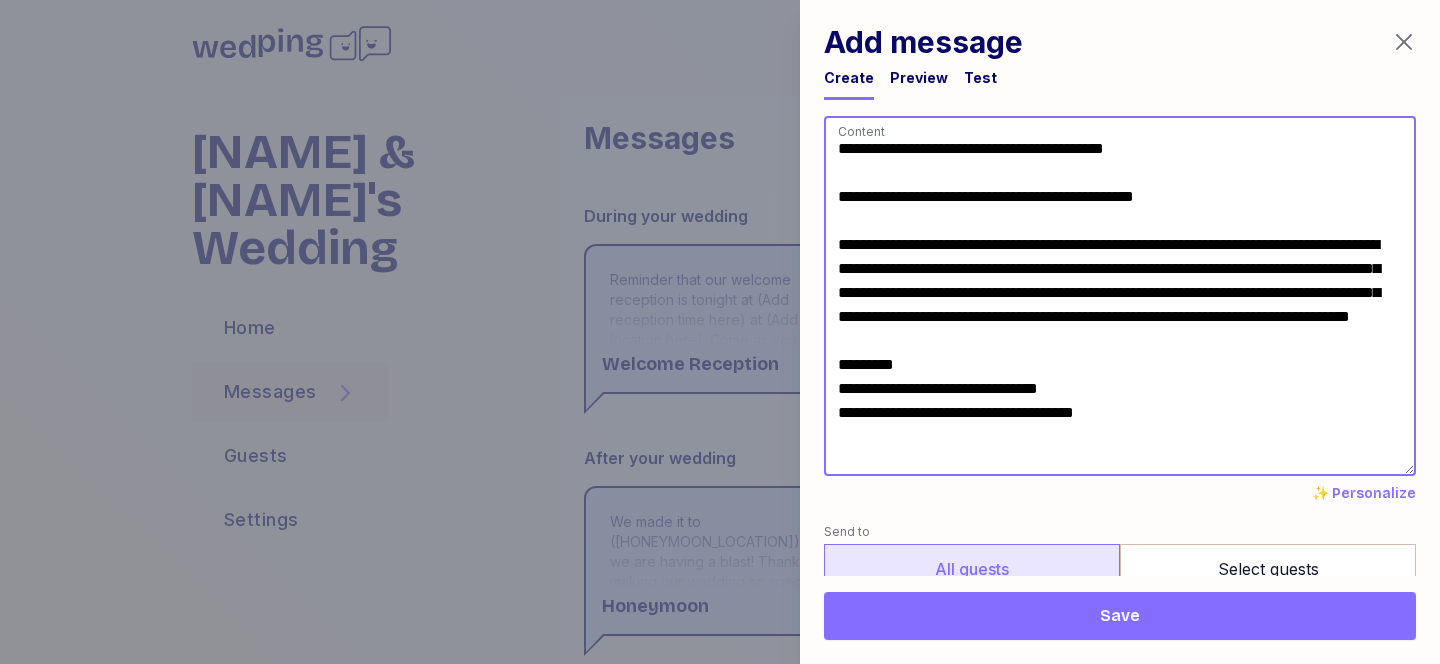 click on "**********" at bounding box center (1120, 296) 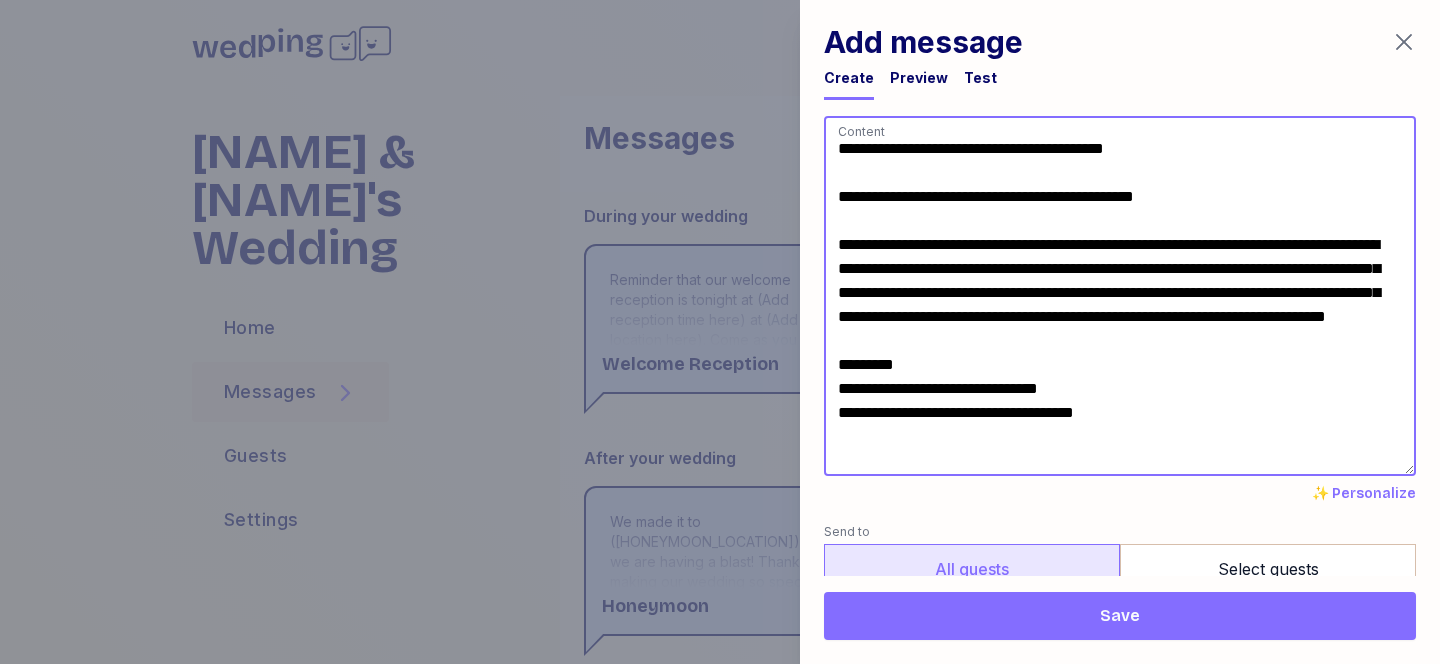 click on "**********" at bounding box center (1120, 296) 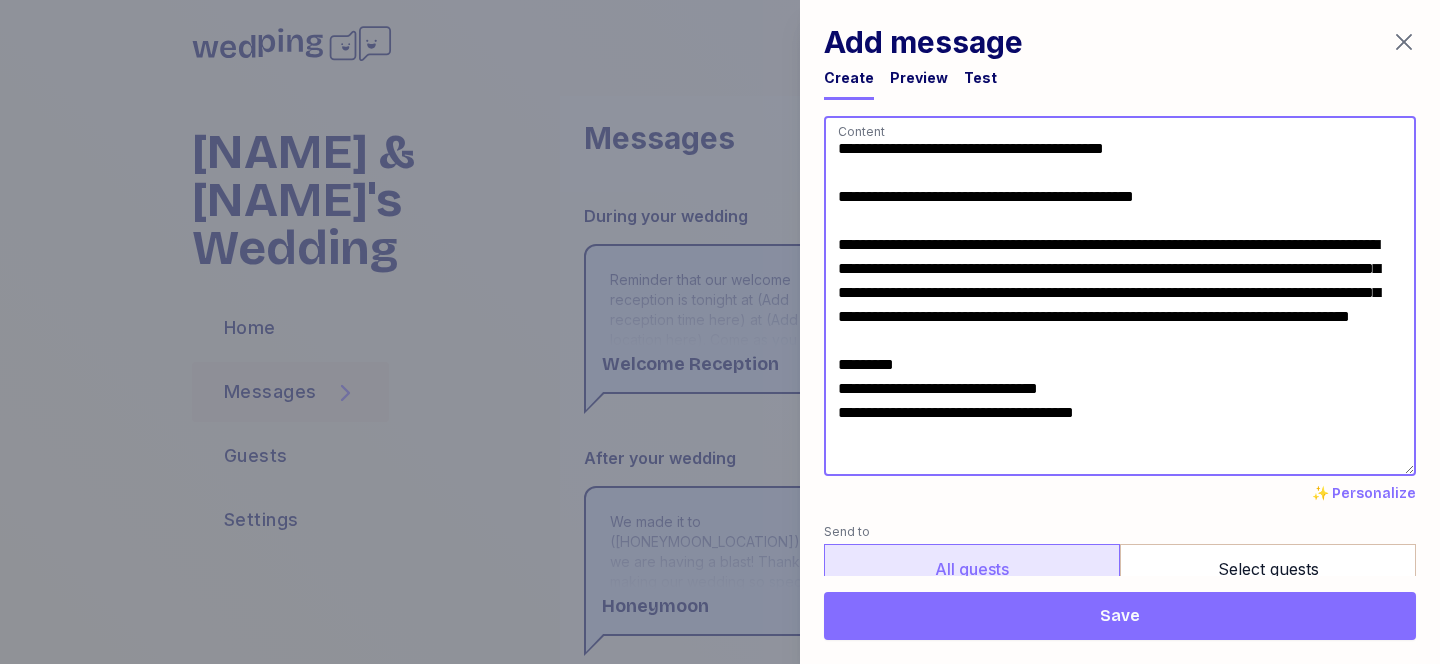click on "**********" at bounding box center (1120, 296) 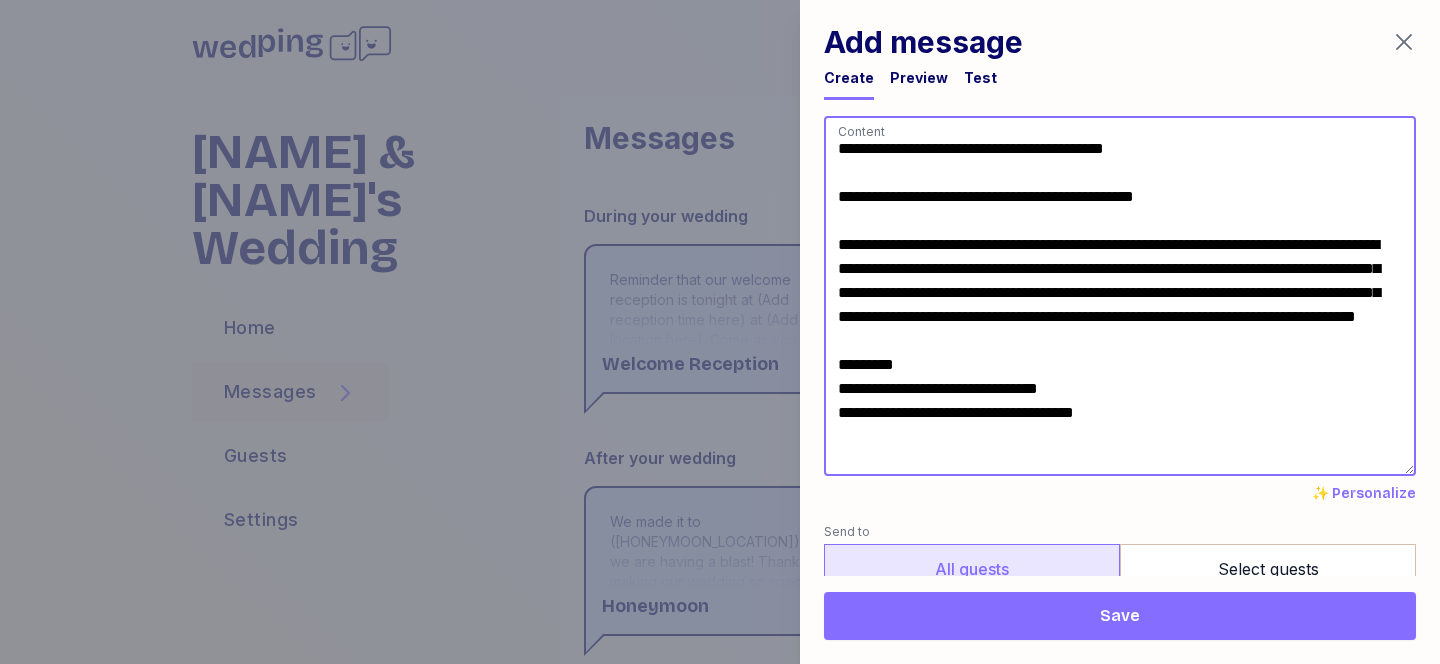 click on "**********" at bounding box center [1120, 296] 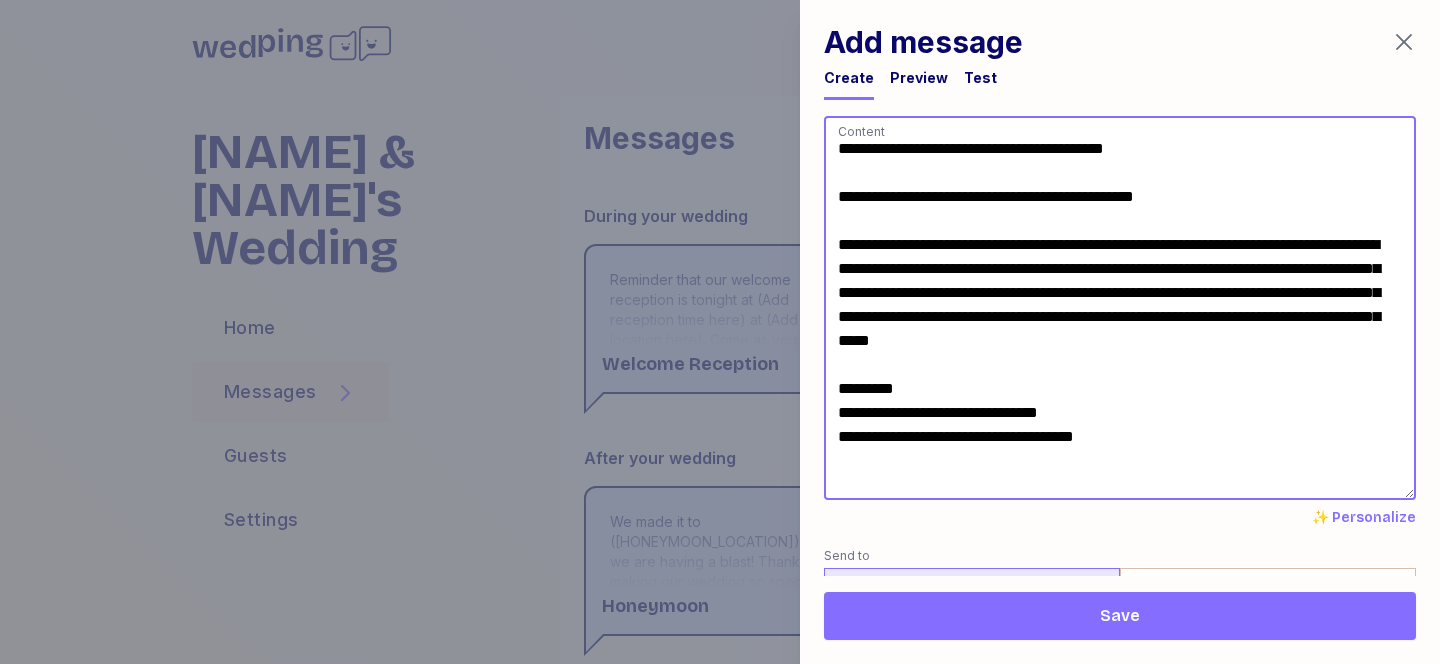 click on "**********" at bounding box center (1120, 308) 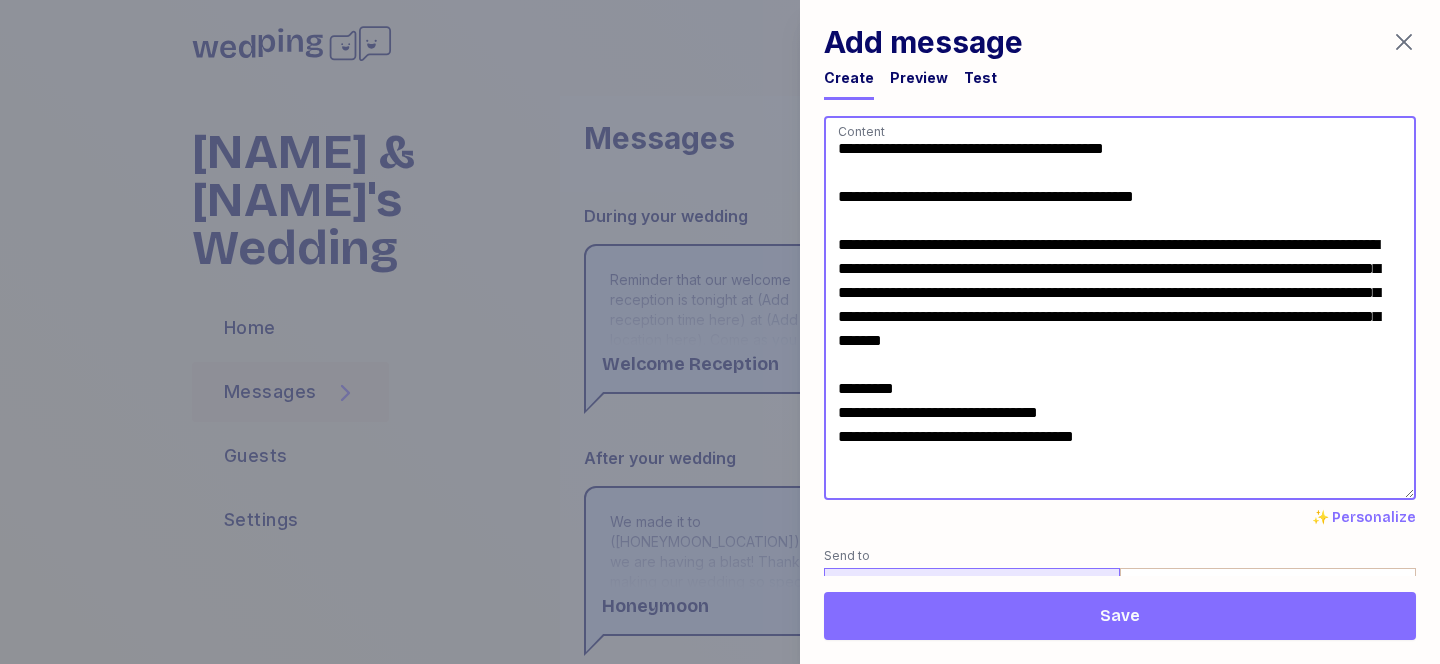 click on "**********" at bounding box center (1120, 308) 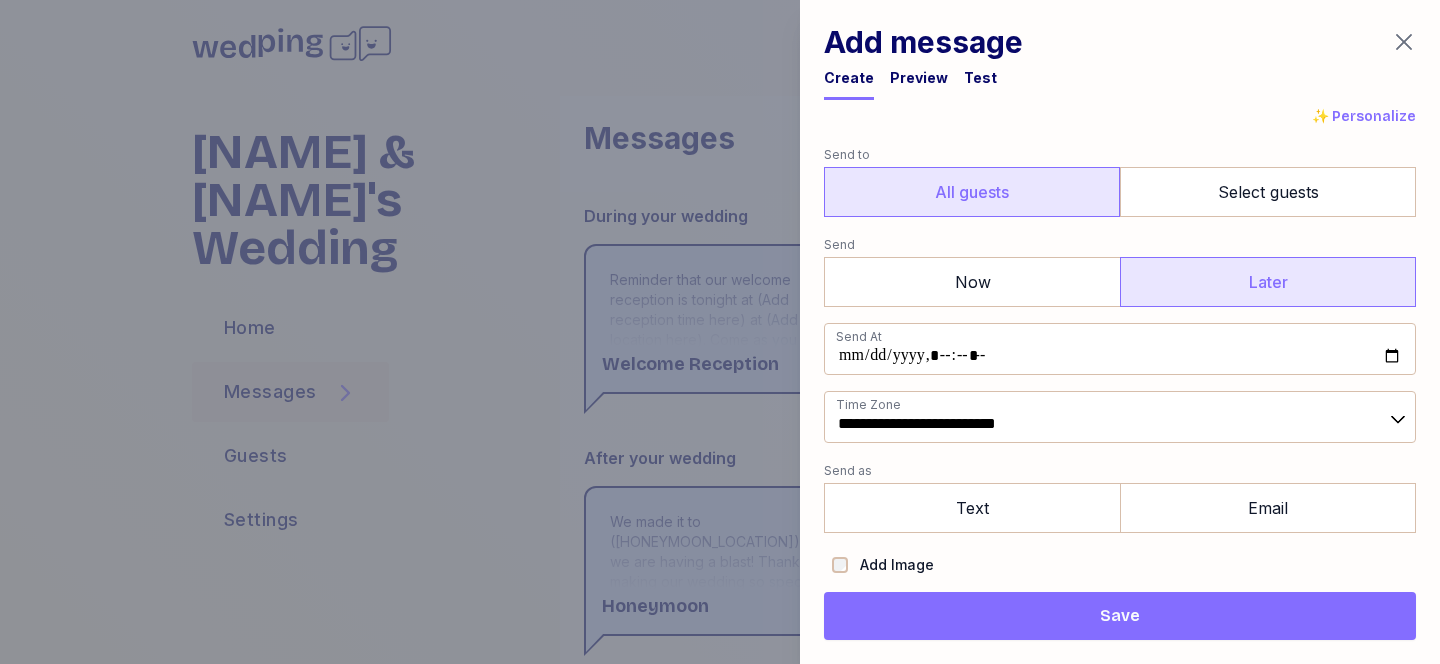scroll, scrollTop: 409, scrollLeft: 0, axis: vertical 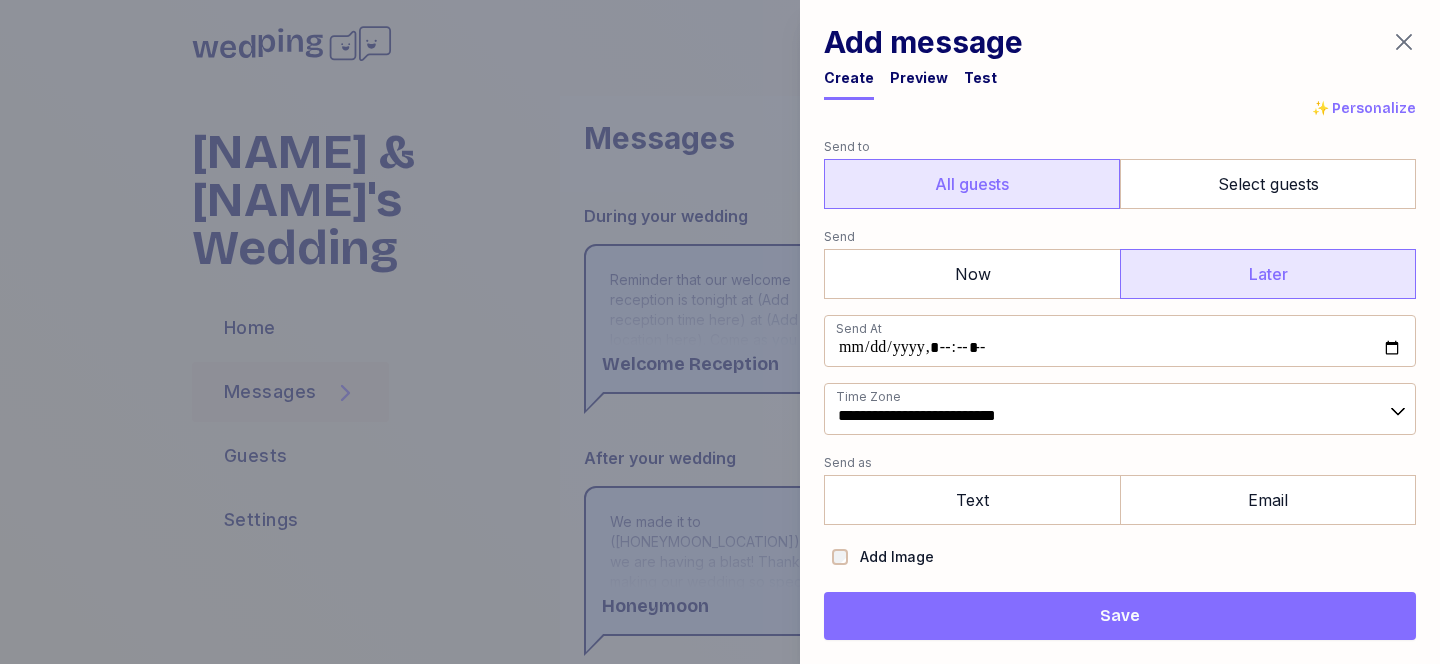 type on "**********" 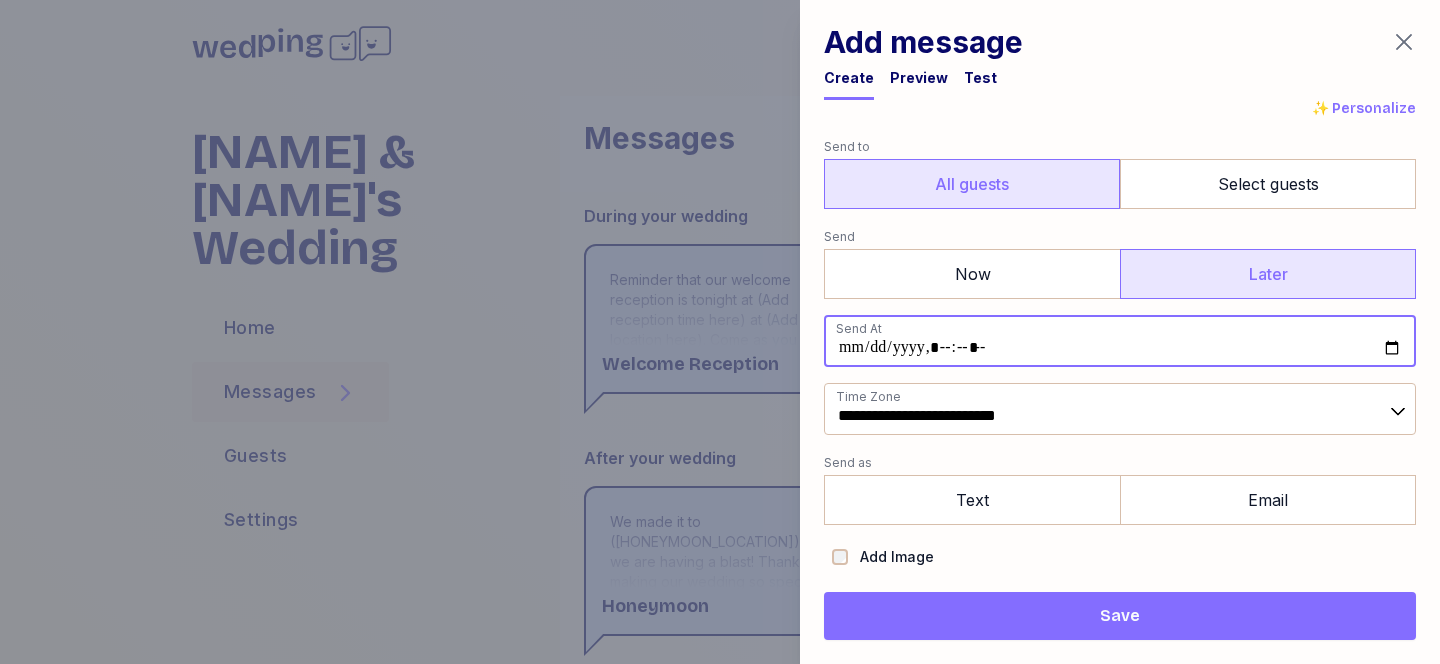 click at bounding box center (1120, 341) 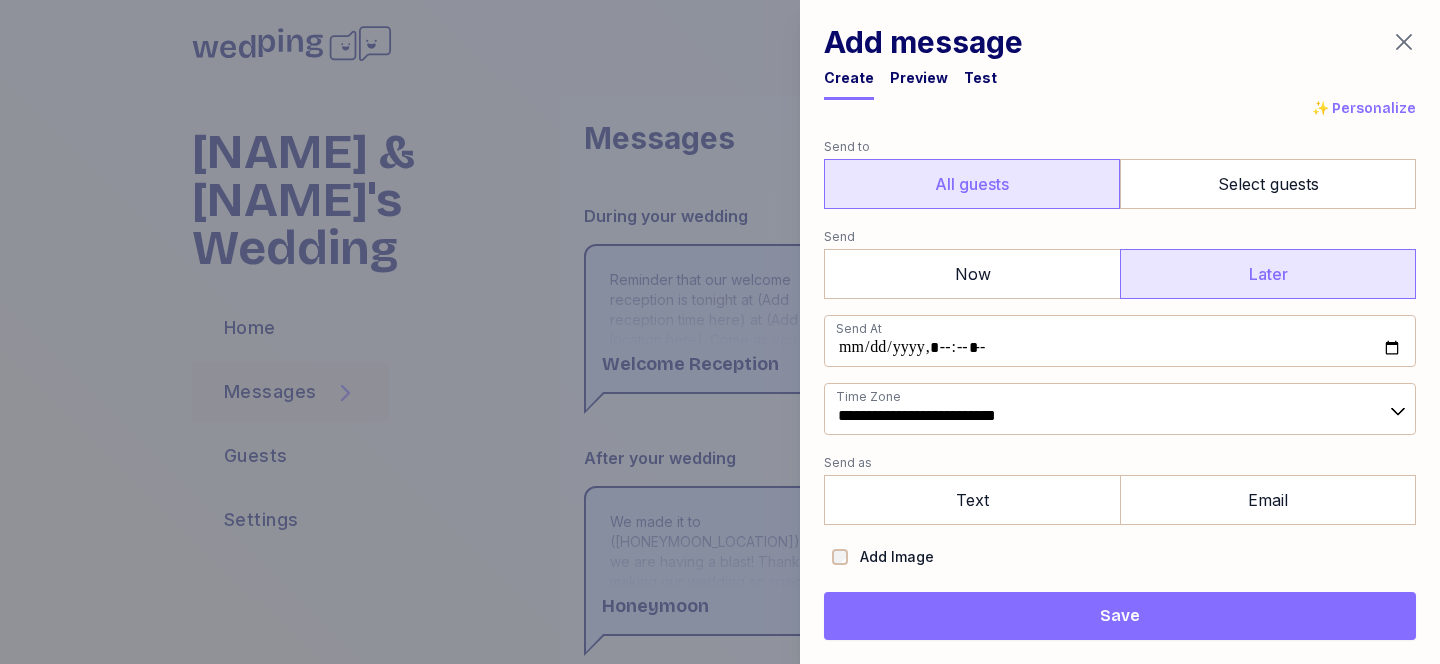 type on "**********" 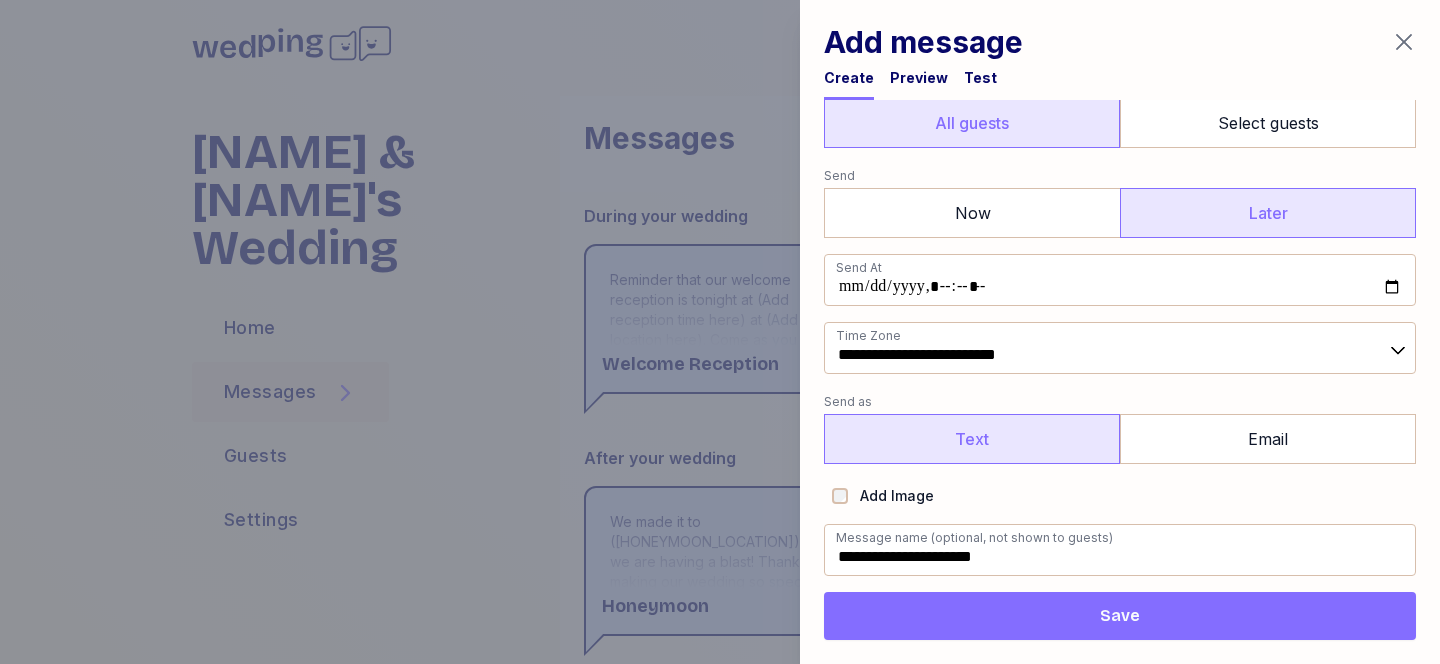 click on "Text" at bounding box center [972, 439] 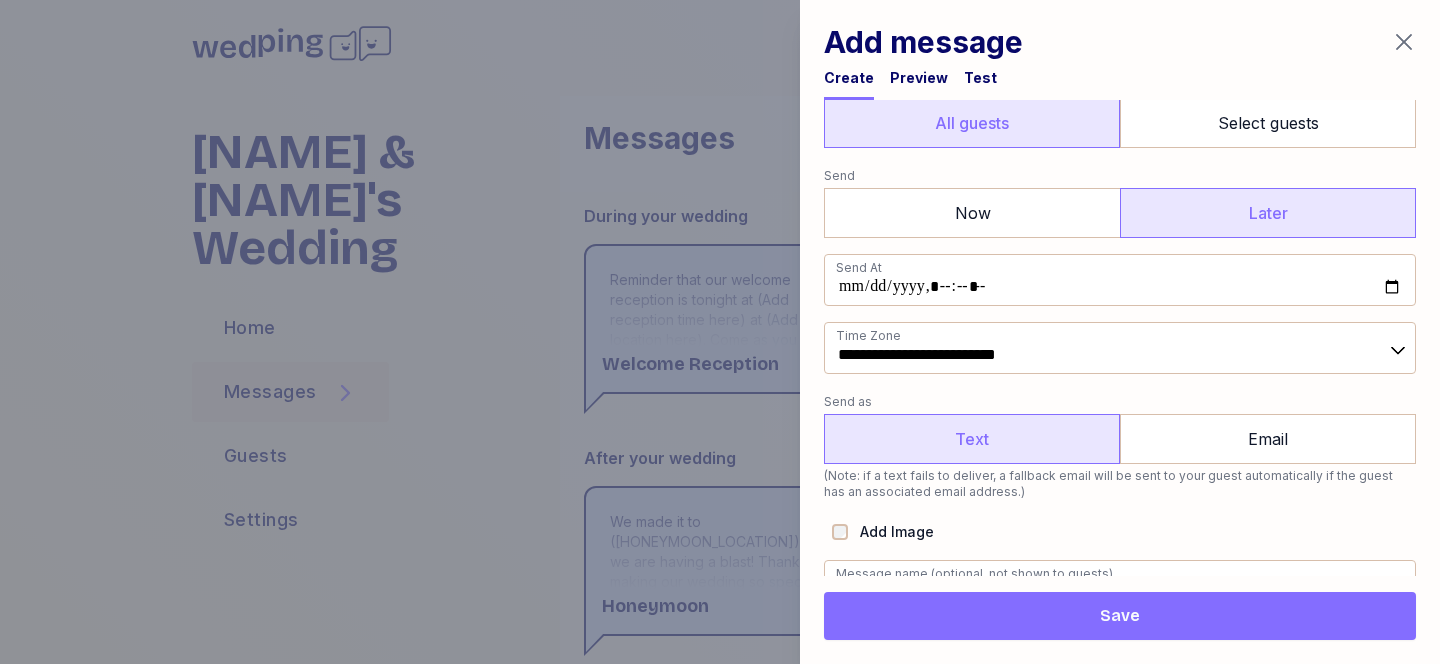 scroll, scrollTop: 506, scrollLeft: 0, axis: vertical 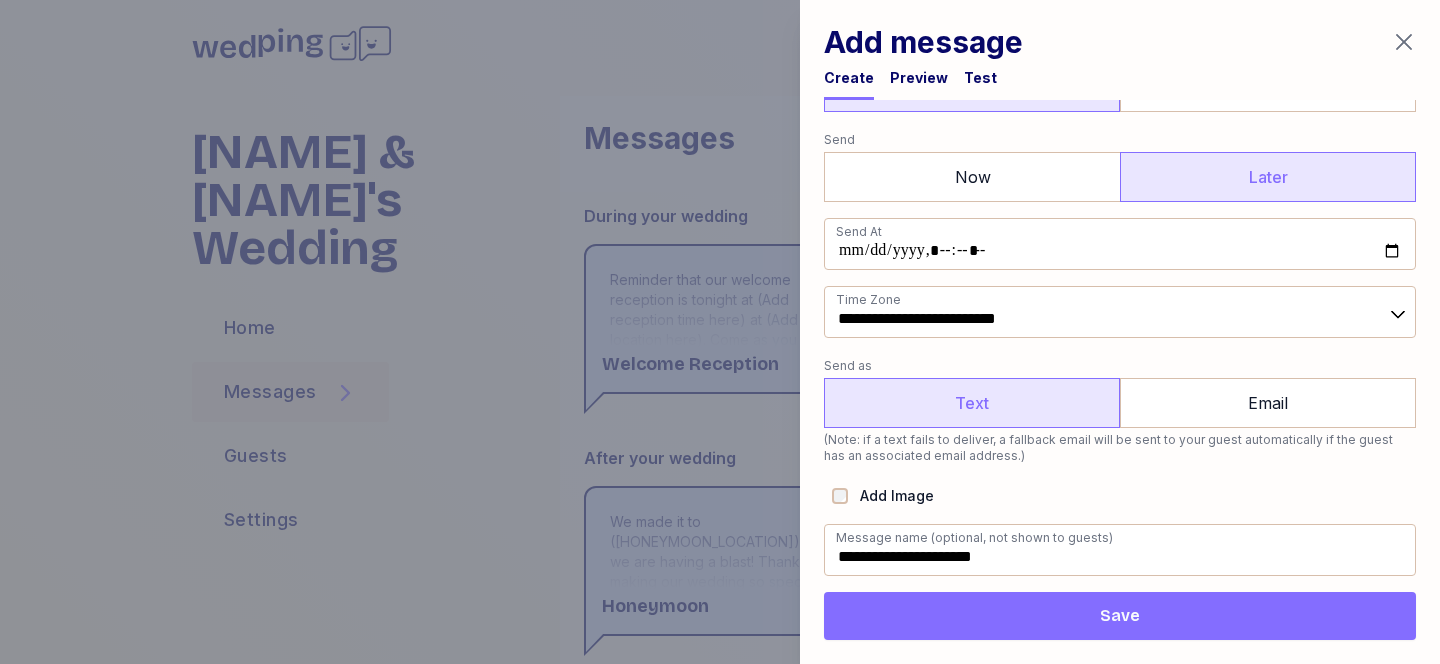 click on "Save" at bounding box center [1120, 616] 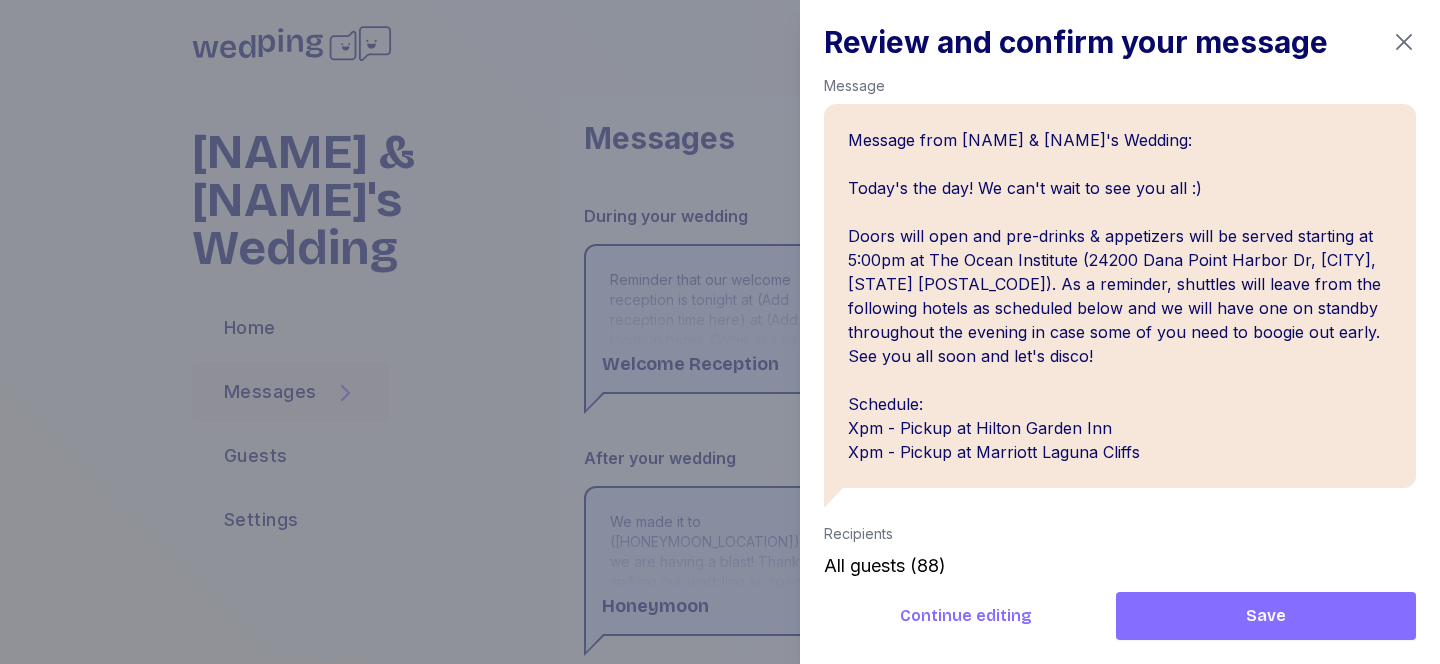 scroll, scrollTop: 76, scrollLeft: 0, axis: vertical 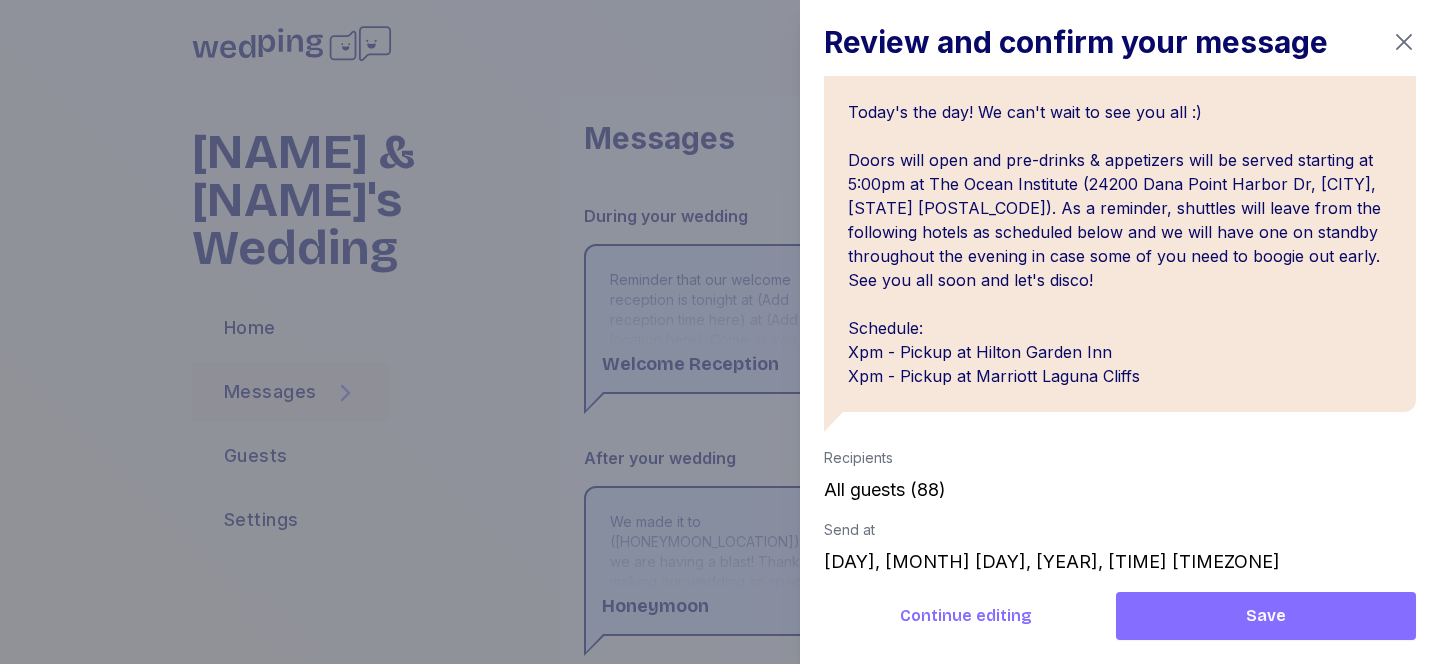 click on "Save" at bounding box center [1266, 616] 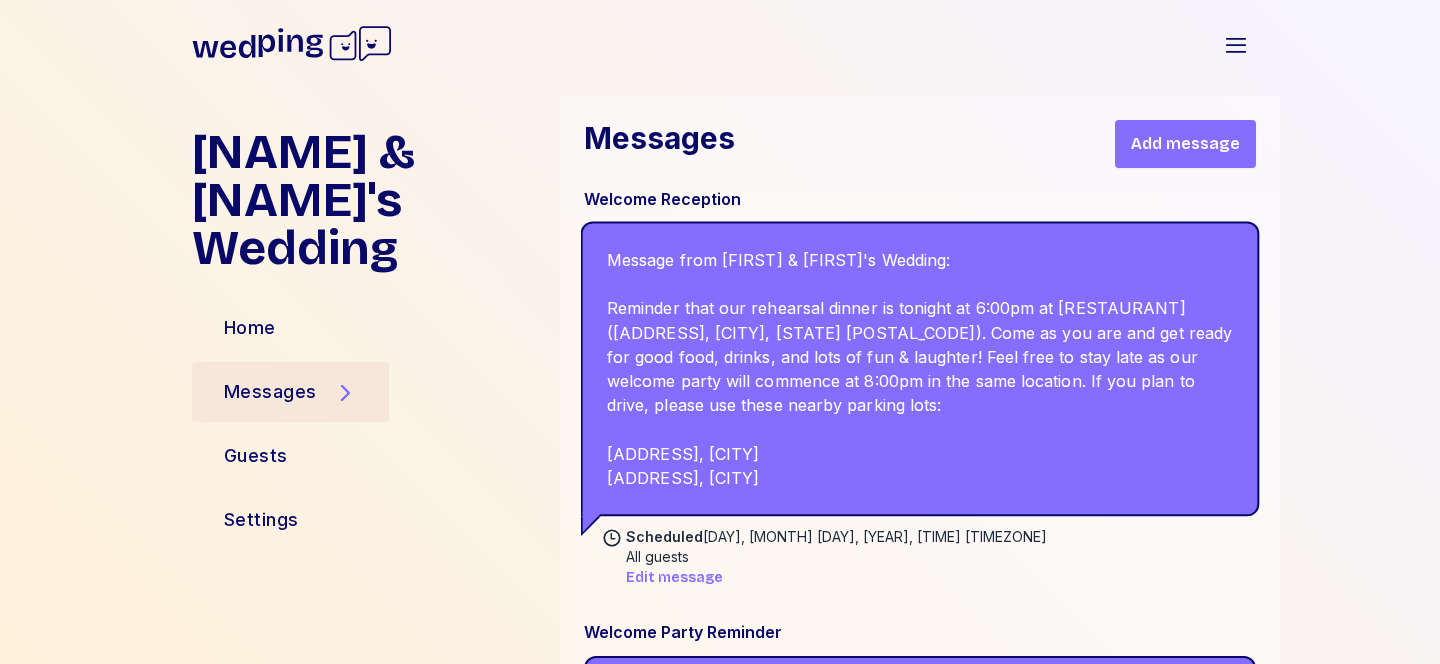 scroll, scrollTop: 511, scrollLeft: 0, axis: vertical 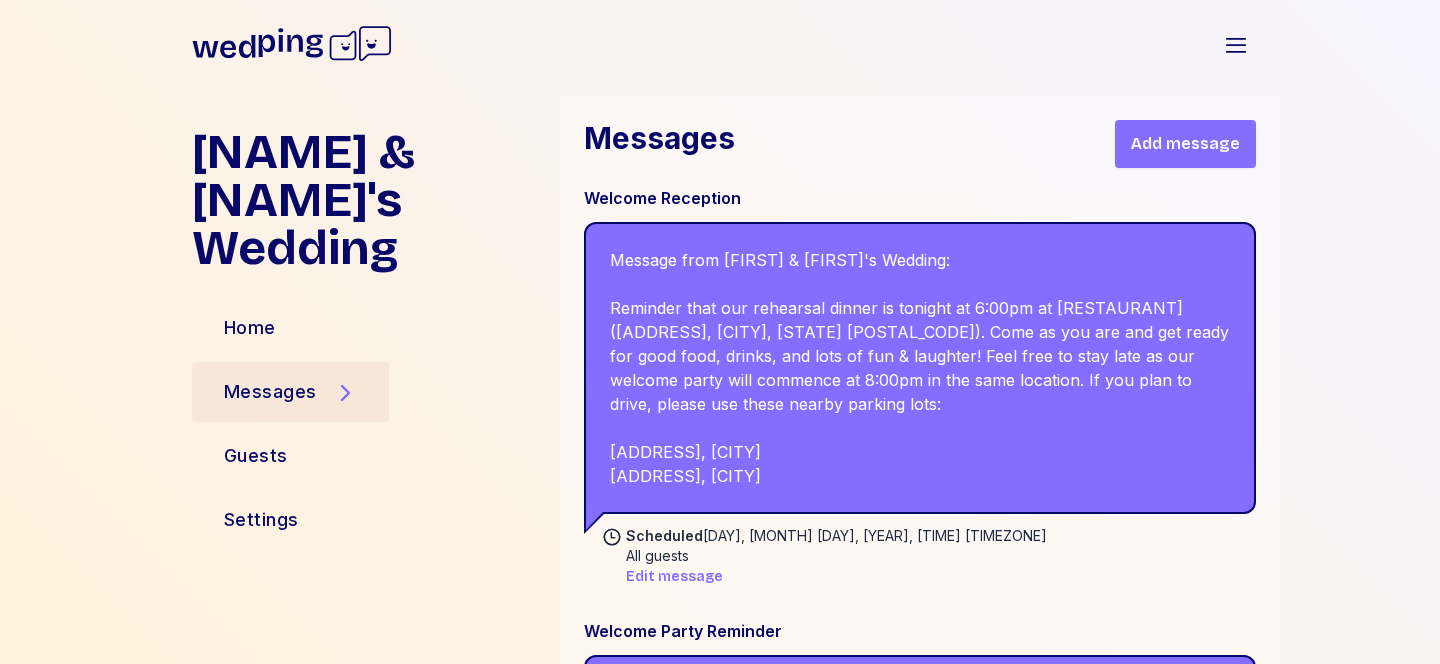 click on "Edit message" at bounding box center (674, 577) 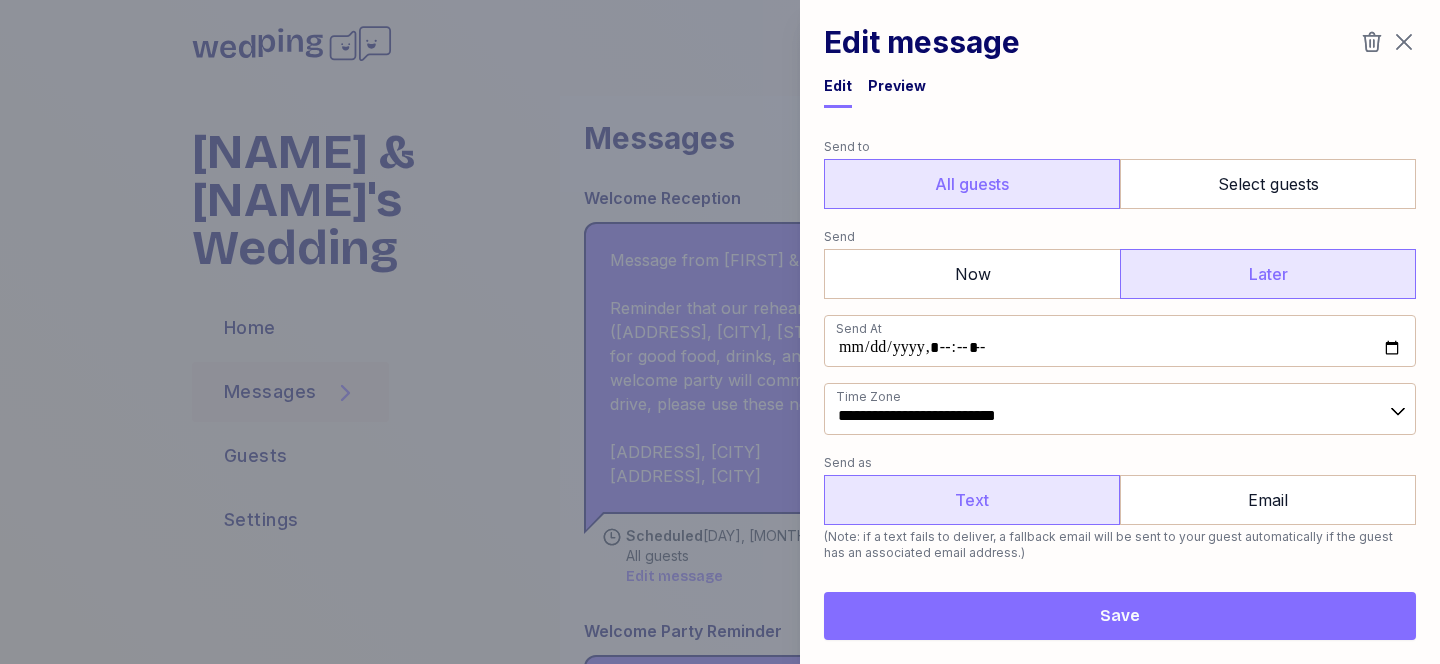 scroll, scrollTop: 428, scrollLeft: 0, axis: vertical 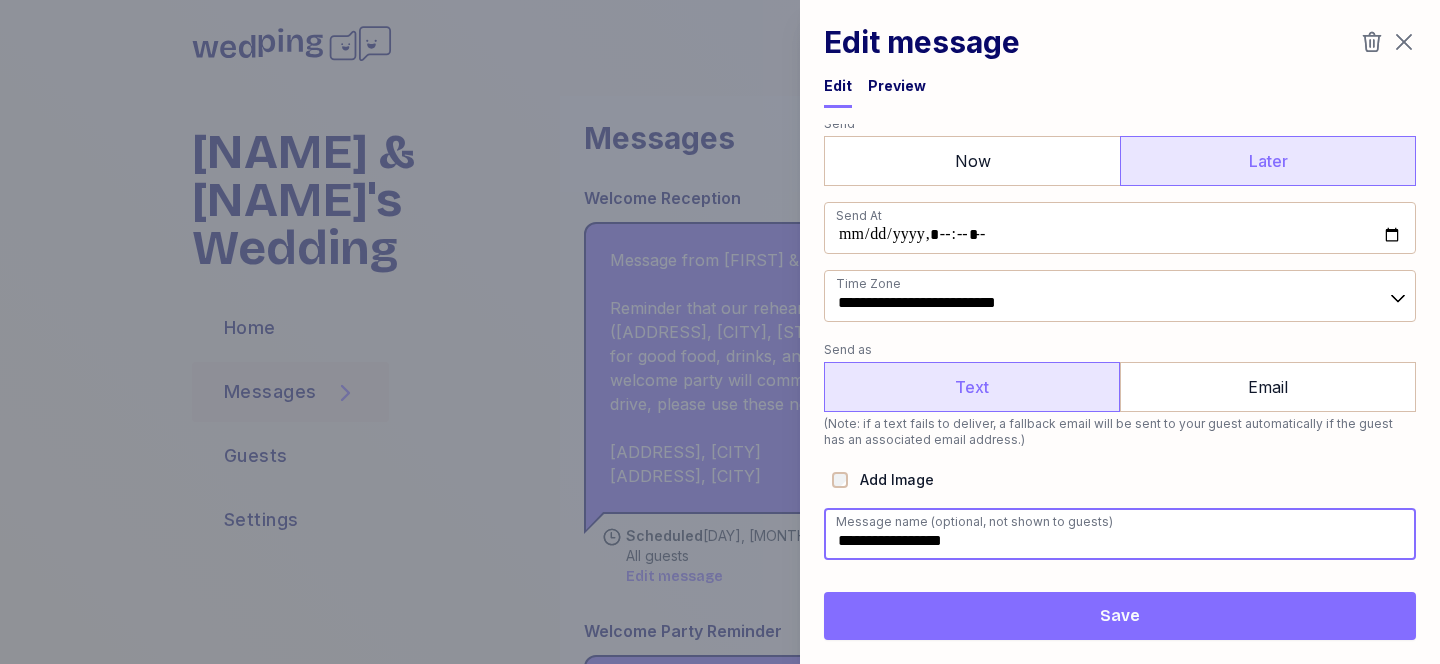 click on "**********" at bounding box center (1120, 534) 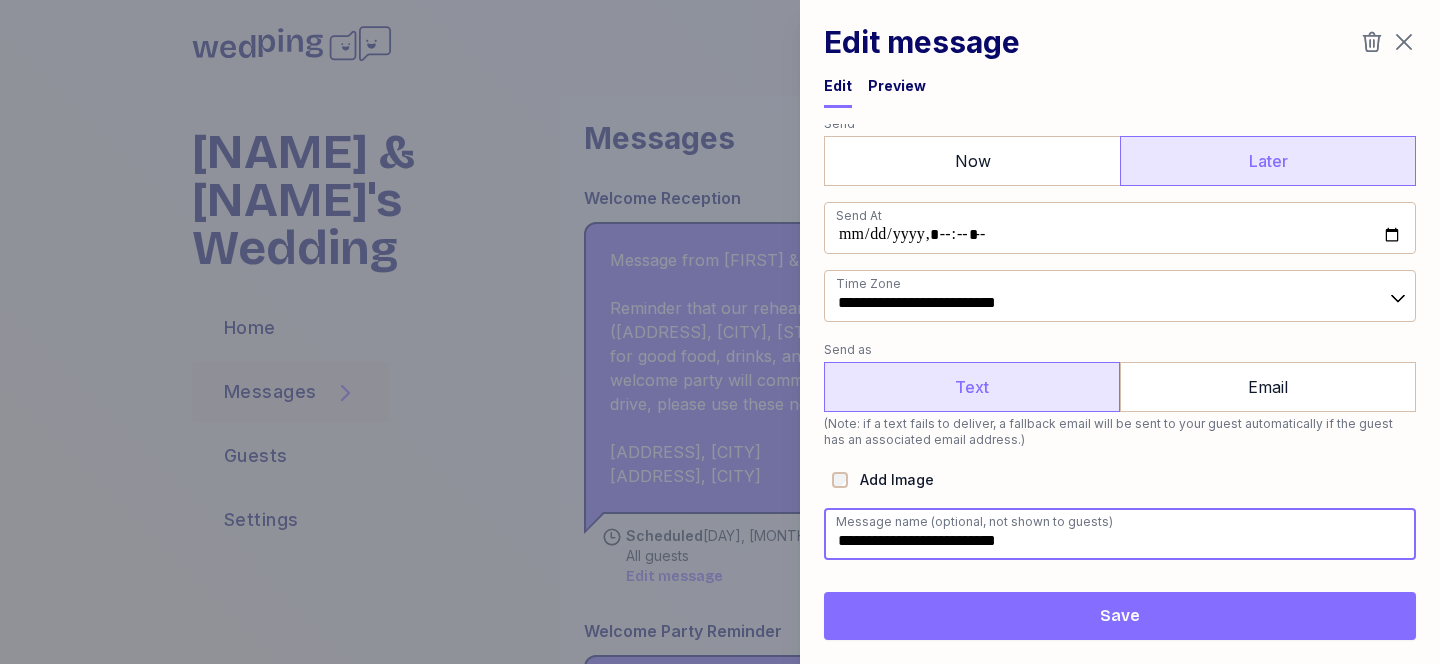 type on "**********" 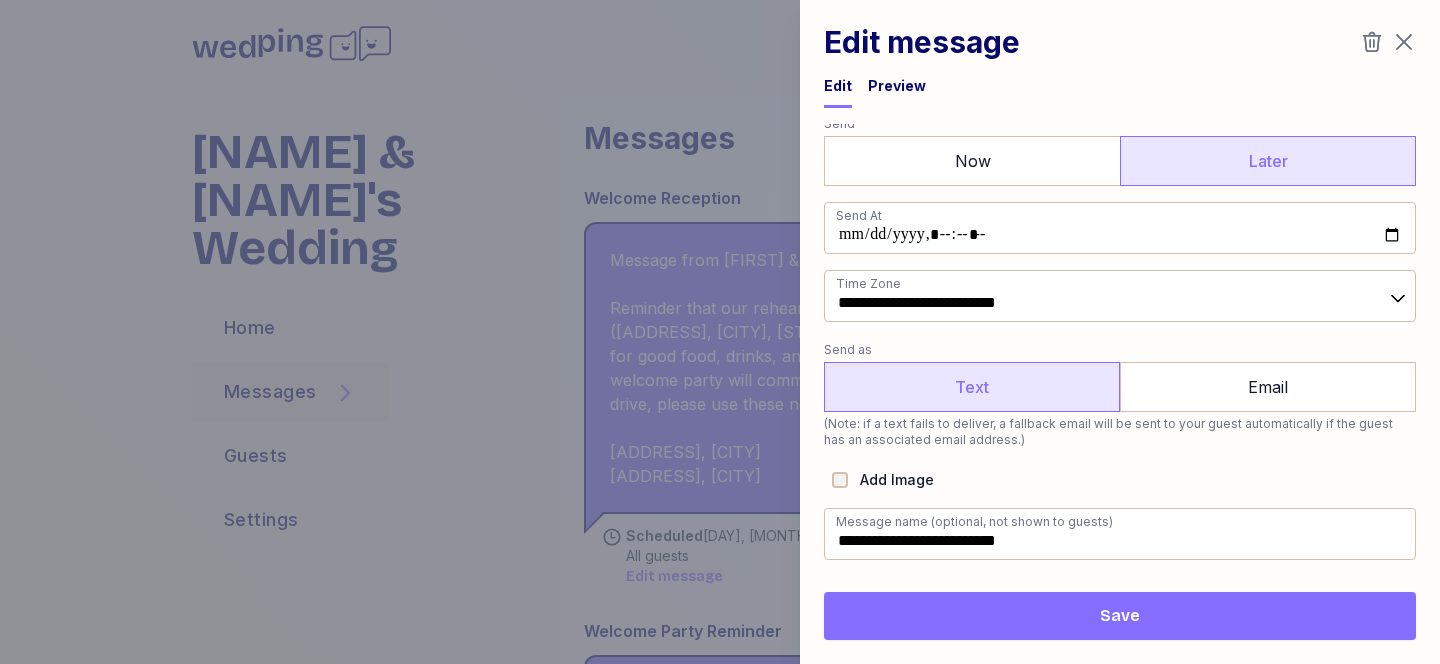 click on "Save" at bounding box center [1120, 616] 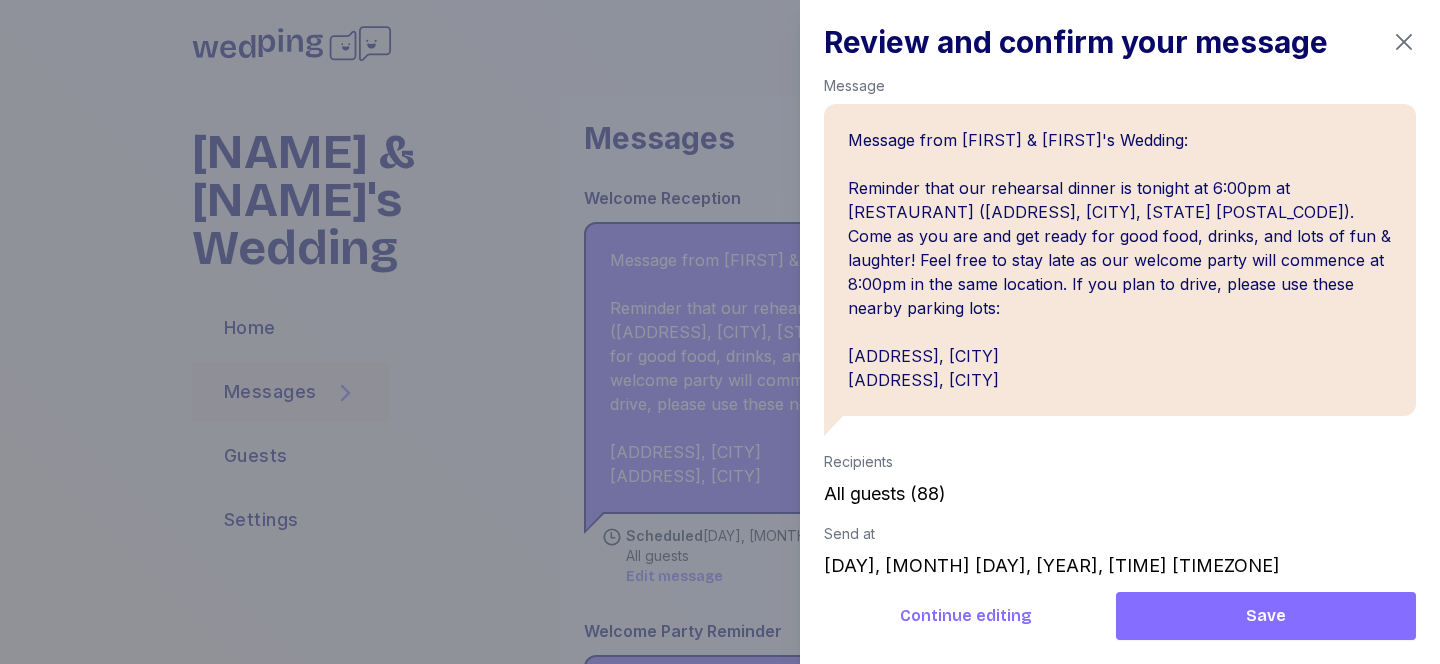 click on "Save" at bounding box center (1266, 616) 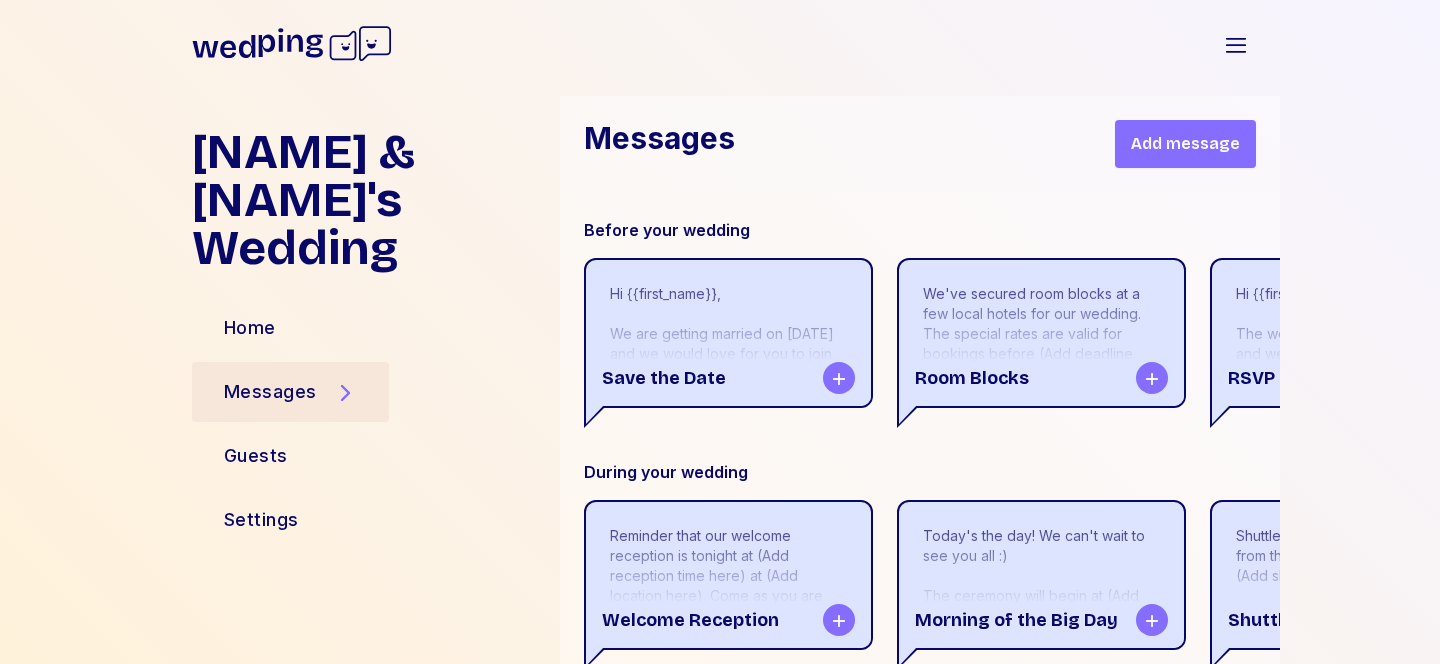 scroll, scrollTop: 2581, scrollLeft: 0, axis: vertical 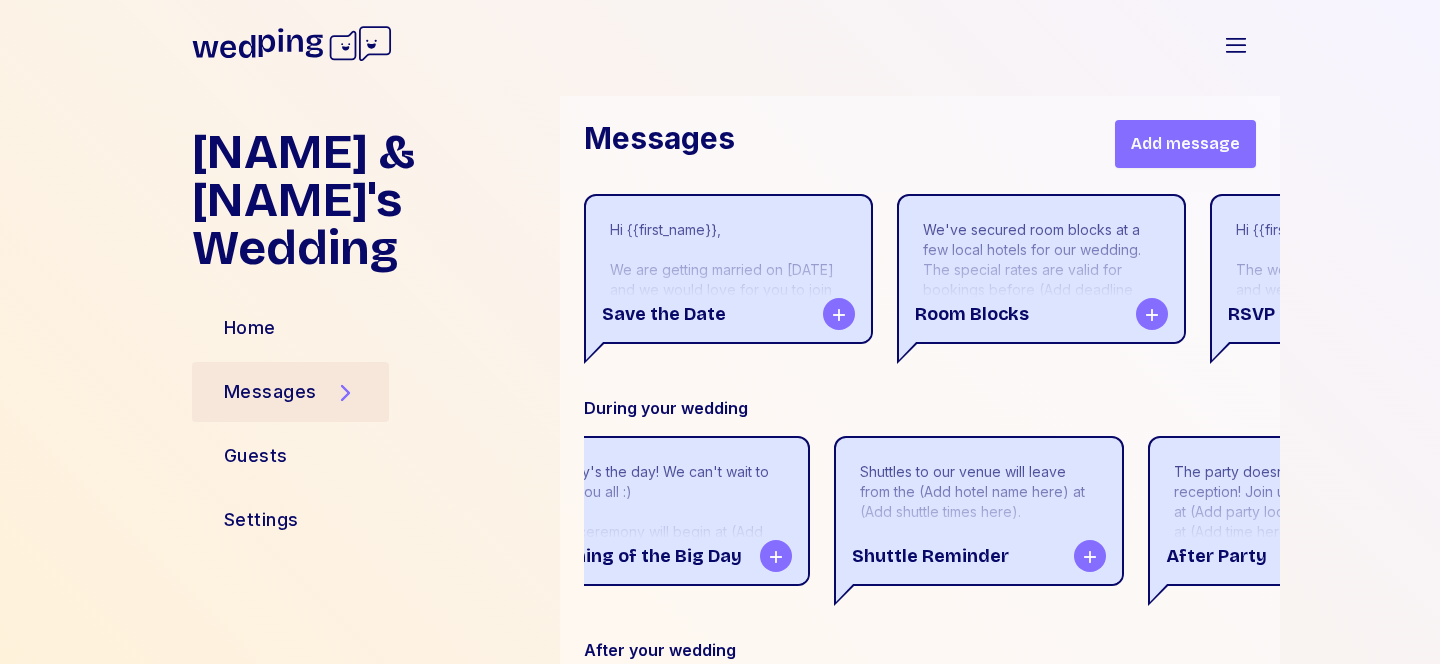 click on "Shuttles to our venue will leave from the (Add hotel name here) at (Add shuttle times here).
Ride sharing is also available if you miss it!" at bounding box center [978, 522] 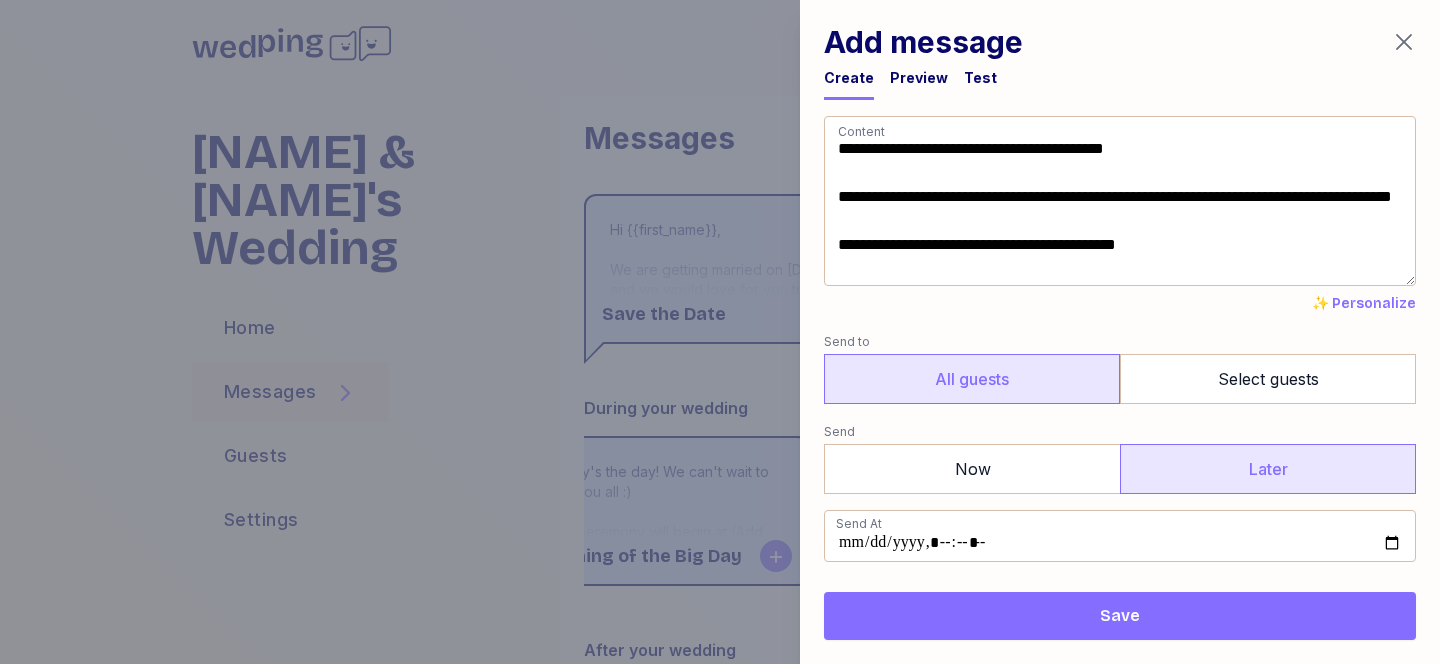 scroll, scrollTop: 2, scrollLeft: 0, axis: vertical 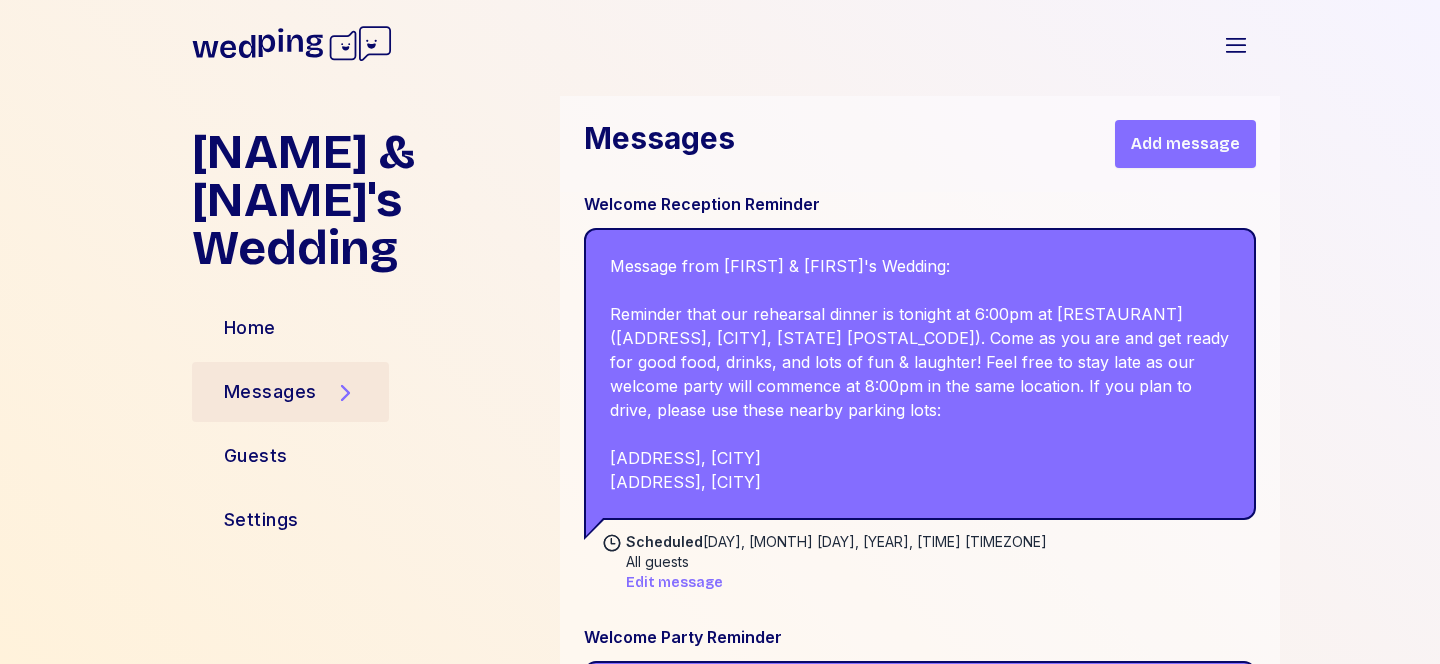 click on "Add message" at bounding box center [1185, 144] 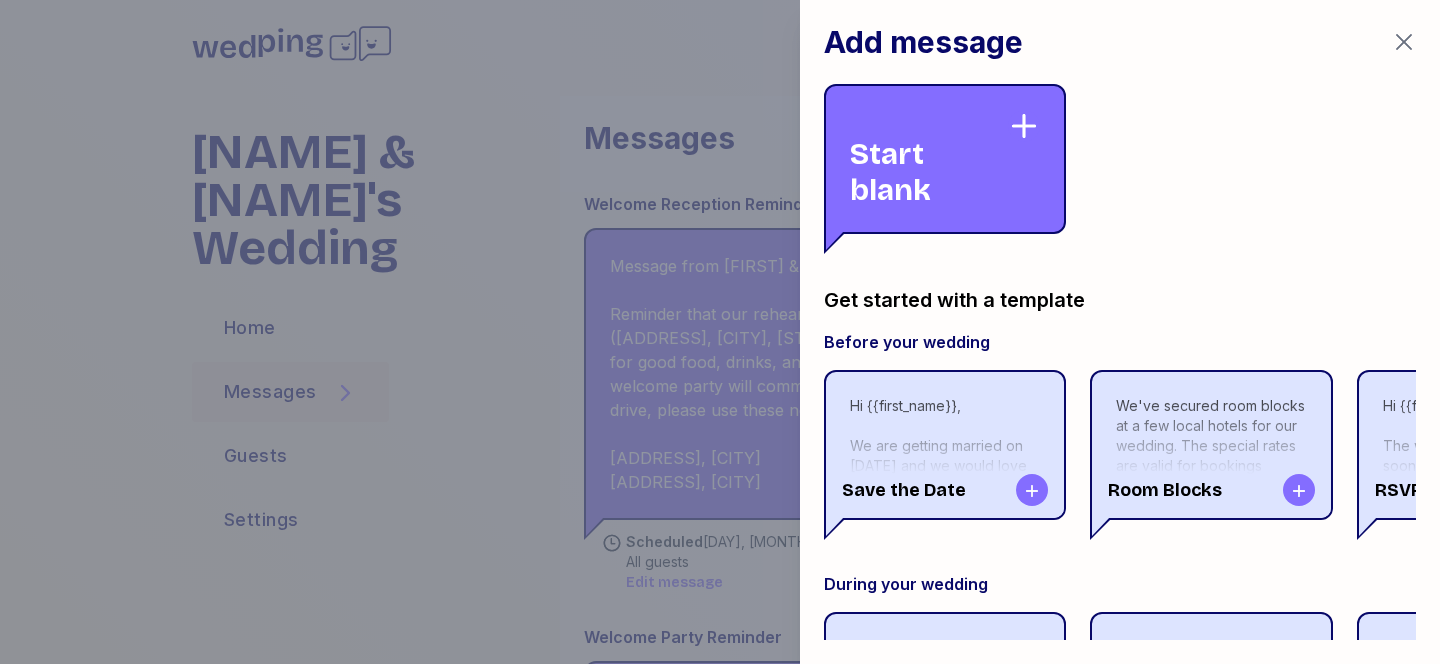 click on "Start blank" at bounding box center (929, 159) 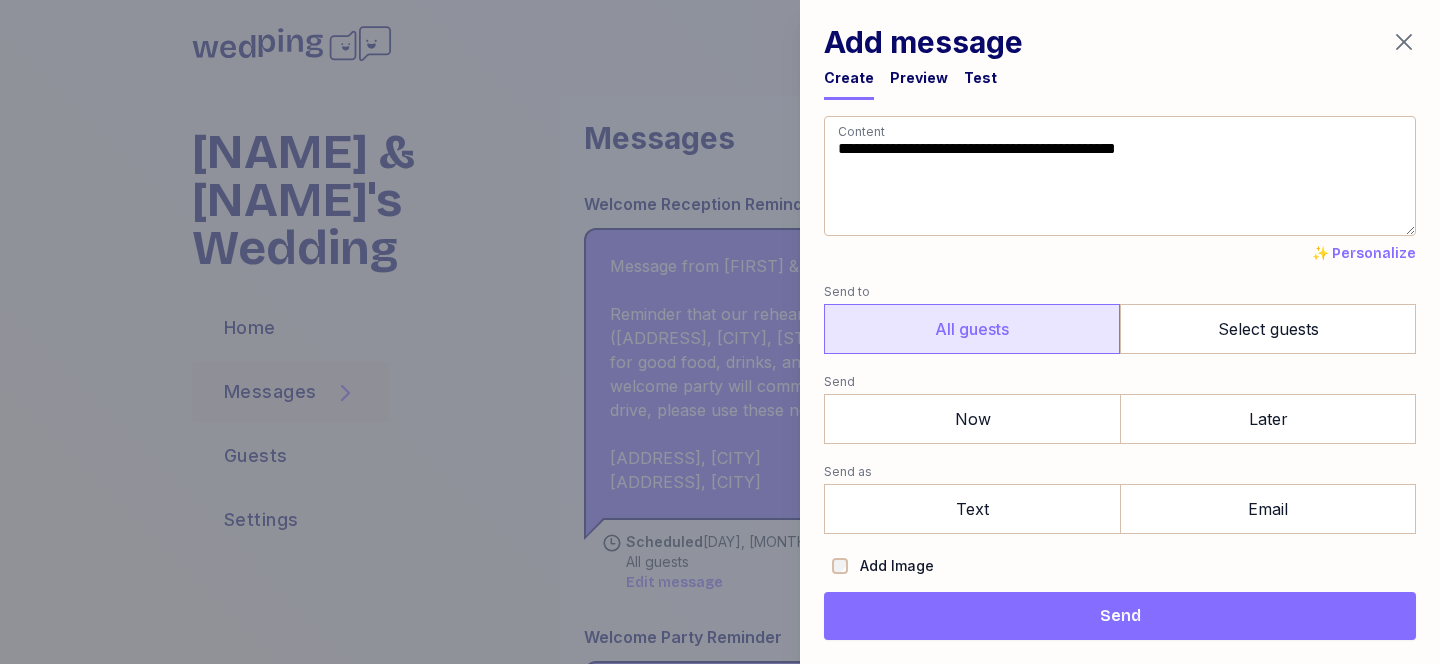 click on "All guests" at bounding box center (972, 329) 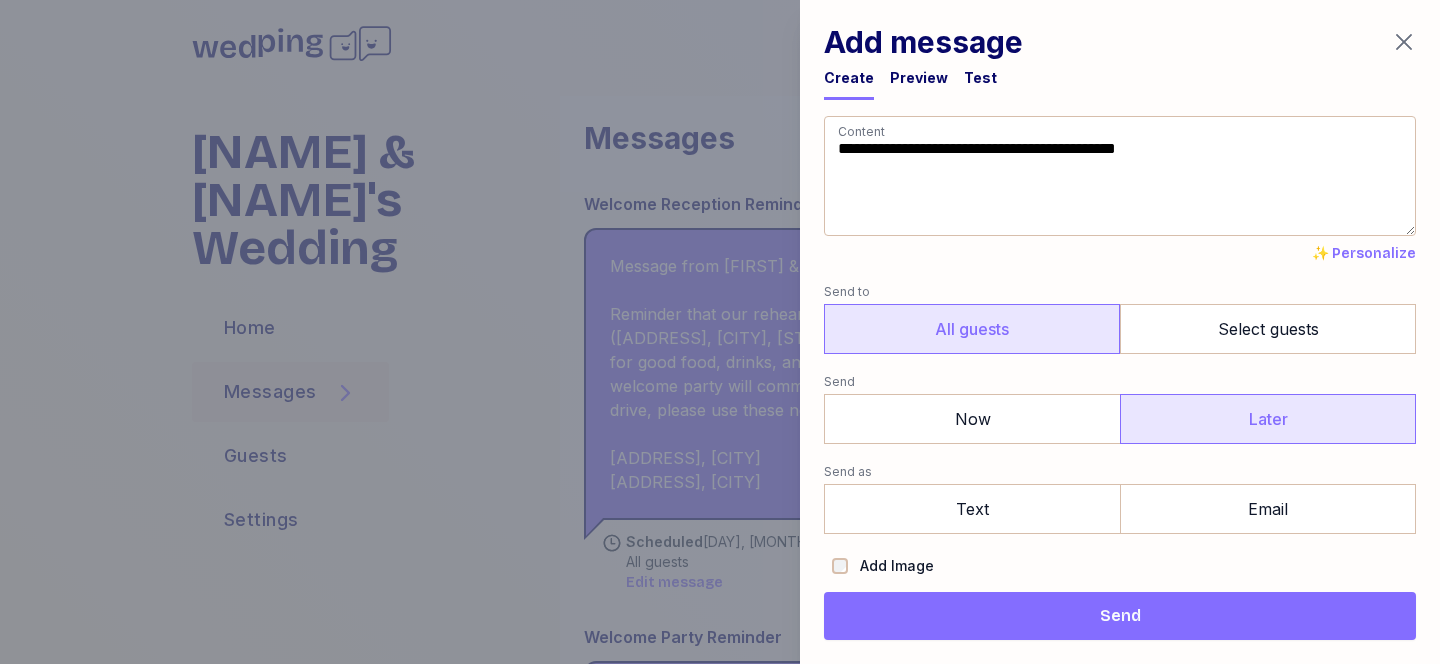 click on "Later" at bounding box center [1268, 419] 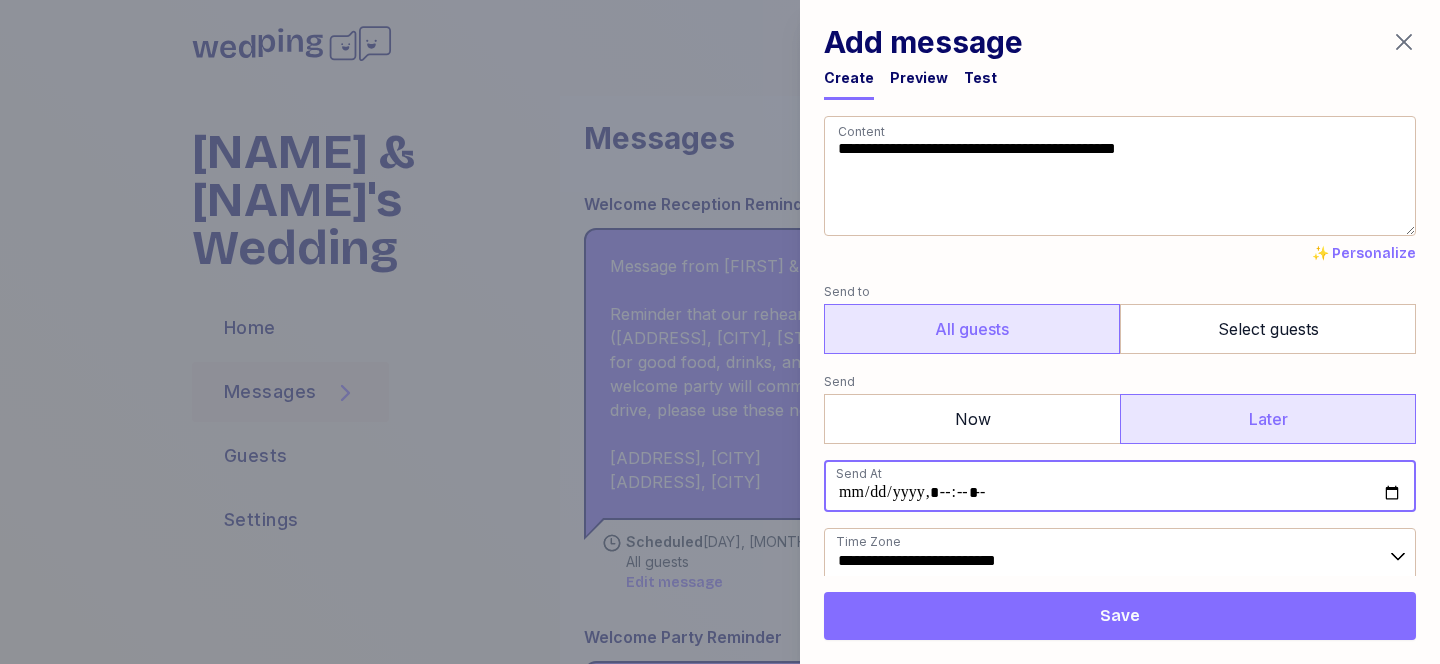 click at bounding box center [1120, 486] 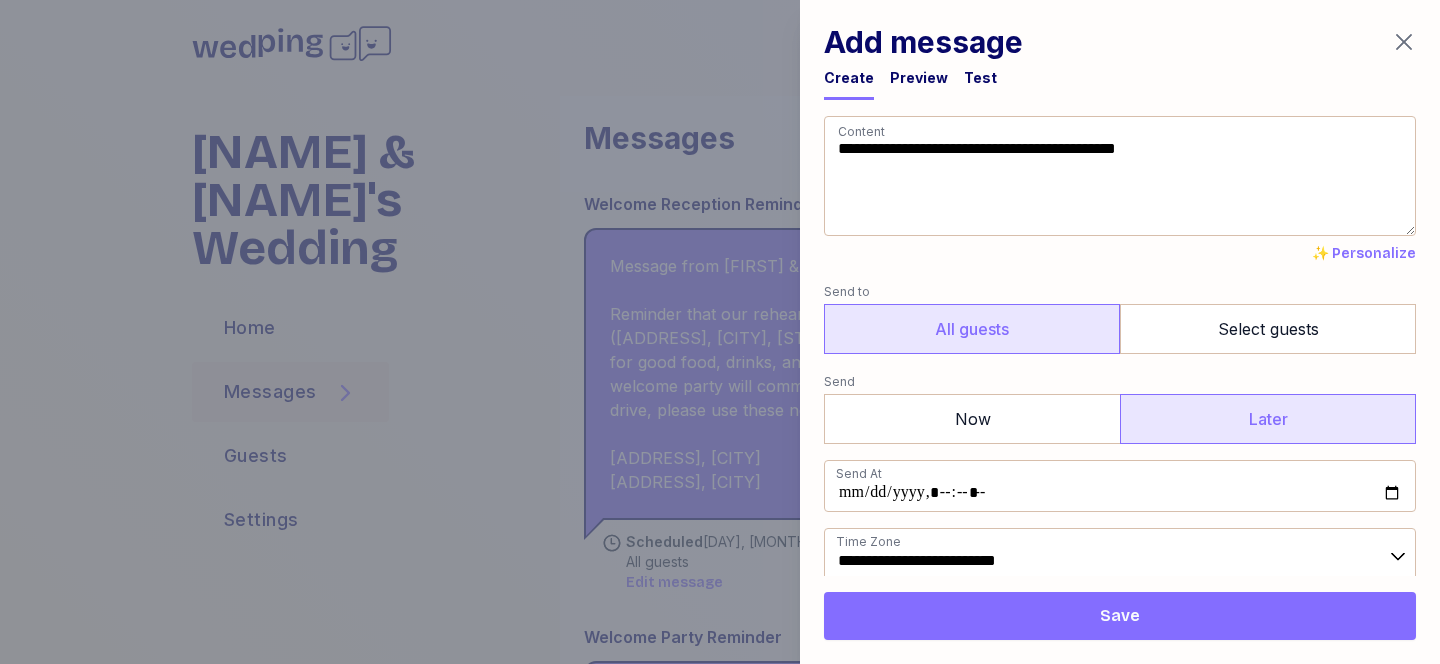 type on "**********" 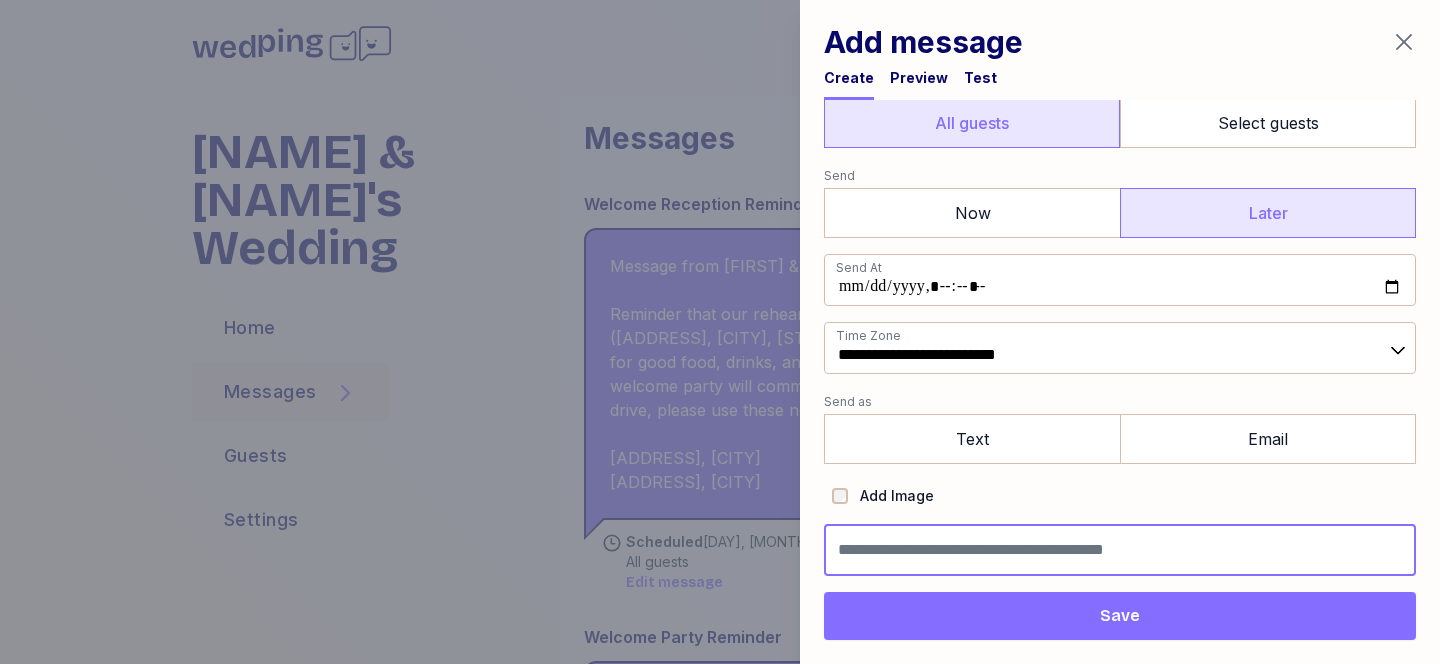 click at bounding box center [1120, 550] 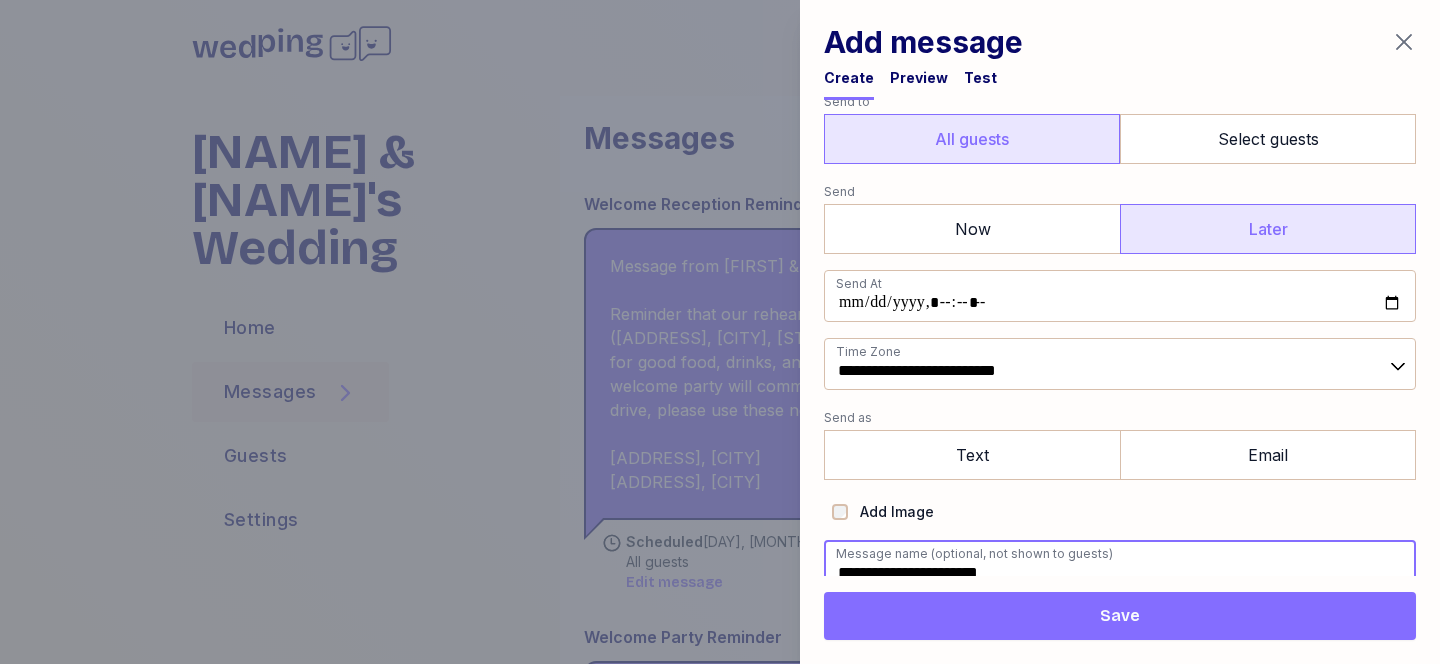 scroll, scrollTop: 179, scrollLeft: 0, axis: vertical 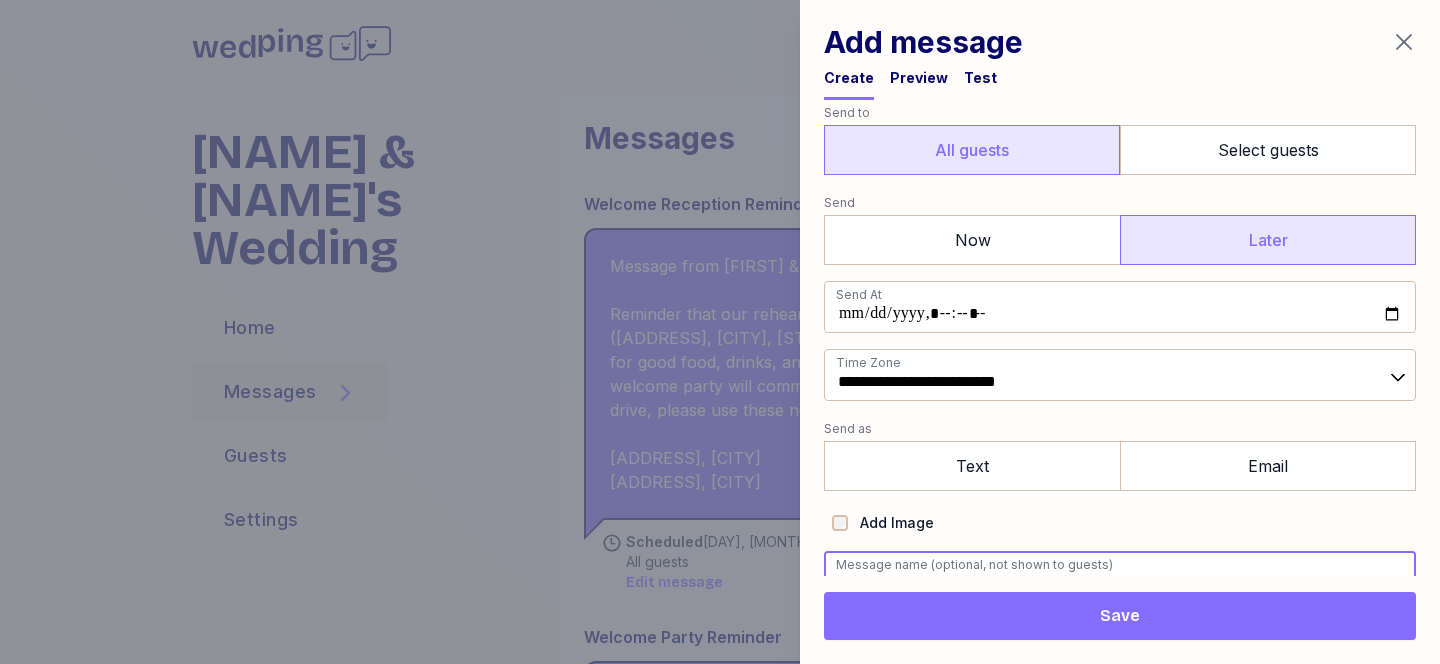 type on "**********" 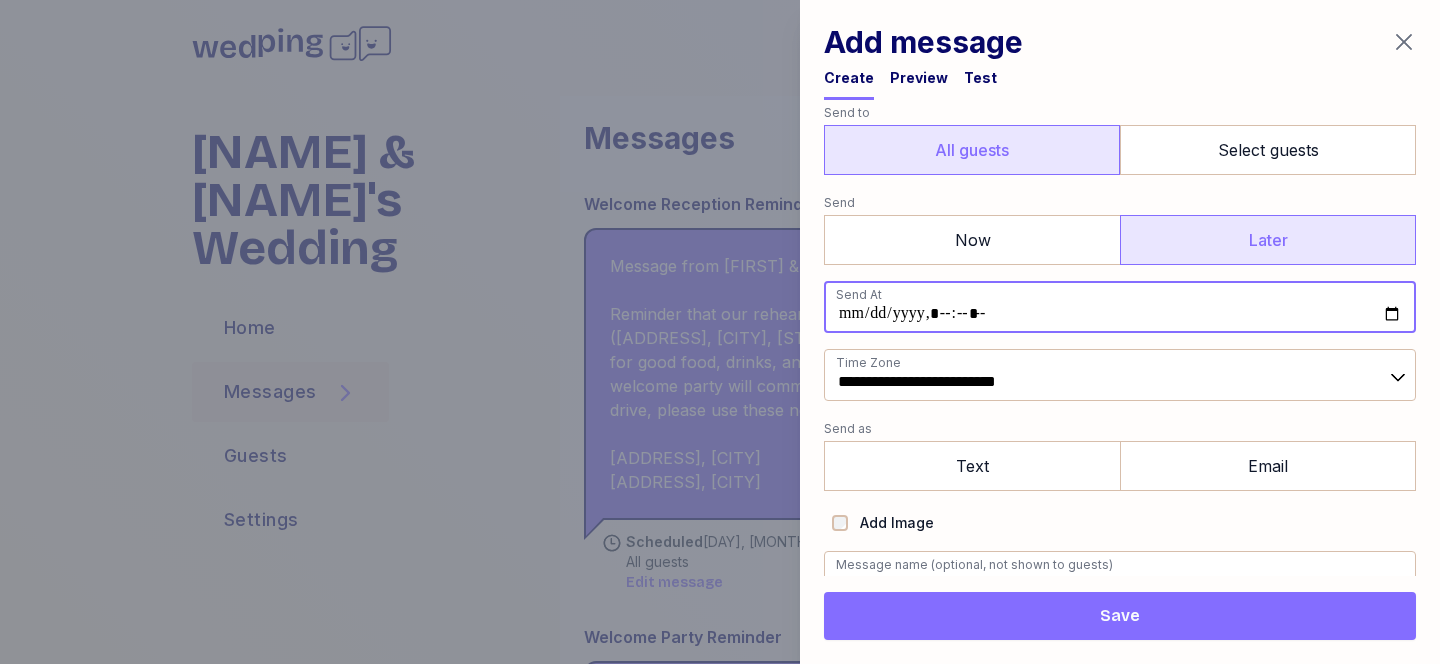 click at bounding box center [1120, 307] 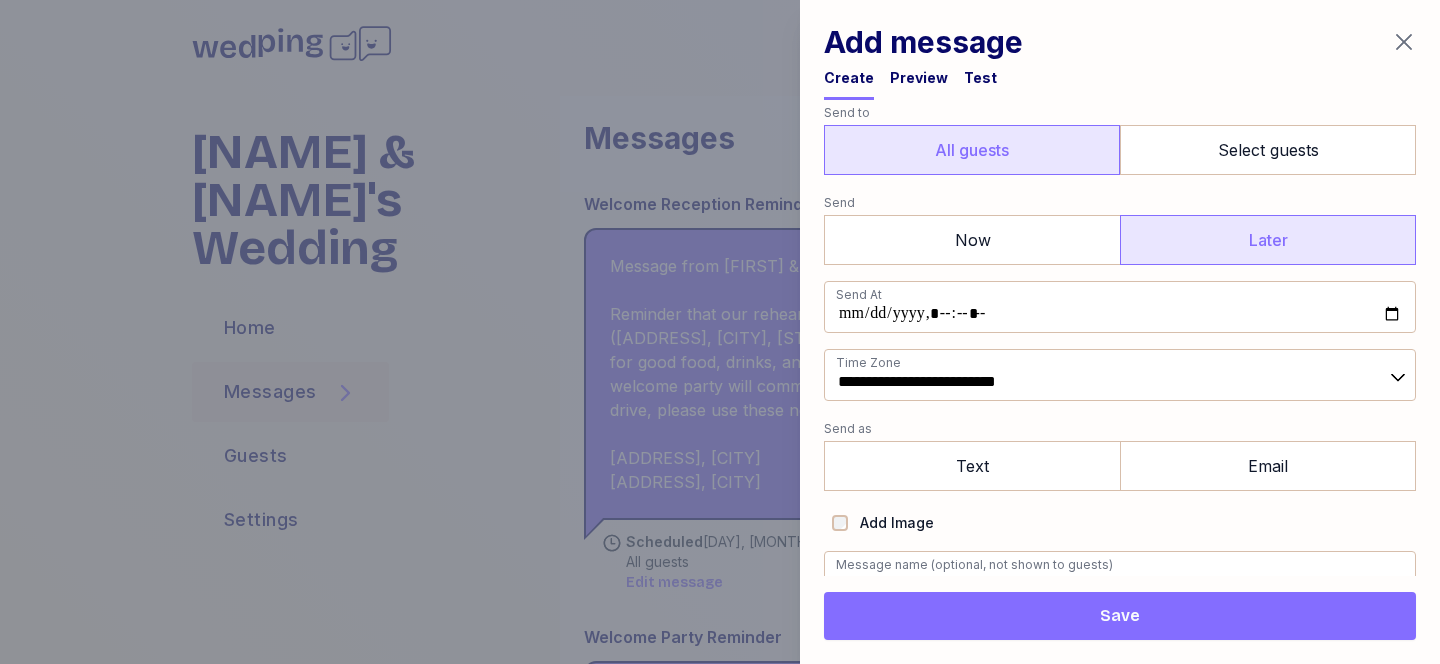 click on "**********" at bounding box center [1120, 270] 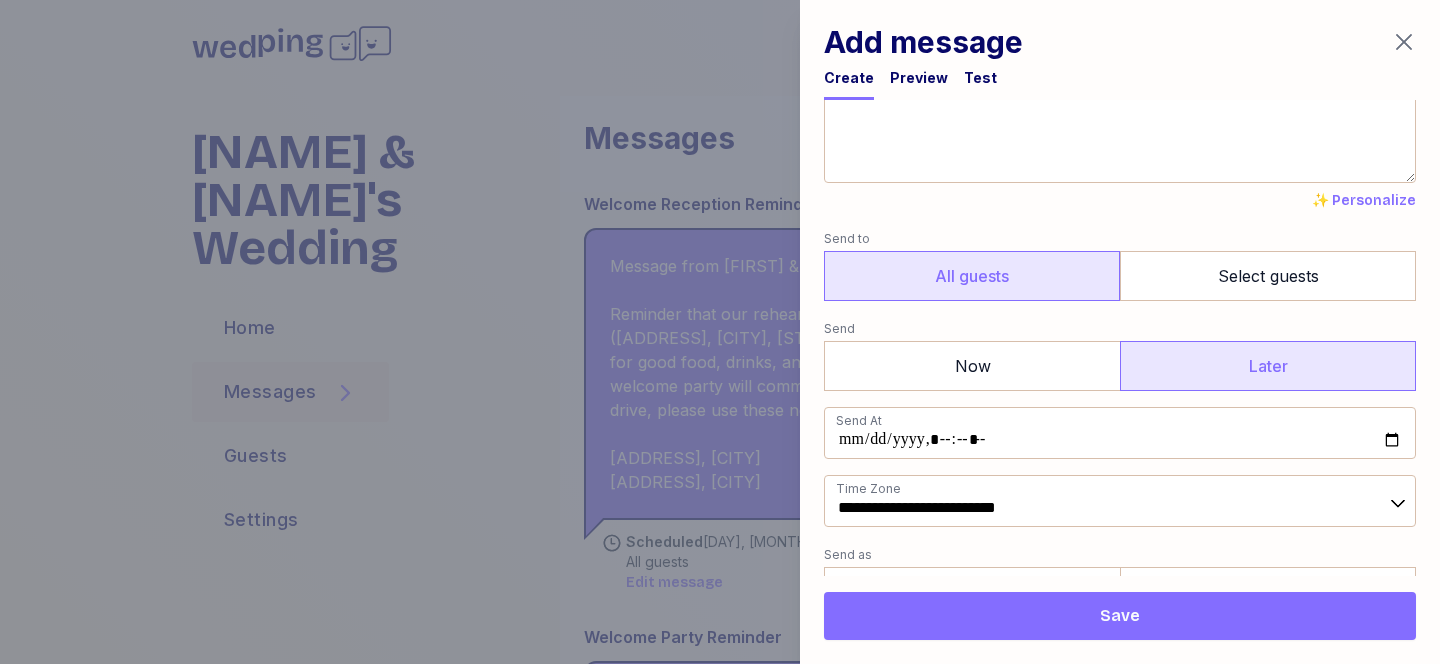scroll, scrollTop: 0, scrollLeft: 0, axis: both 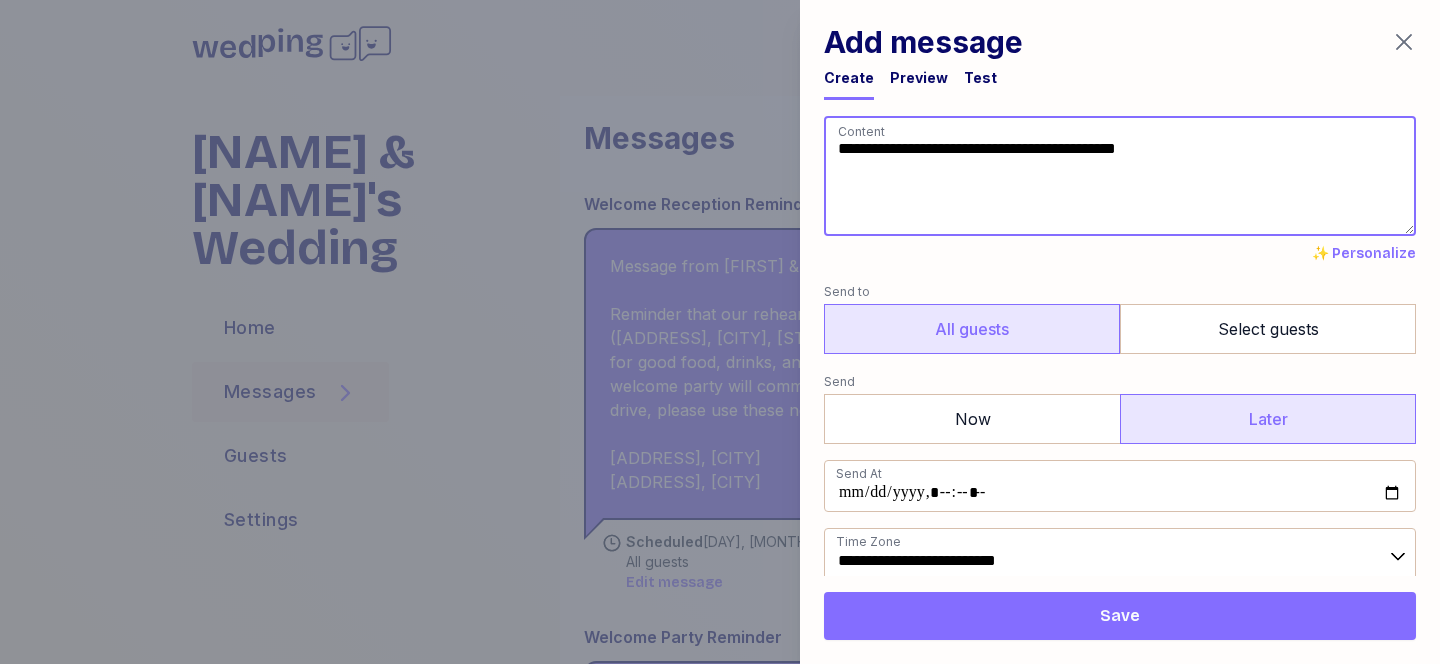click on "**********" at bounding box center (1120, 176) 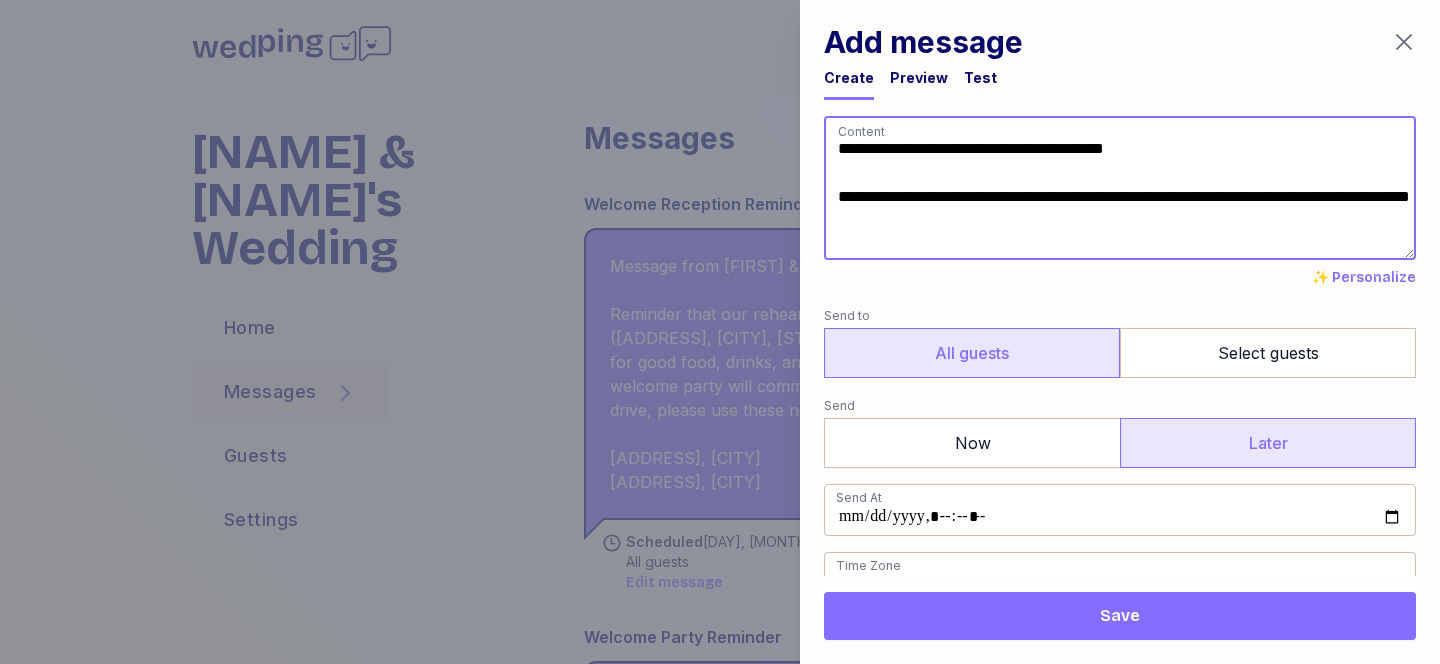 click on "**********" at bounding box center (1120, 188) 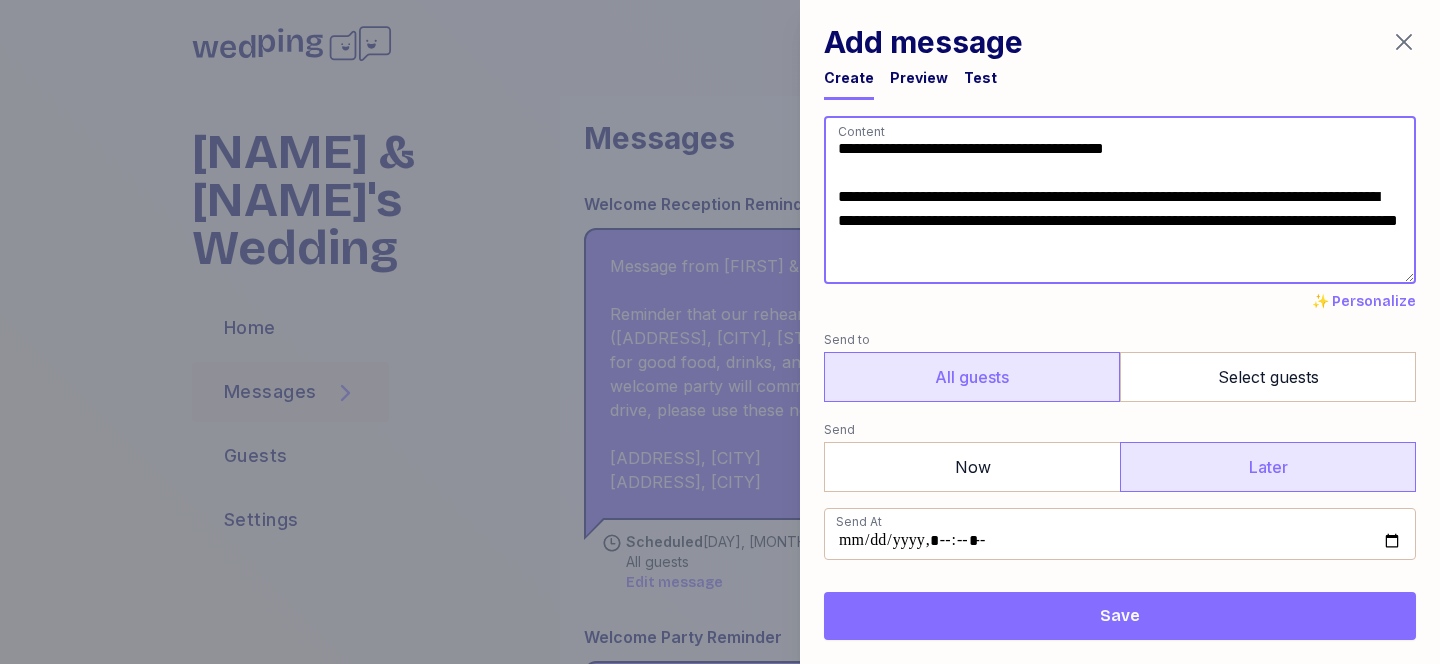 click on "**********" at bounding box center (1120, 200) 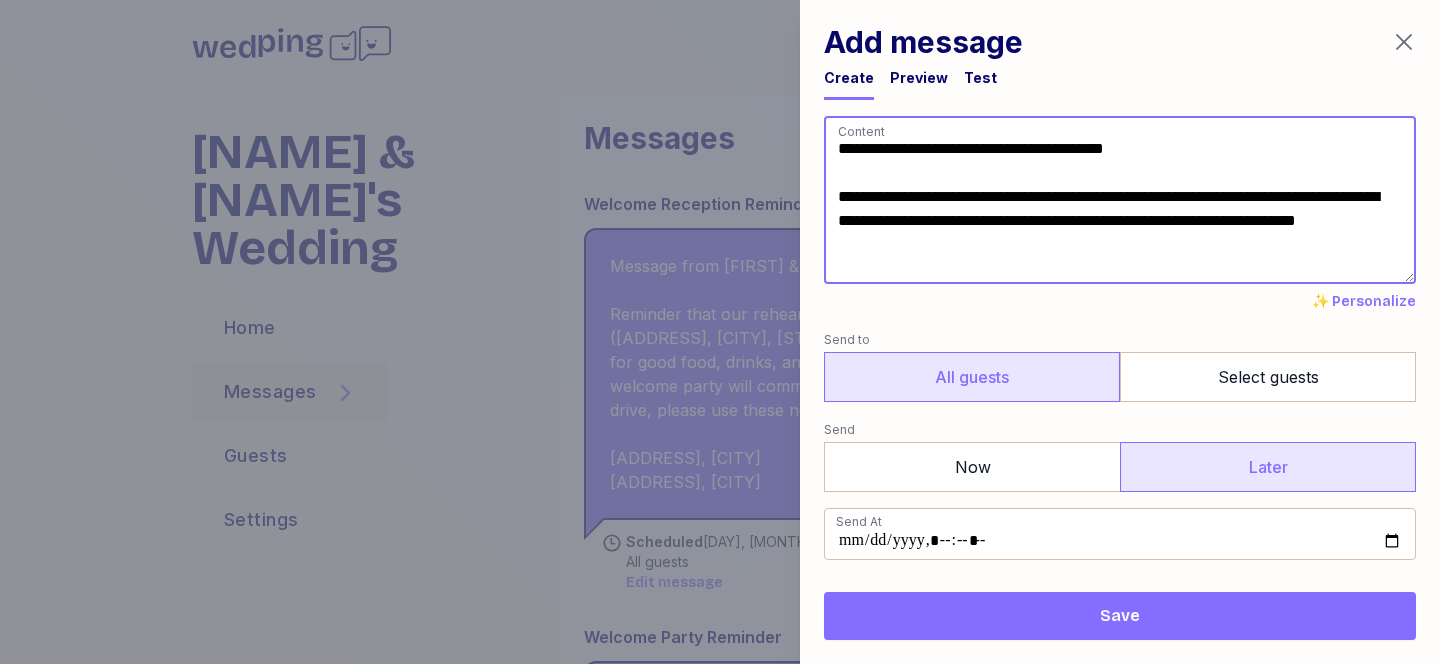click on "**********" at bounding box center [1120, 200] 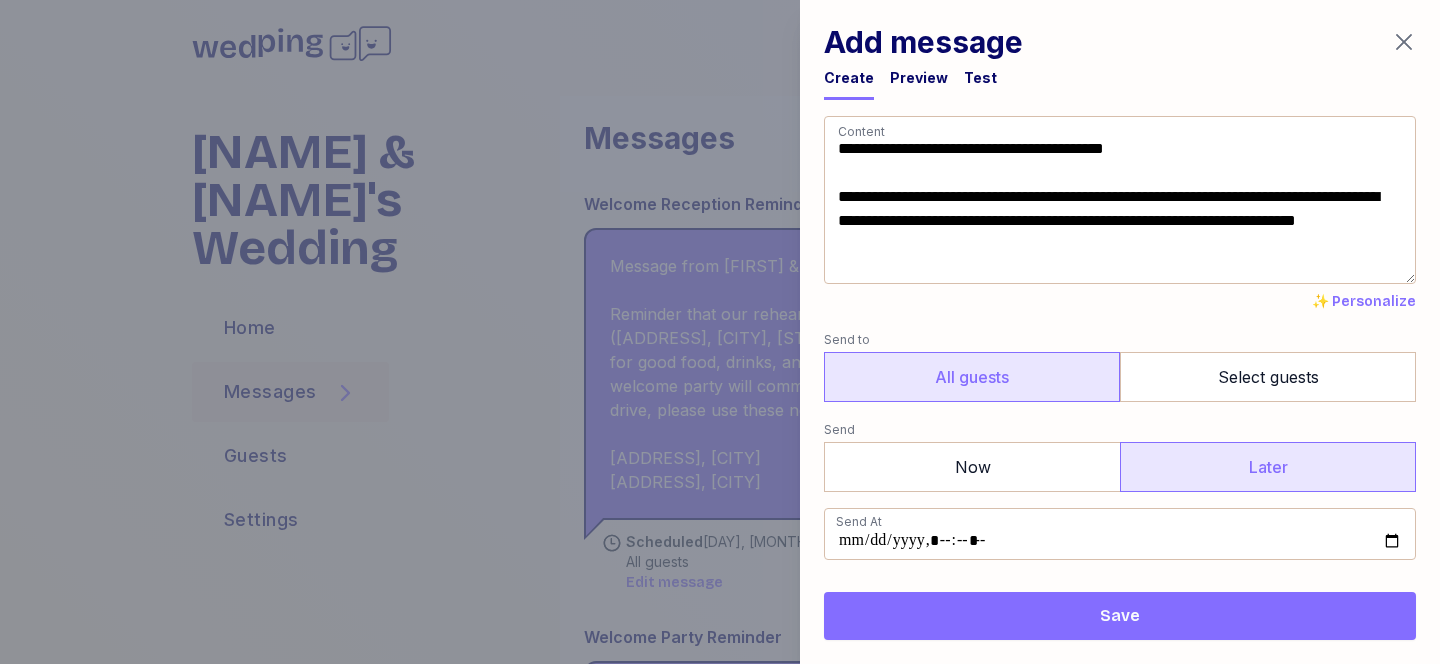 click on "✨ Personalize" at bounding box center [1364, 302] 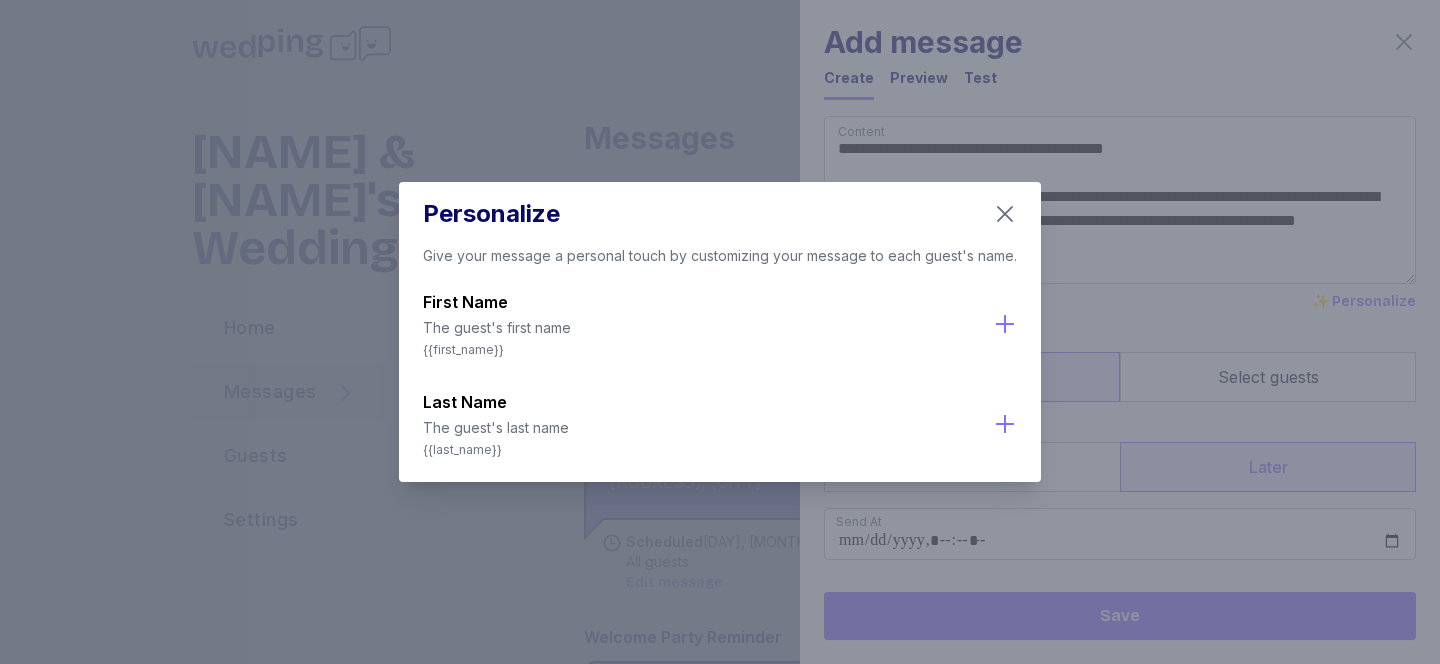 click 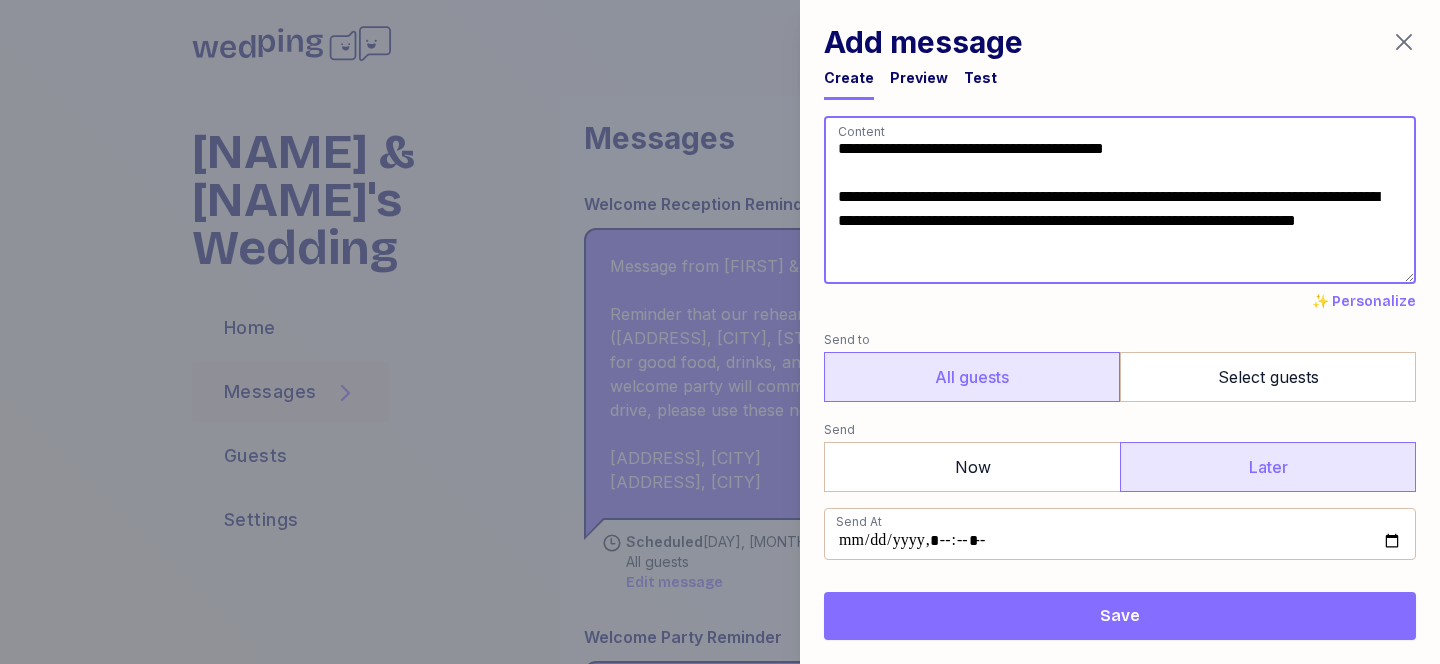 click on "**********" at bounding box center (1120, 200) 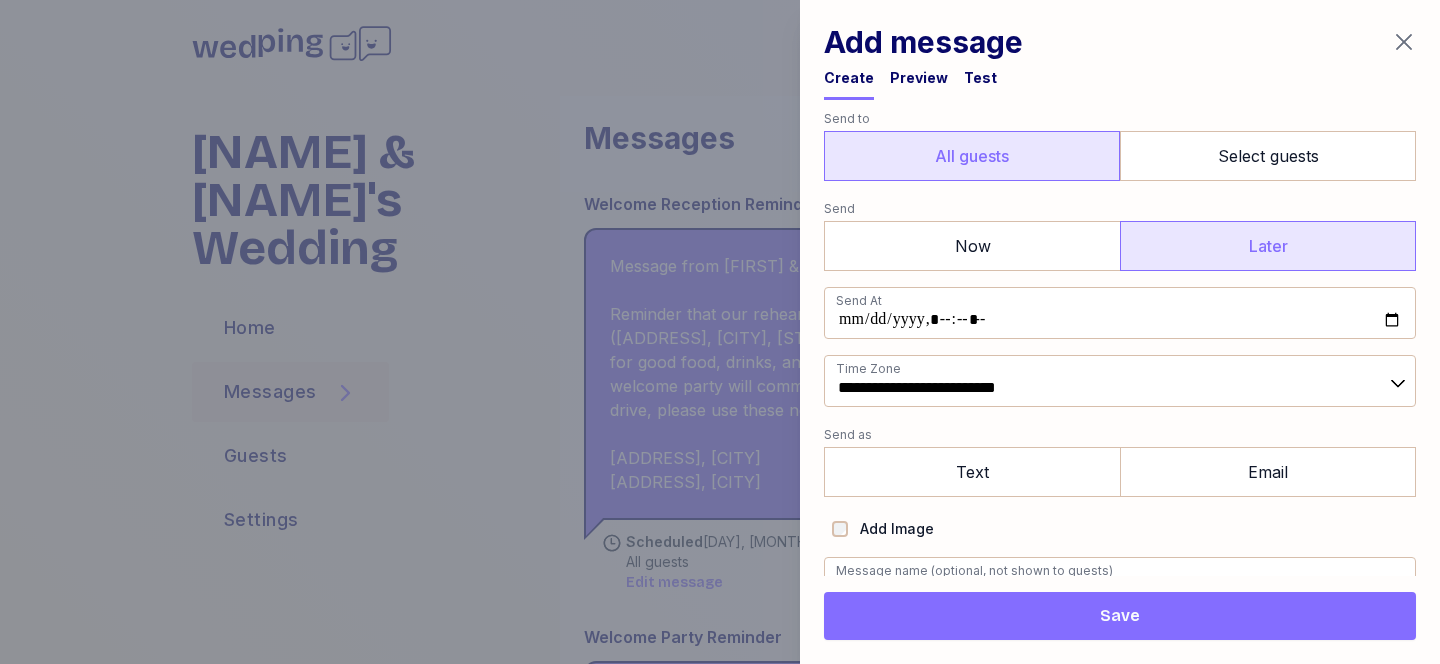 scroll, scrollTop: 254, scrollLeft: 0, axis: vertical 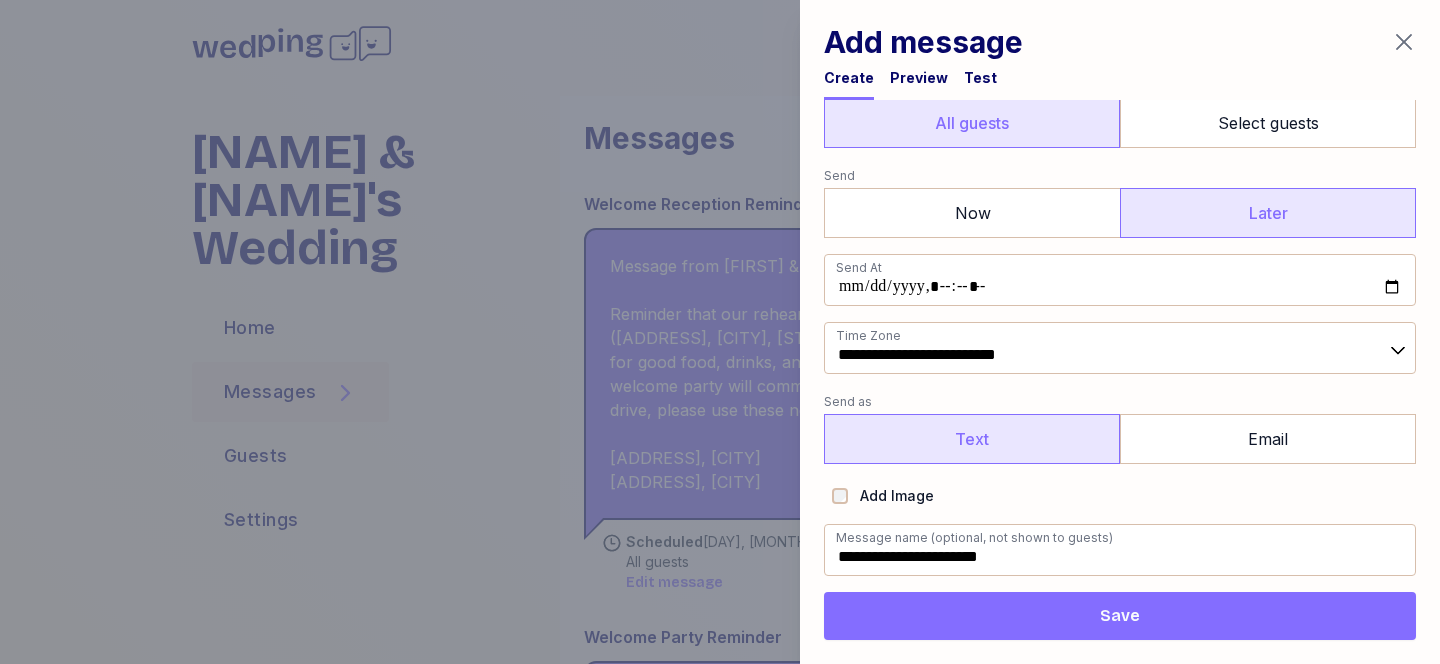 click on "Text" at bounding box center [972, 439] 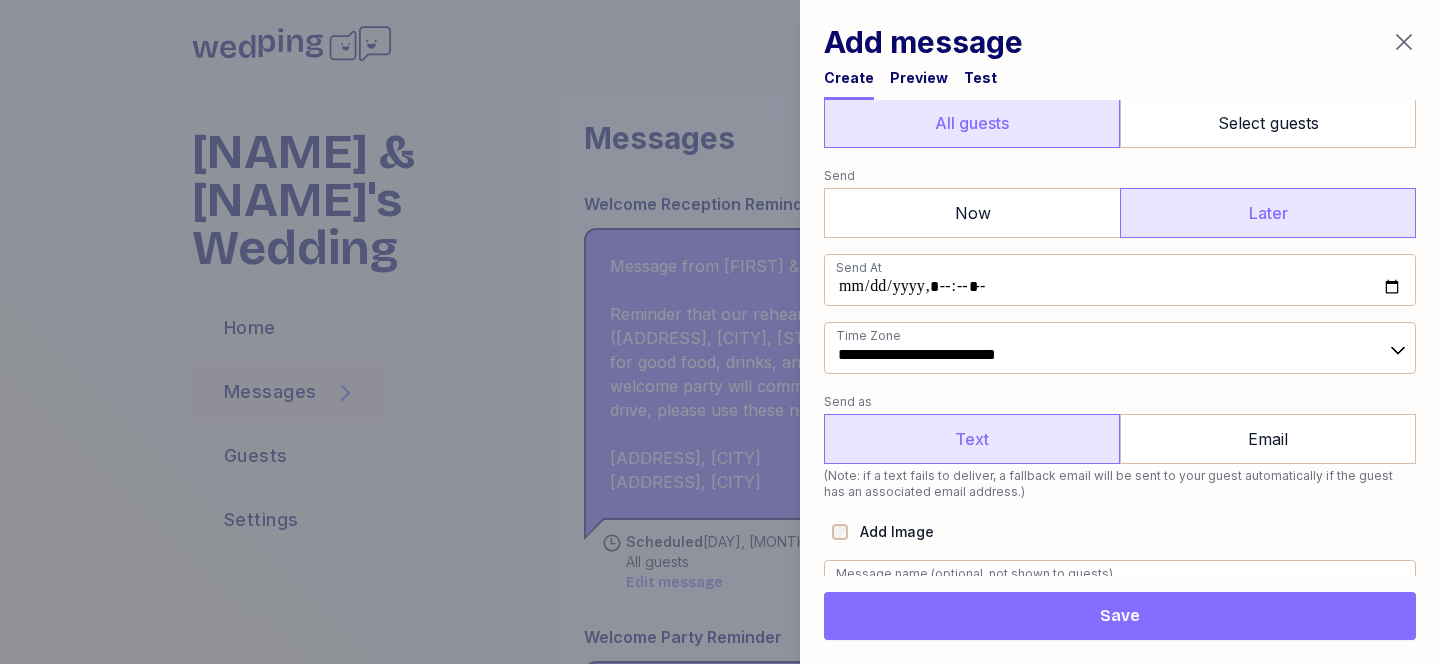 scroll, scrollTop: 290, scrollLeft: 0, axis: vertical 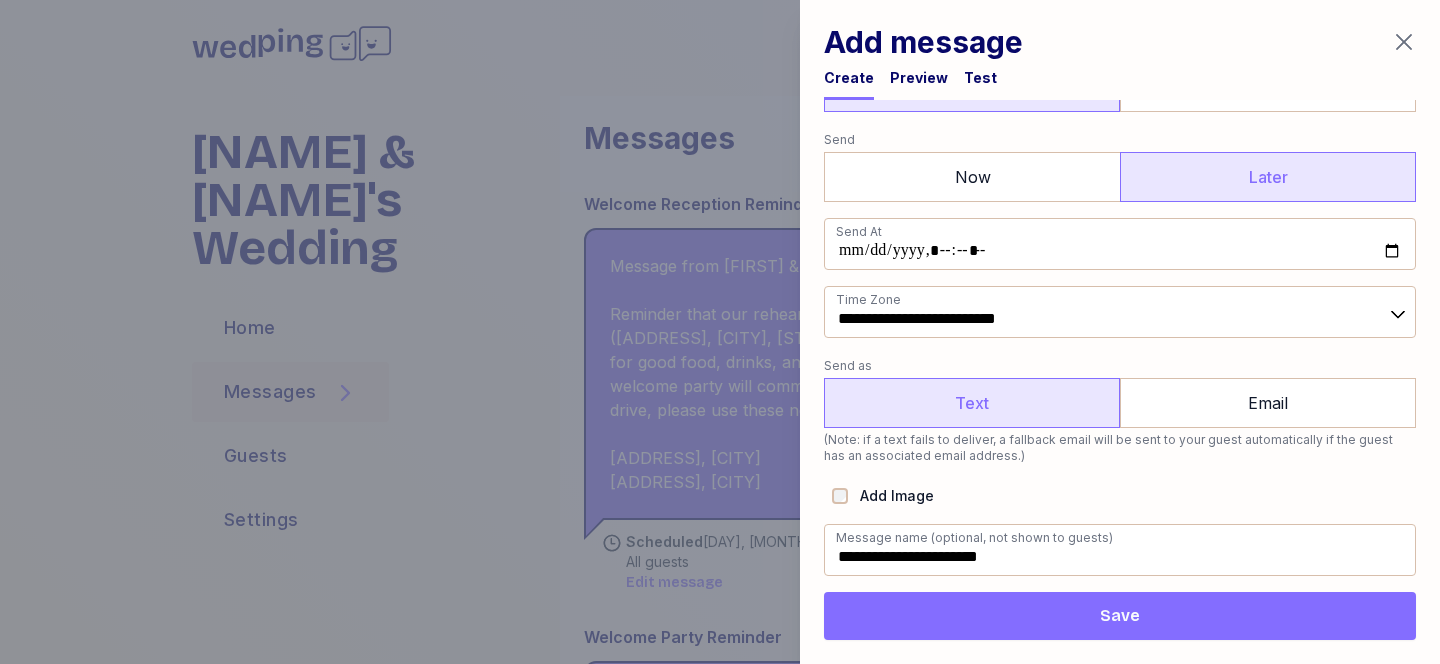 click on "Save" at bounding box center (1120, 616) 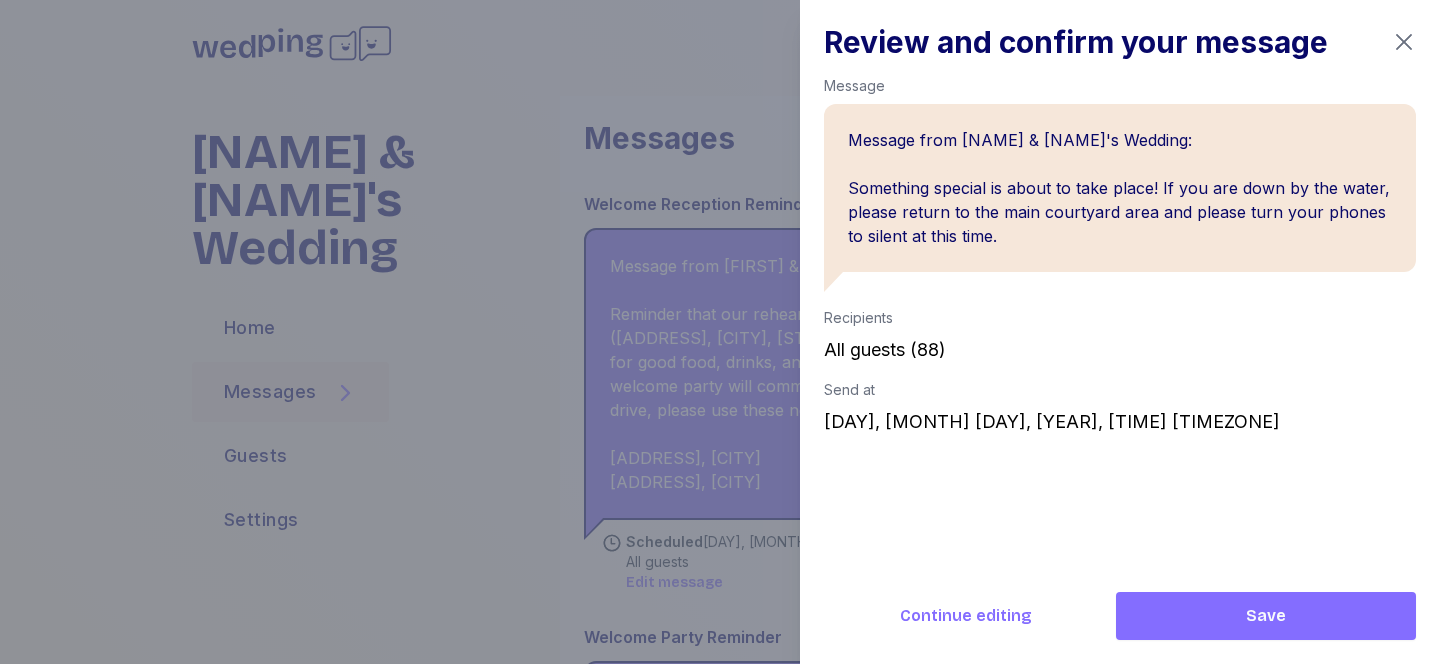 click on "Save" at bounding box center [1266, 616] 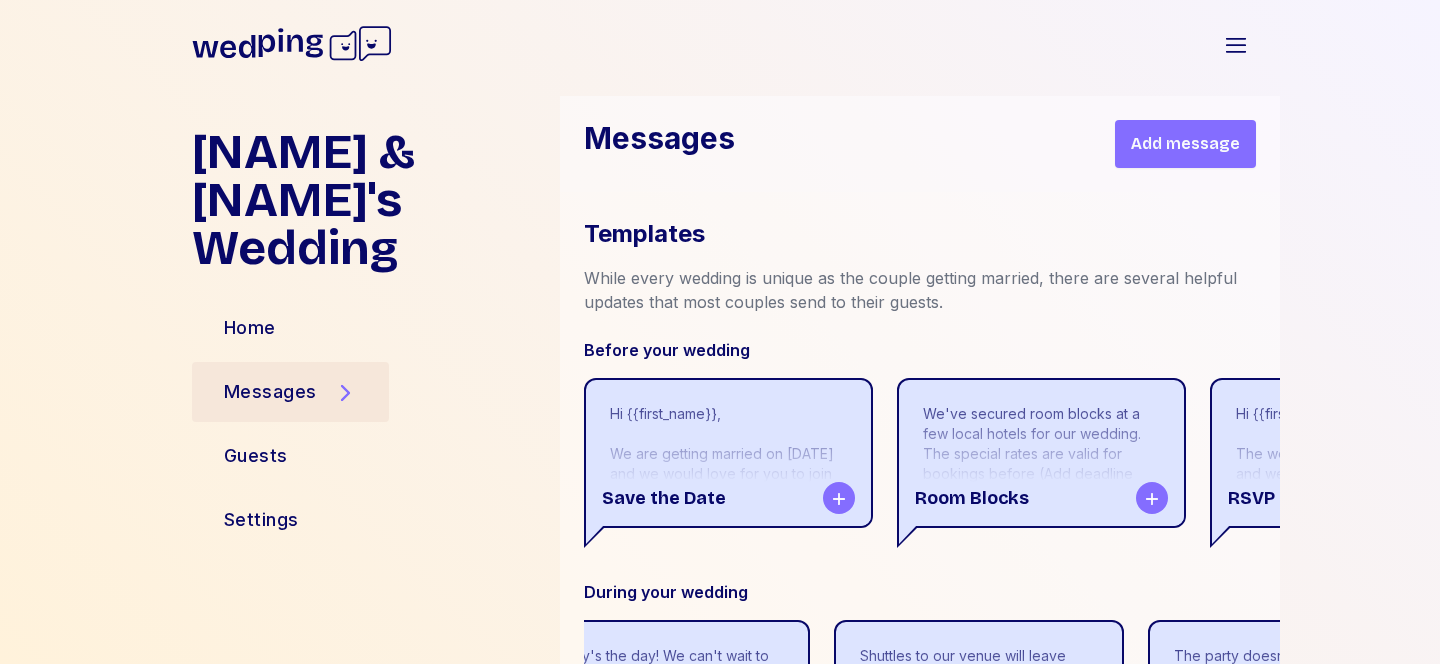 scroll, scrollTop: 2627, scrollLeft: 0, axis: vertical 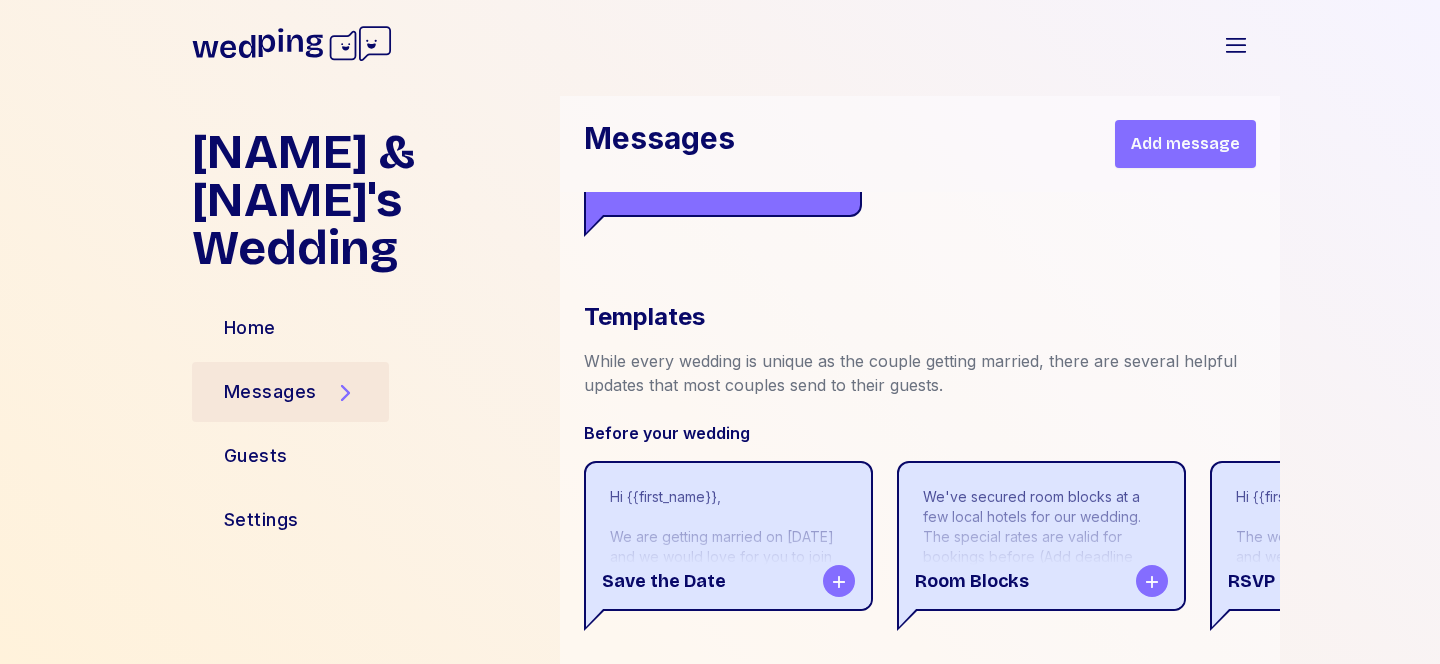 click on "Add message" at bounding box center [1185, 144] 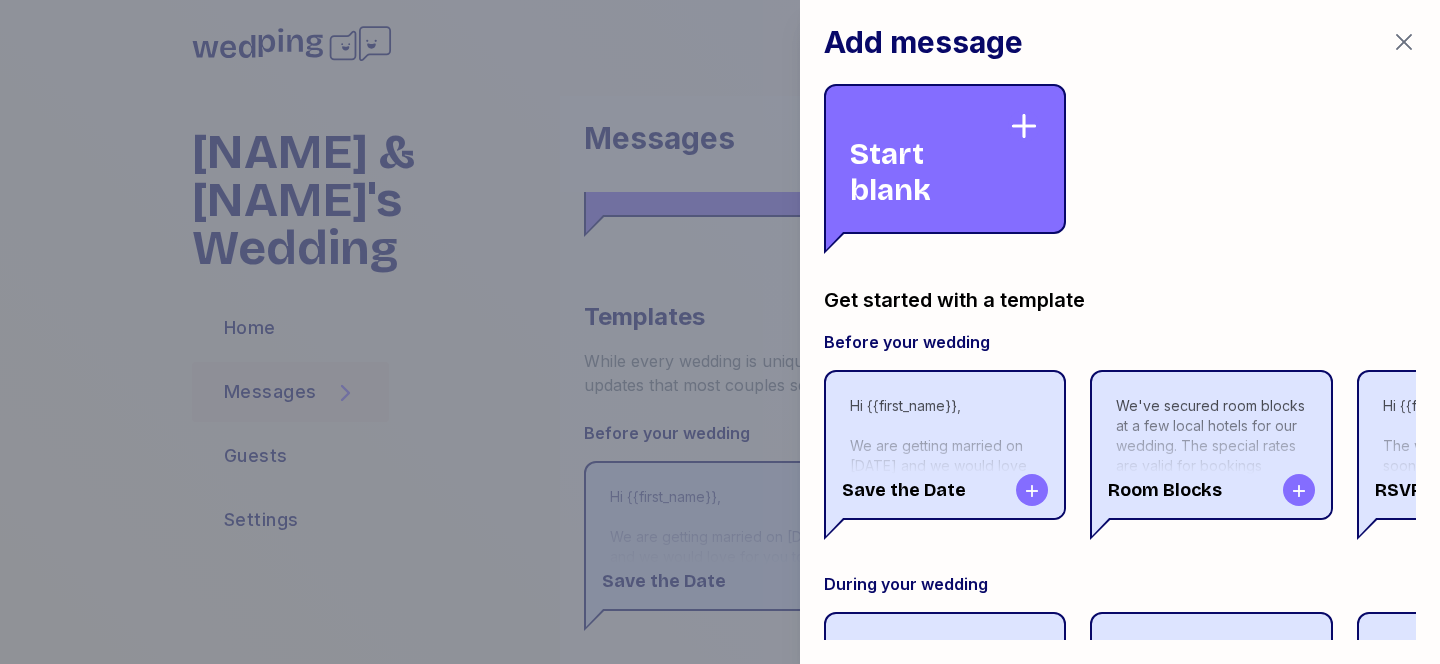click on "Start blank" at bounding box center (929, 159) 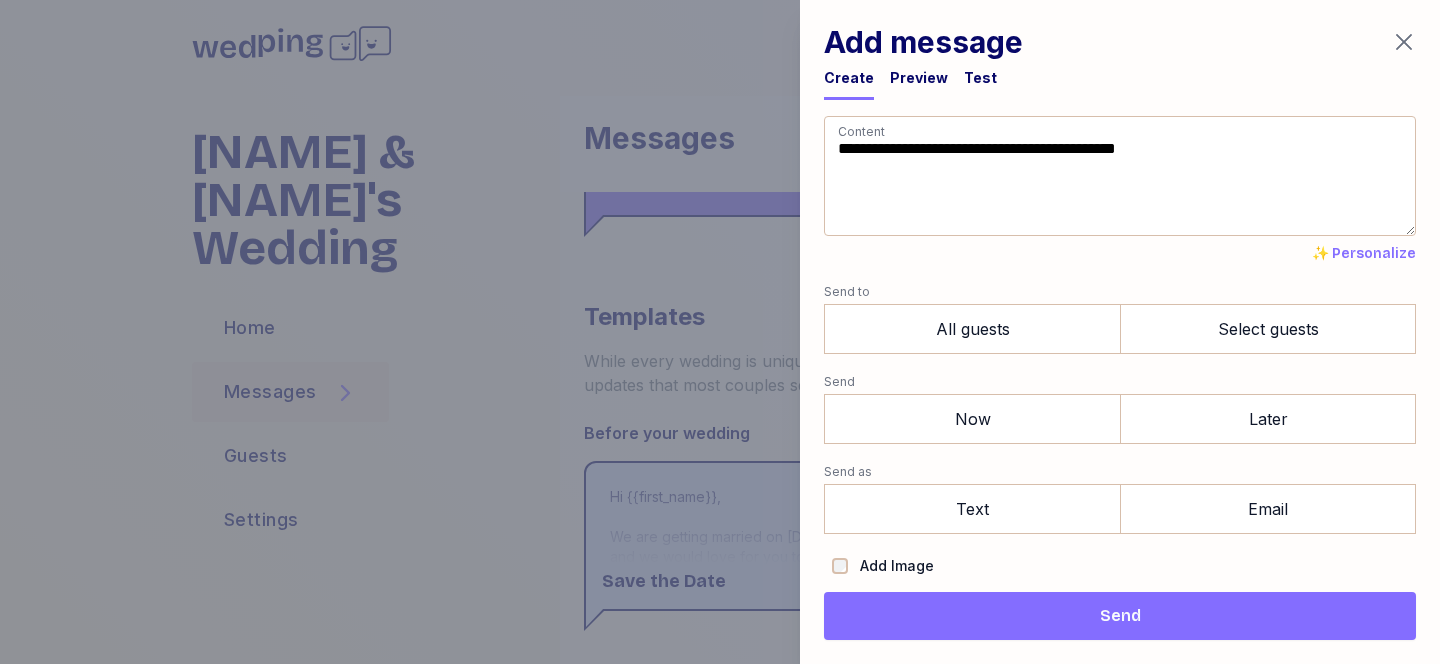 scroll, scrollTop: 70, scrollLeft: 0, axis: vertical 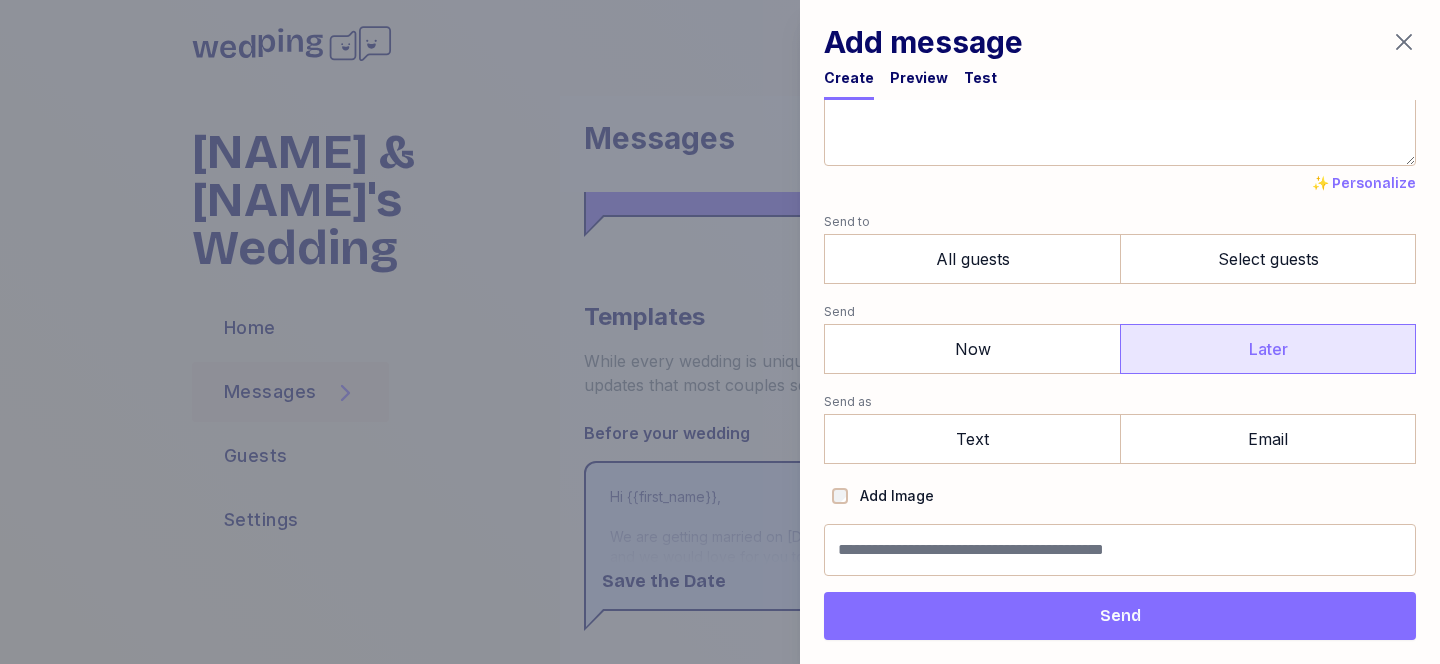 click on "Later" at bounding box center [1268, 349] 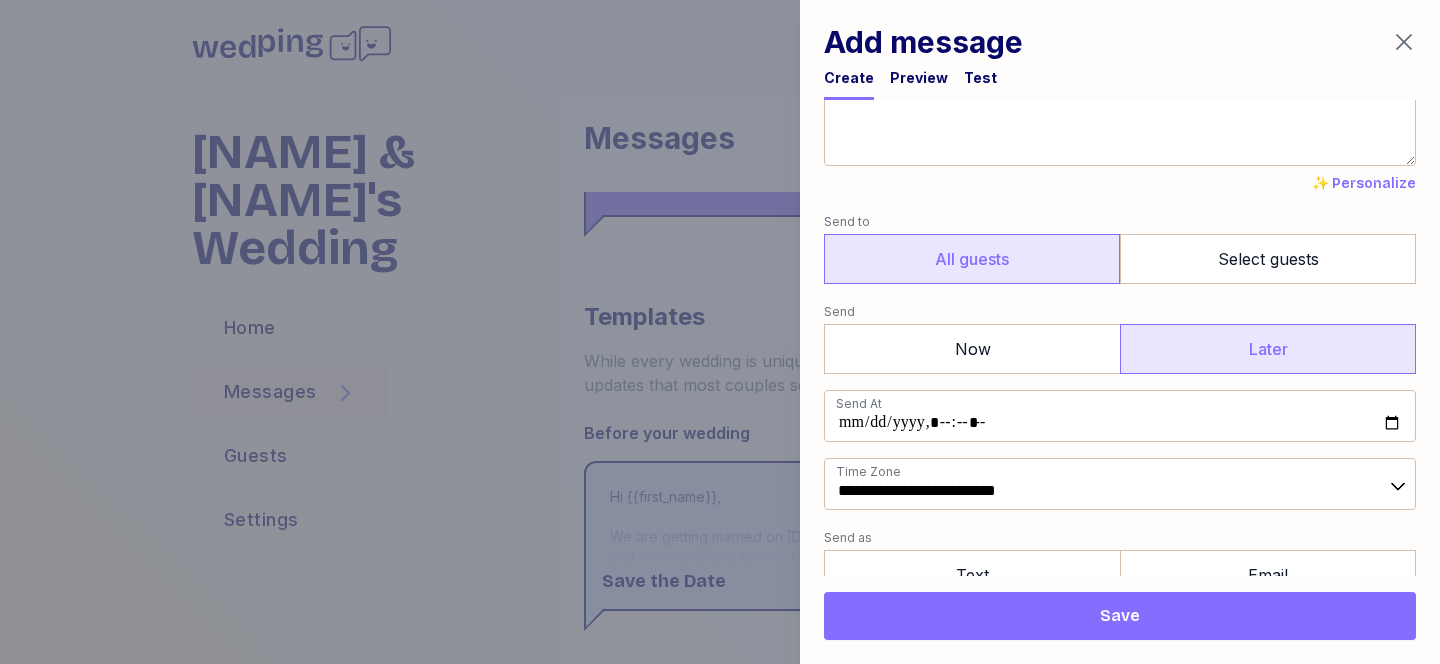 click on "All guests" at bounding box center (972, 259) 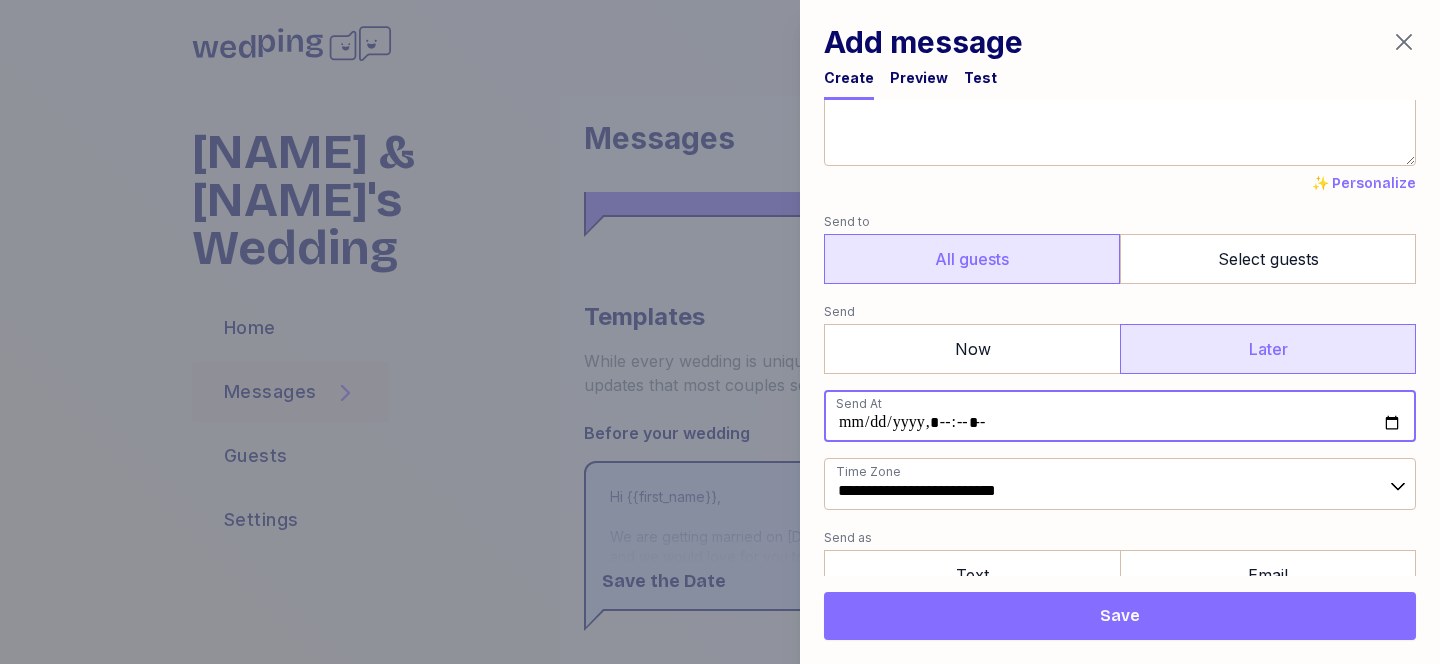 click at bounding box center (1120, 416) 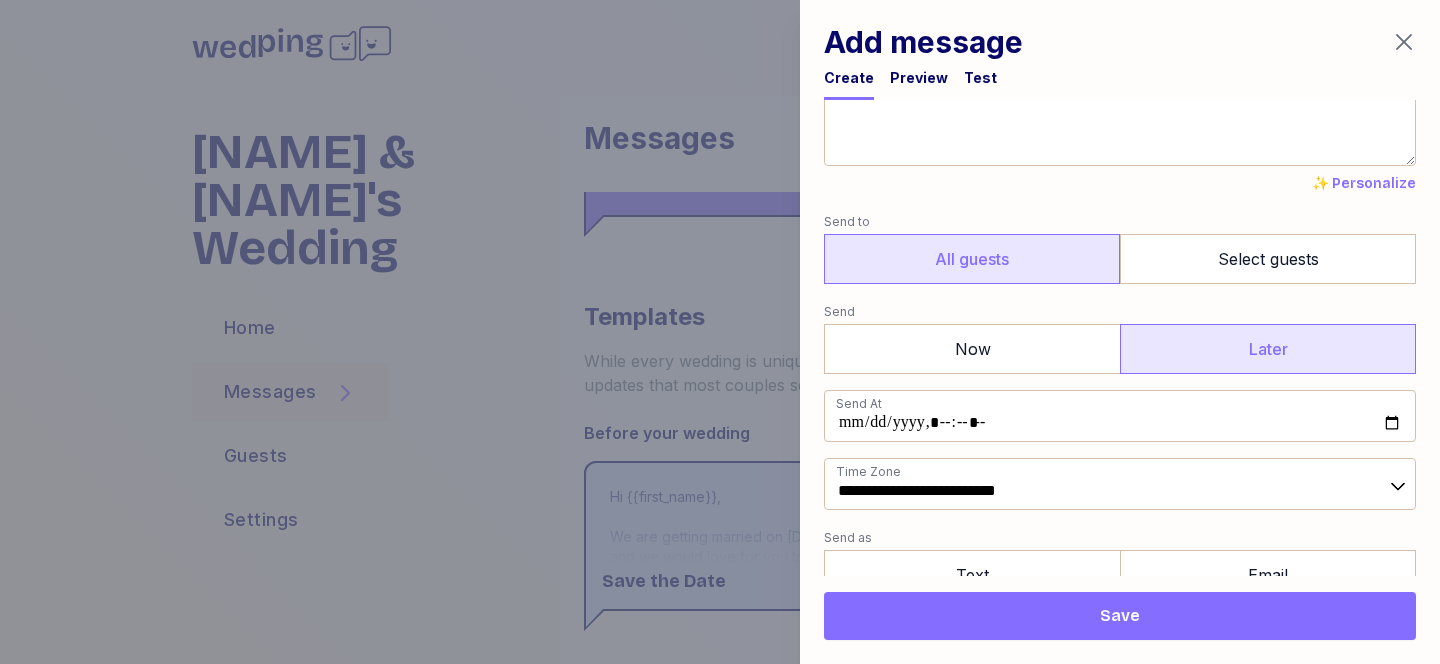 type on "**********" 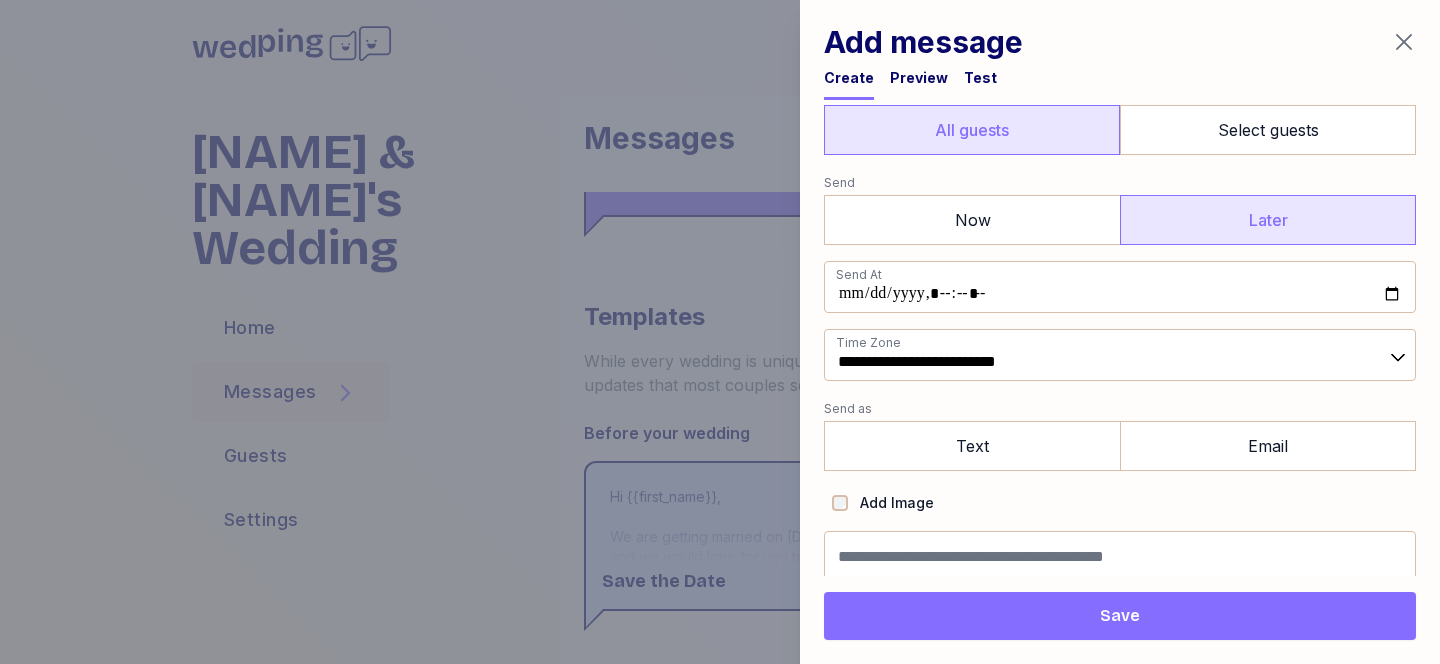 scroll, scrollTop: 206, scrollLeft: 0, axis: vertical 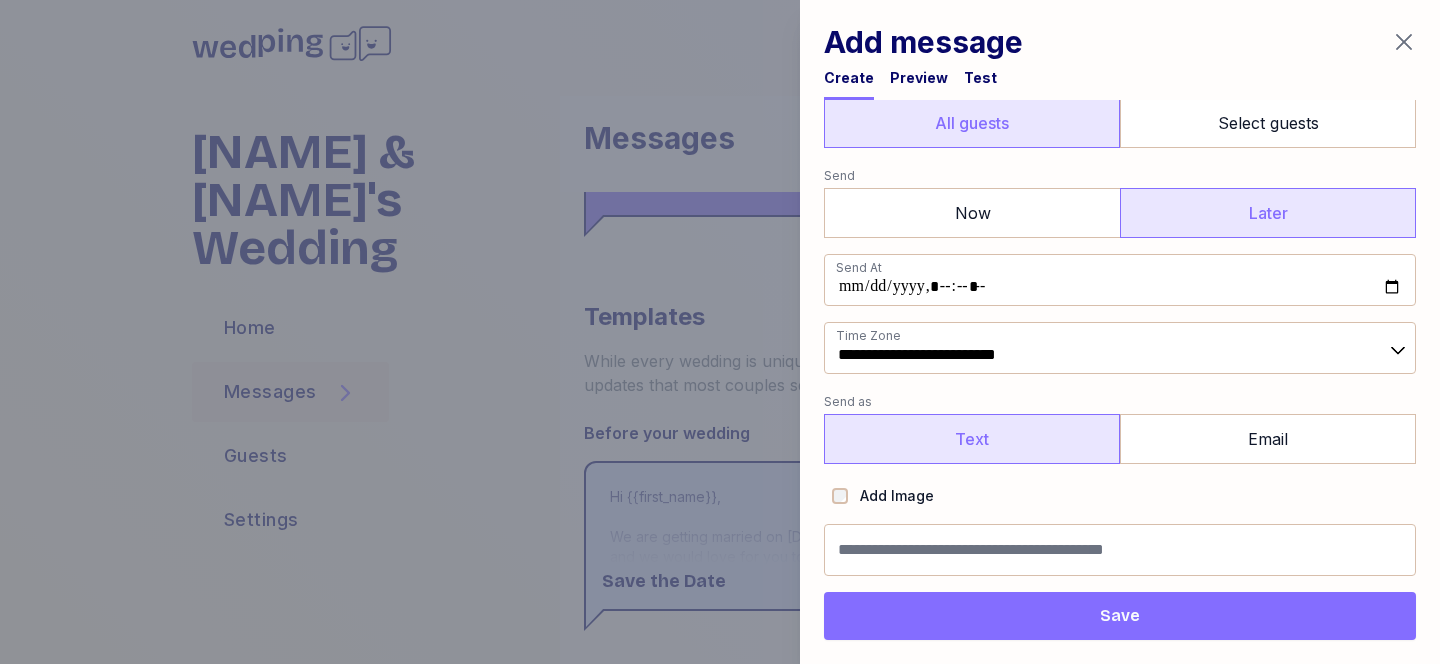 click on "Text" at bounding box center [972, 439] 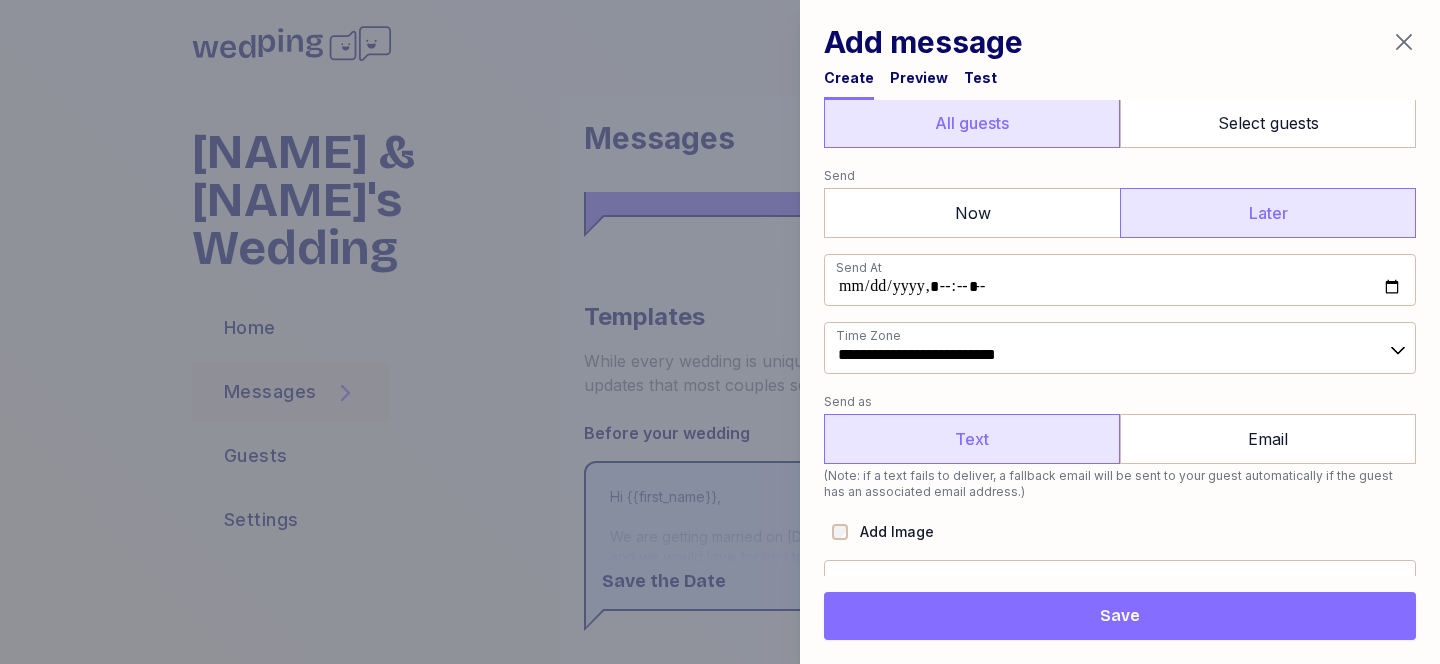 scroll, scrollTop: 242, scrollLeft: 0, axis: vertical 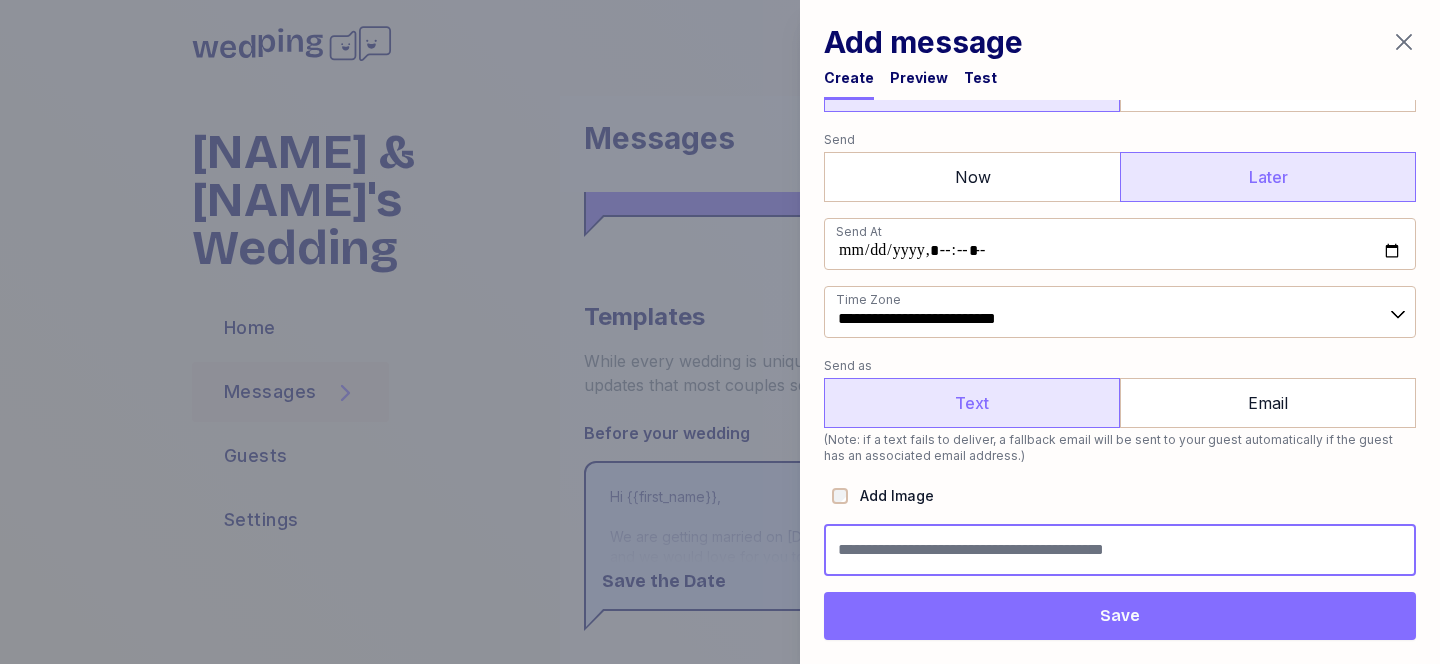 click at bounding box center (1120, 550) 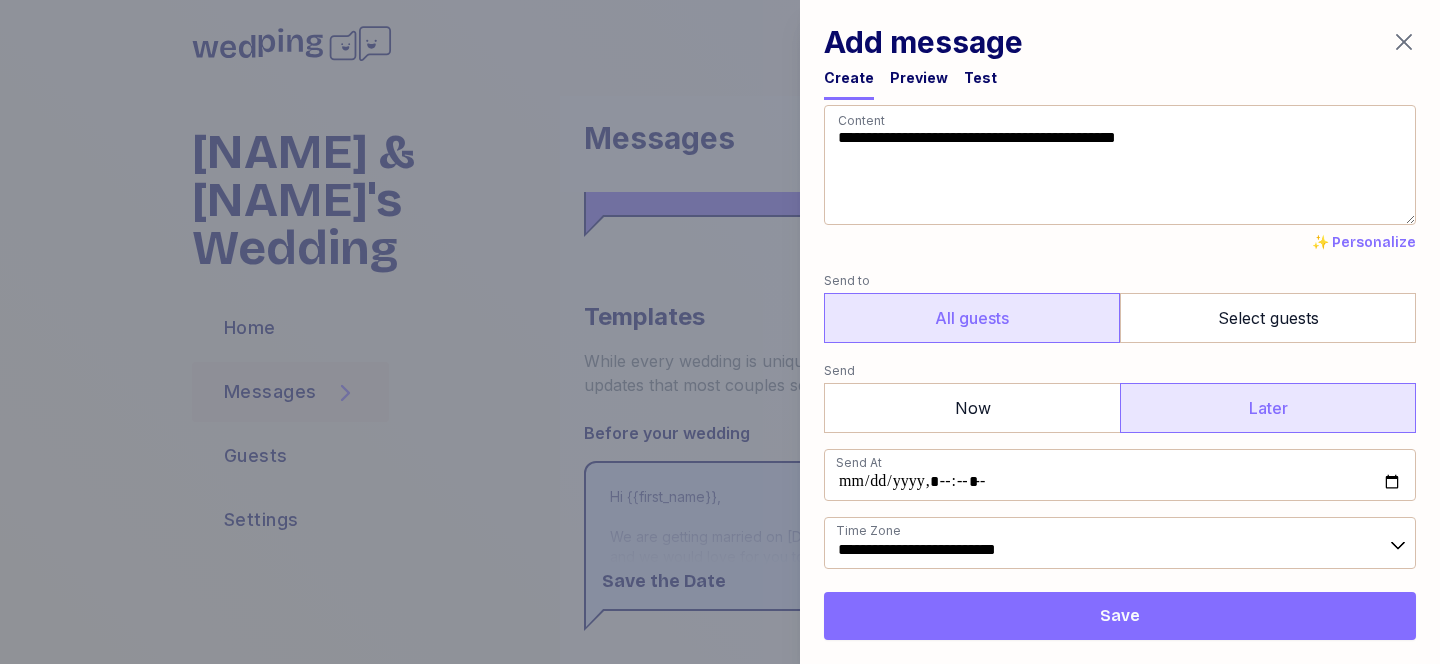 scroll, scrollTop: 0, scrollLeft: 0, axis: both 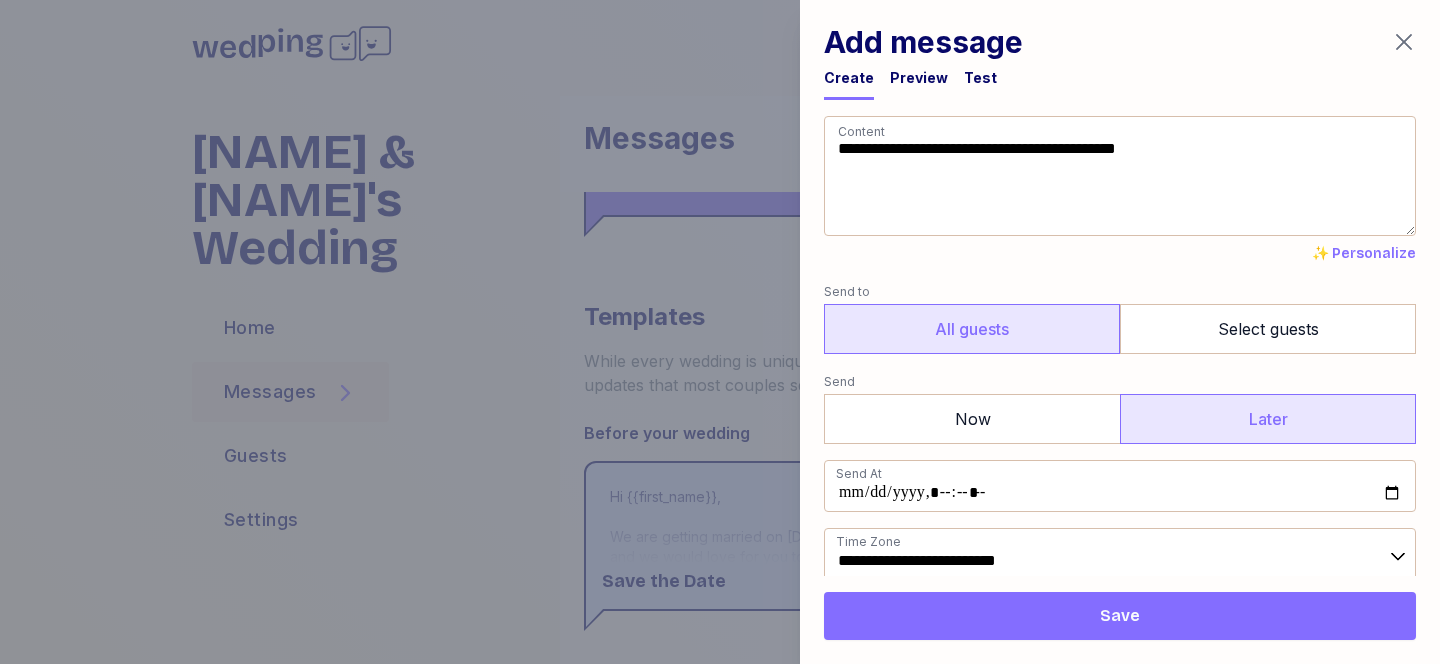type on "**********" 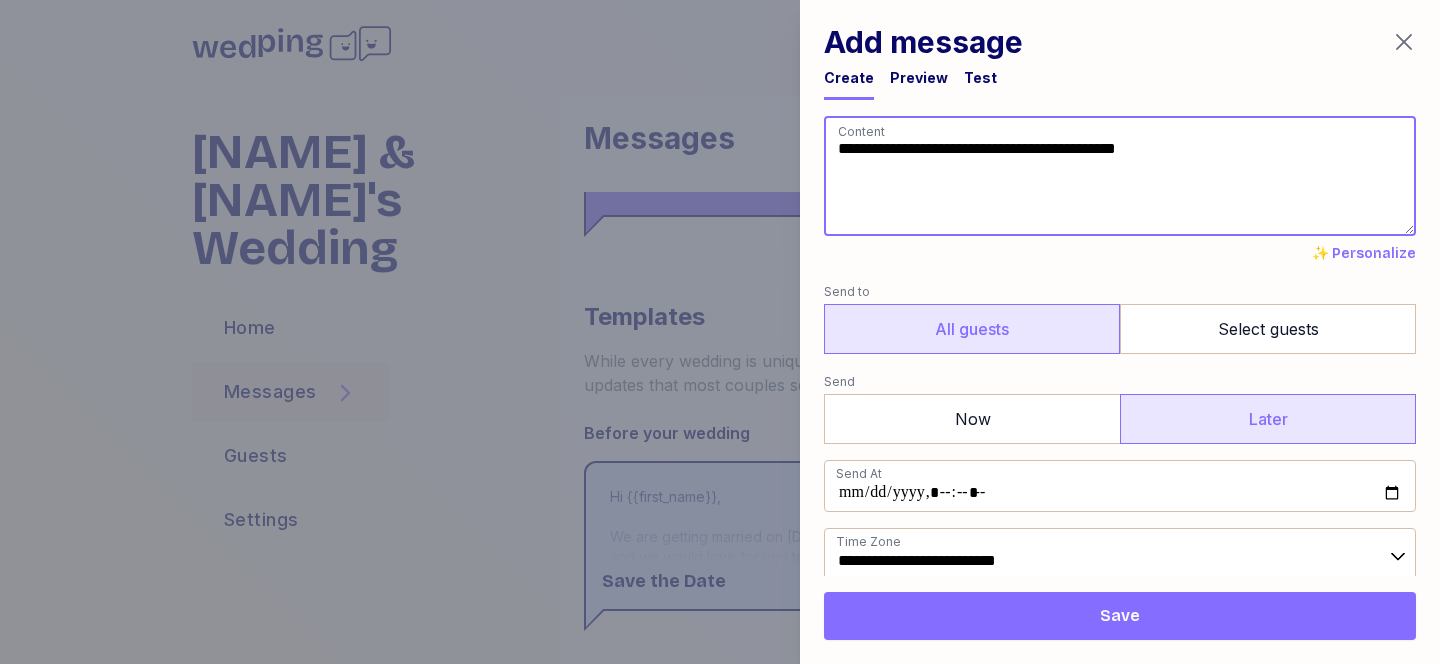 click on "**********" at bounding box center [1120, 176] 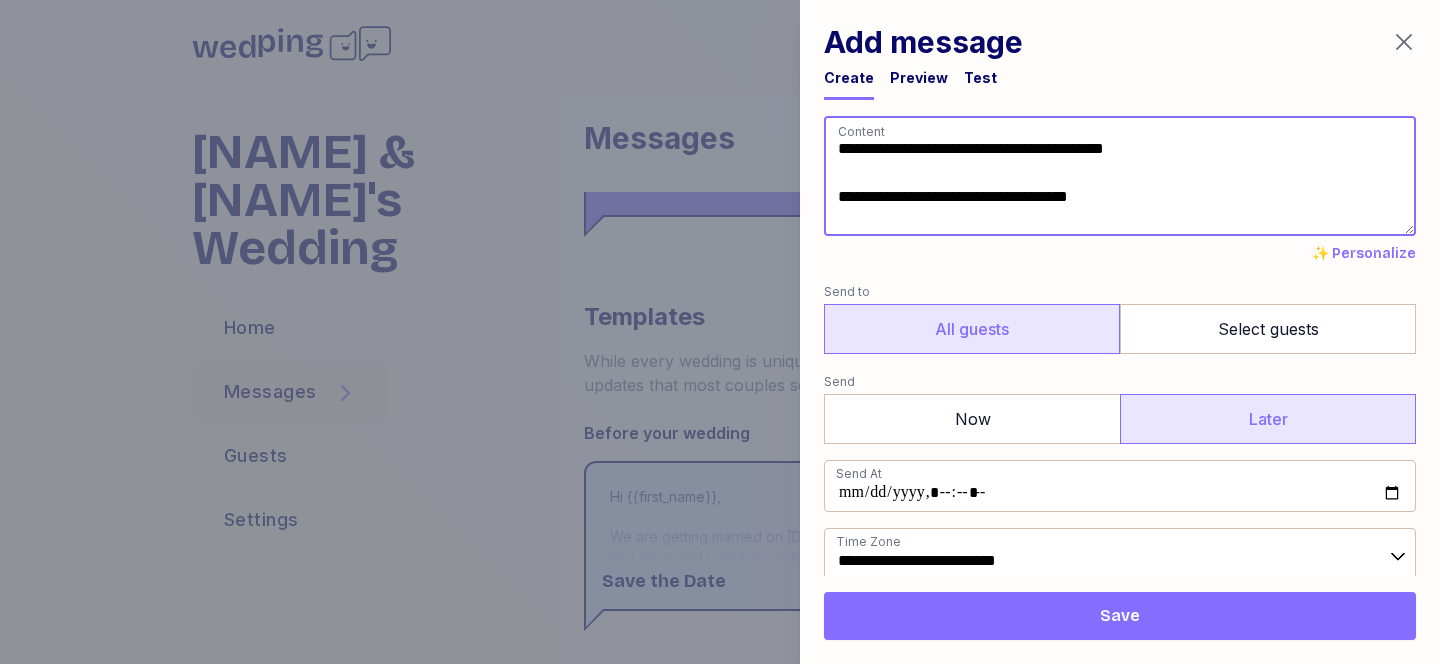 click on "**********" at bounding box center [1120, 176] 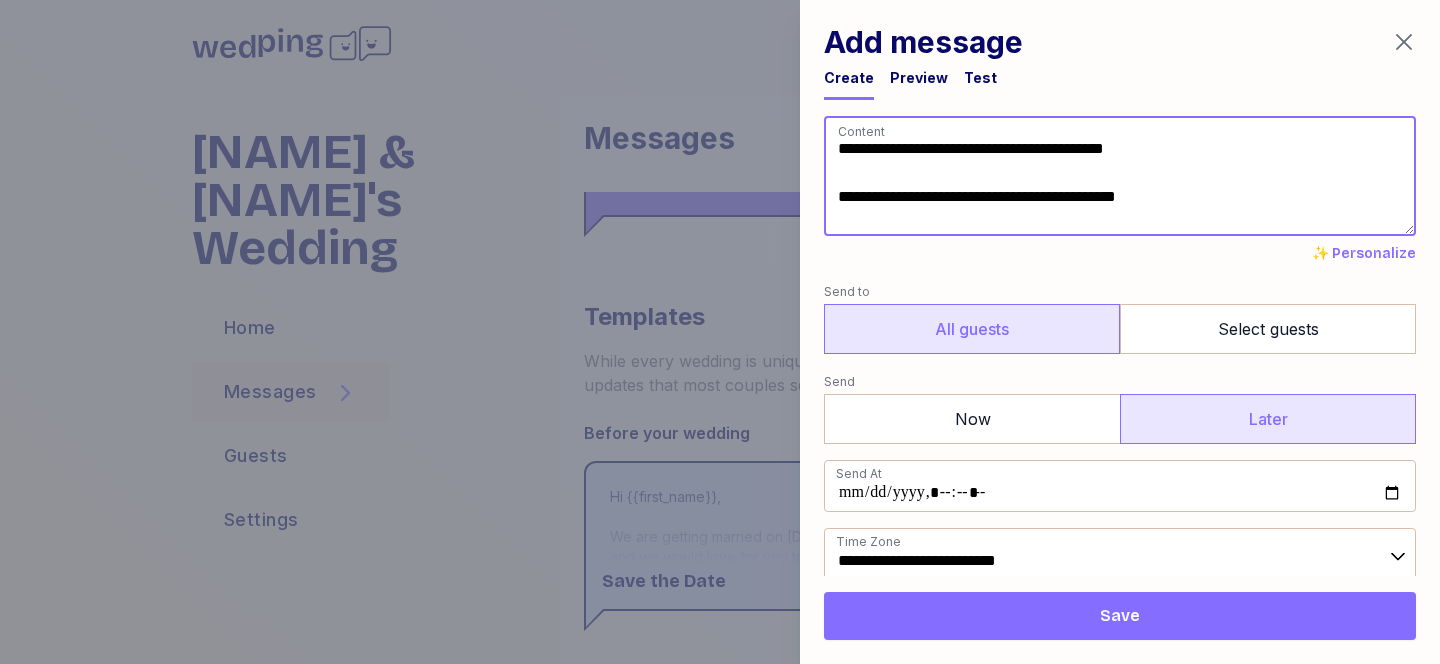 click on "**********" at bounding box center (1120, 176) 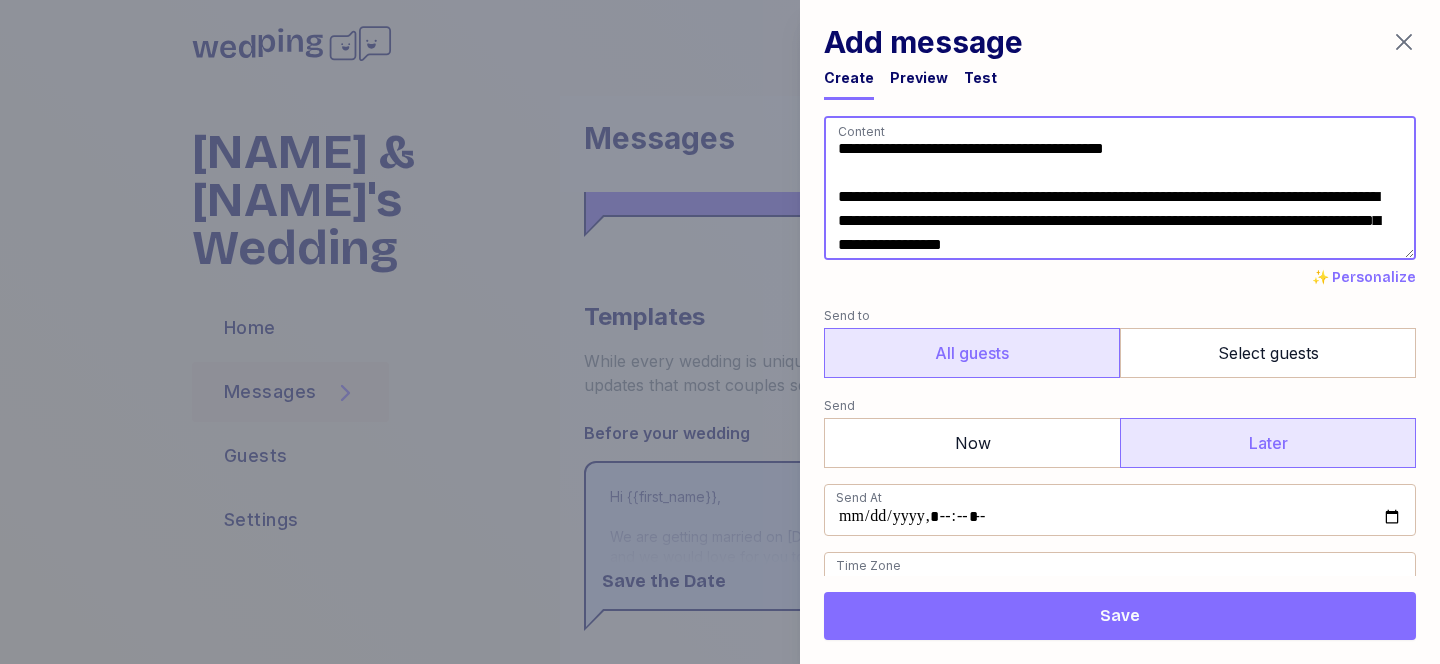 click on "**********" at bounding box center (1120, 188) 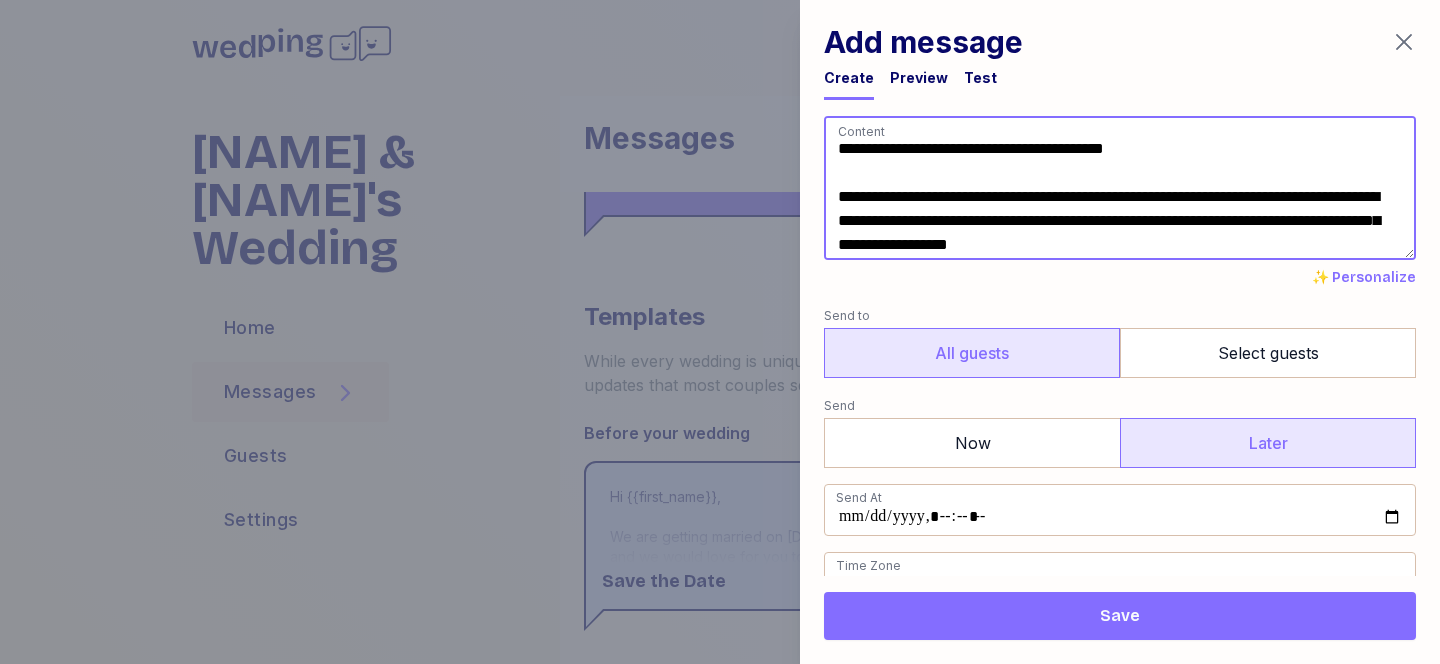 click on "**********" at bounding box center (1120, 188) 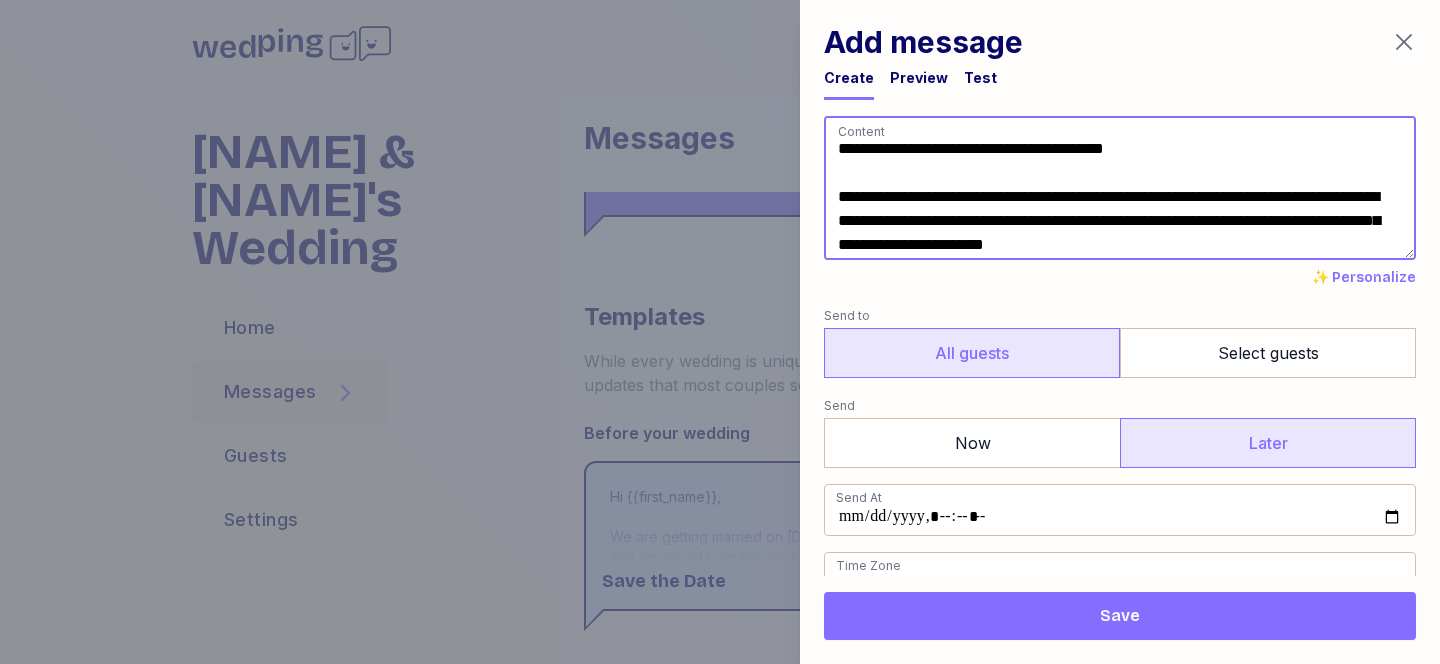click on "**********" at bounding box center (1120, 188) 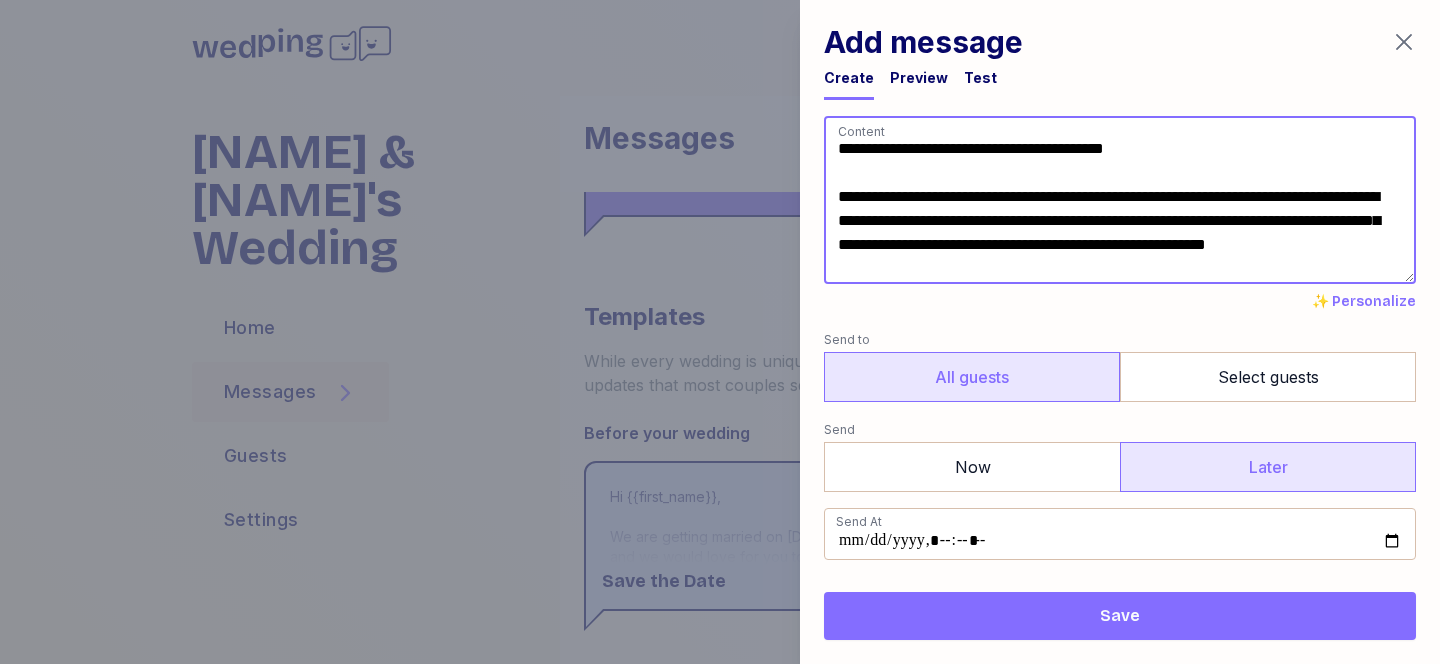 click on "**********" at bounding box center (1120, 200) 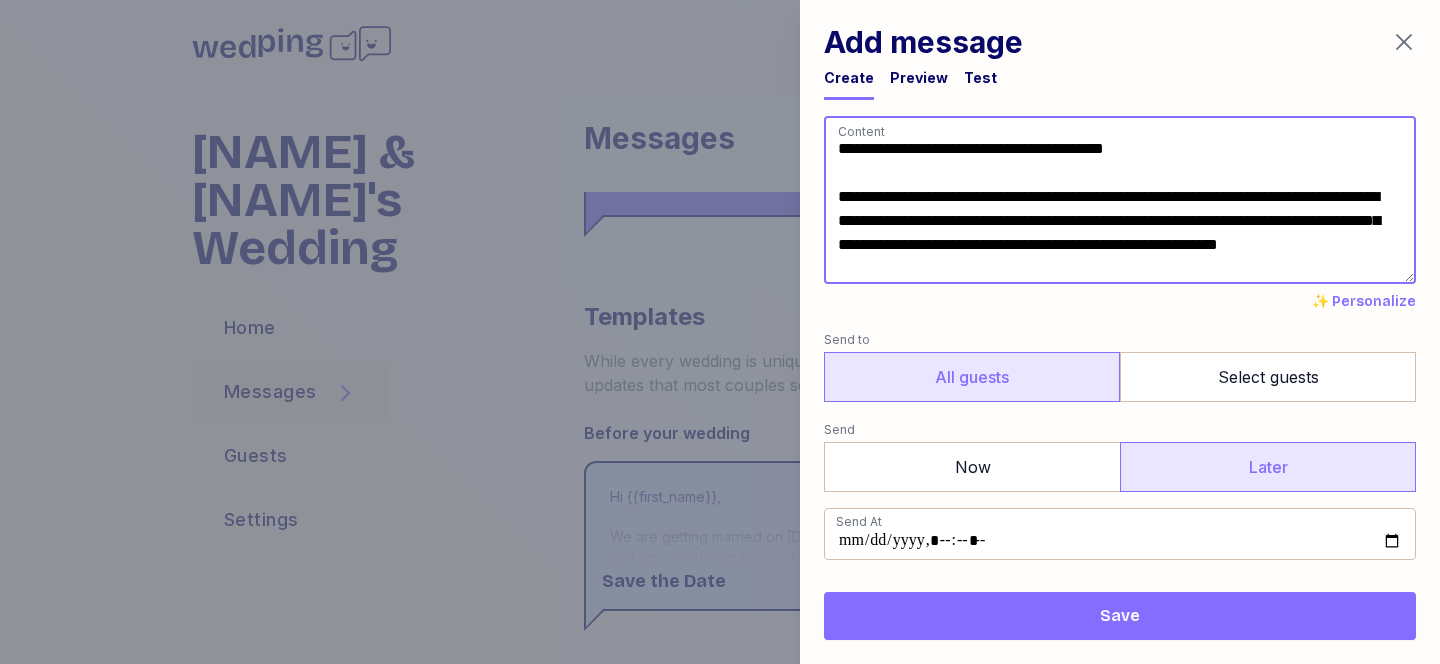 click on "**********" at bounding box center [1120, 200] 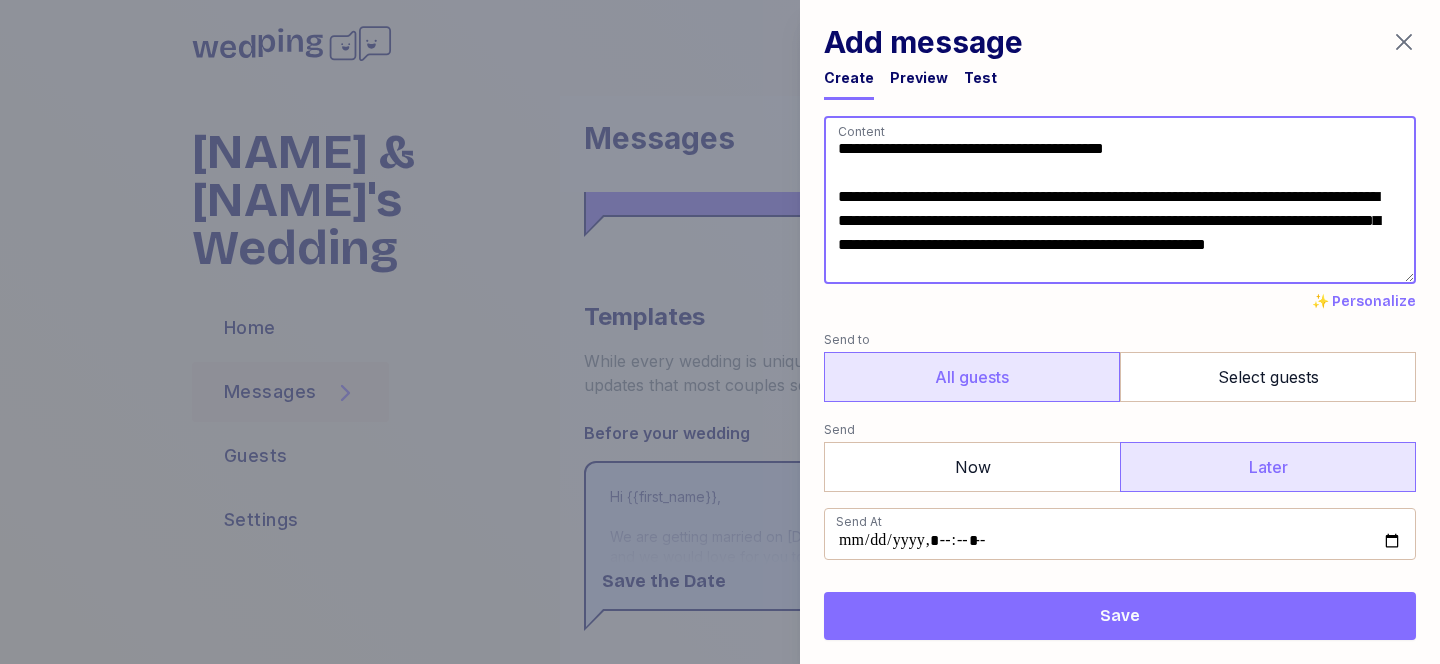 click on "**********" at bounding box center (1120, 200) 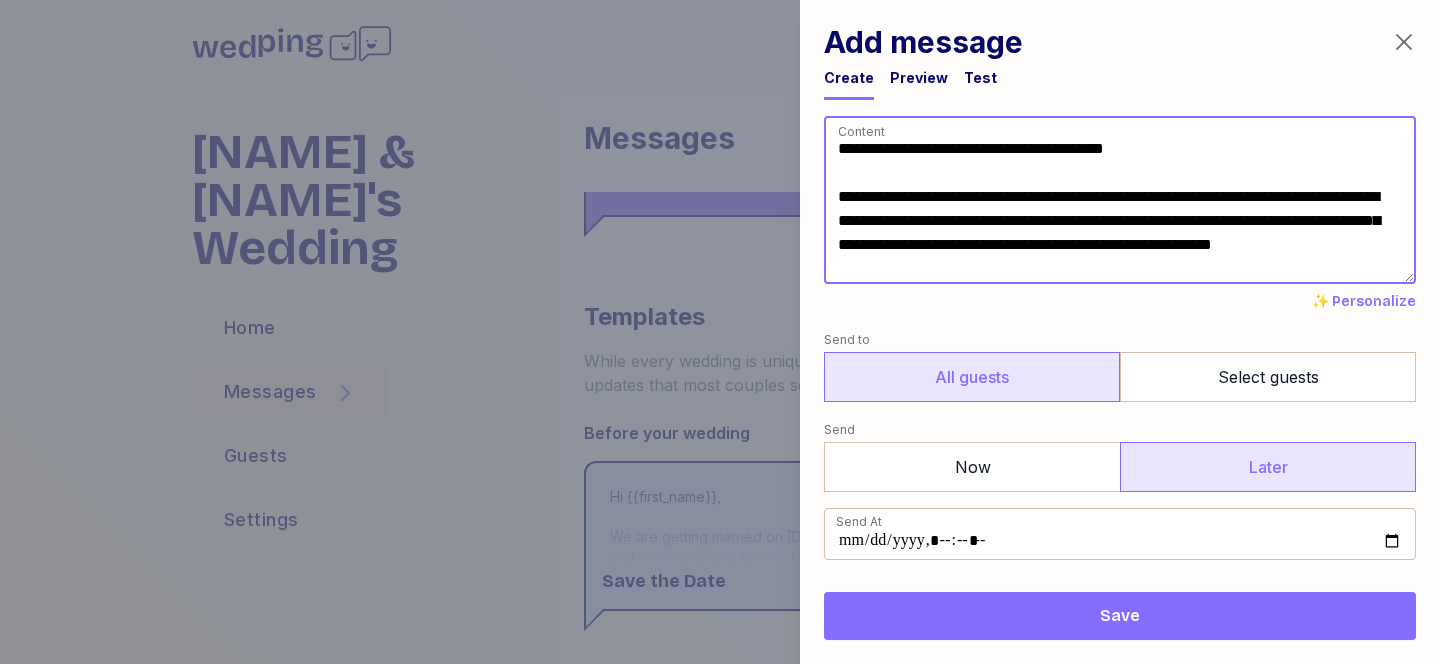 click on "**********" at bounding box center [1120, 200] 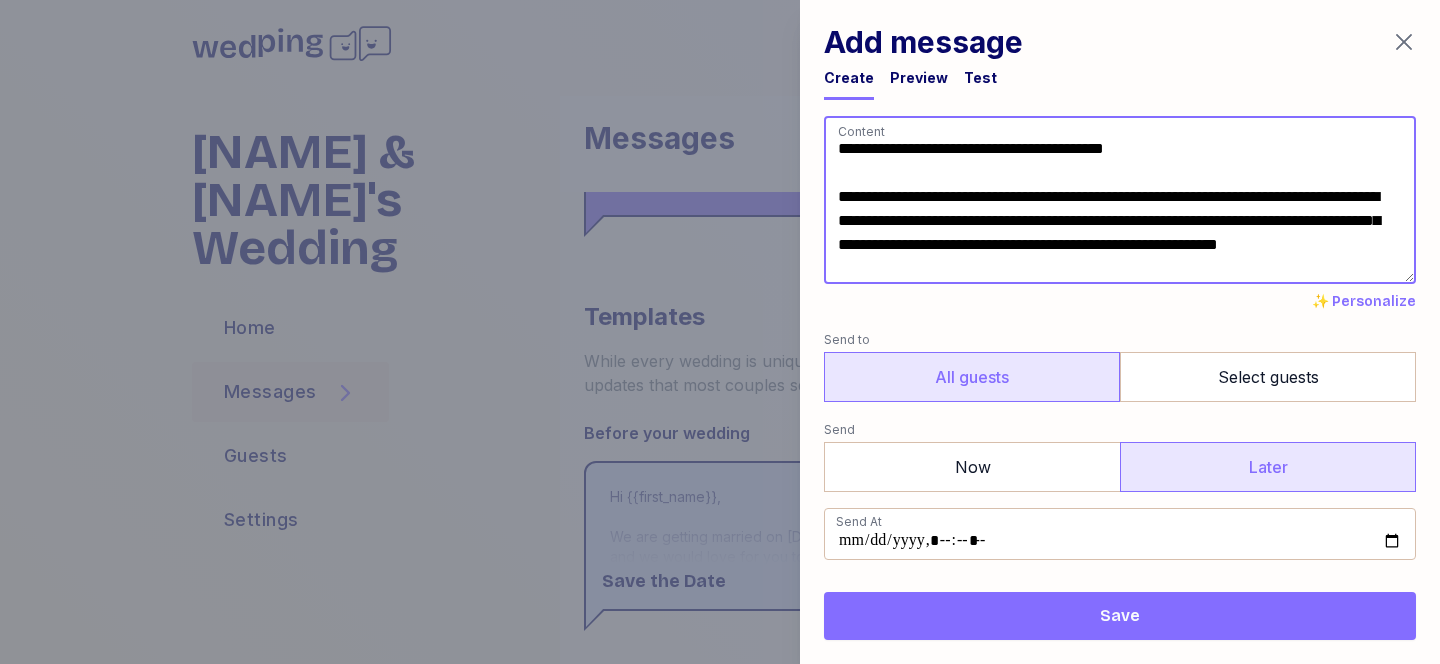 click on "**********" at bounding box center [1120, 200] 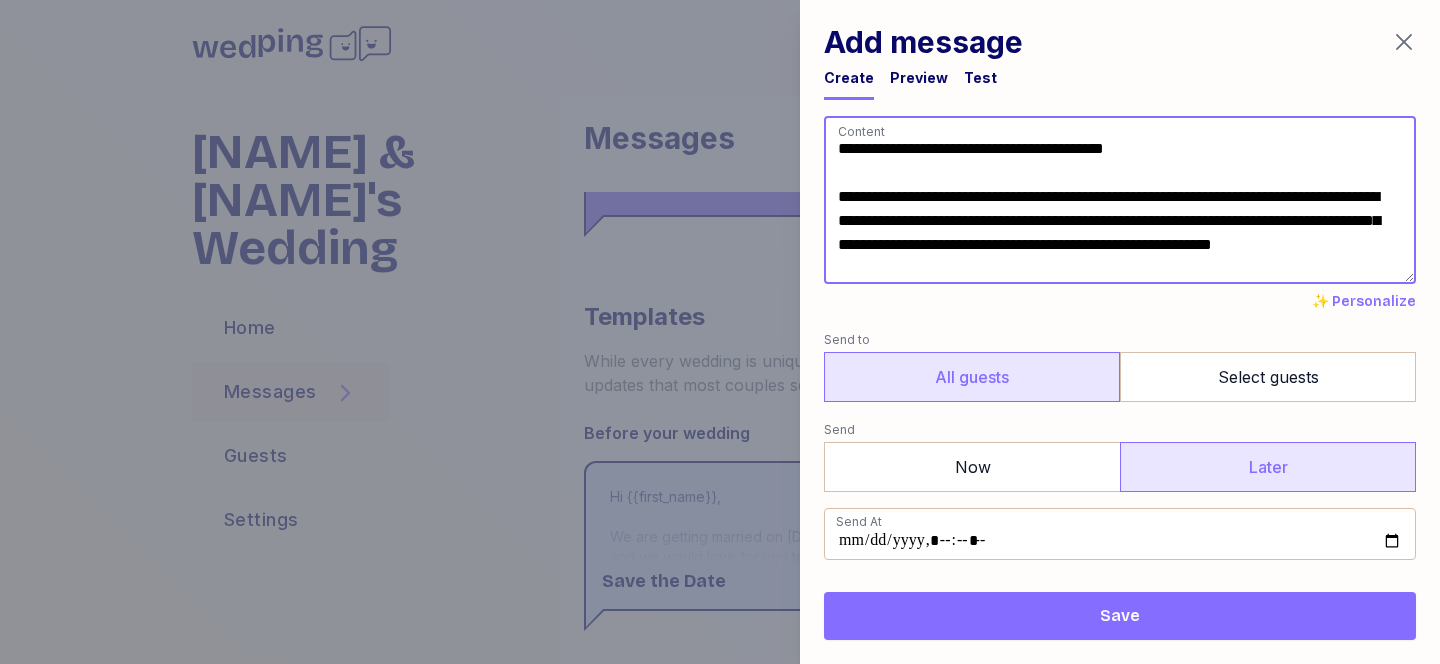 click on "**********" at bounding box center [1120, 200] 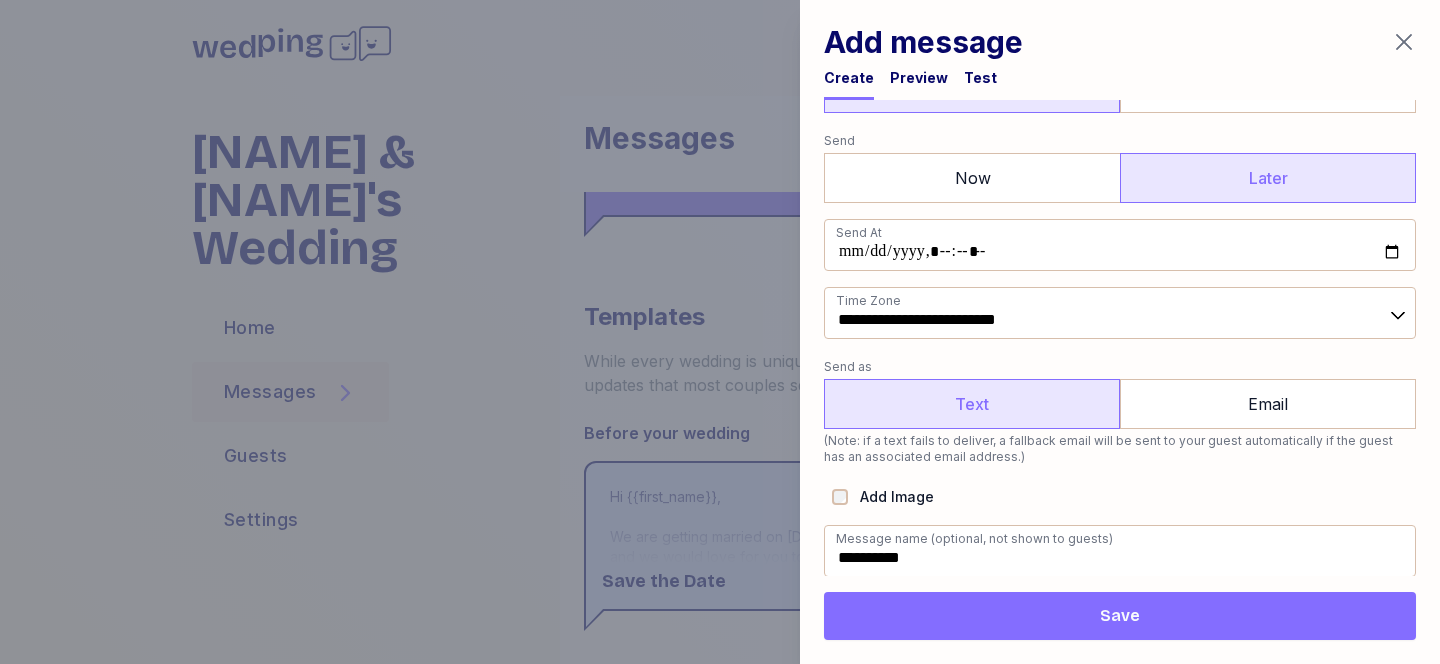 scroll, scrollTop: 290, scrollLeft: 0, axis: vertical 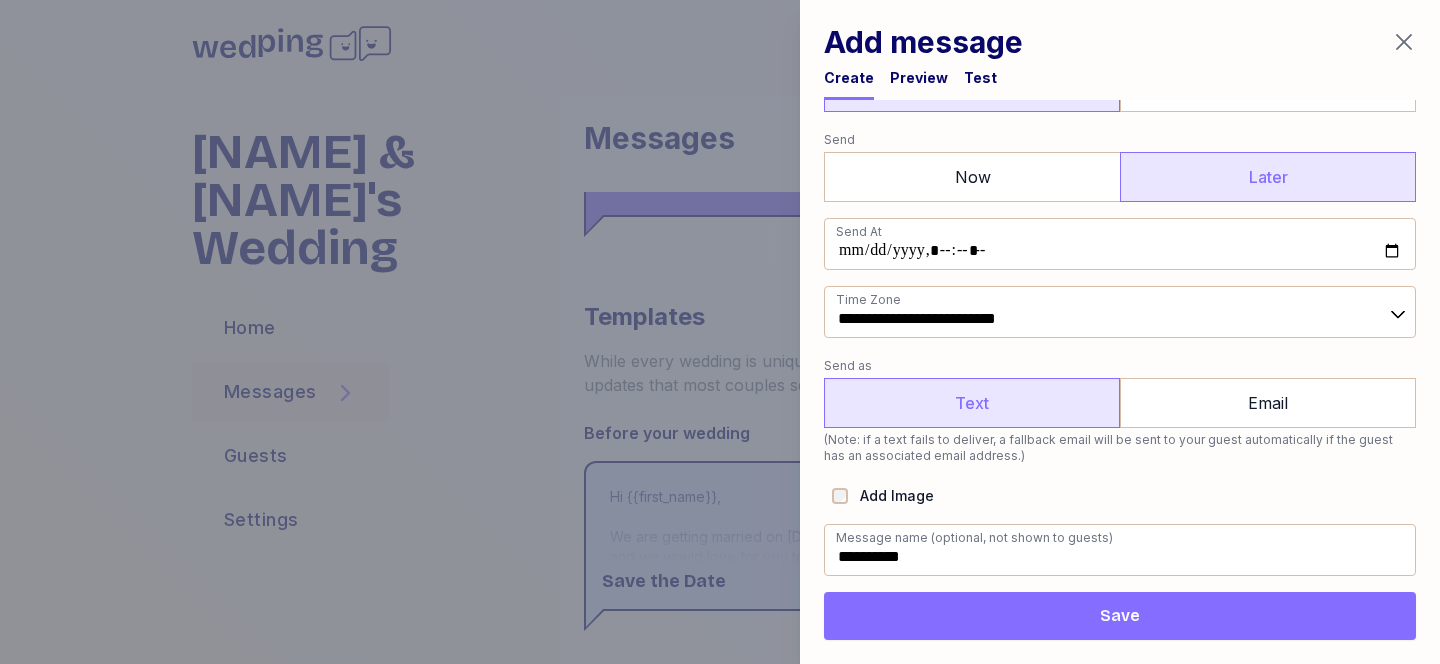 type on "**********" 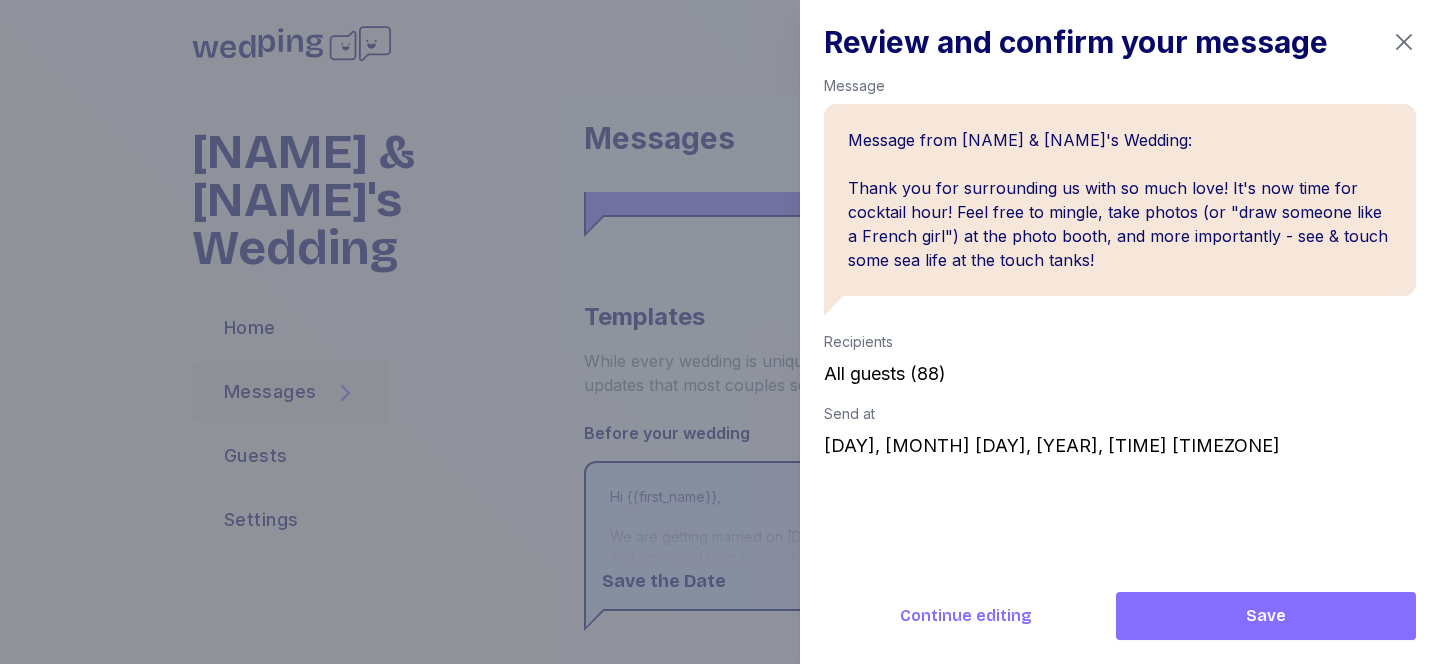 click on "Save" at bounding box center (1266, 616) 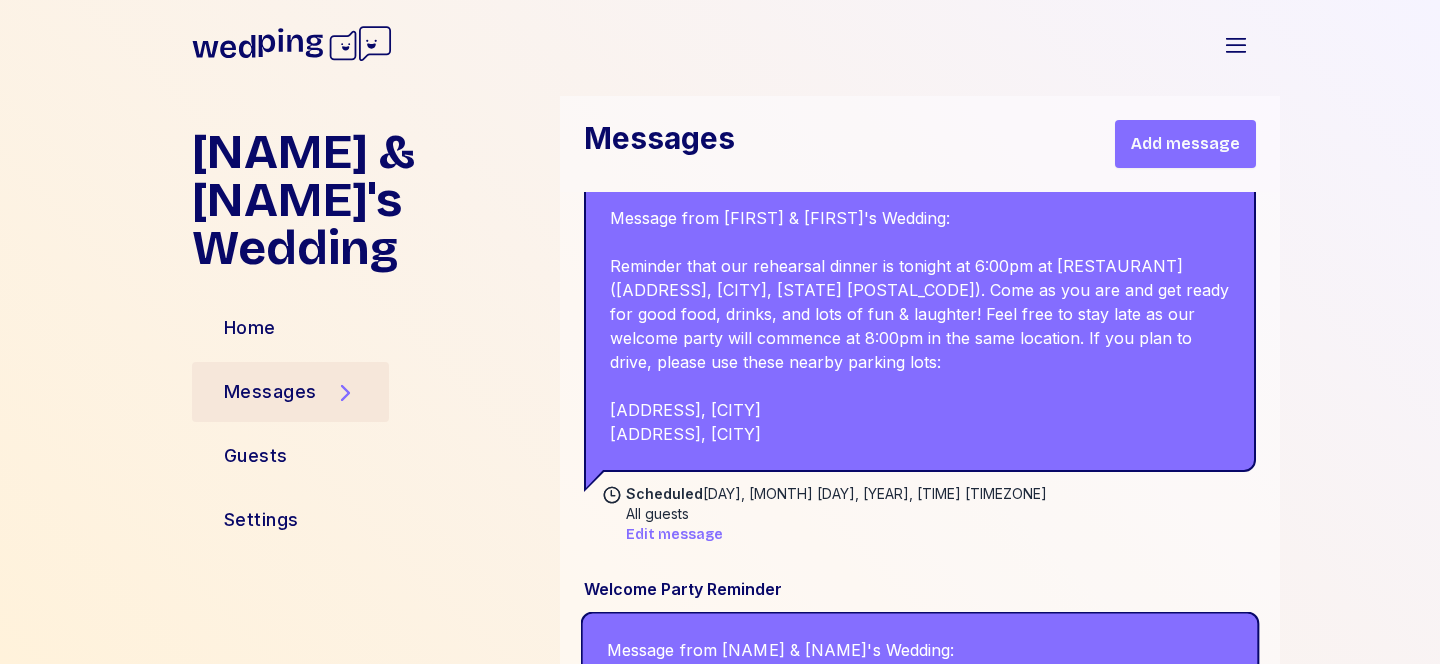 scroll, scrollTop: 551, scrollLeft: 0, axis: vertical 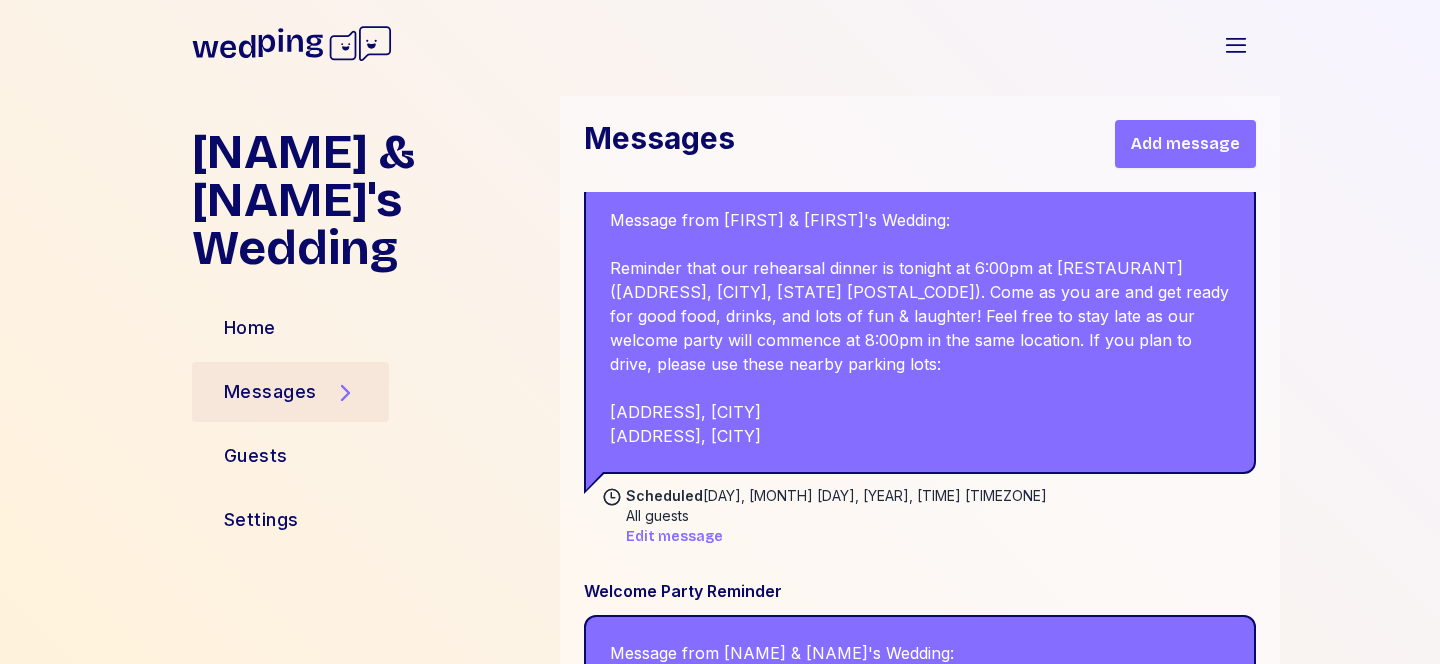 click on "Edit message" at bounding box center [674, 537] 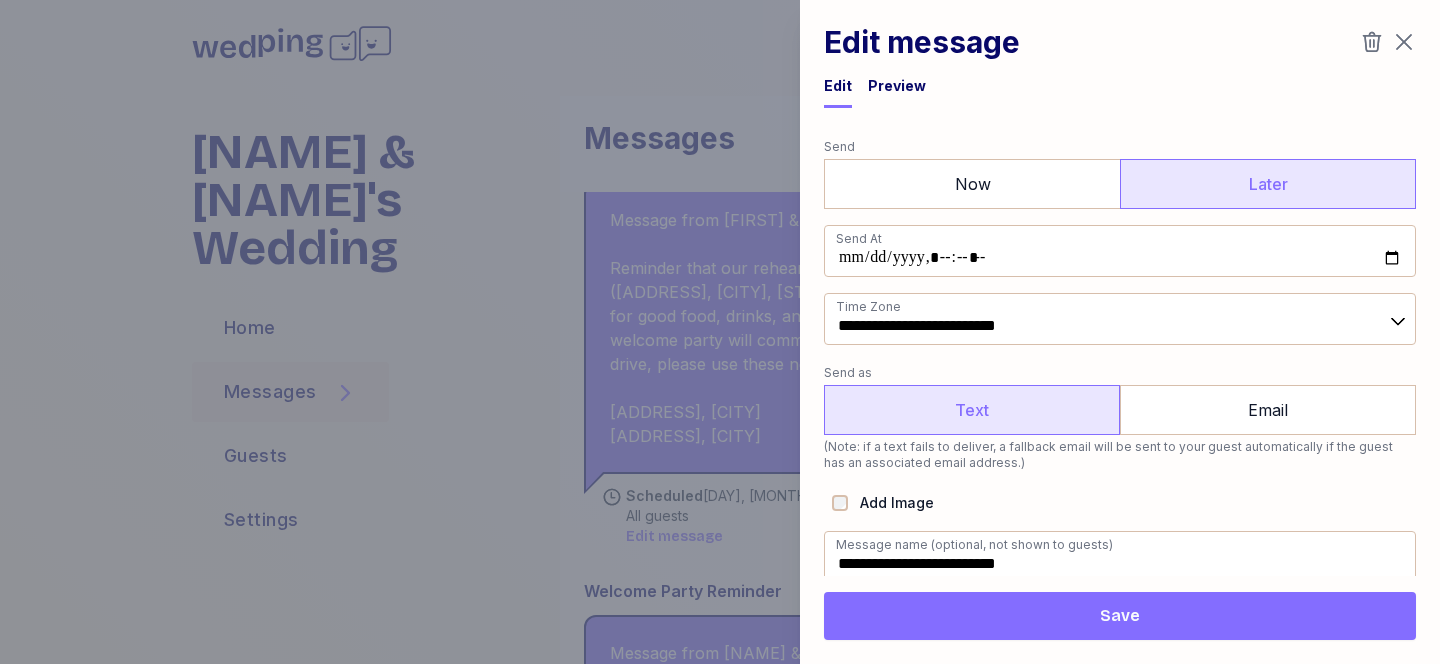 scroll, scrollTop: 428, scrollLeft: 0, axis: vertical 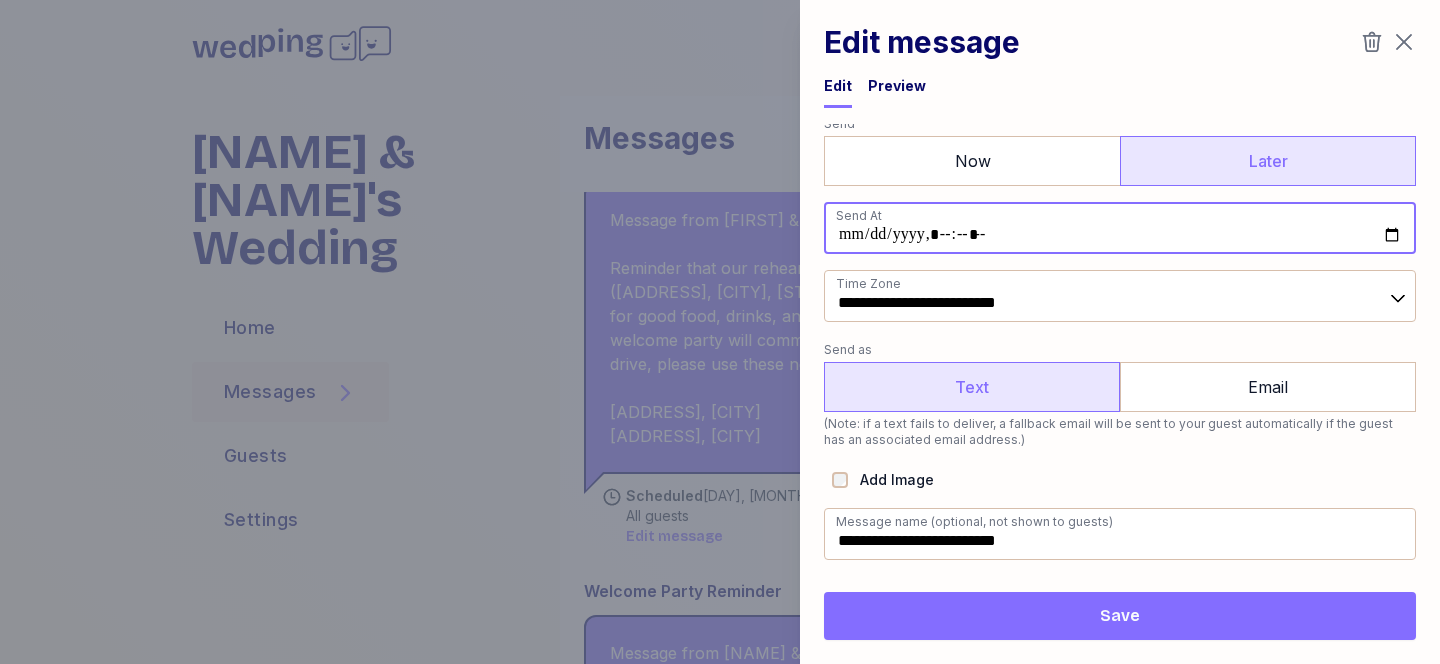 click at bounding box center [1120, 228] 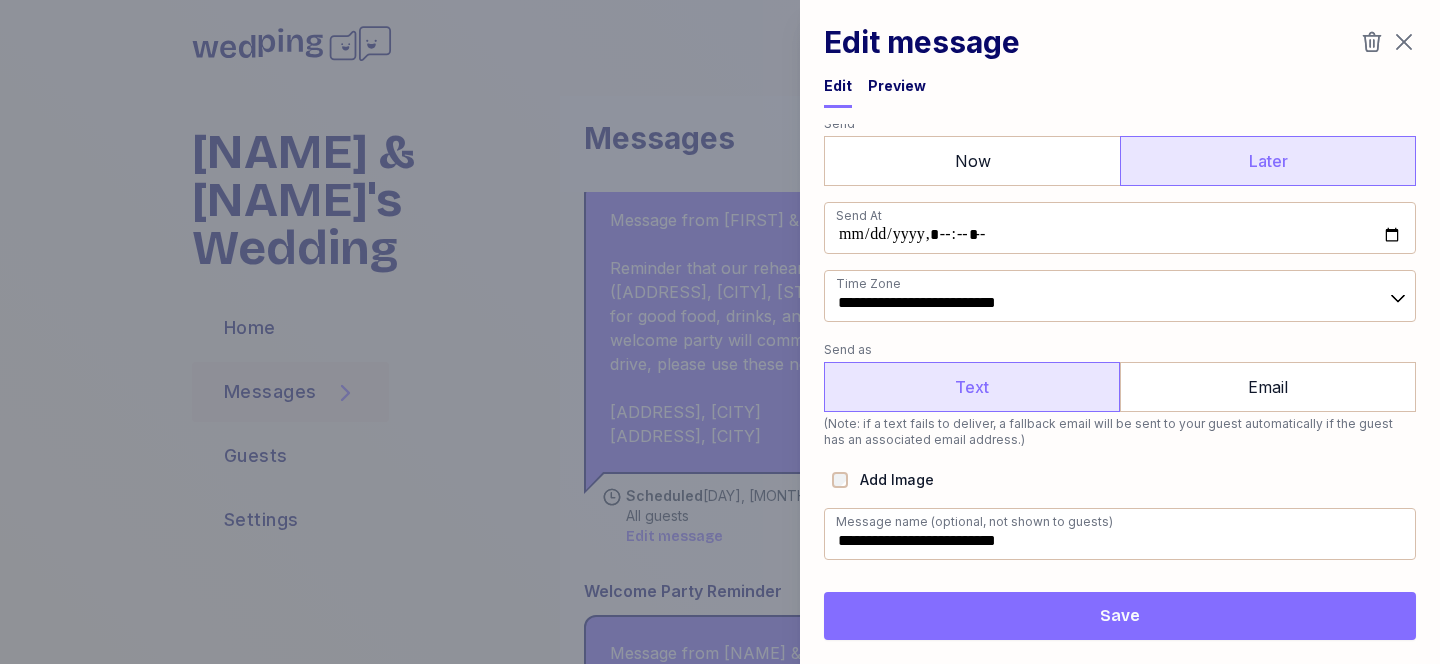 type on "**********" 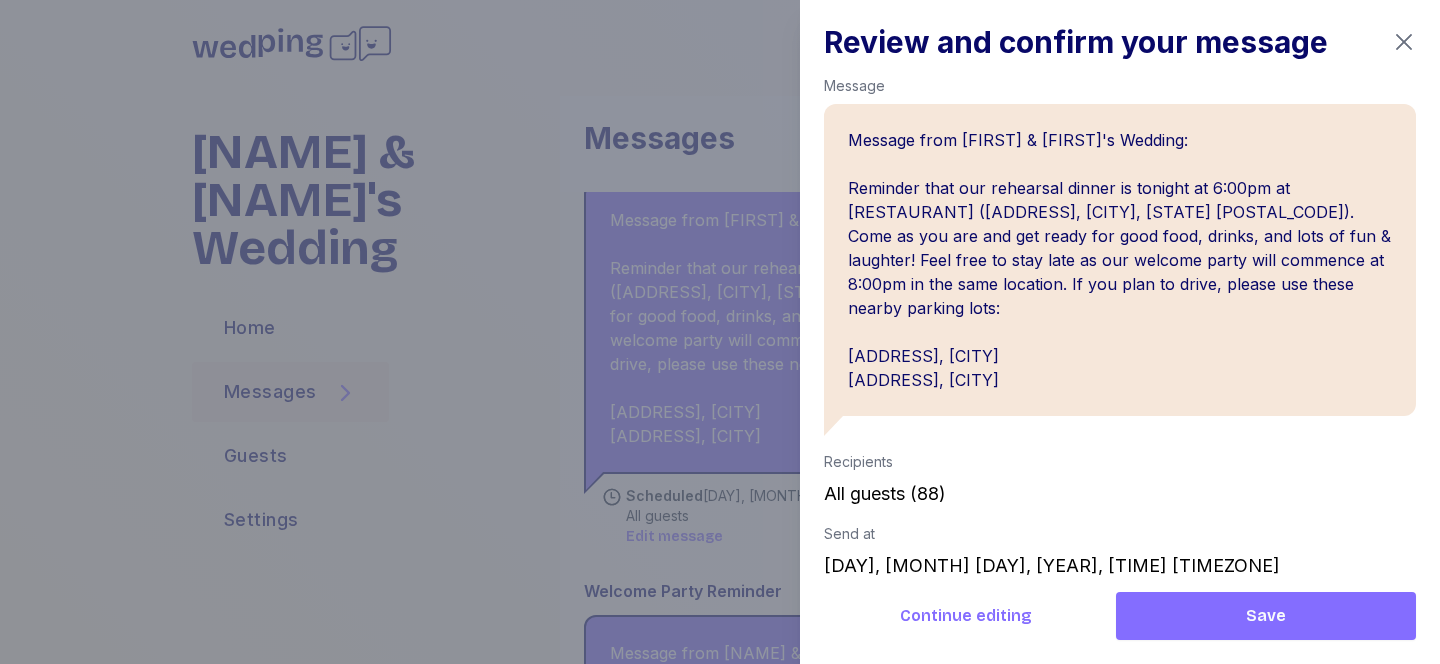 click on "Save" at bounding box center (1266, 616) 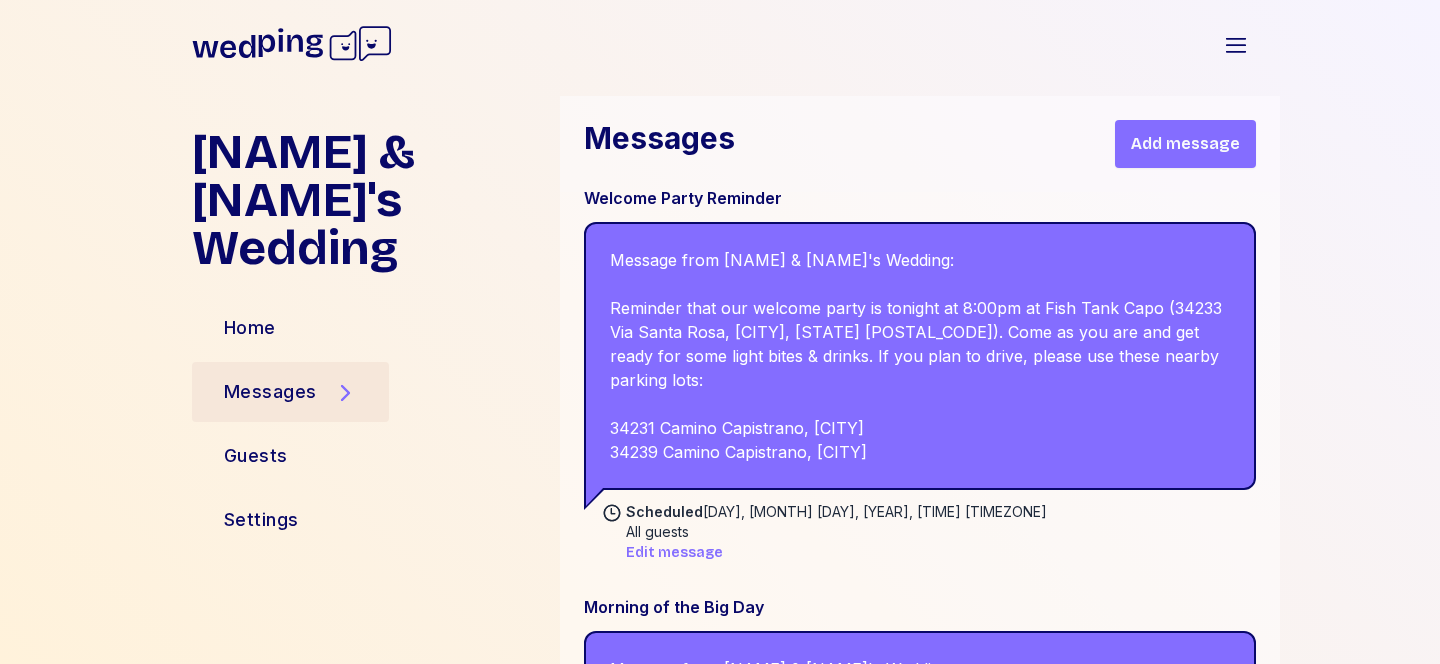 scroll, scrollTop: 947, scrollLeft: 0, axis: vertical 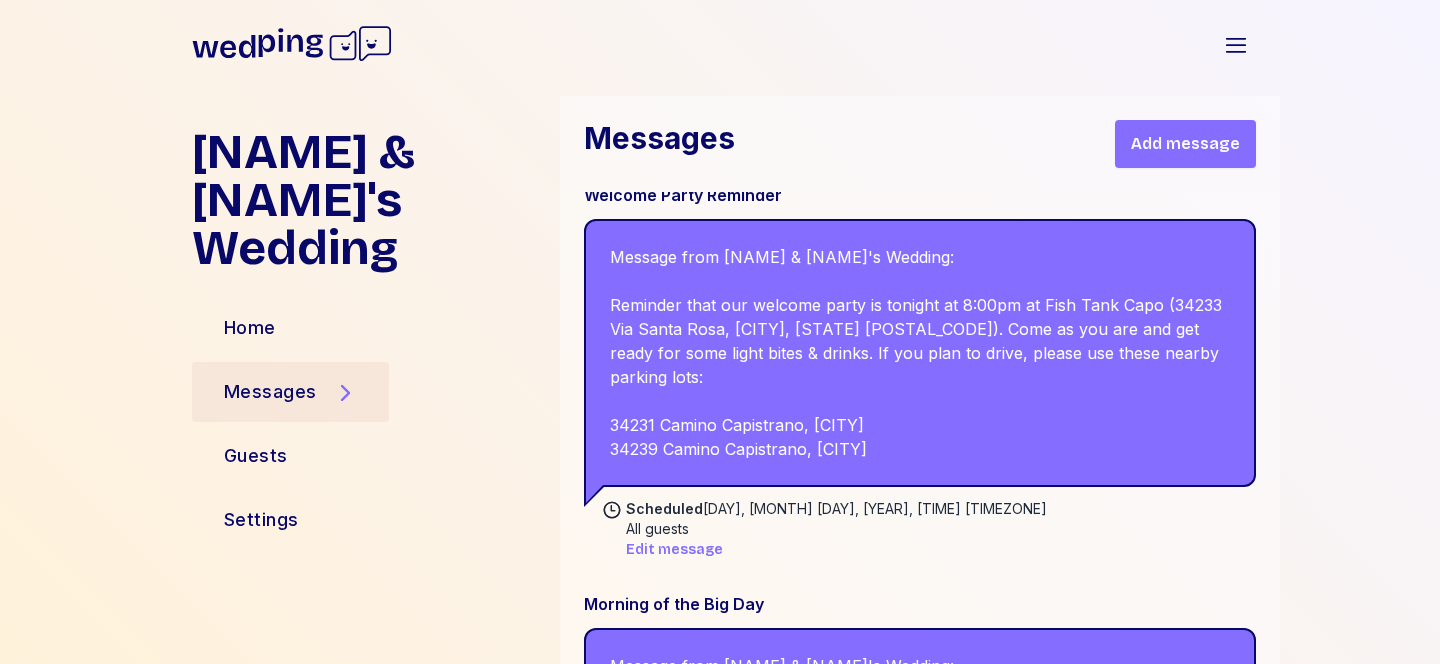 click on "Edit message" at bounding box center (674, 550) 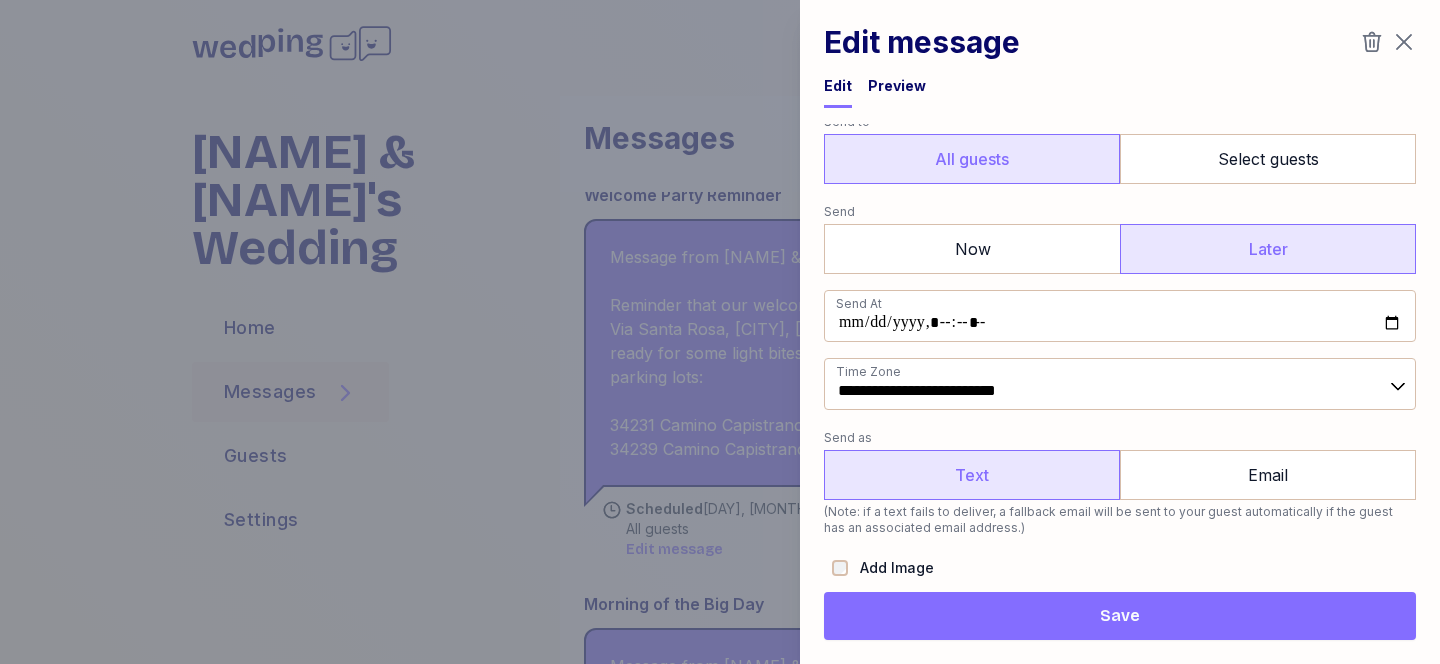 scroll, scrollTop: 320, scrollLeft: 0, axis: vertical 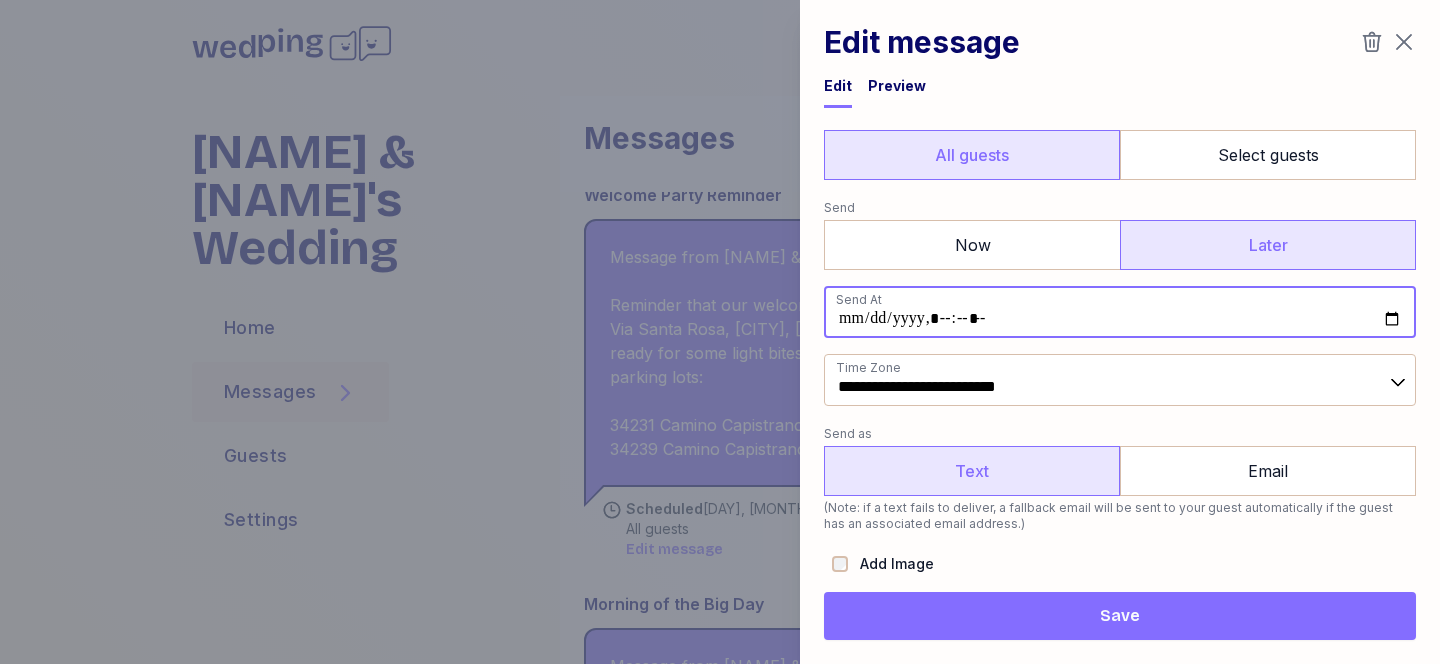 click at bounding box center [1120, 312] 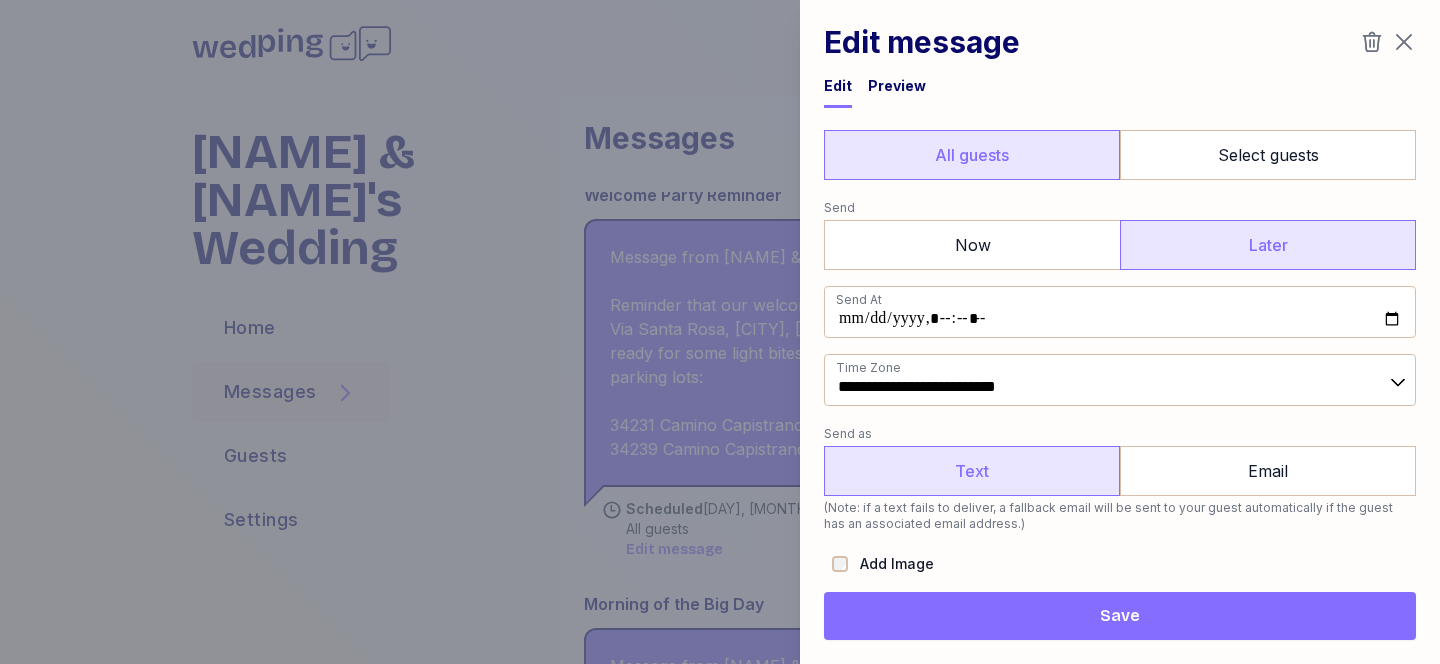 type on "**********" 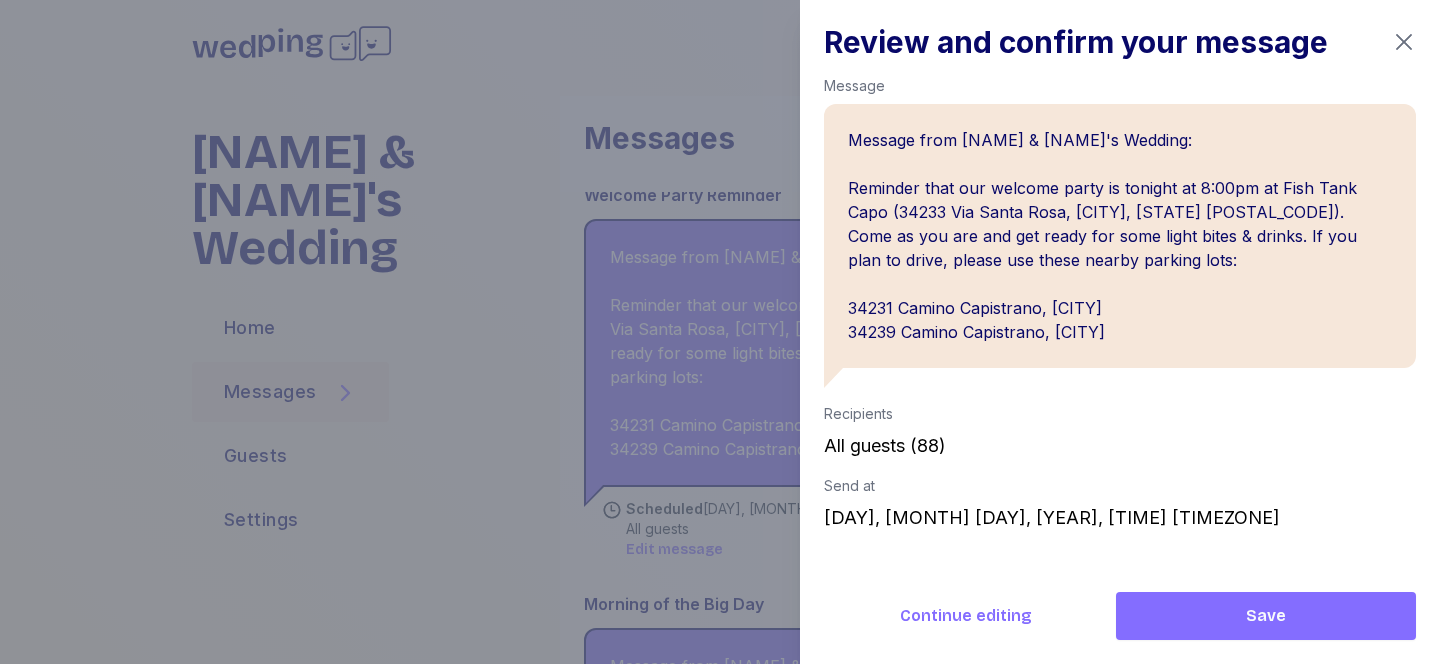 click on "Save" at bounding box center [1266, 616] 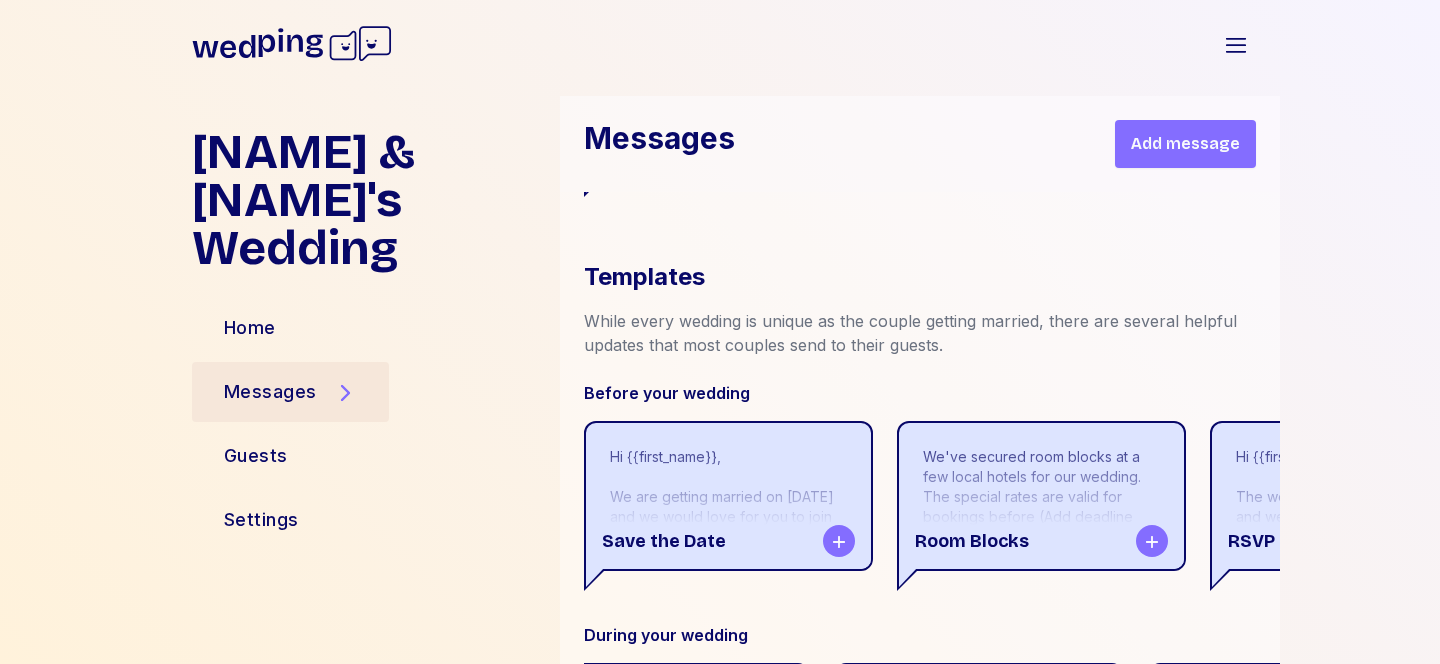 scroll, scrollTop: 3008, scrollLeft: 0, axis: vertical 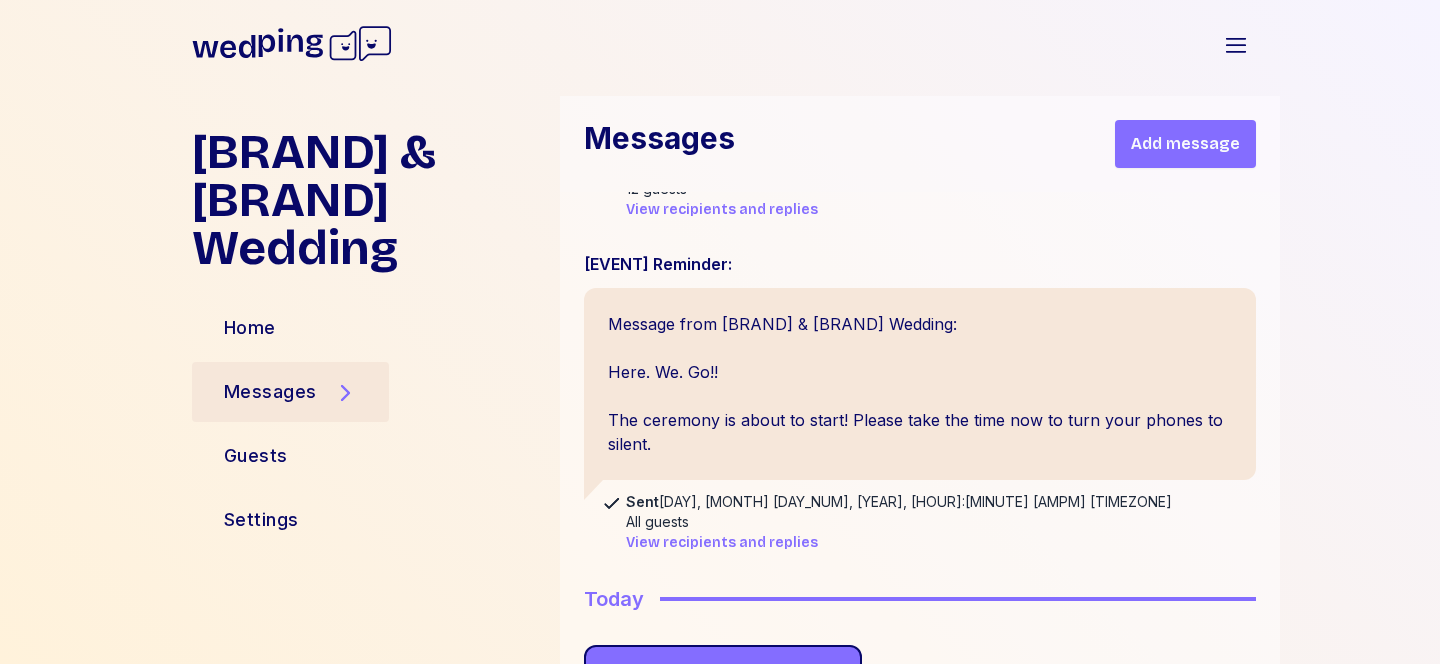 click 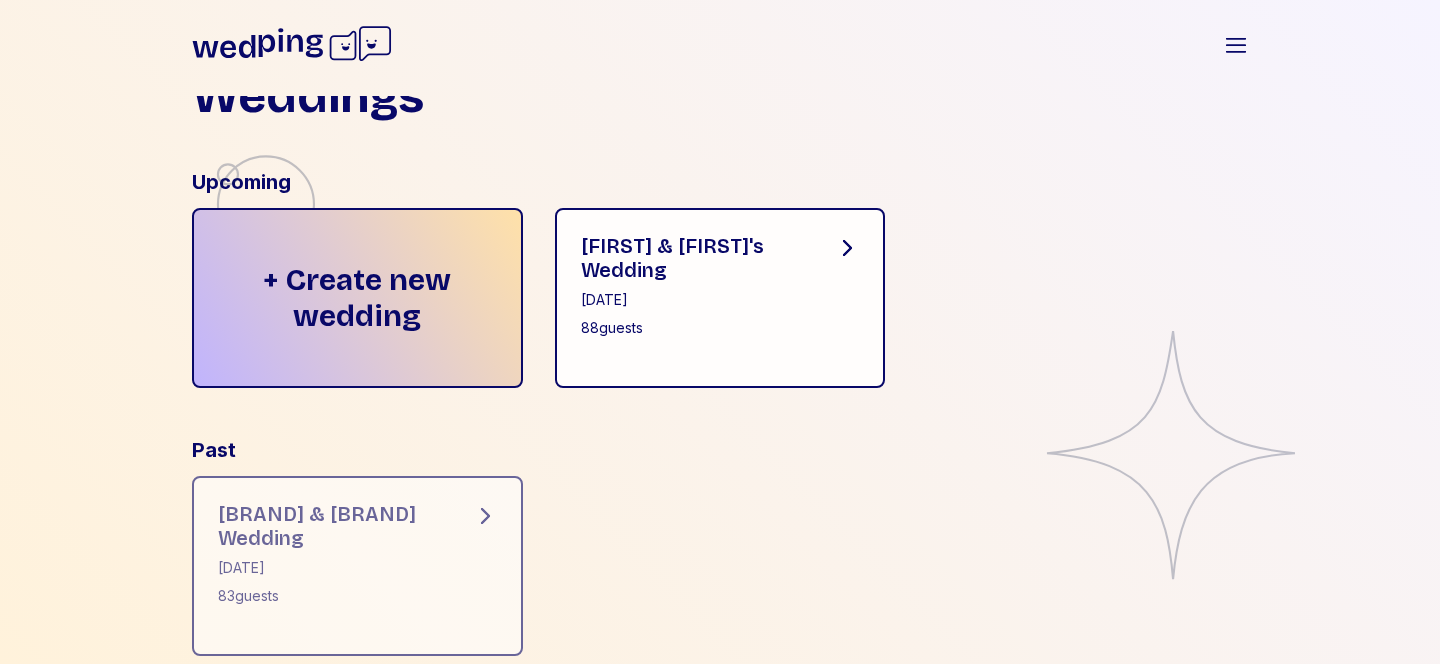 scroll, scrollTop: 68, scrollLeft: 0, axis: vertical 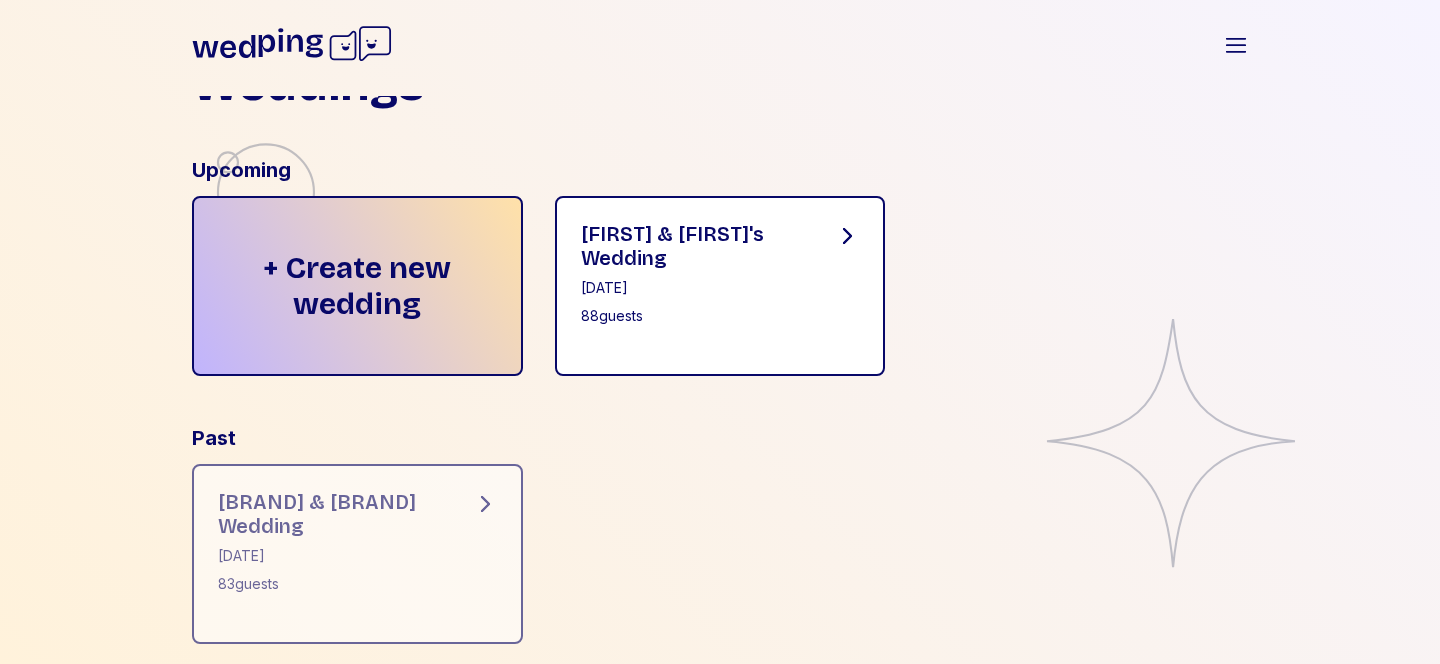 click on "88  guests" at bounding box center (692, 316) 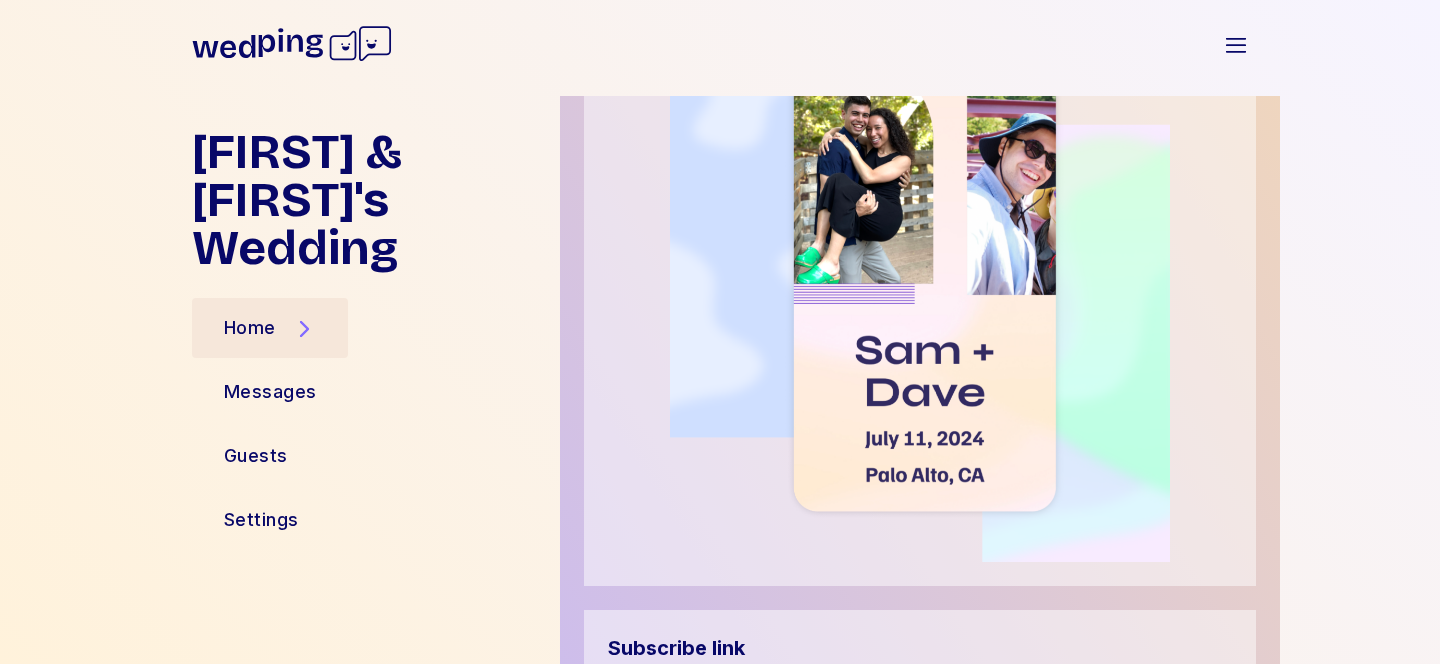scroll, scrollTop: 890, scrollLeft: 0, axis: vertical 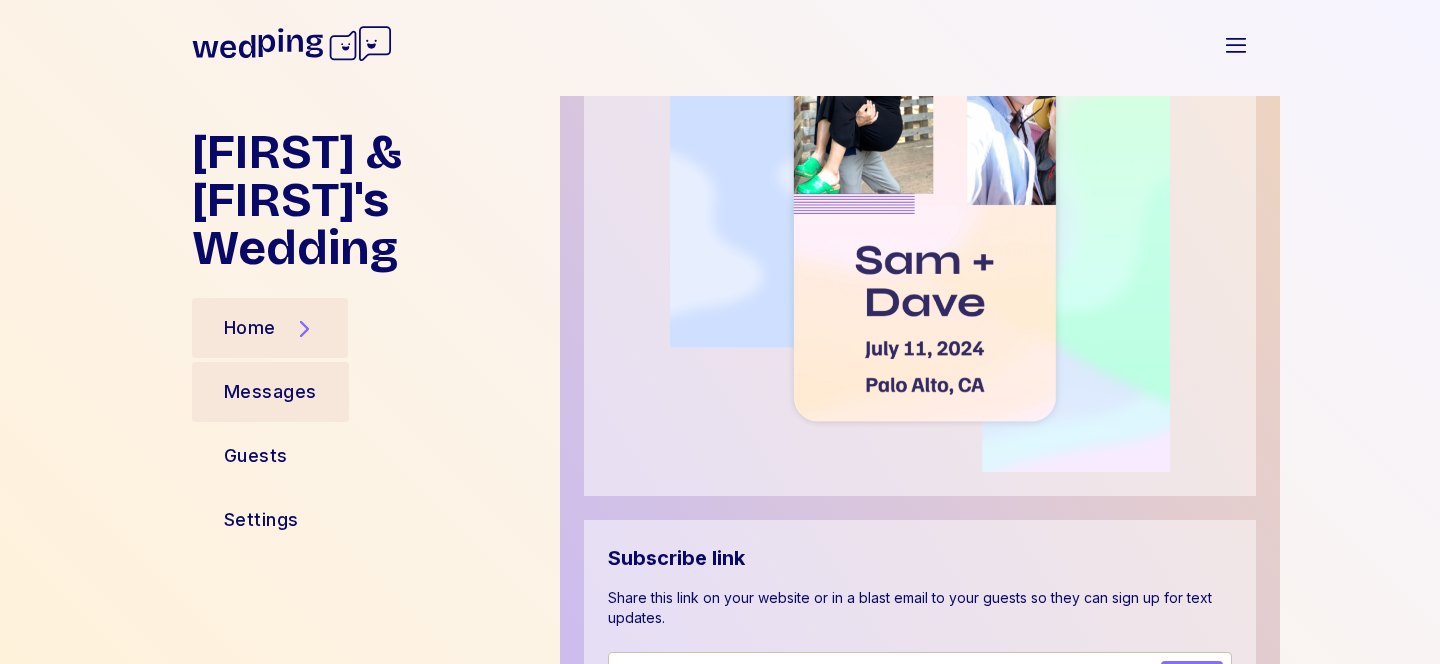 click on "Messages" at bounding box center (270, 392) 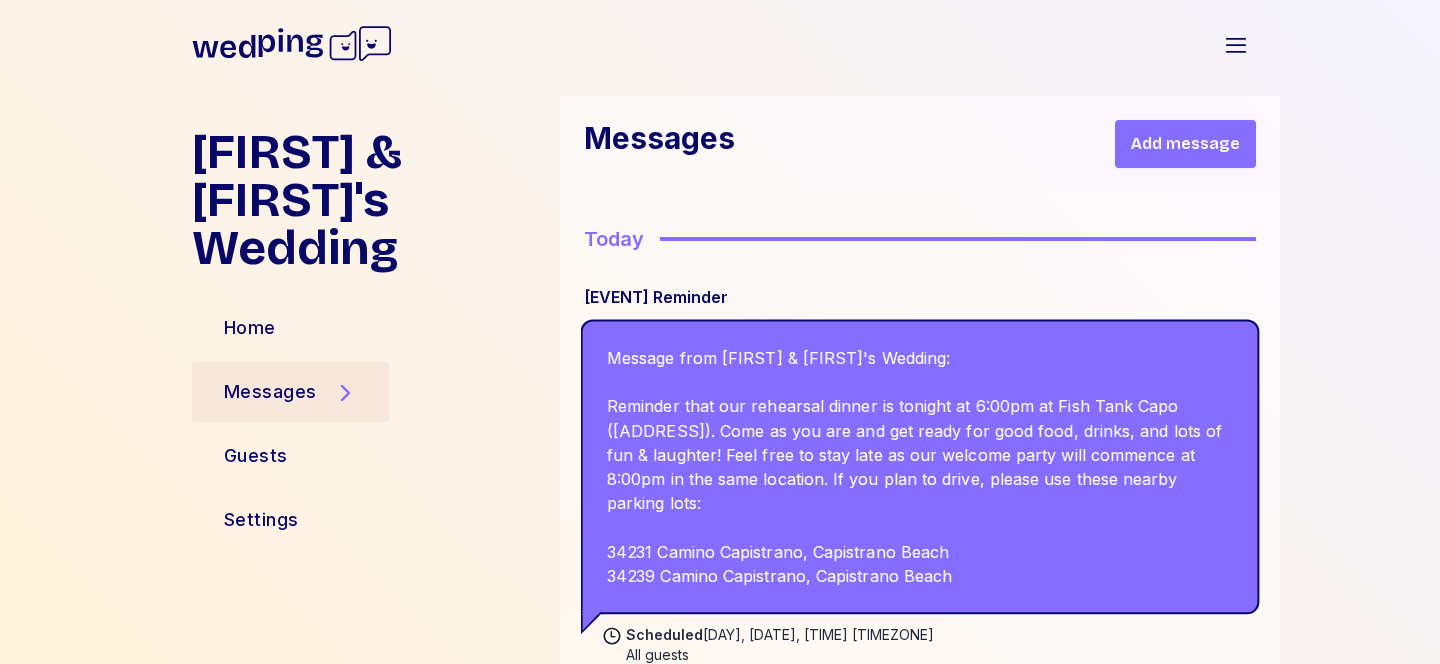 scroll, scrollTop: 777, scrollLeft: 0, axis: vertical 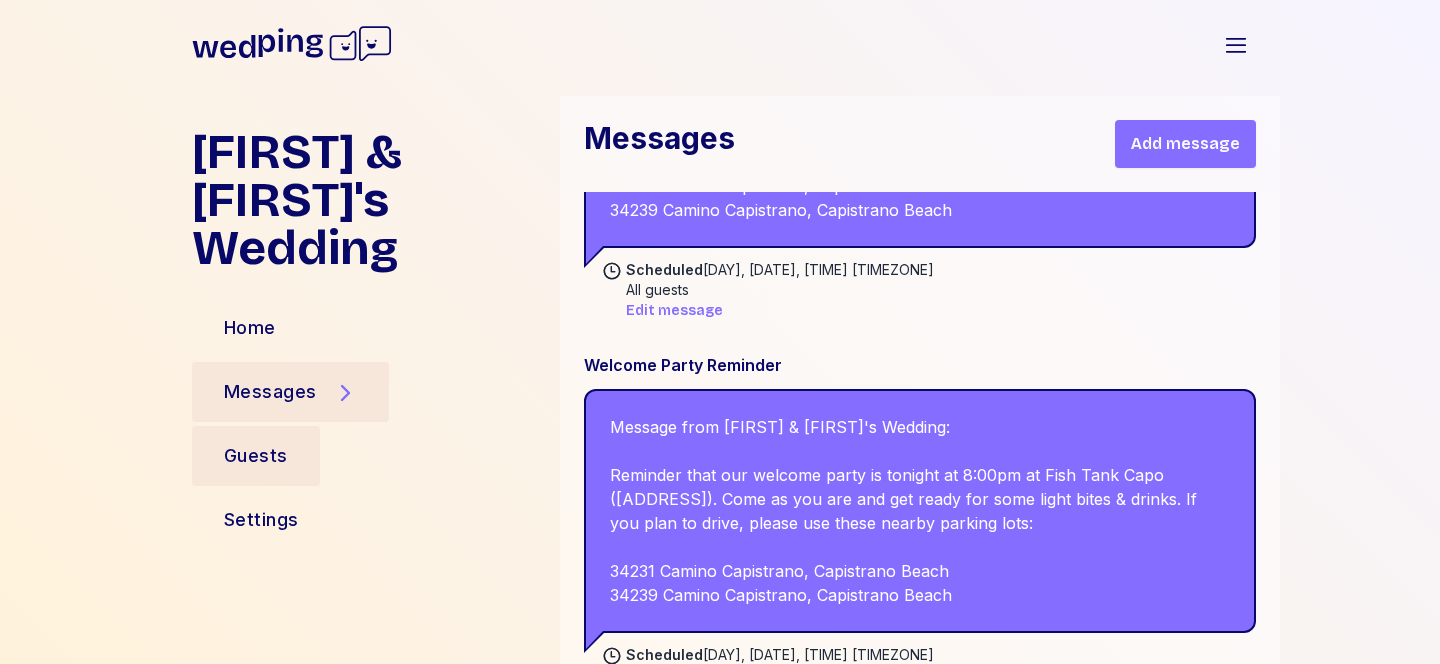click on "Guests" at bounding box center (256, 456) 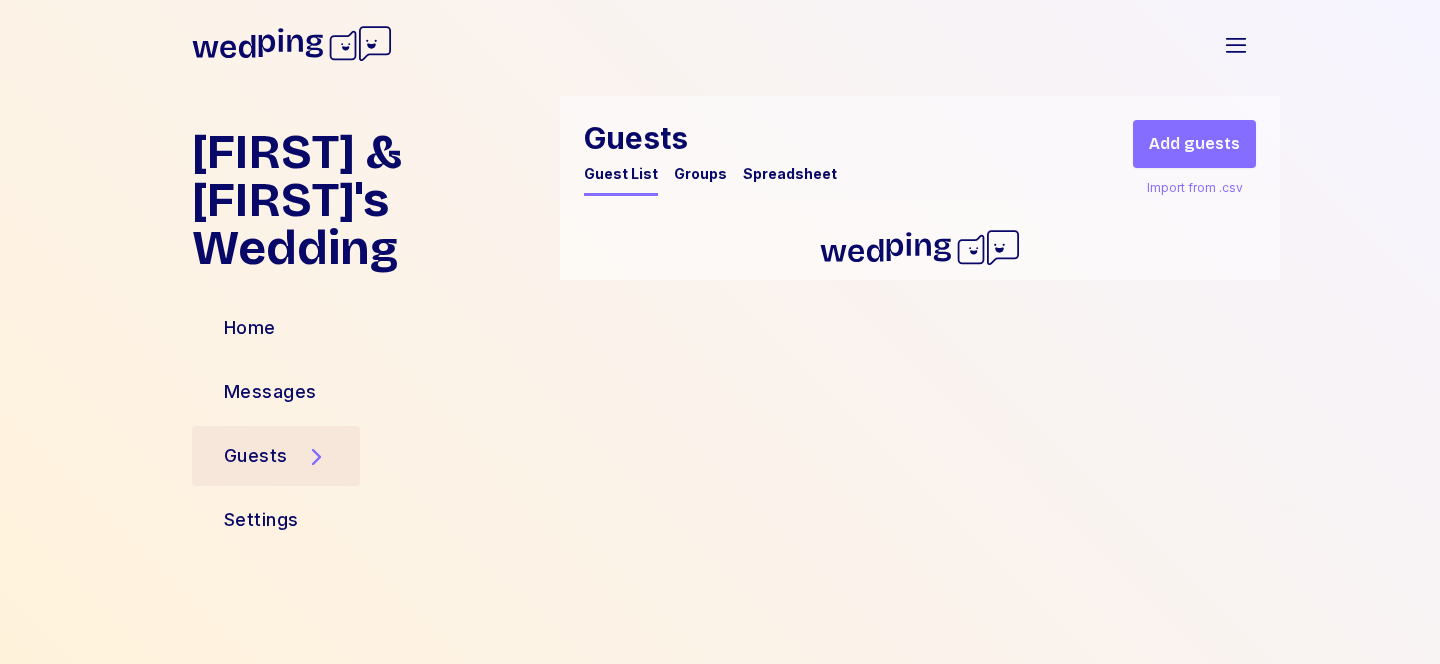scroll, scrollTop: 0, scrollLeft: 0, axis: both 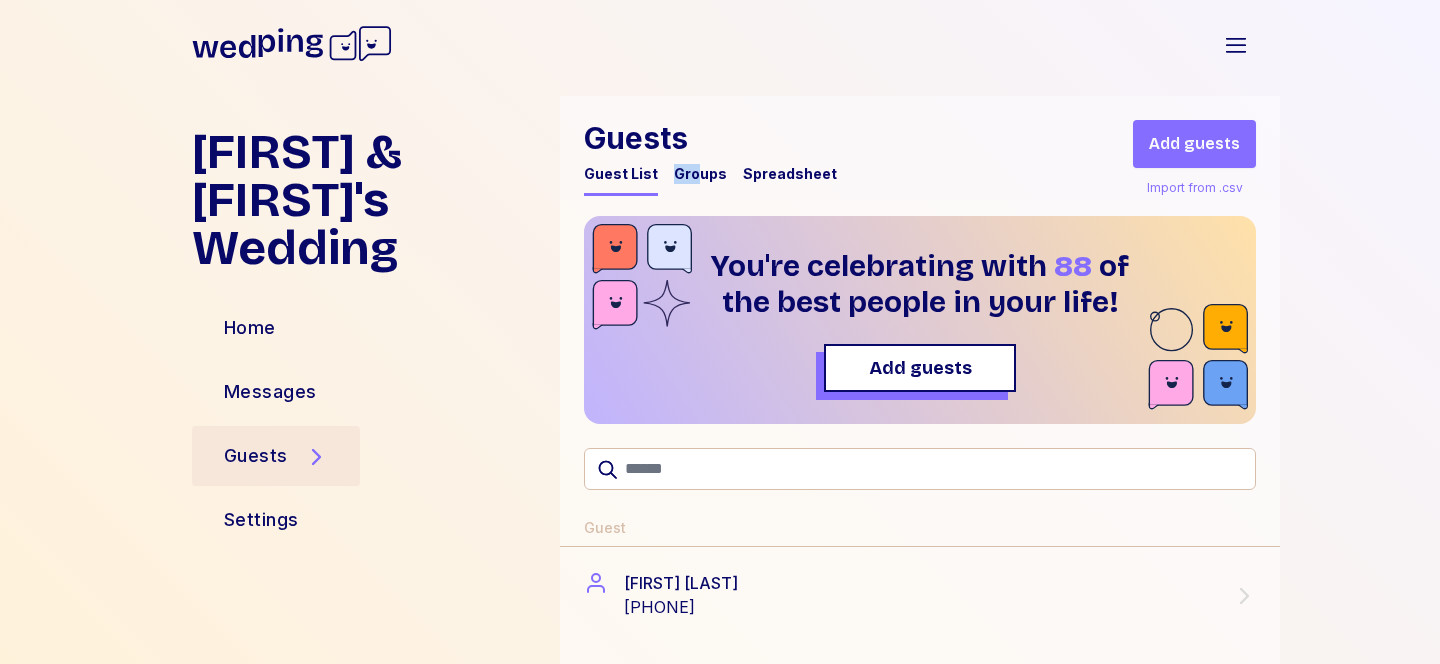 click on "Groups" at bounding box center [700, 174] 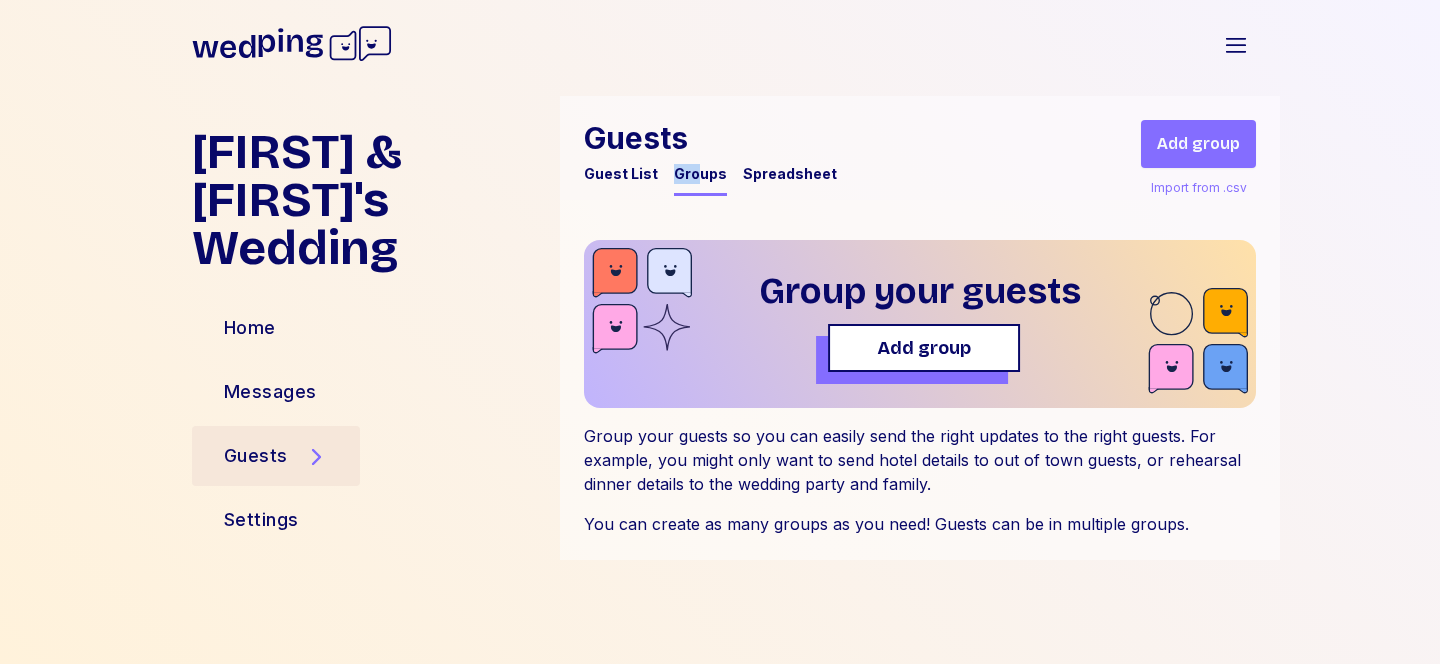 click on "Add group" at bounding box center [924, 348] 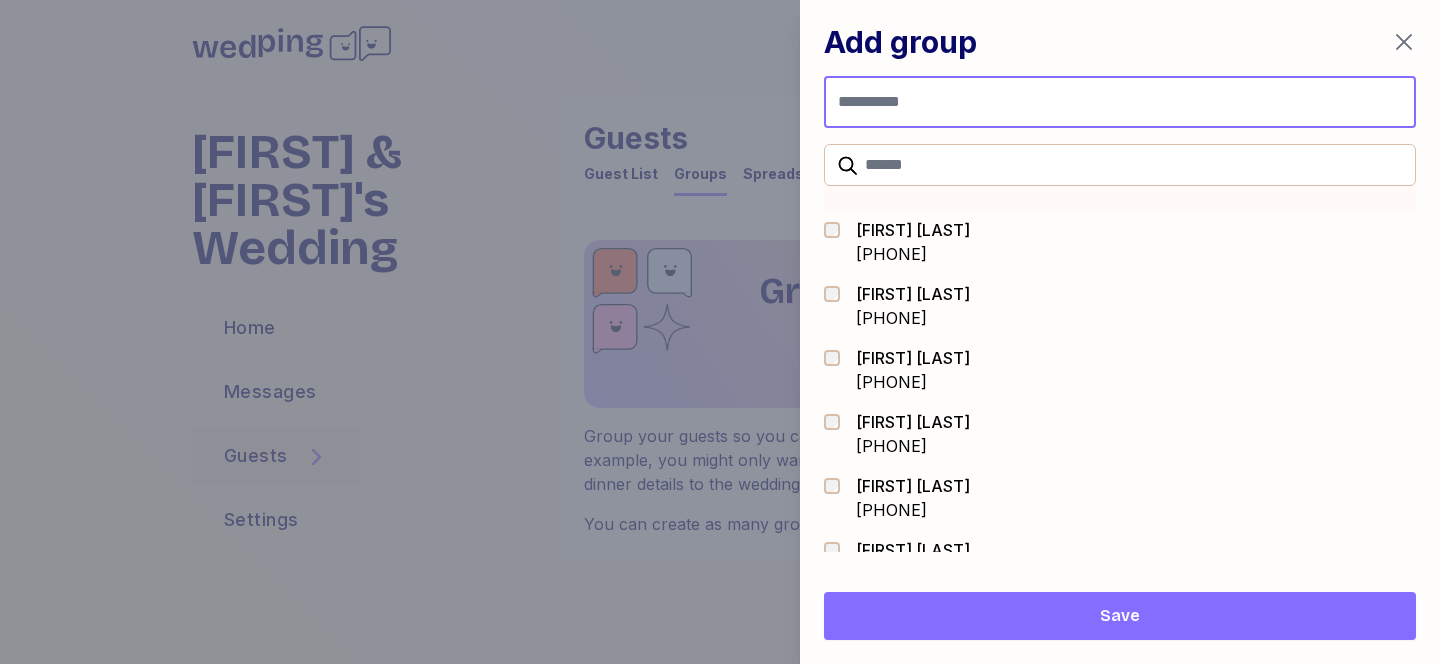 click at bounding box center [1120, 102] 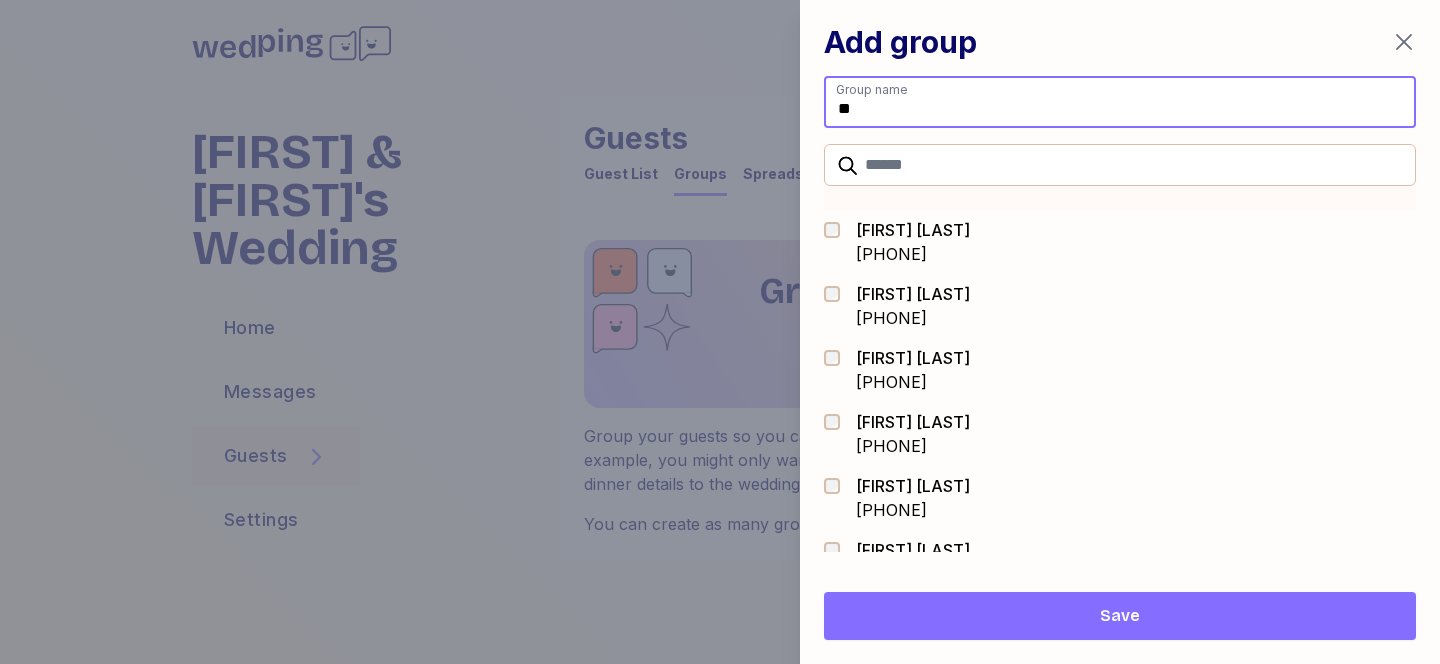 type on "*" 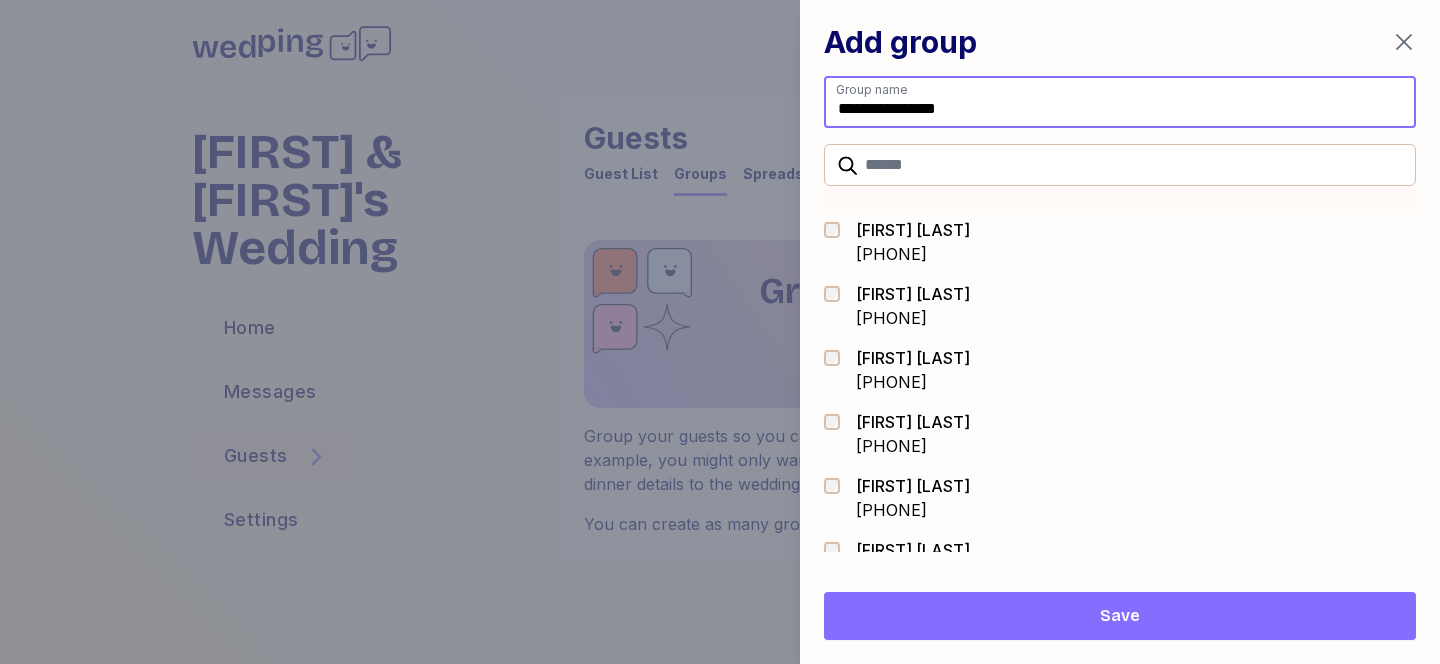 type on "**********" 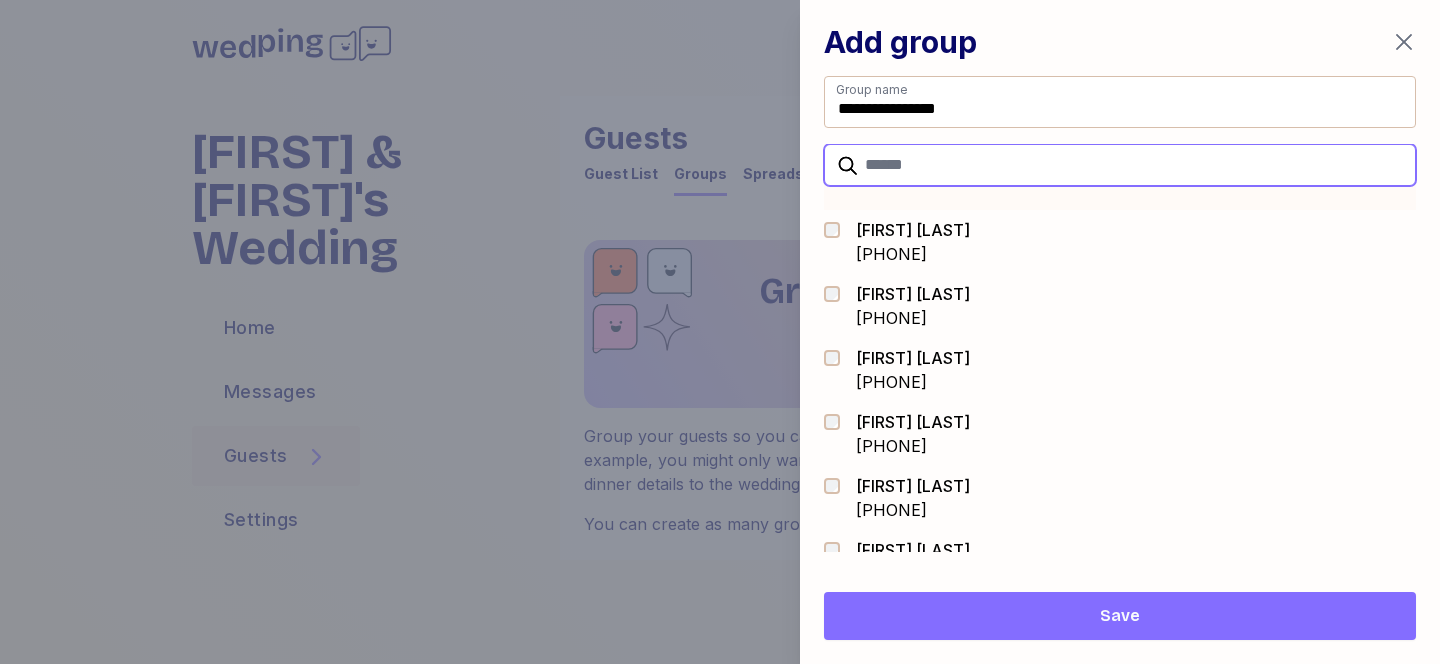 click at bounding box center [1120, 165] 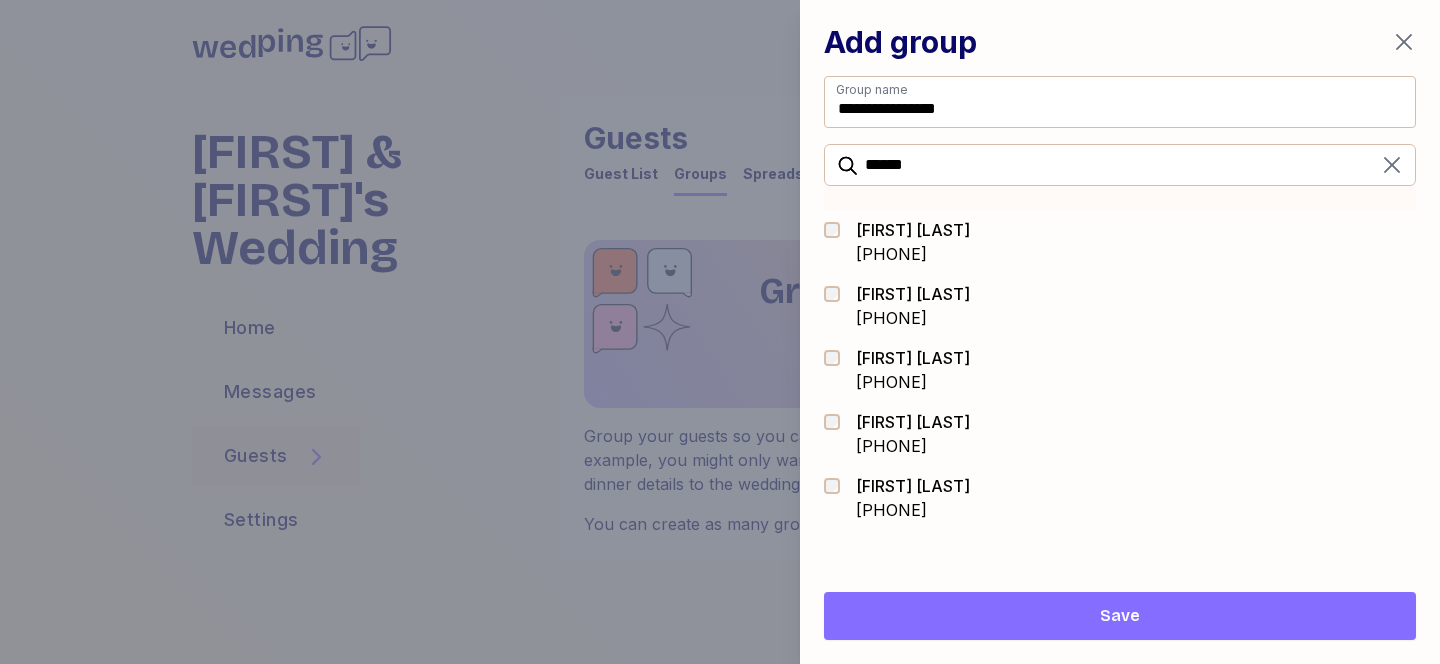 click at bounding box center [838, 230] 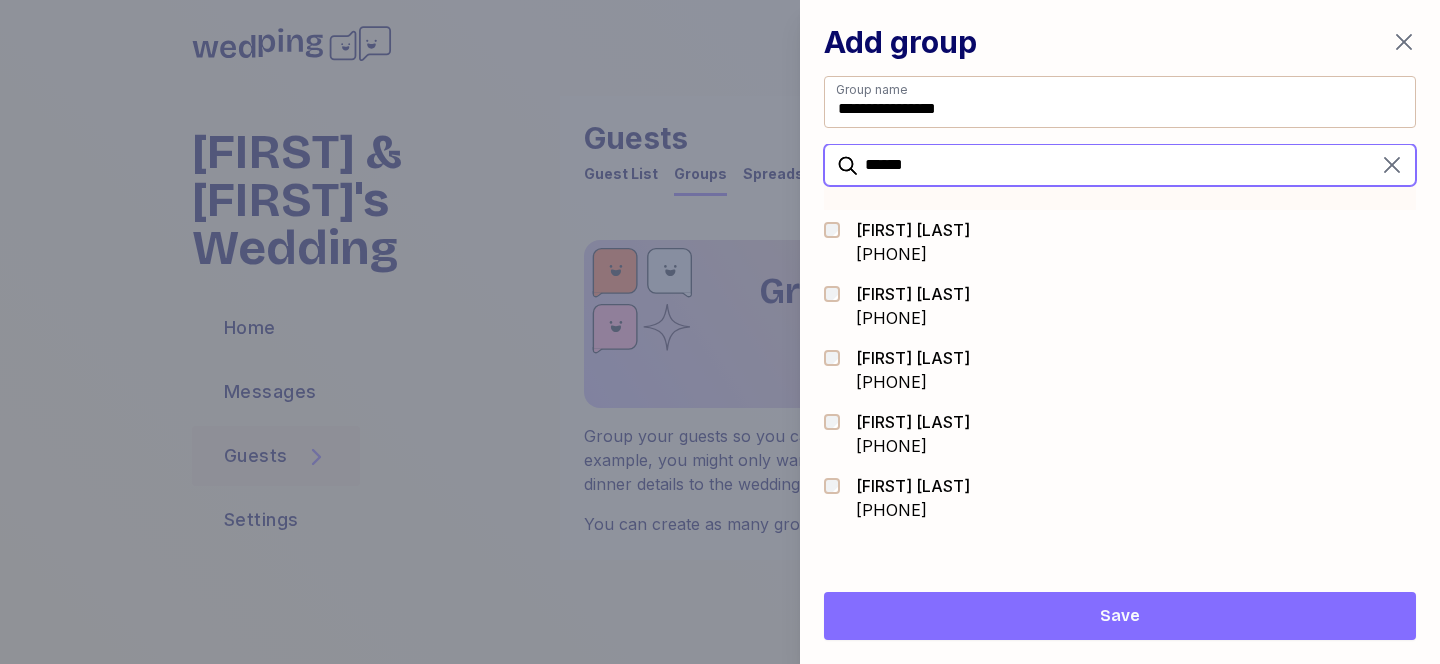 click on "******" at bounding box center [1120, 165] 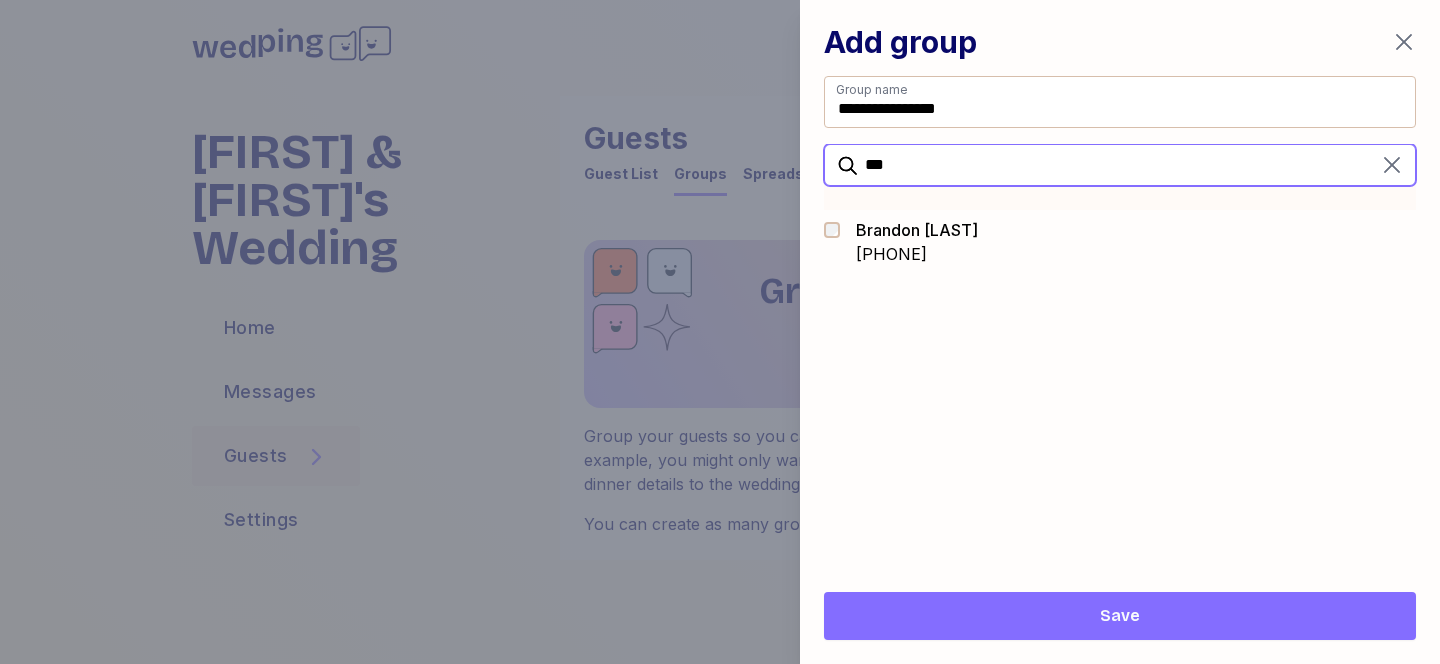 click on "***" at bounding box center (1120, 165) 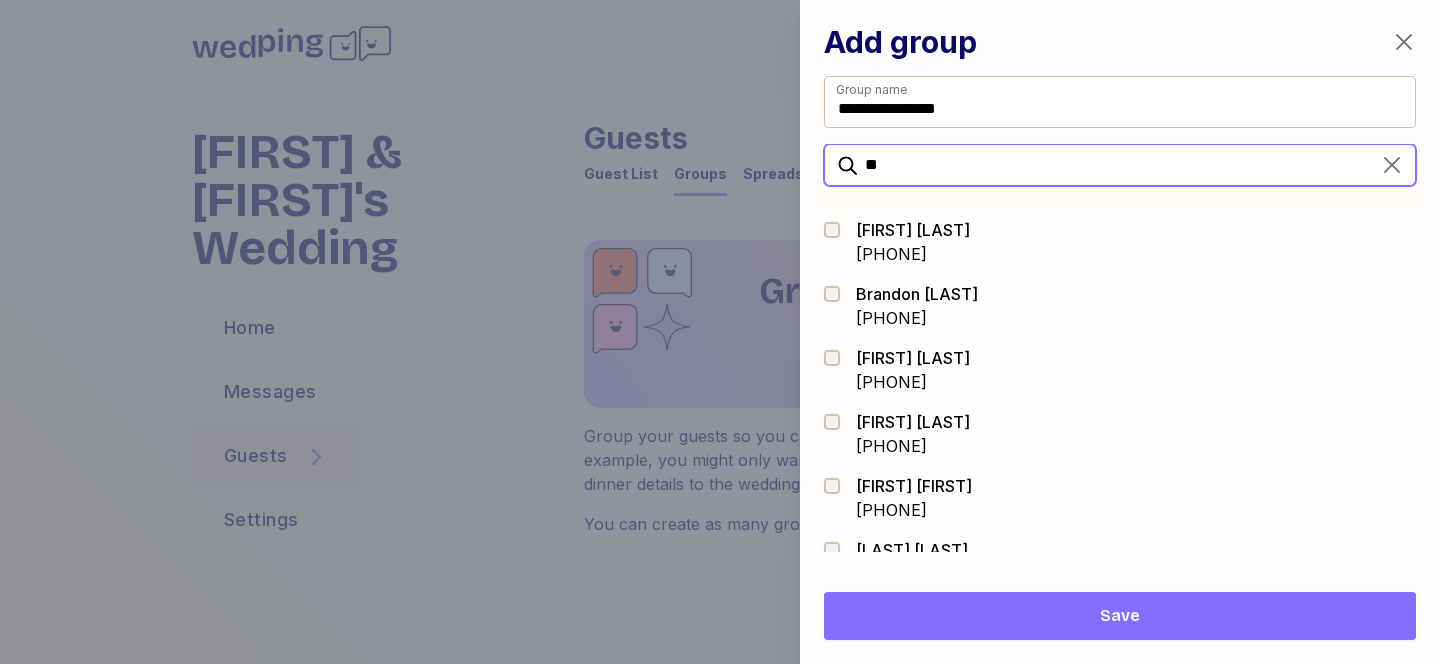 type on "*" 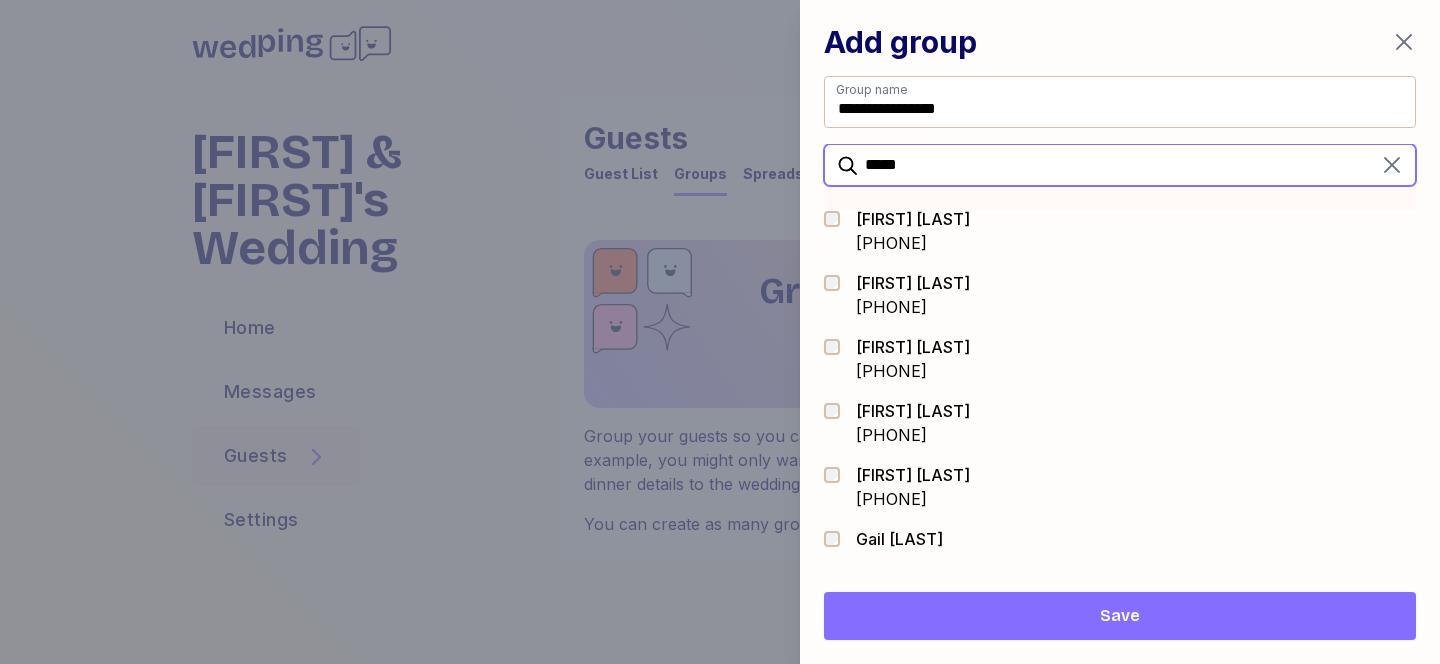 scroll, scrollTop: 77, scrollLeft: 0, axis: vertical 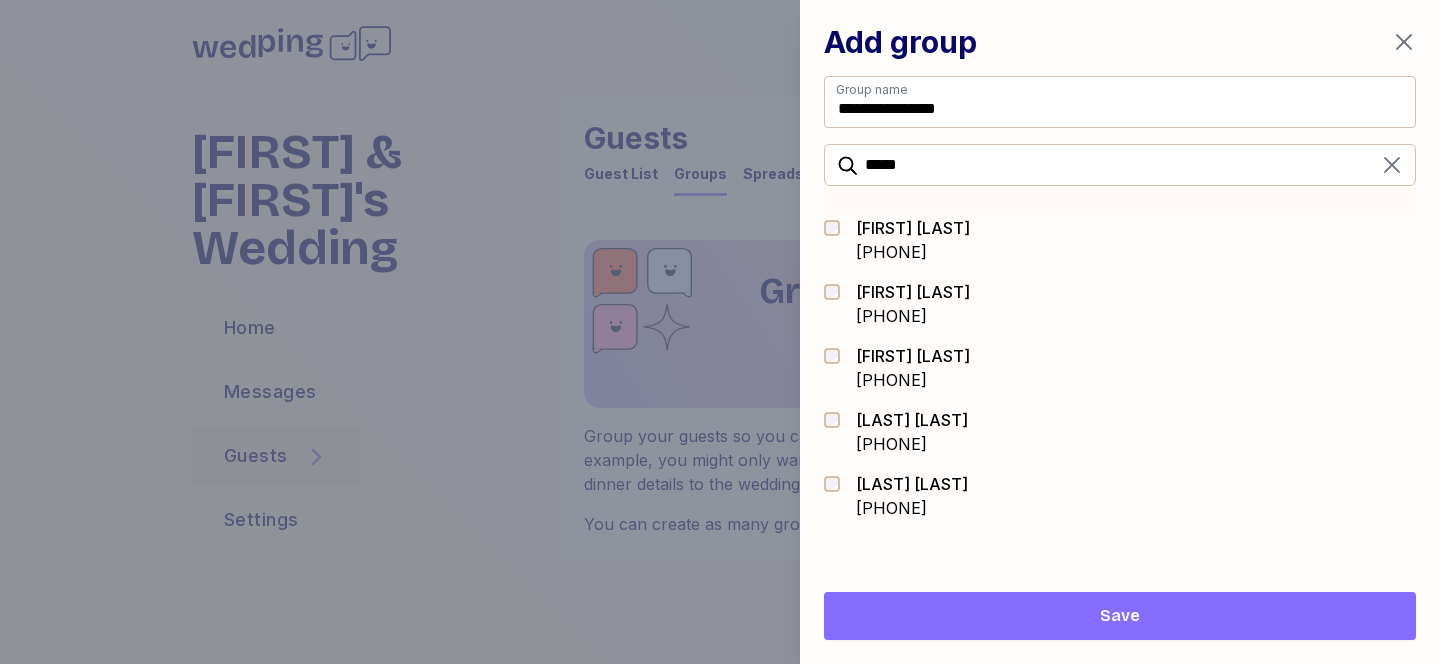 click at bounding box center (838, 356) 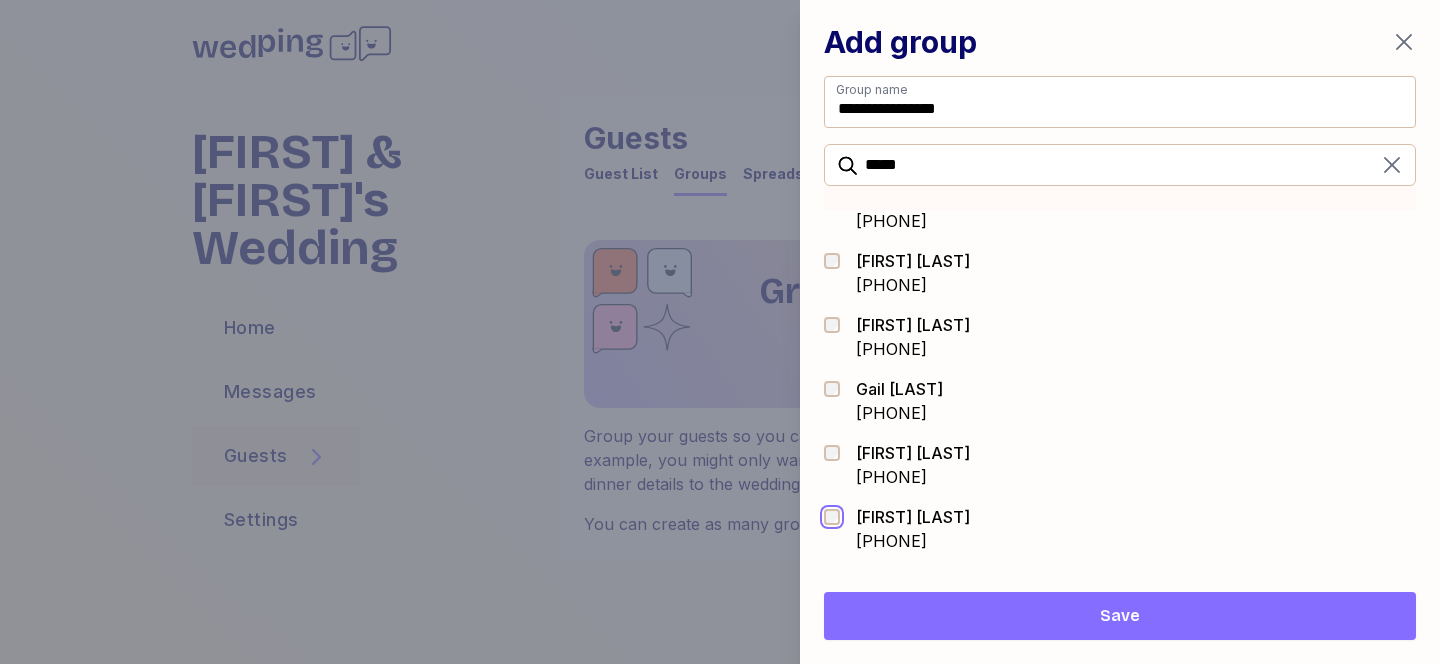 scroll, scrollTop: 203, scrollLeft: 0, axis: vertical 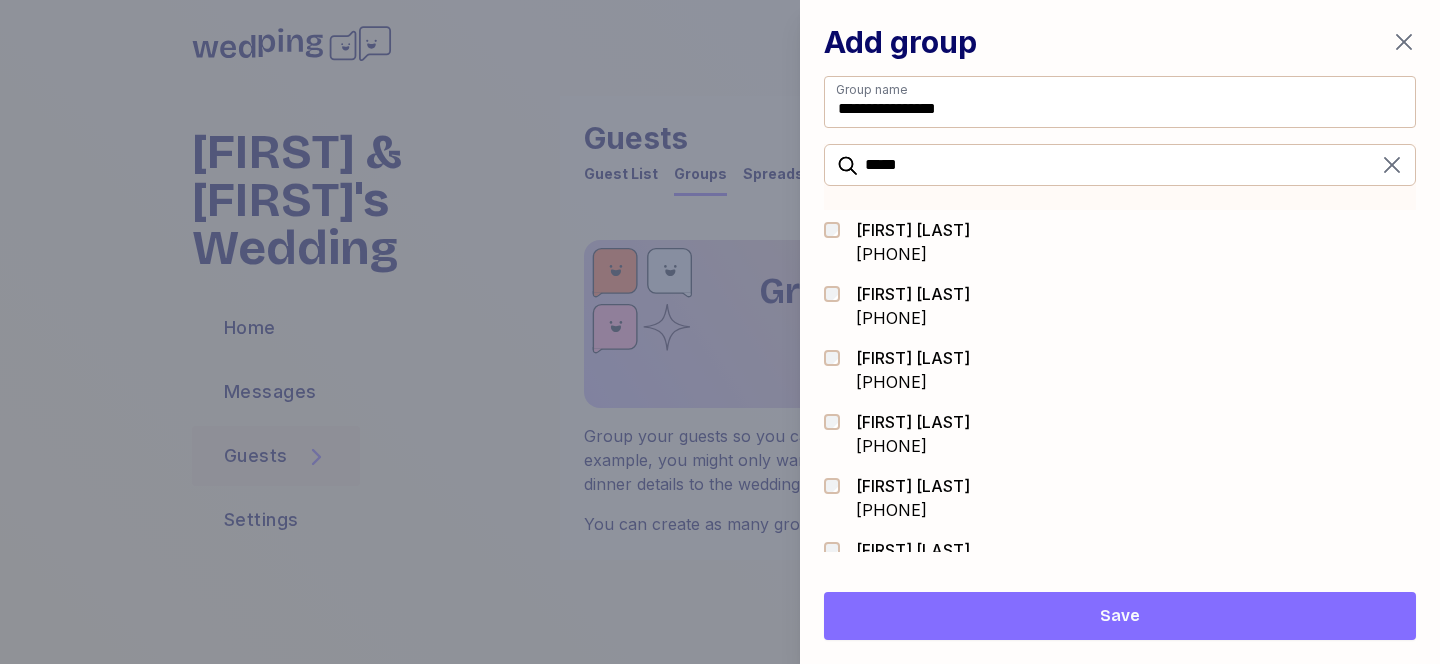 click at bounding box center (838, 294) 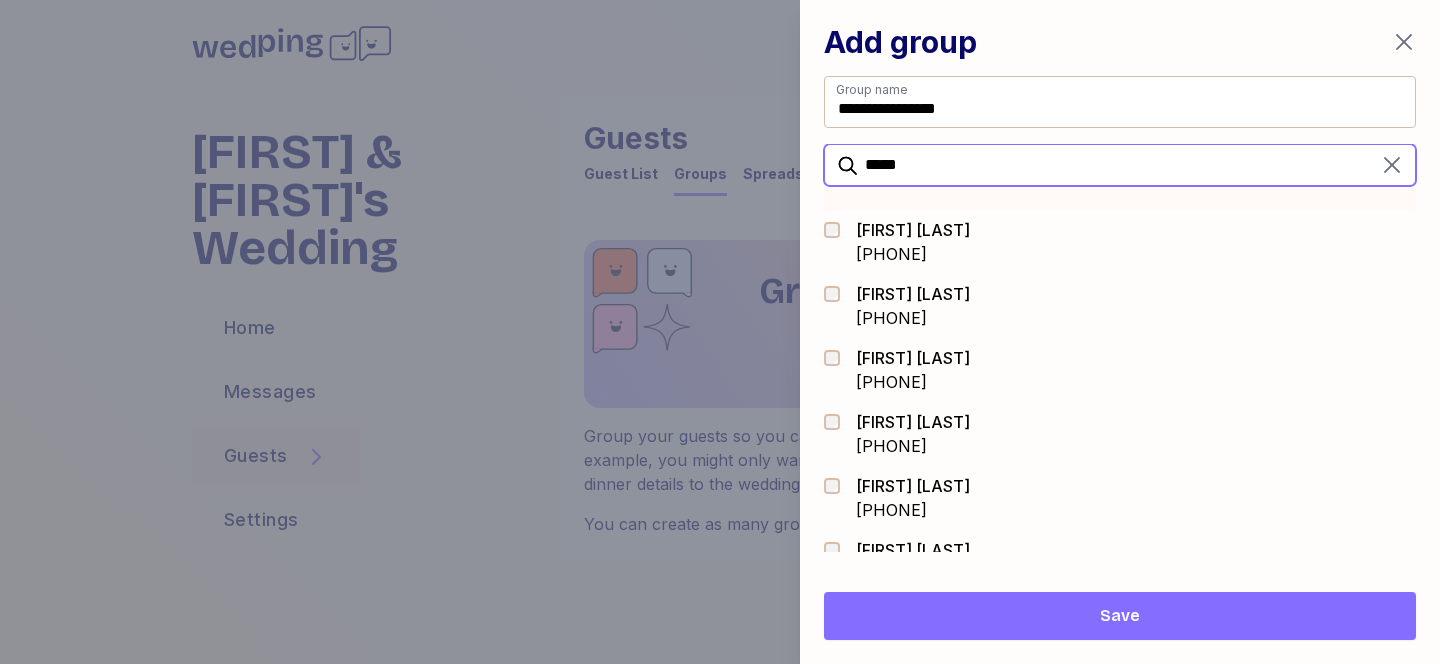 click on "*****" at bounding box center (1120, 165) 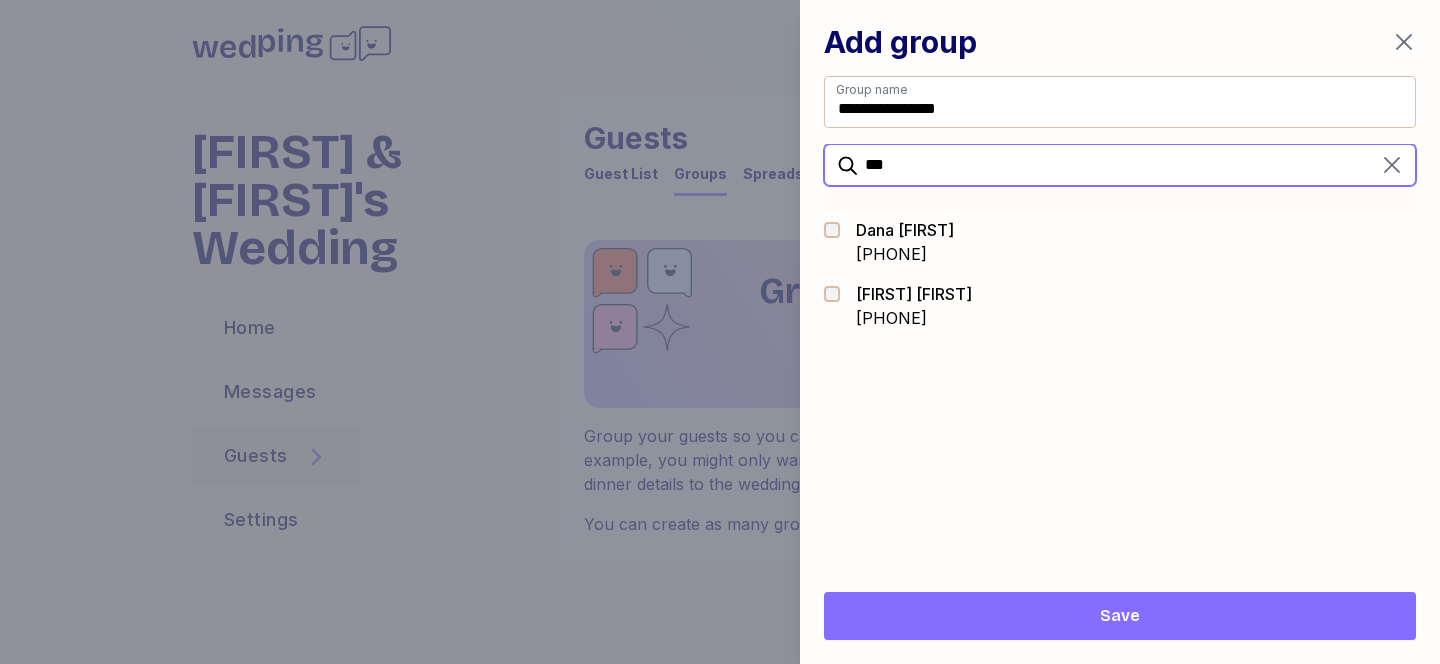 click on "***" at bounding box center (1120, 165) 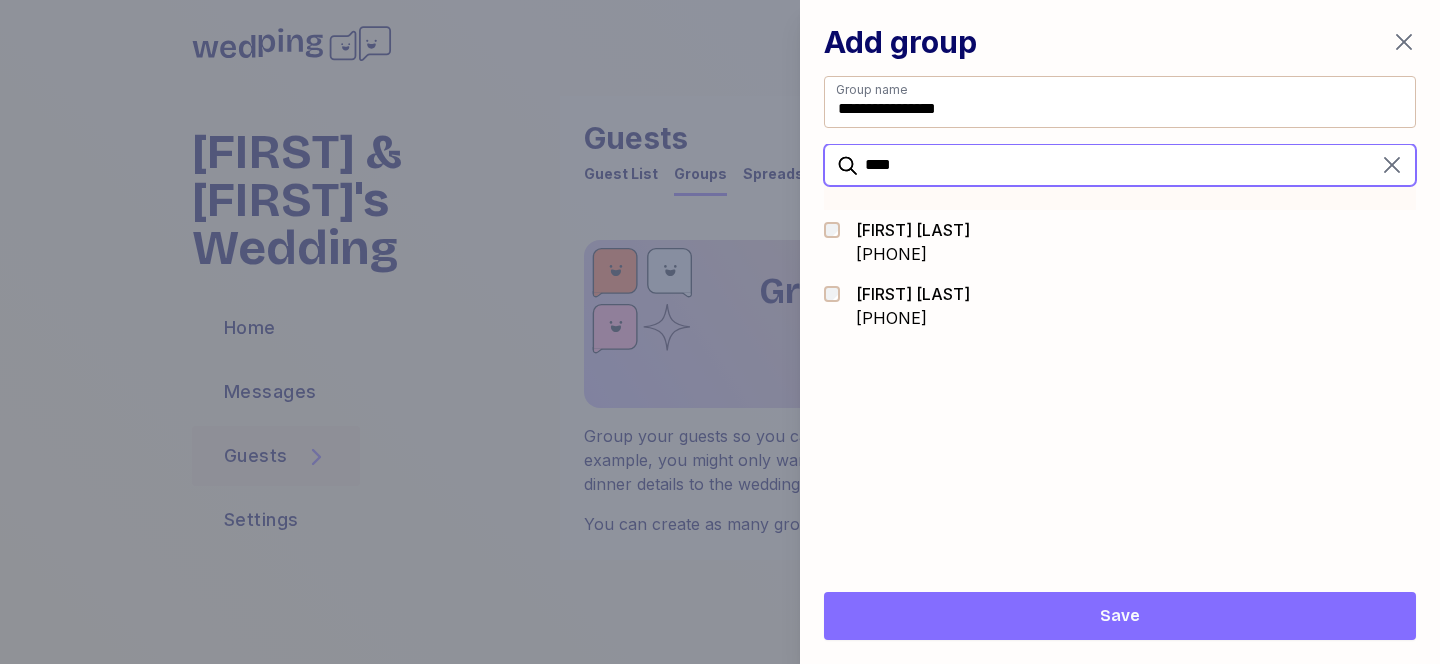 click on "****" at bounding box center [1120, 165] 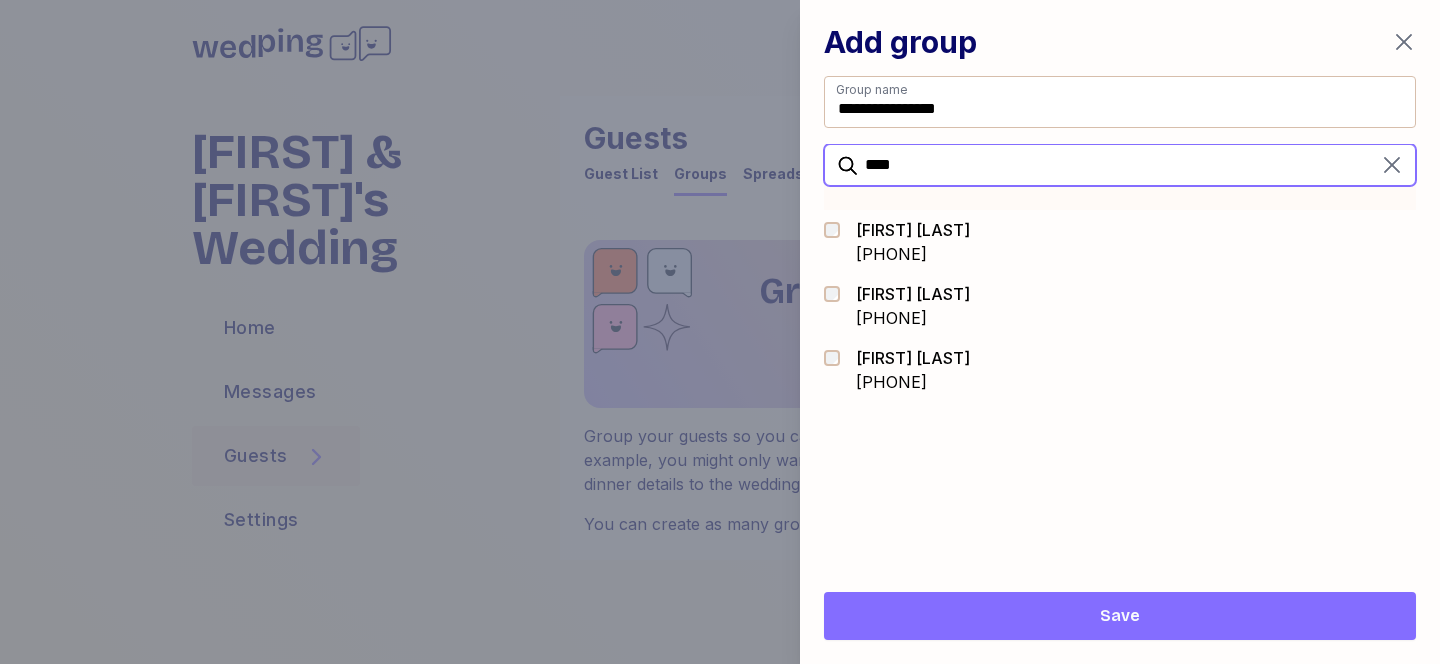 click on "****" at bounding box center (1120, 165) 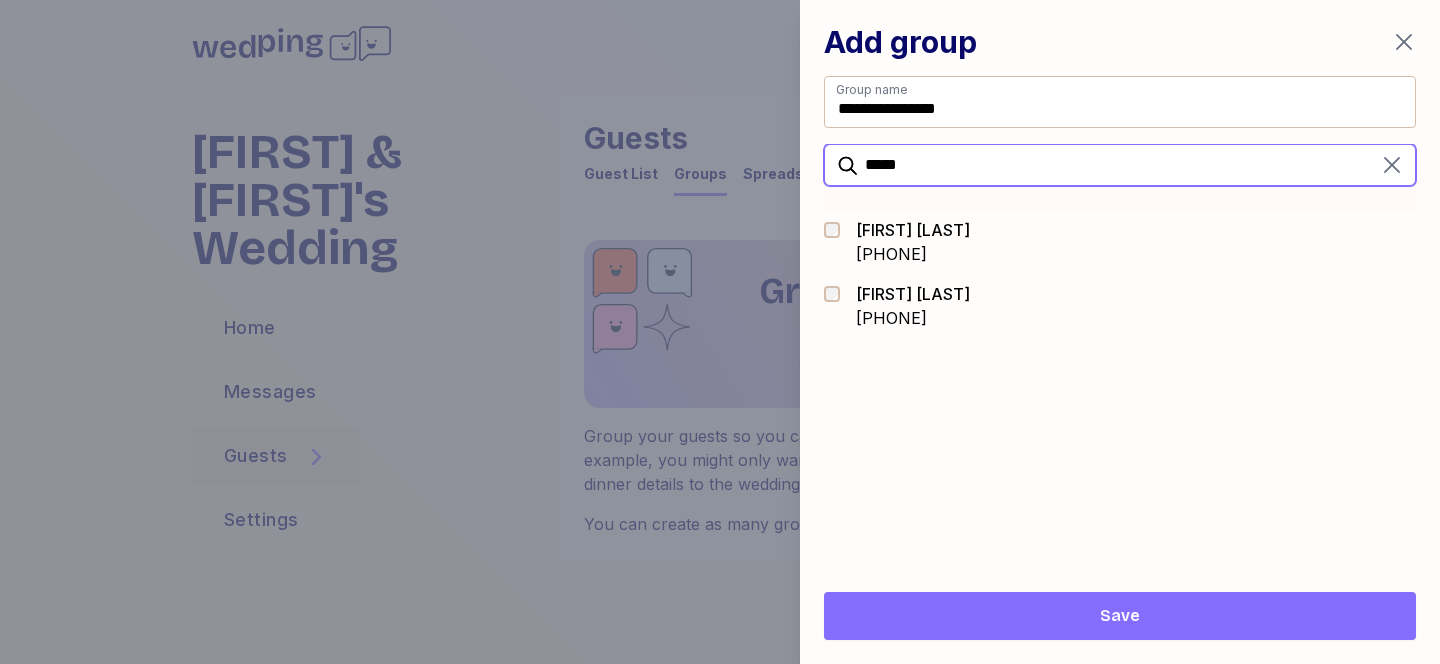 click on "*****" at bounding box center (1120, 165) 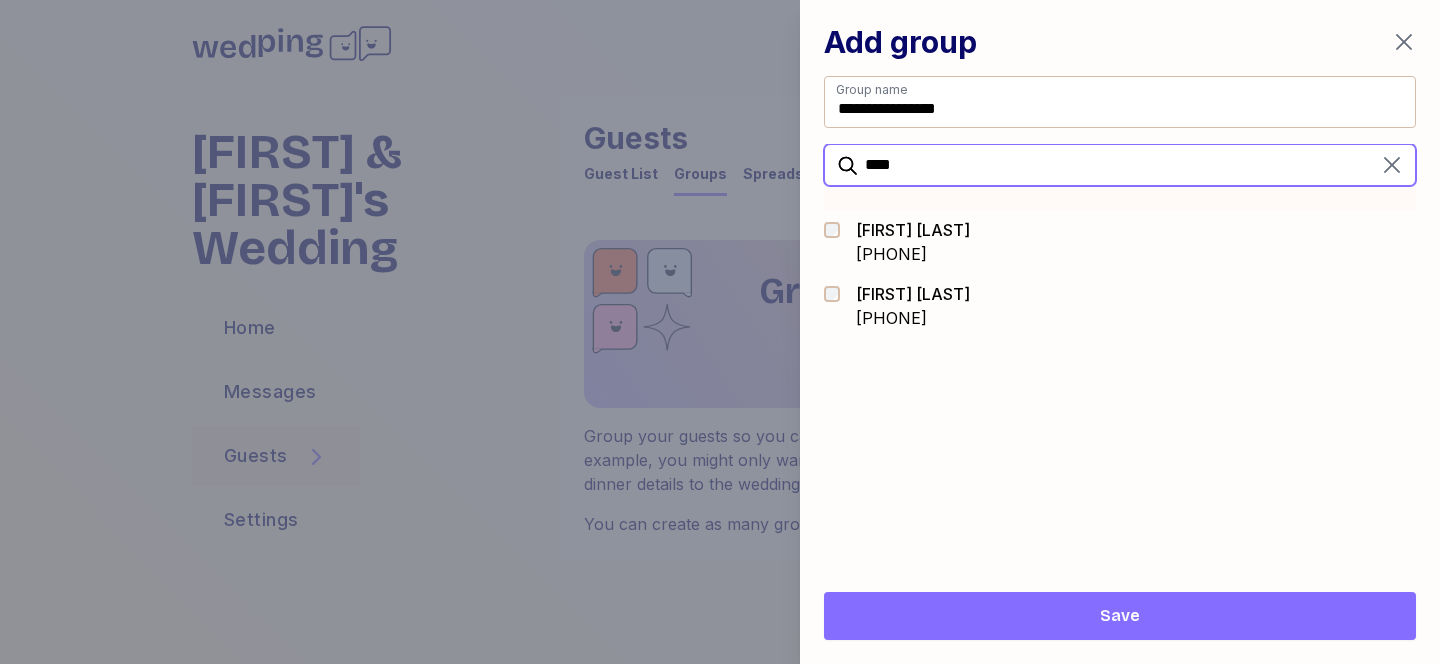 click on "****" at bounding box center (1120, 165) 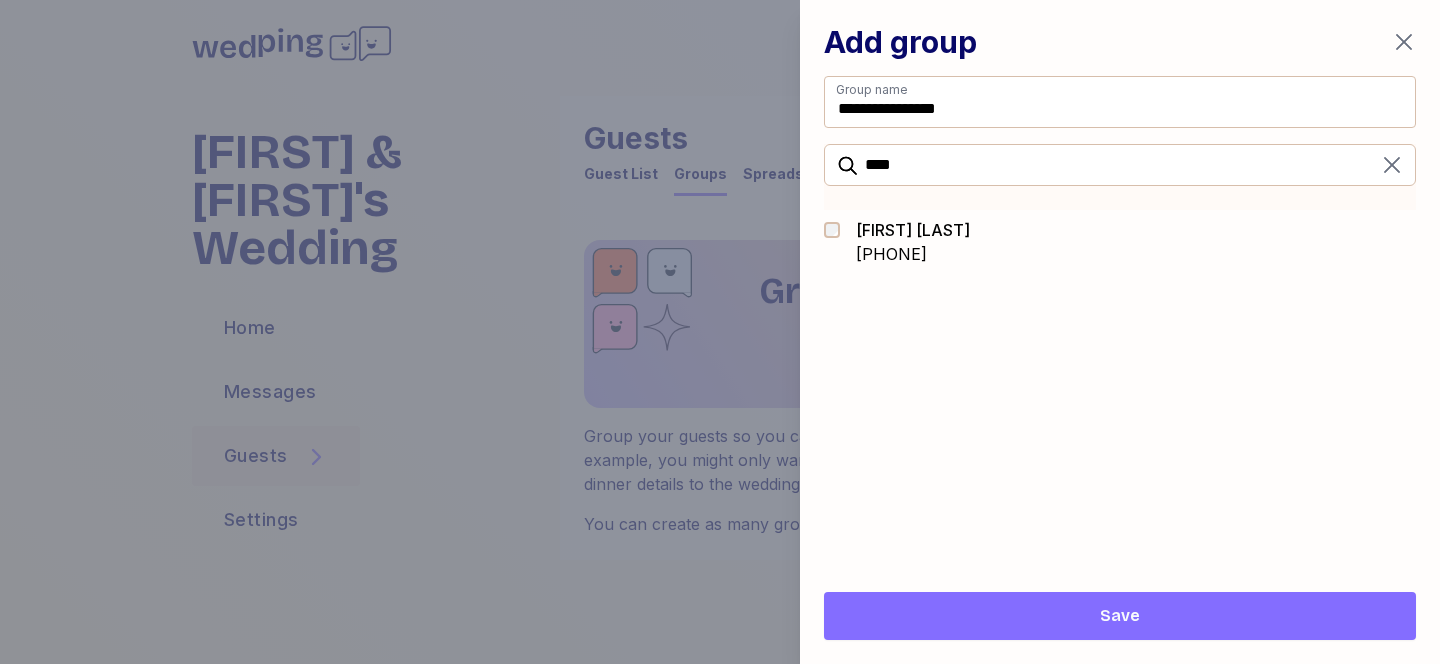 click at bounding box center [838, 242] 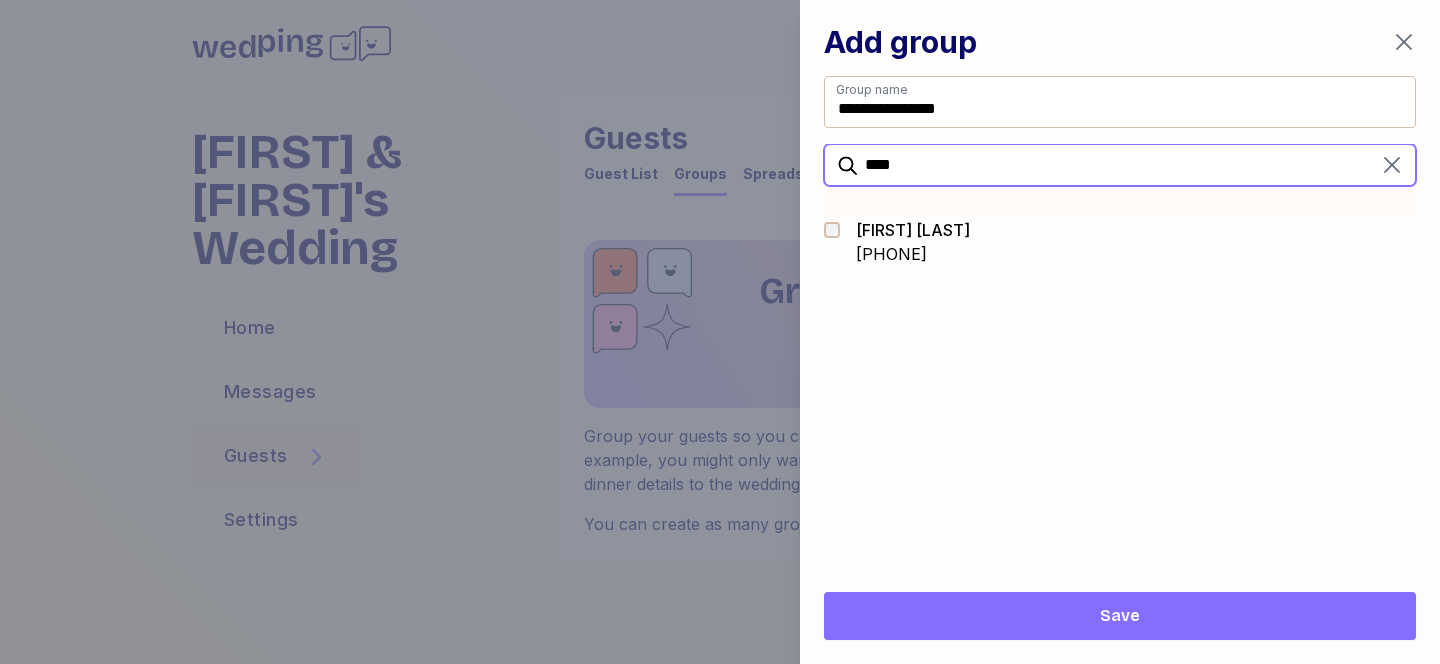 click on "****" at bounding box center (1120, 165) 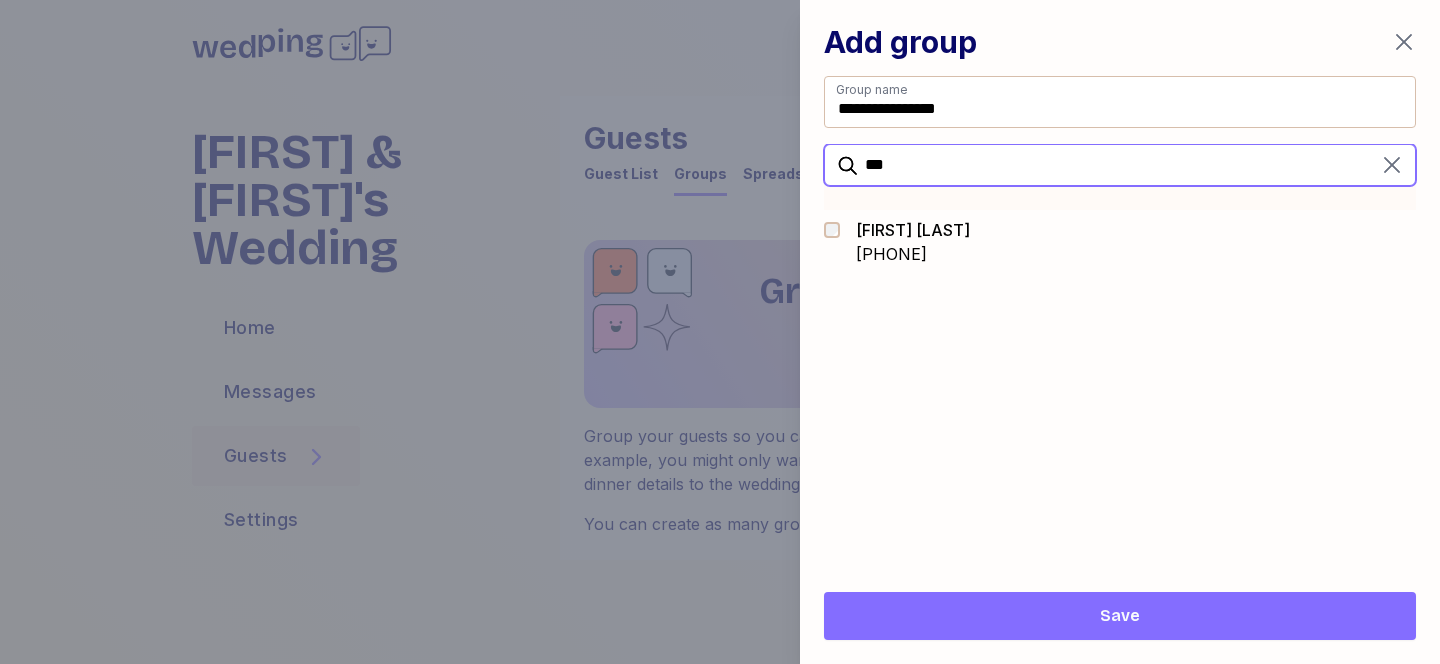 click on "***" at bounding box center (1120, 165) 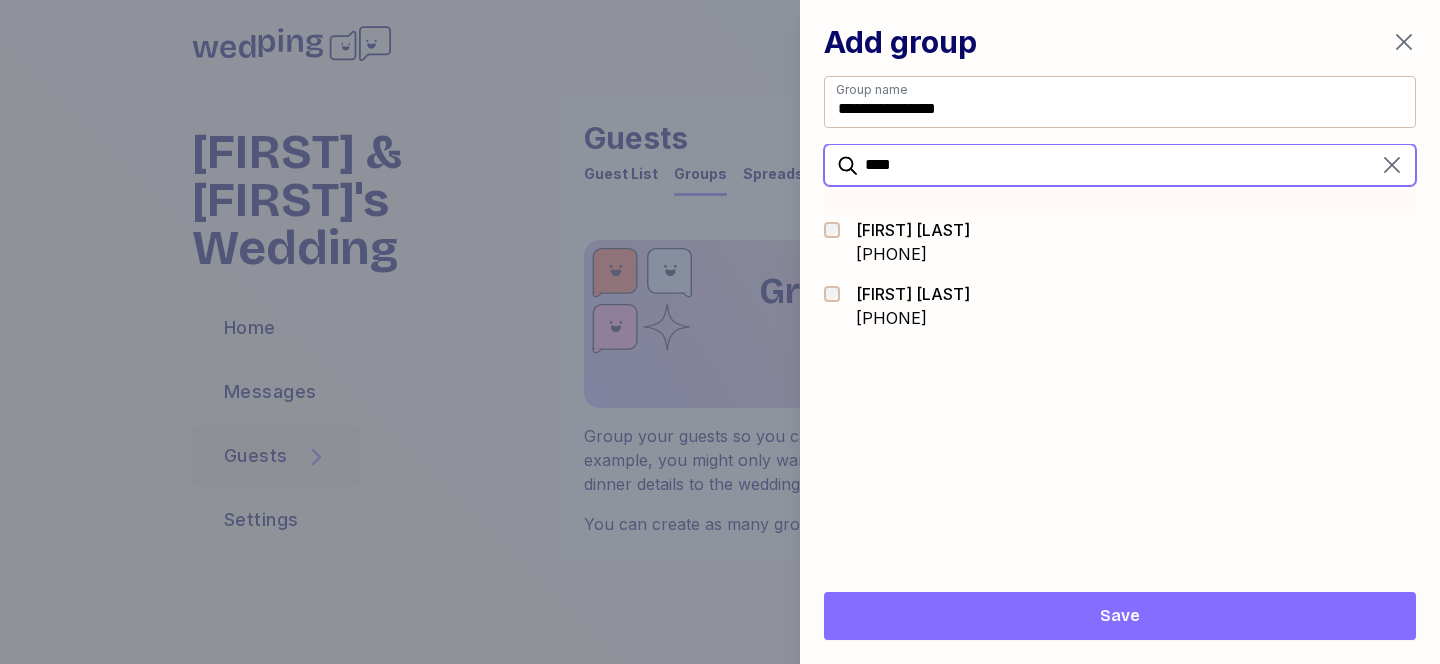 click on "****" at bounding box center [1120, 165] 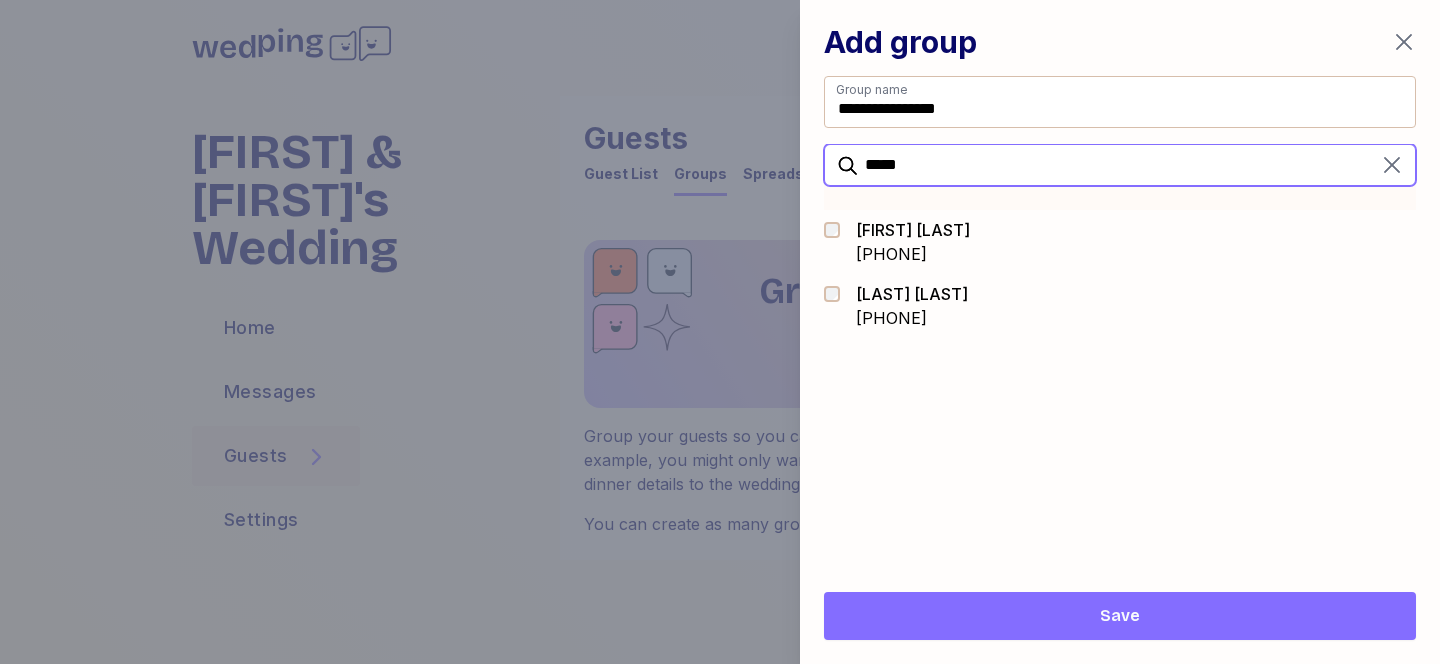 click on "*****" at bounding box center (1120, 165) 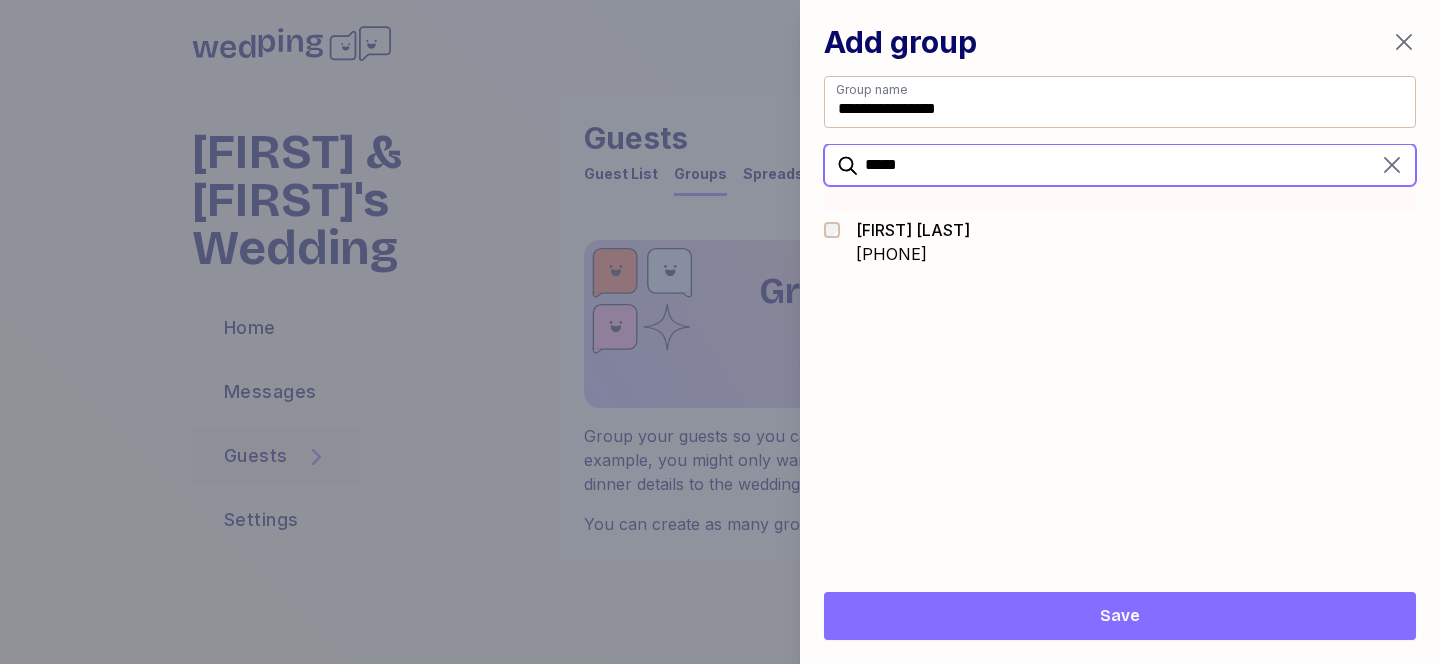 click on "*****" at bounding box center [1120, 165] 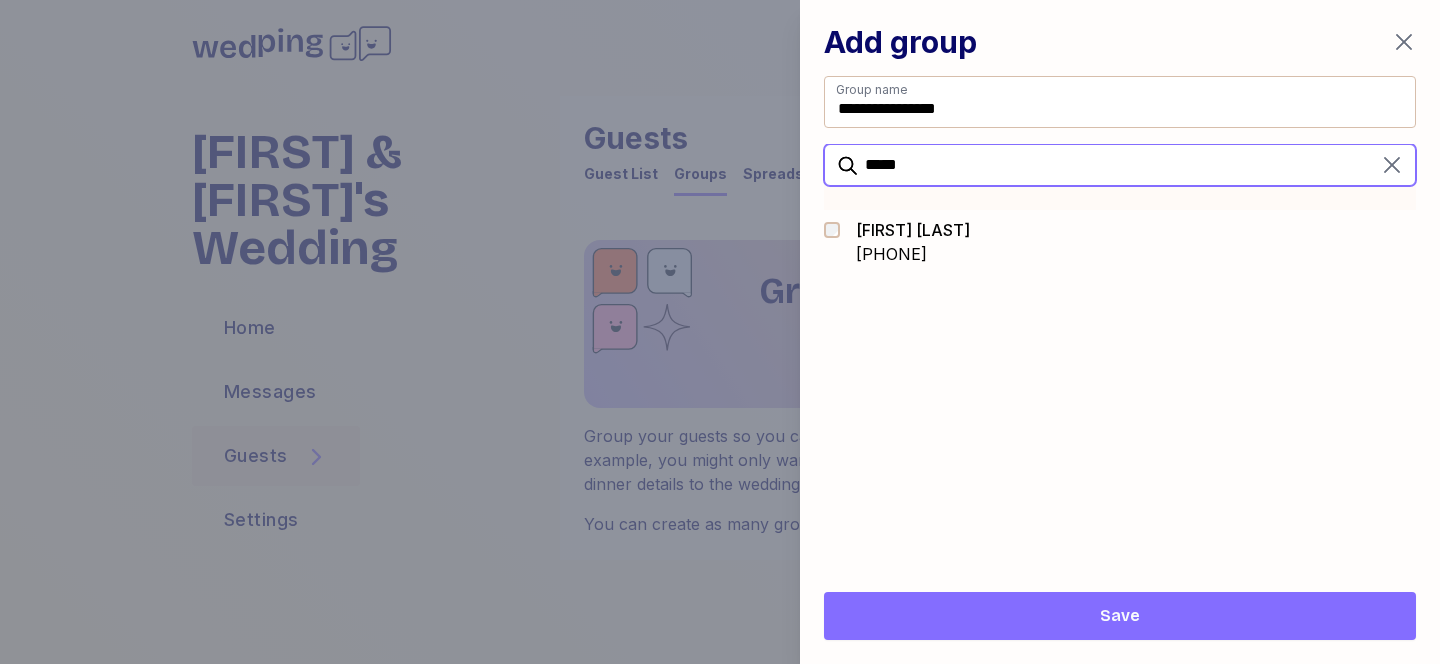 click on "*****" at bounding box center (1120, 165) 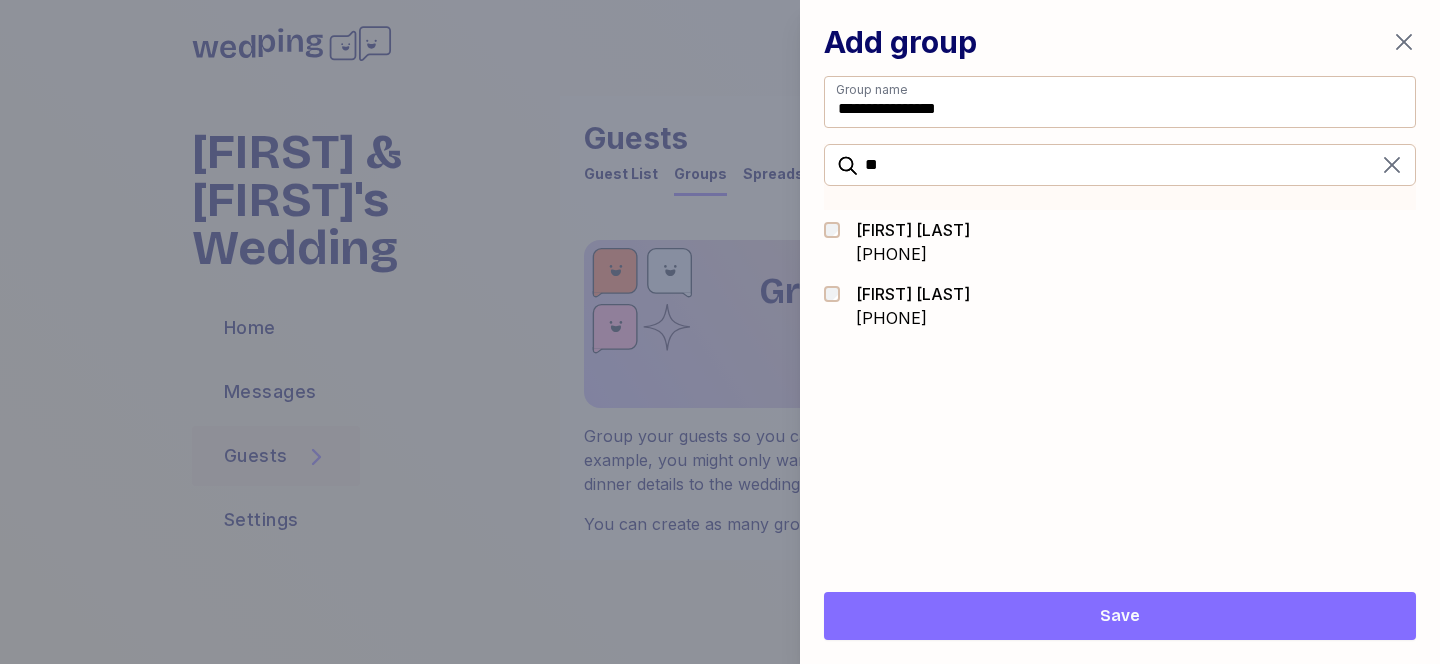 click at bounding box center (838, 306) 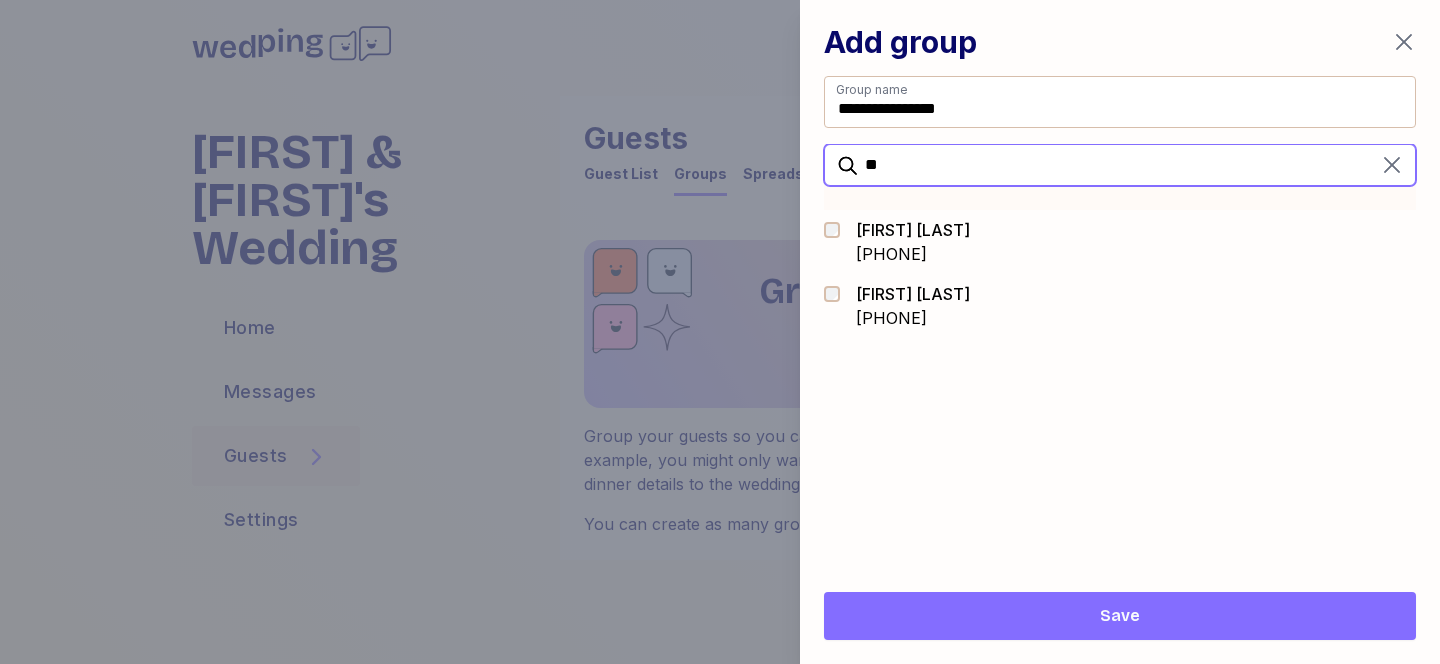 click on "**" at bounding box center (1120, 165) 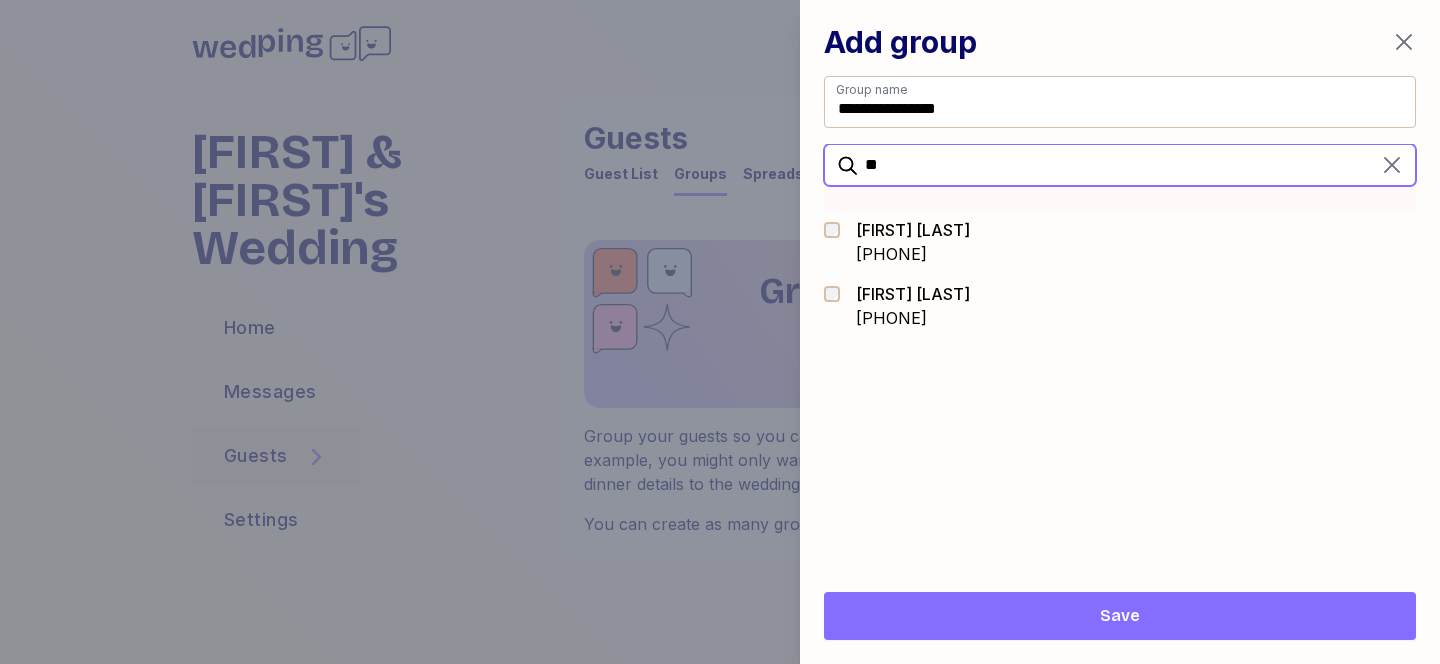 click on "**" at bounding box center [1120, 165] 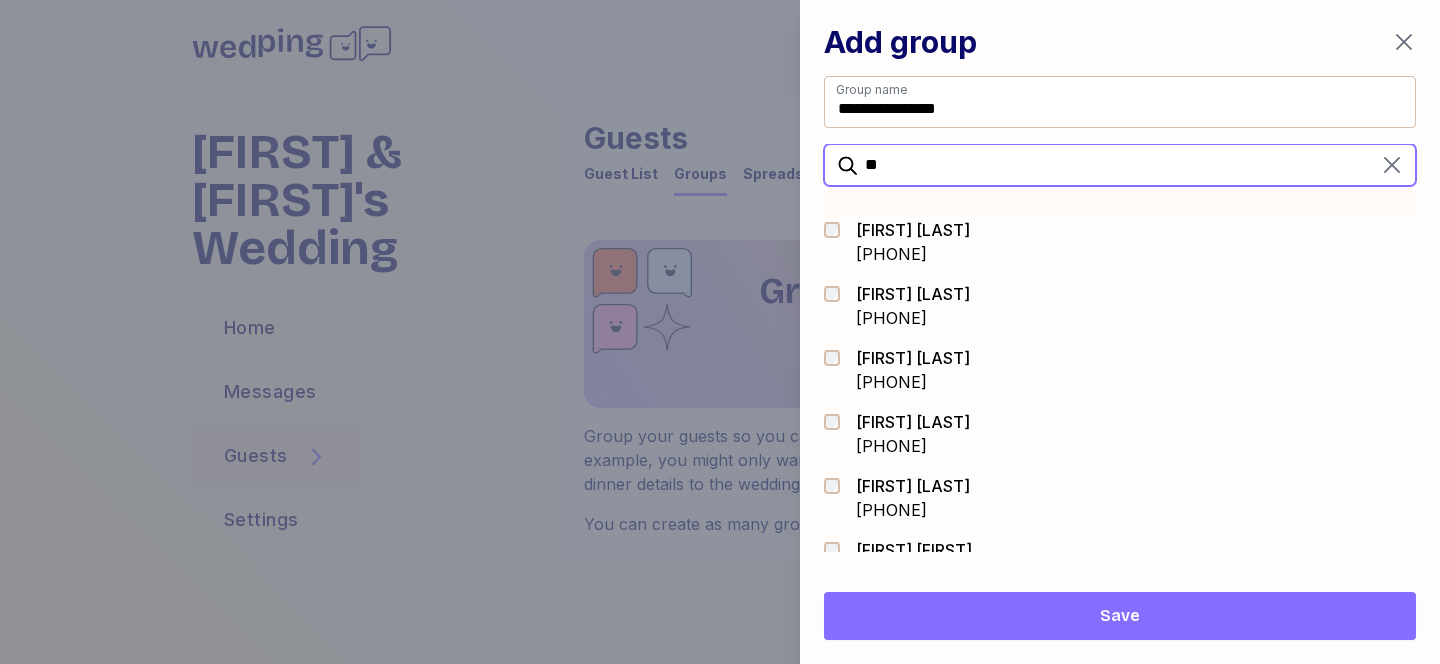 click on "**" at bounding box center [1120, 165] 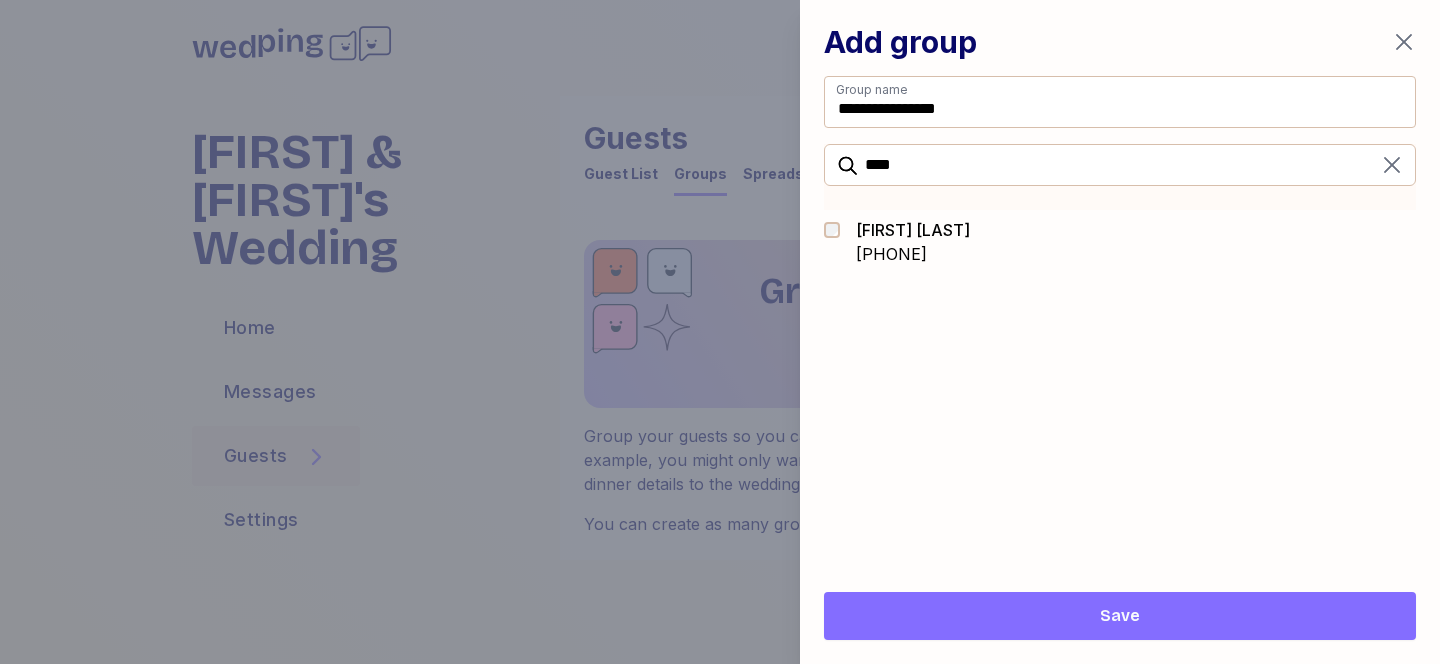 click at bounding box center [838, 242] 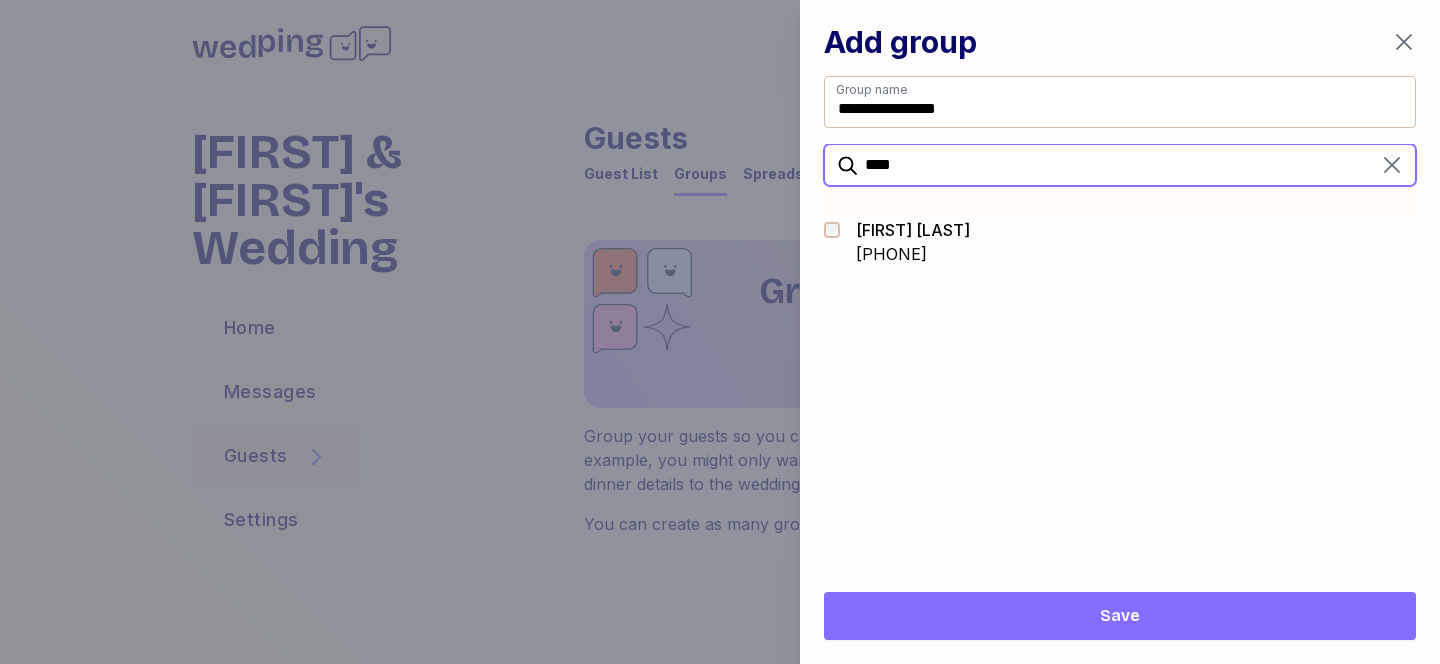 click on "****" at bounding box center [1120, 165] 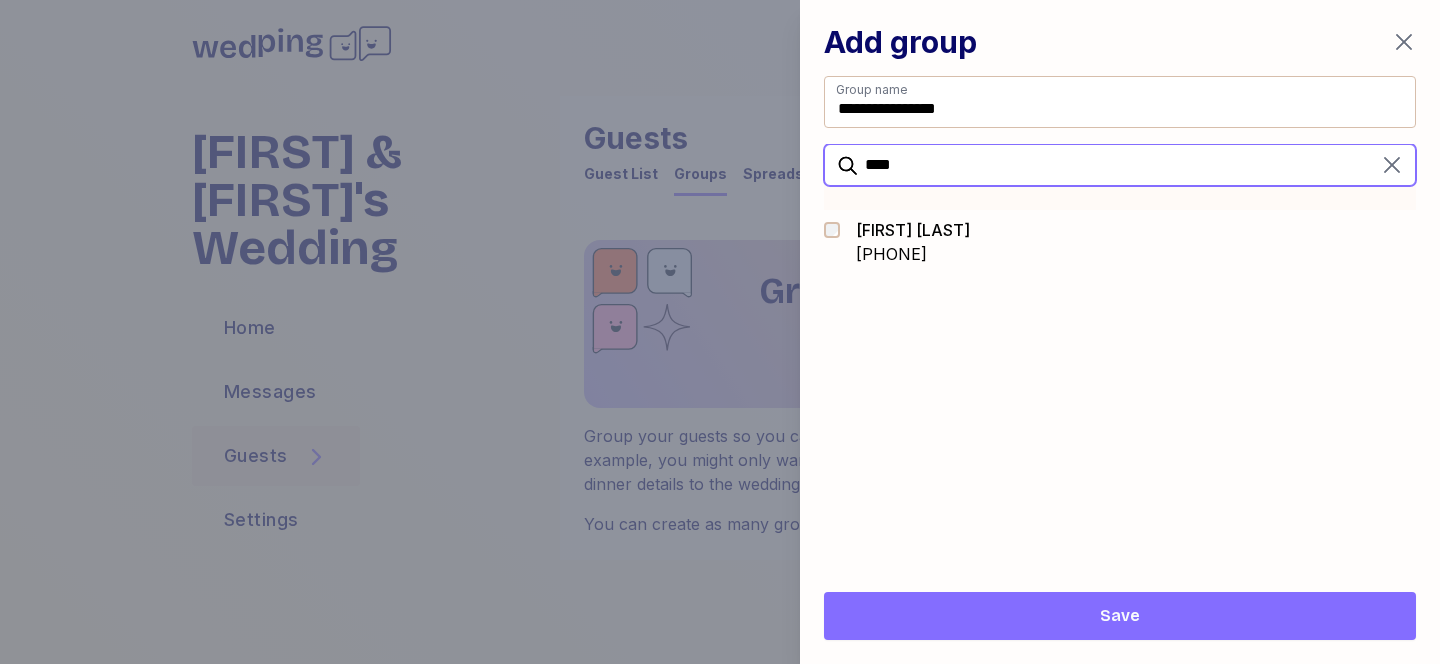 click on "****" at bounding box center [1120, 165] 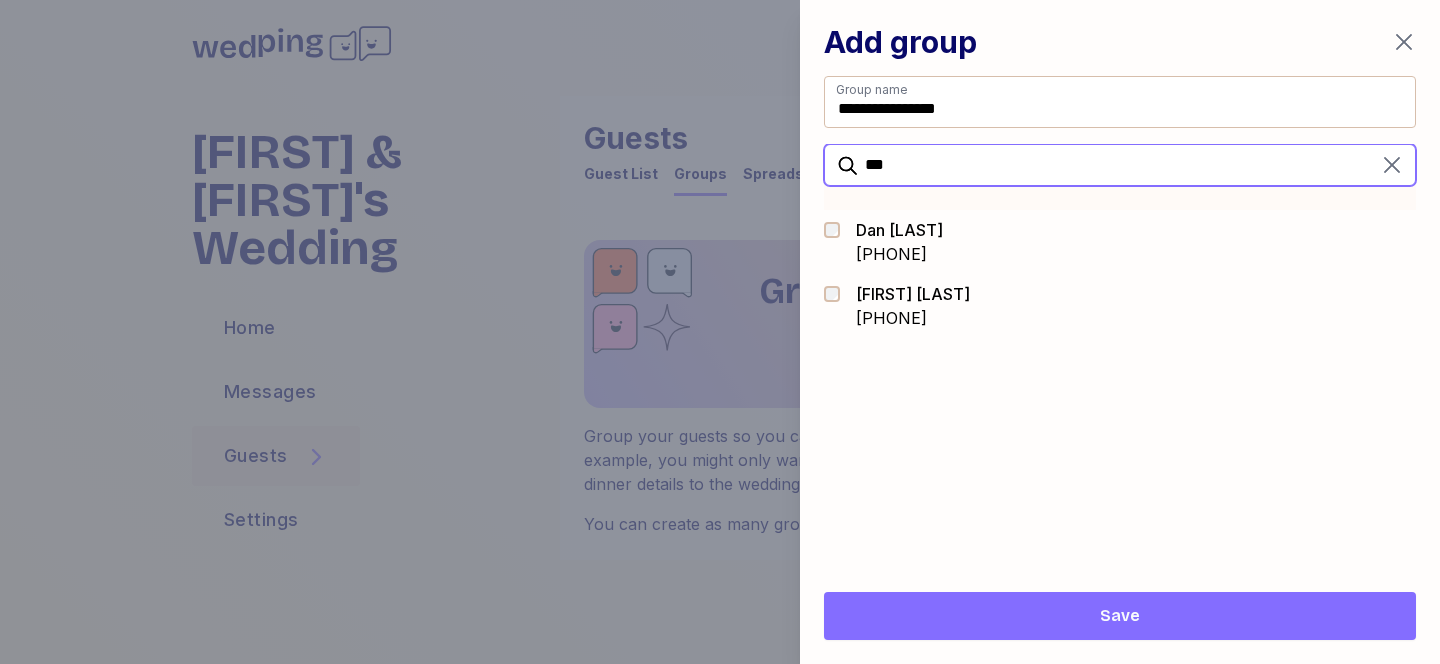 click on "***" at bounding box center [1120, 165] 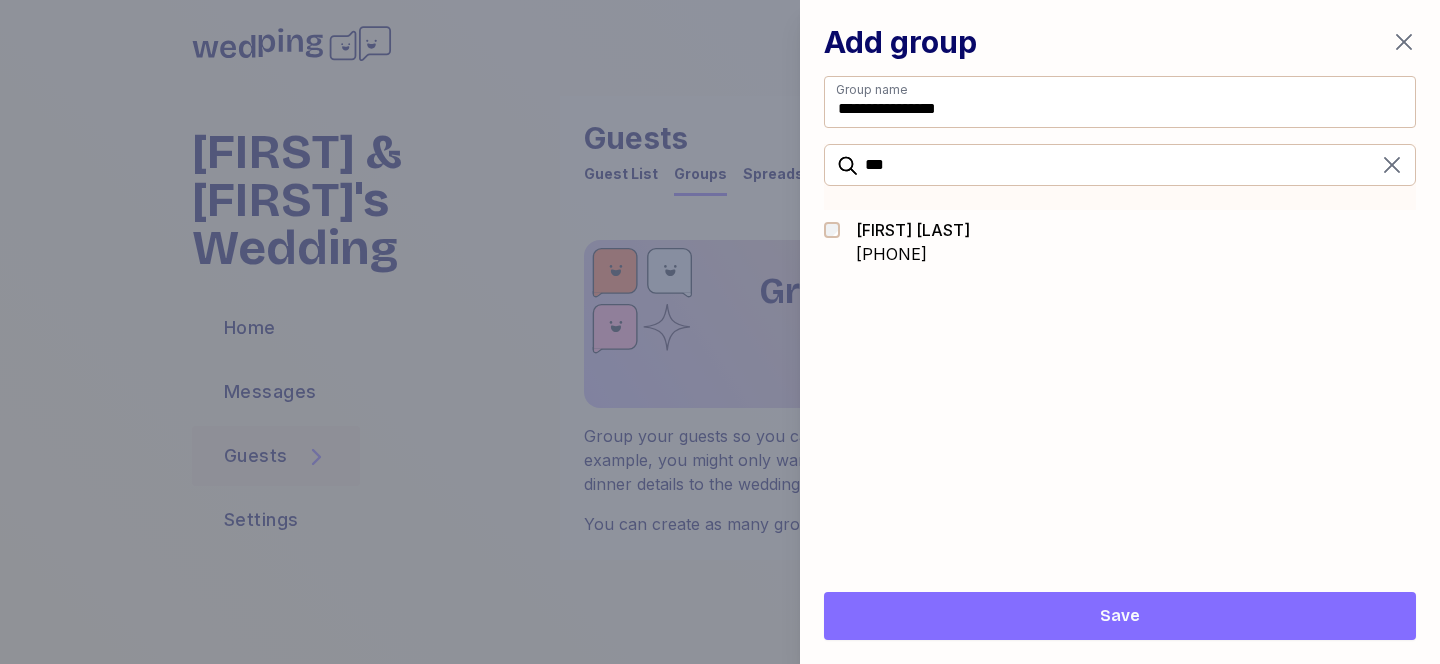 click at bounding box center (838, 242) 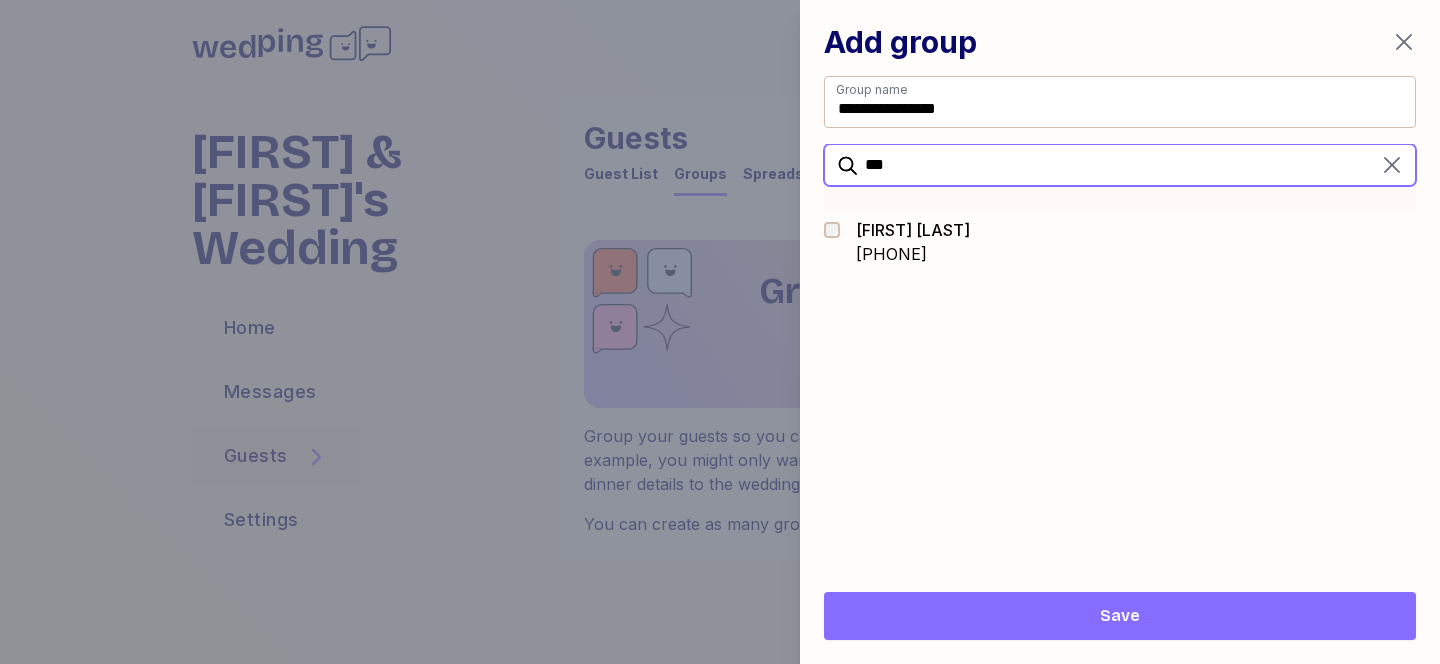 click on "***" at bounding box center [1120, 165] 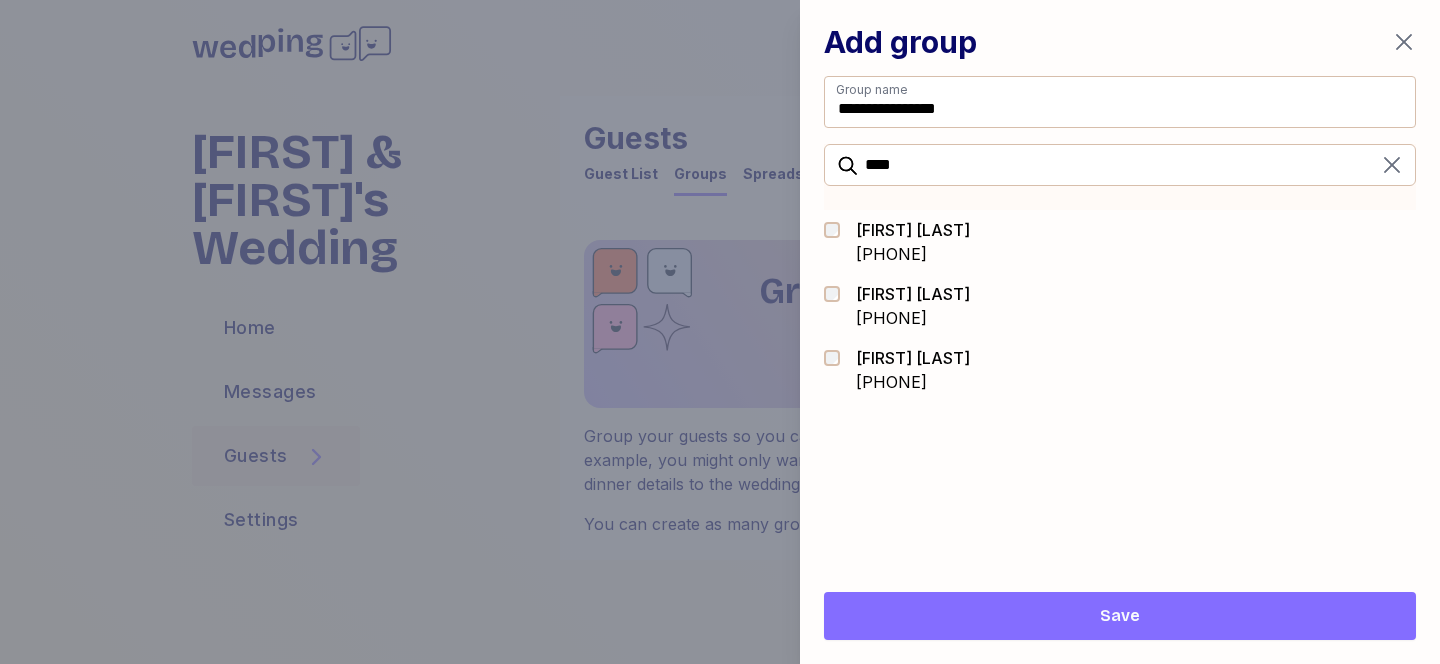 click at bounding box center [838, 358] 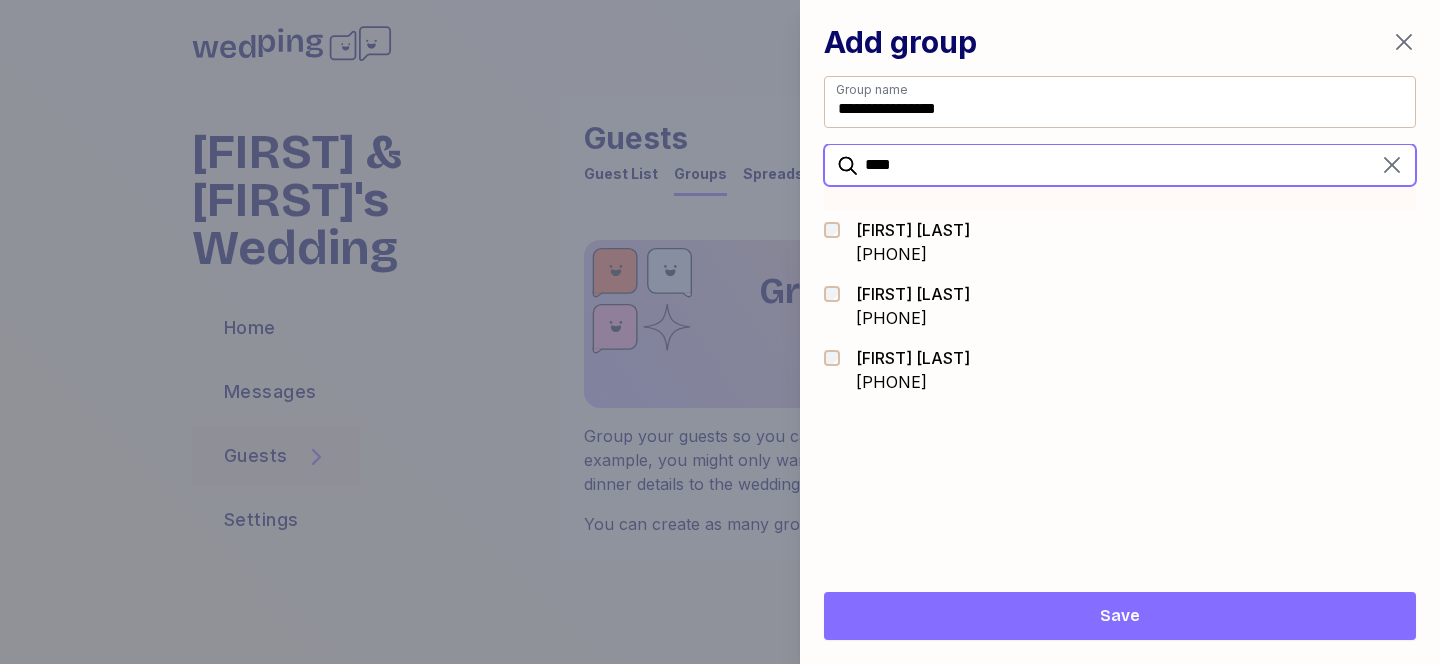 click on "****" at bounding box center [1120, 165] 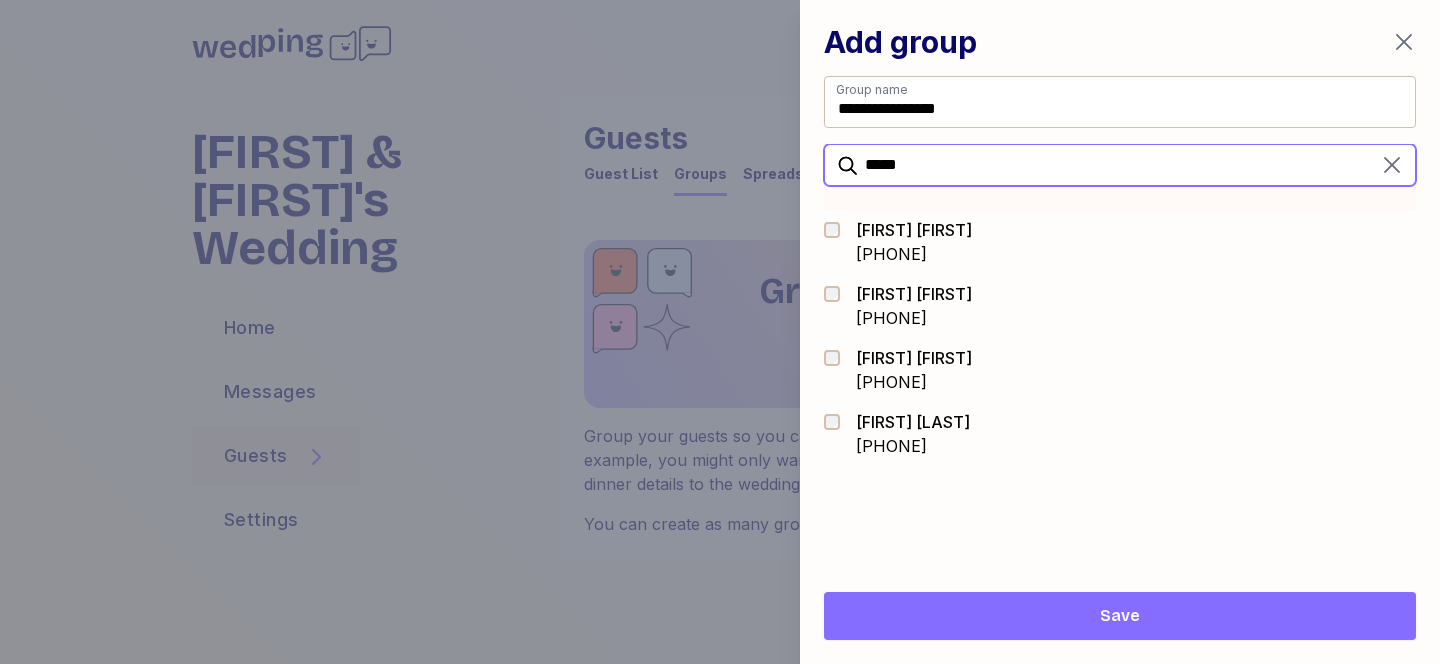 click on "*****" at bounding box center [1120, 165] 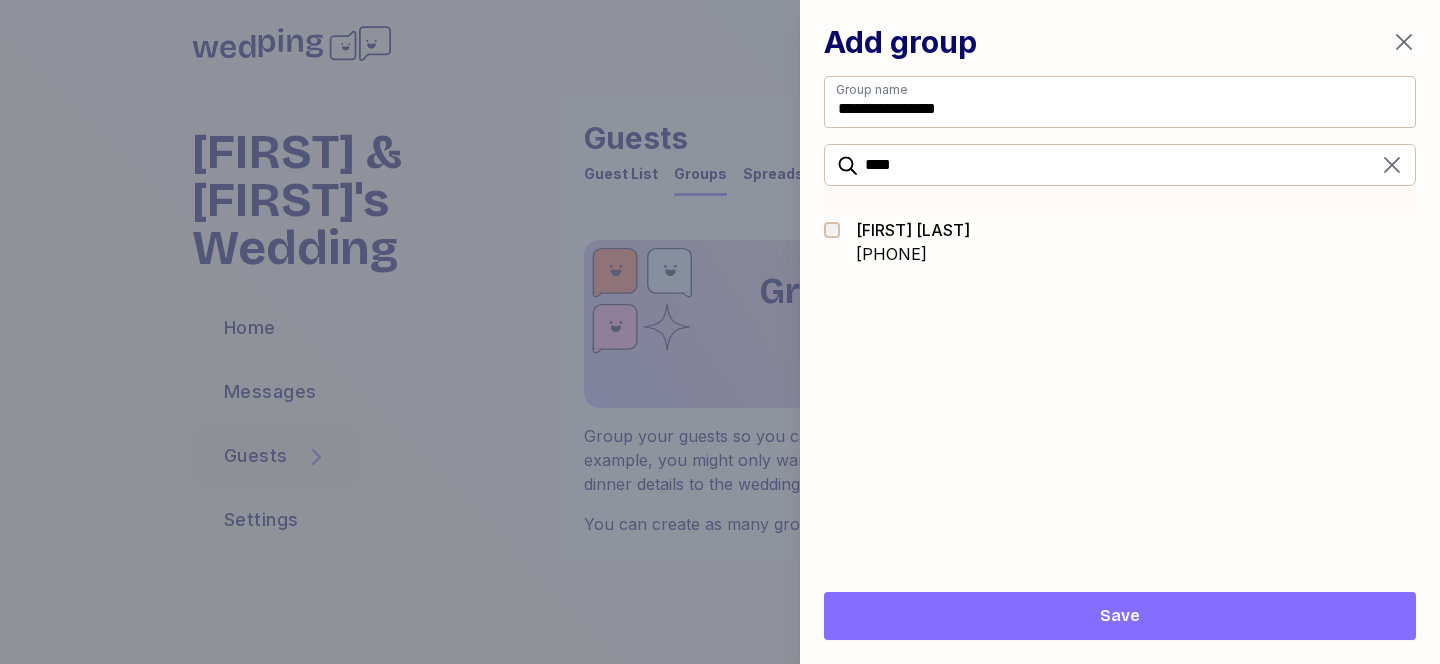 click on "Anna   Yarbrough +19062813441" at bounding box center [1120, 242] 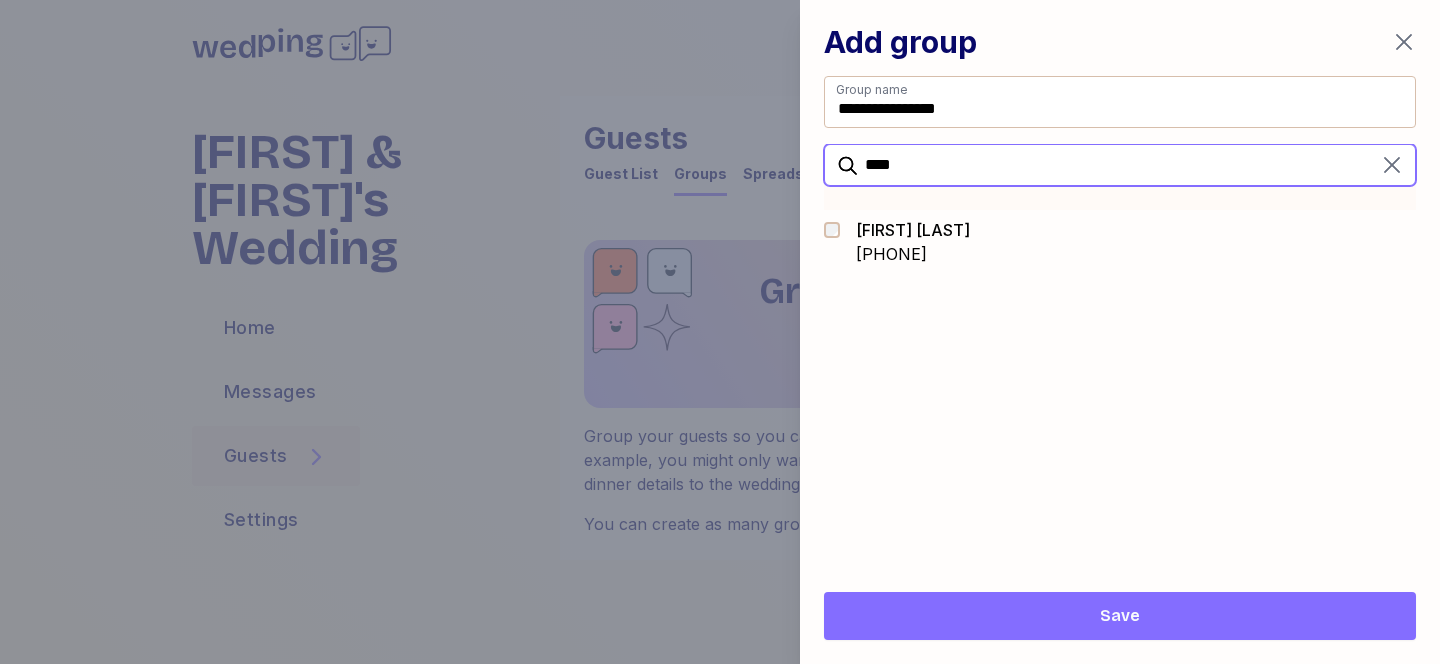 click on "****" at bounding box center (1120, 165) 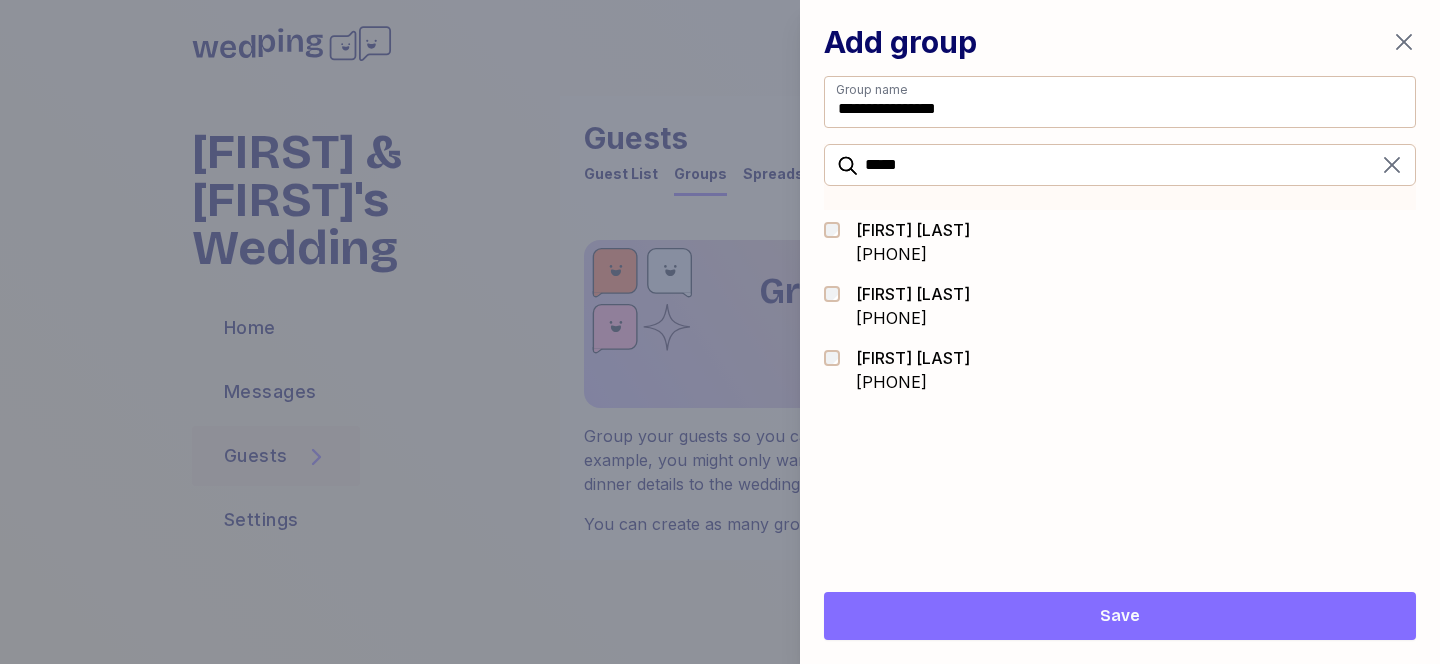 click at bounding box center [838, 294] 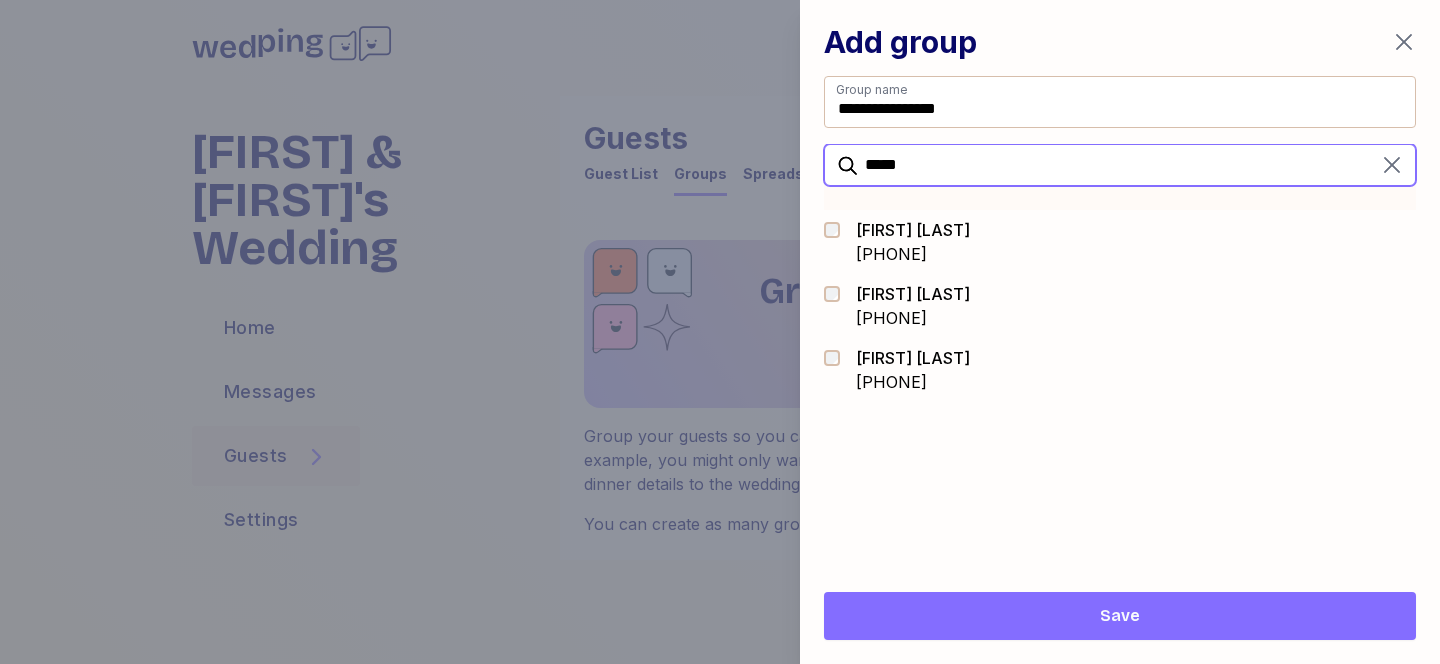 click on "*****" at bounding box center [1120, 165] 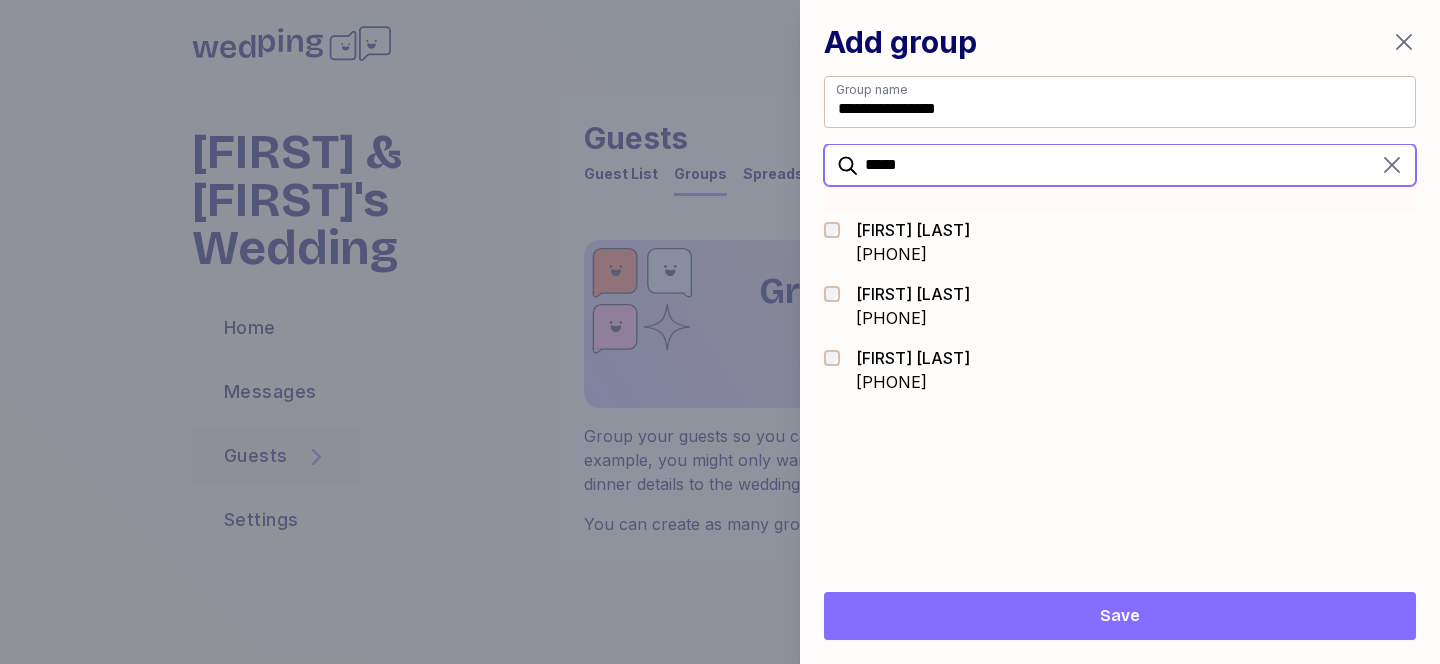 click on "*****" at bounding box center (1120, 165) 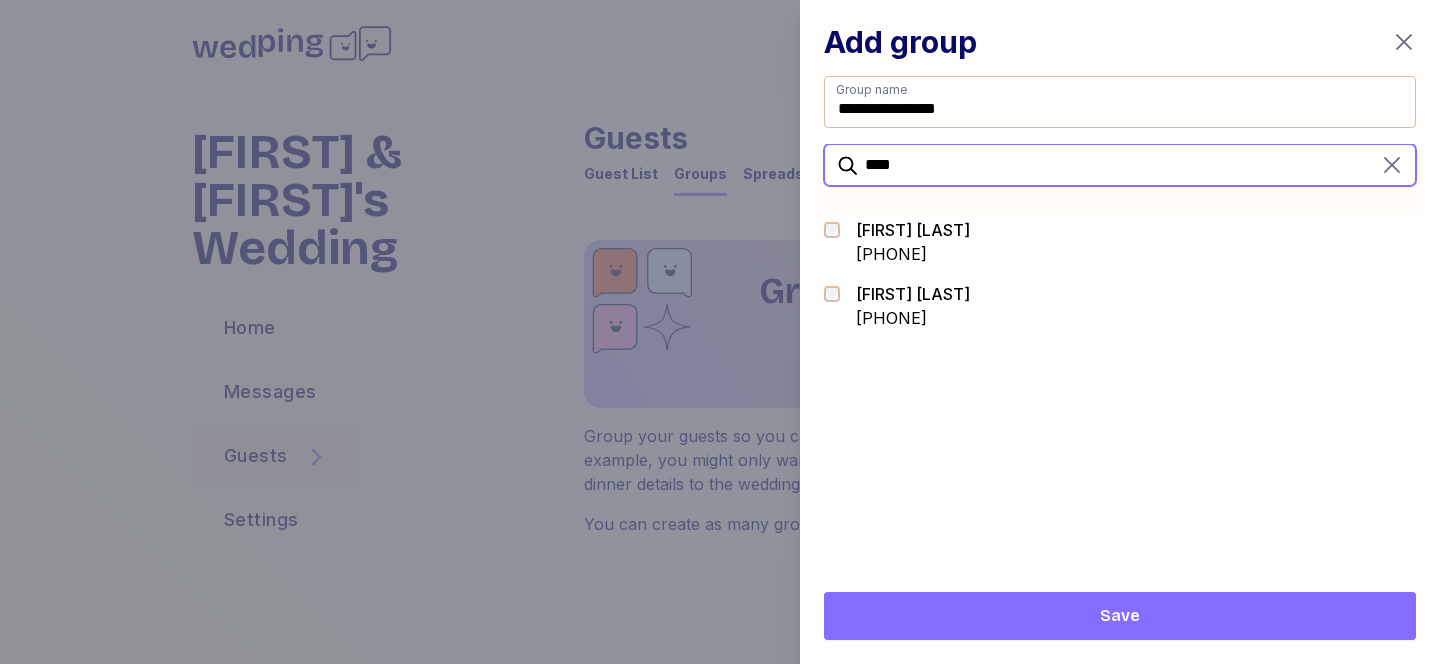 click on "****" at bounding box center (1120, 165) 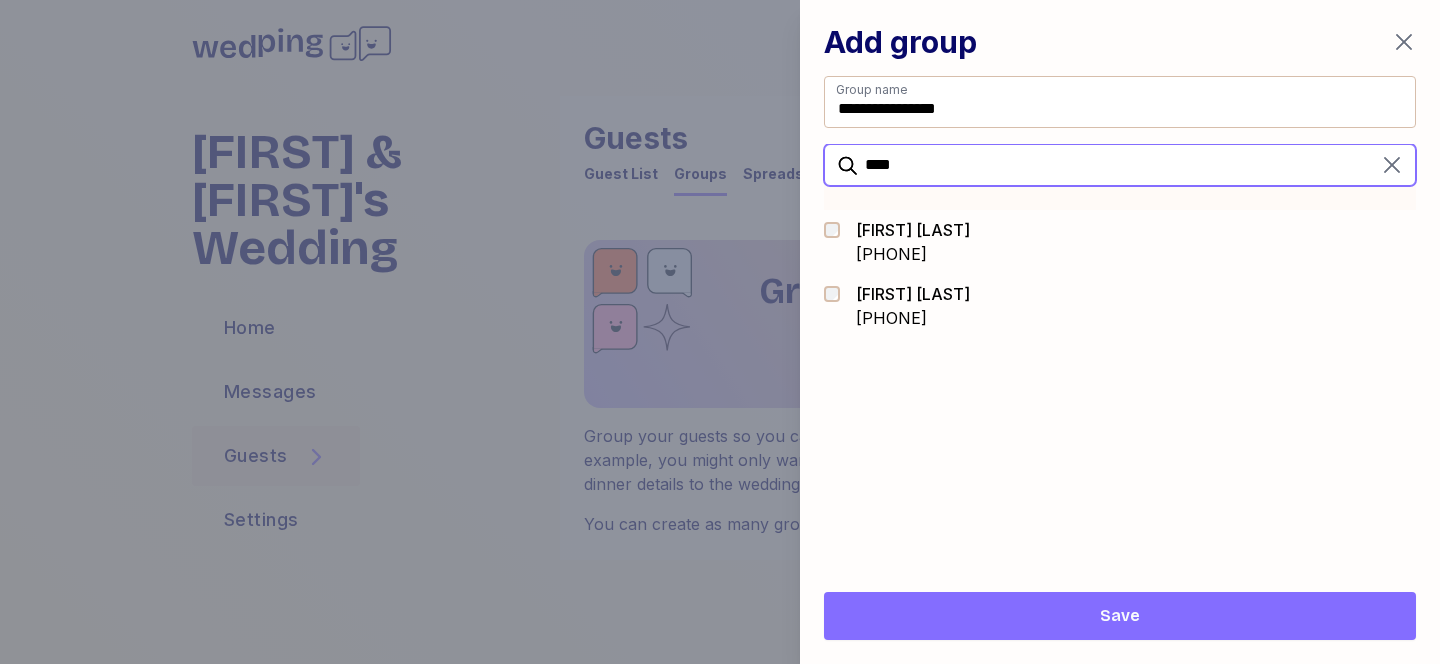 click on "****" at bounding box center [1120, 165] 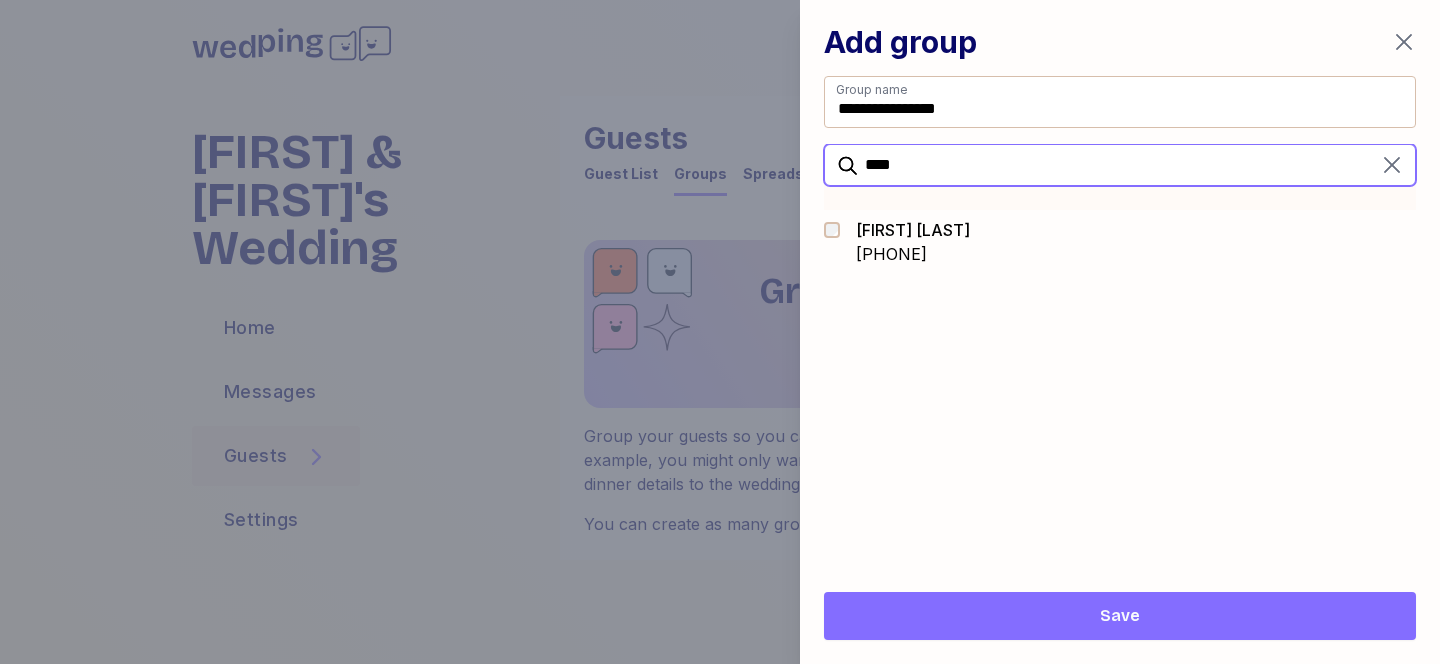 click on "****" at bounding box center [1120, 165] 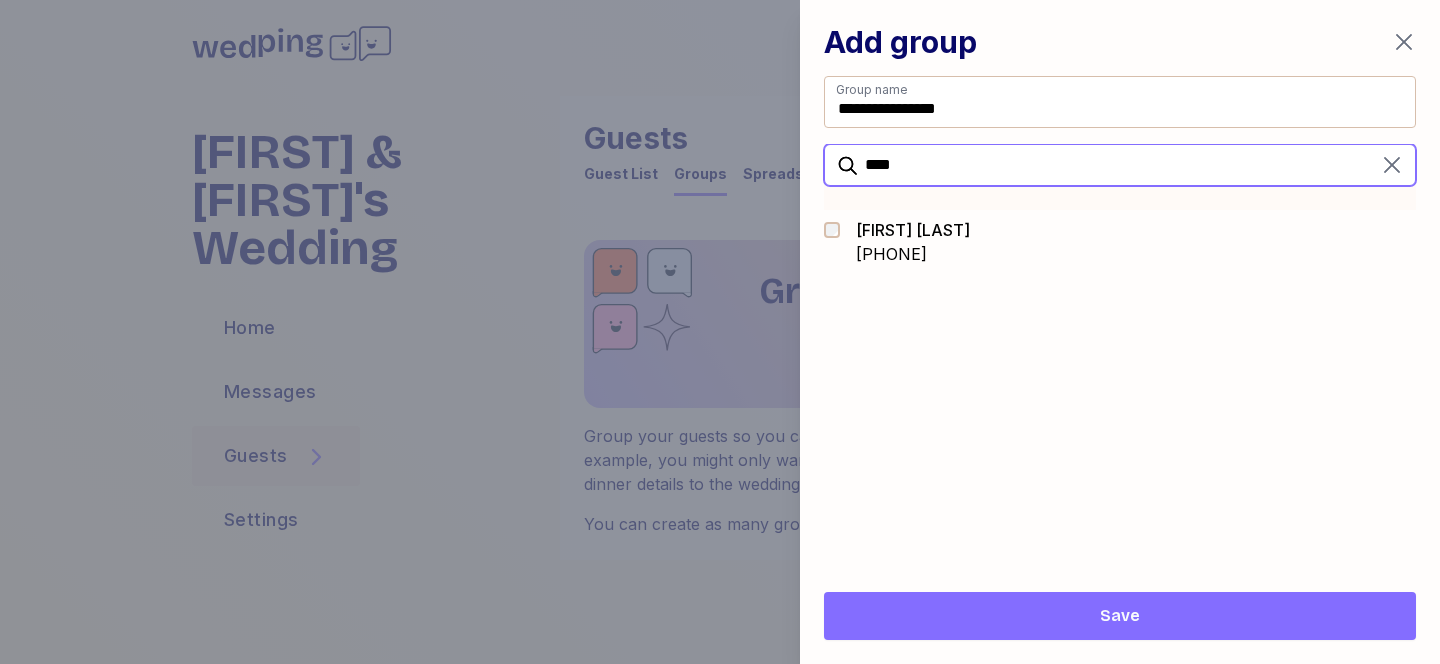 click on "****" at bounding box center [1120, 165] 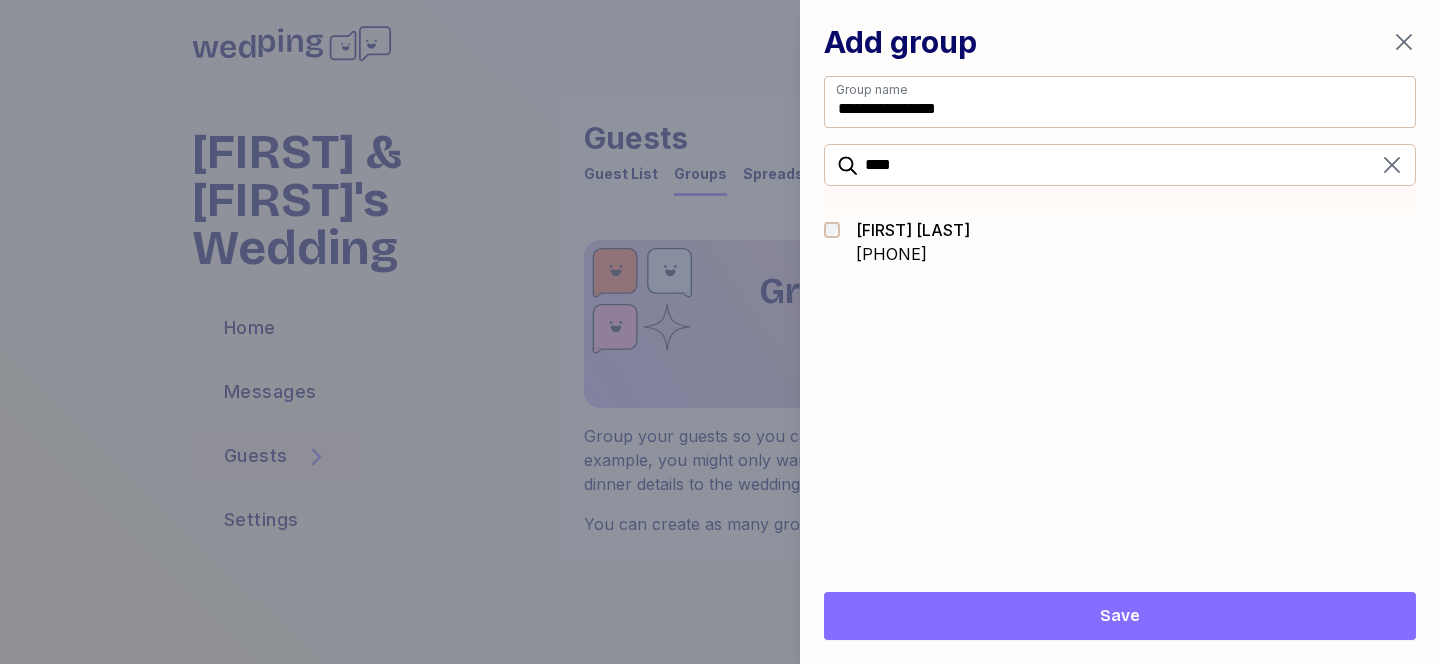 click on "Amelia   McKitterick" at bounding box center [913, 230] 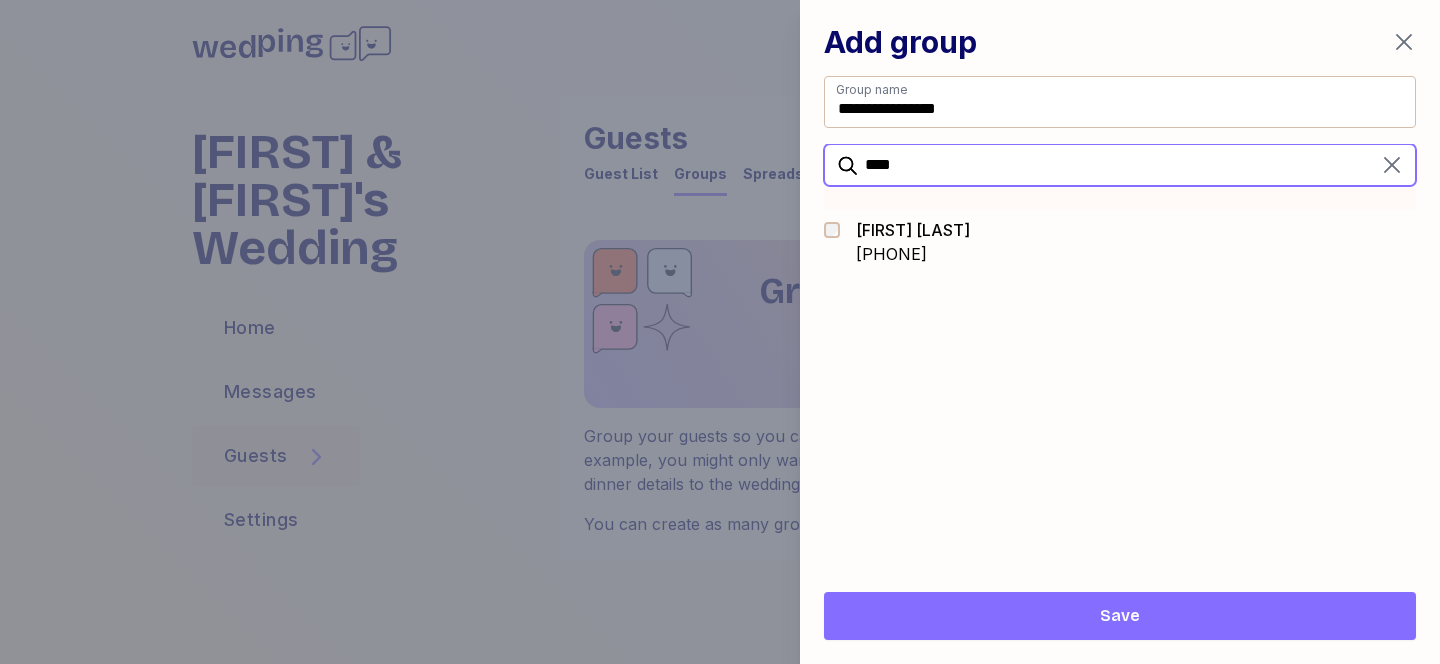 click on "****" at bounding box center (1120, 165) 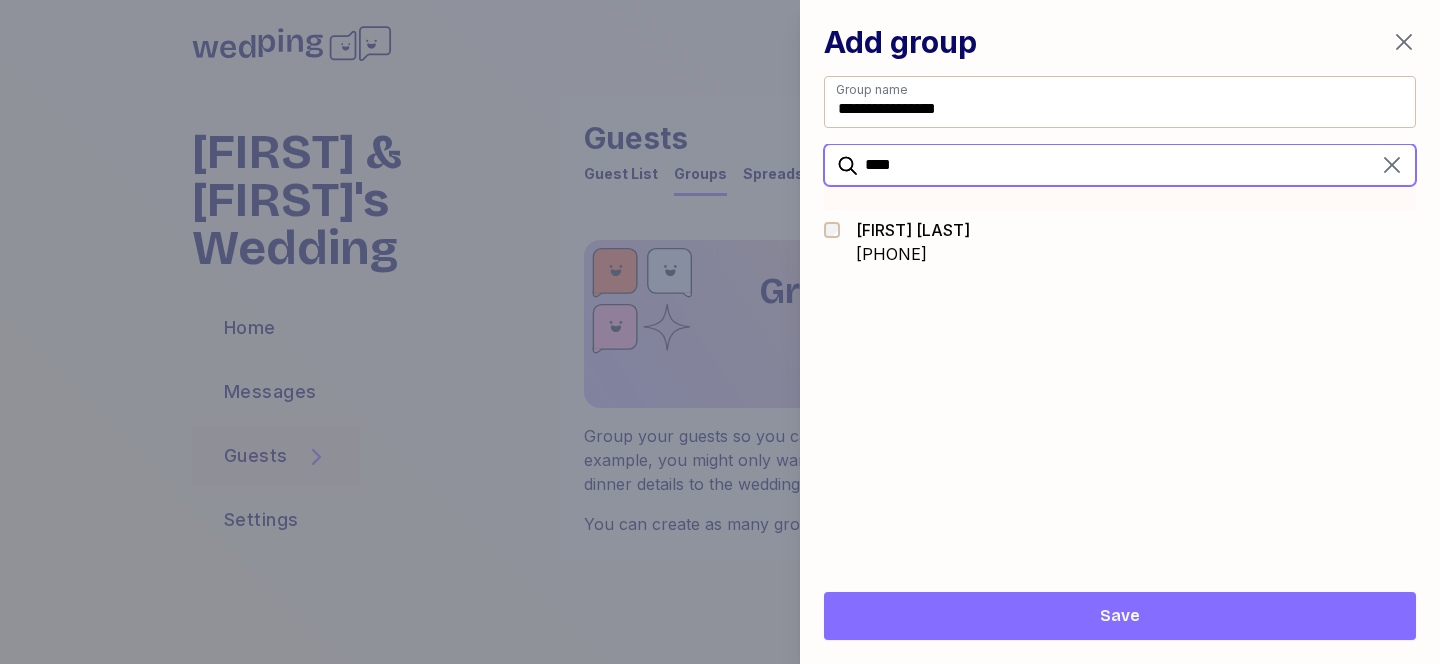 click on "****" at bounding box center [1120, 165] 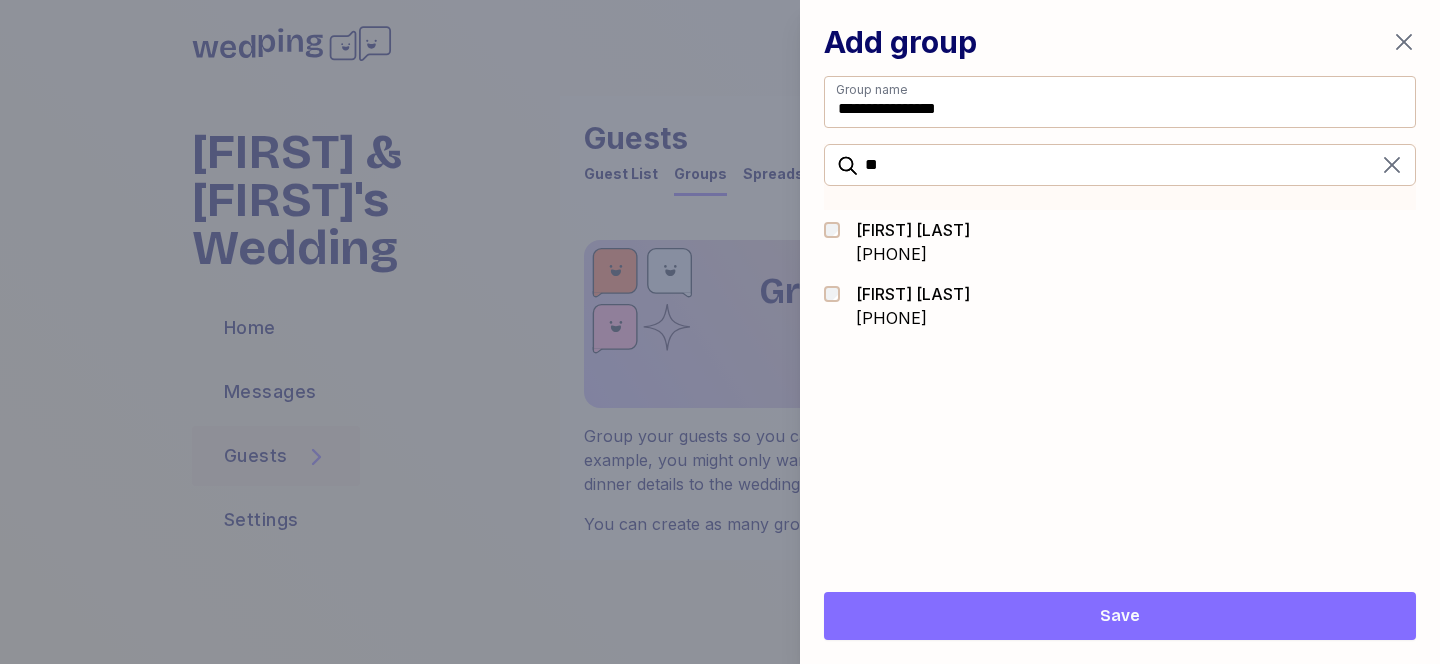 click on "Brendan   O'Hare" at bounding box center [913, 230] 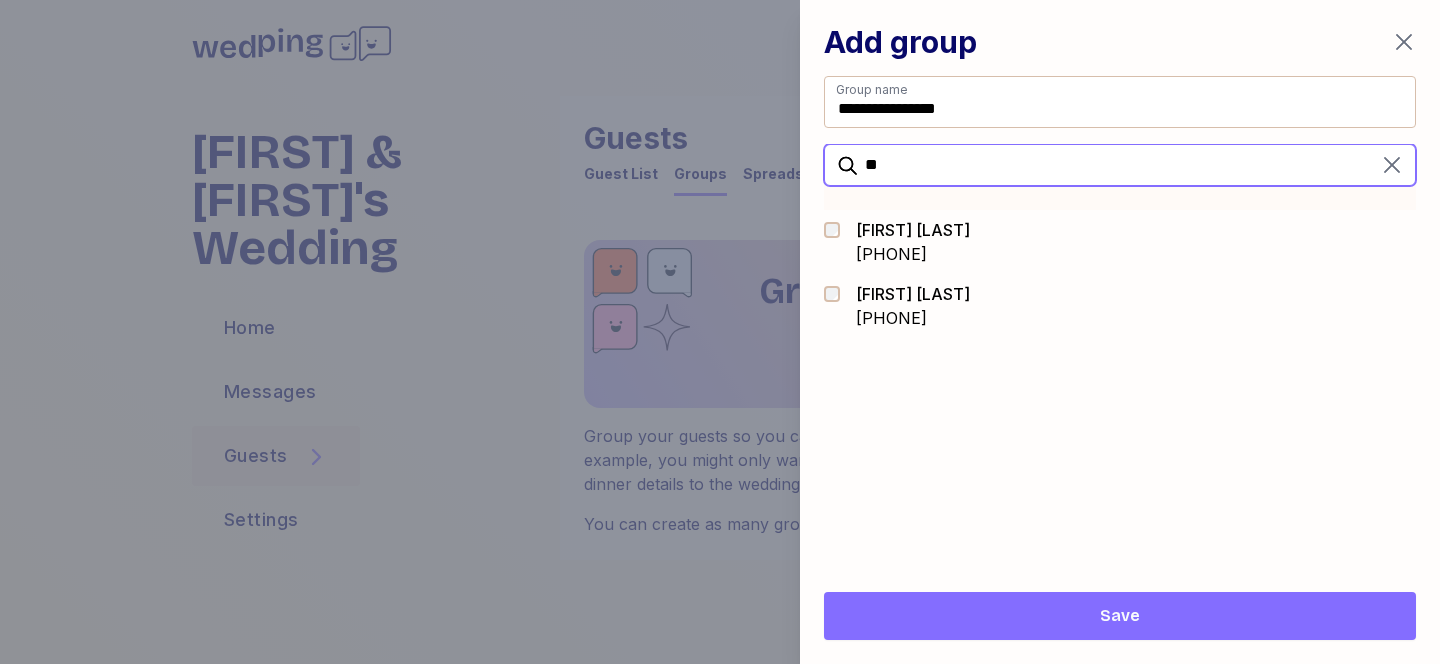 click on "**" at bounding box center [1120, 165] 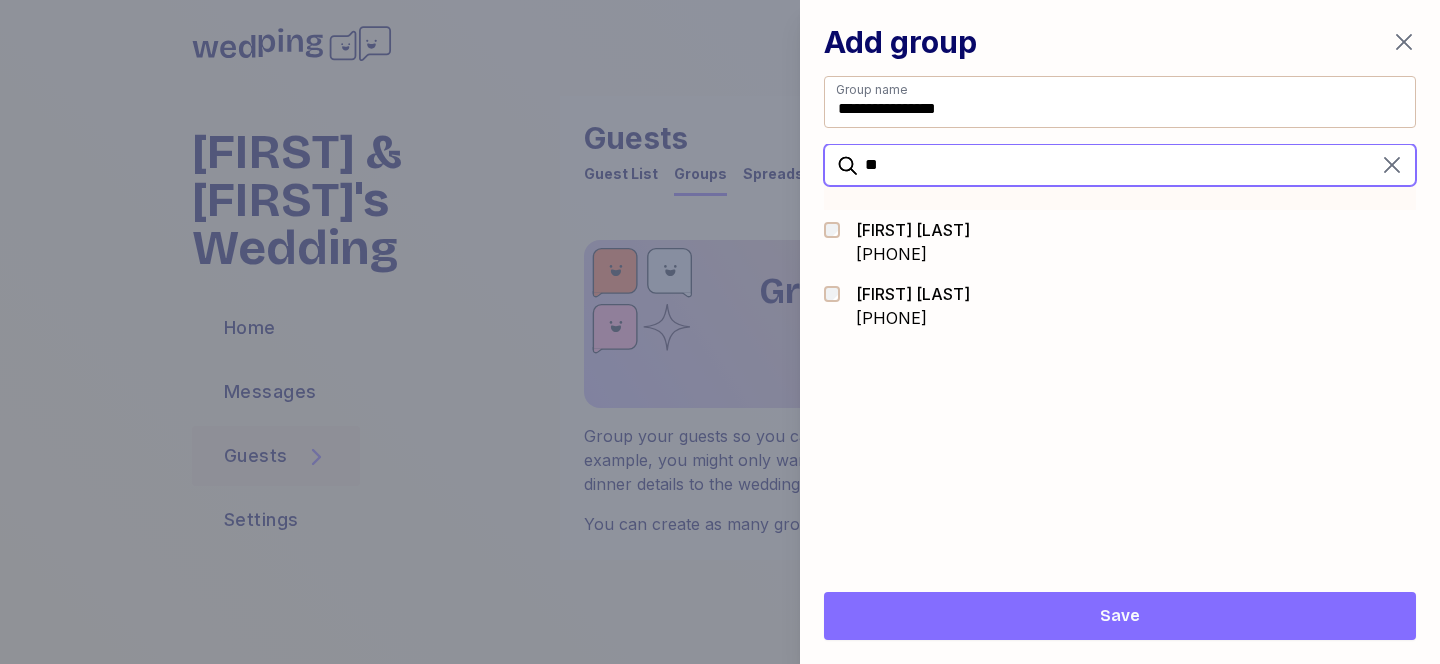 click on "**" at bounding box center (1120, 165) 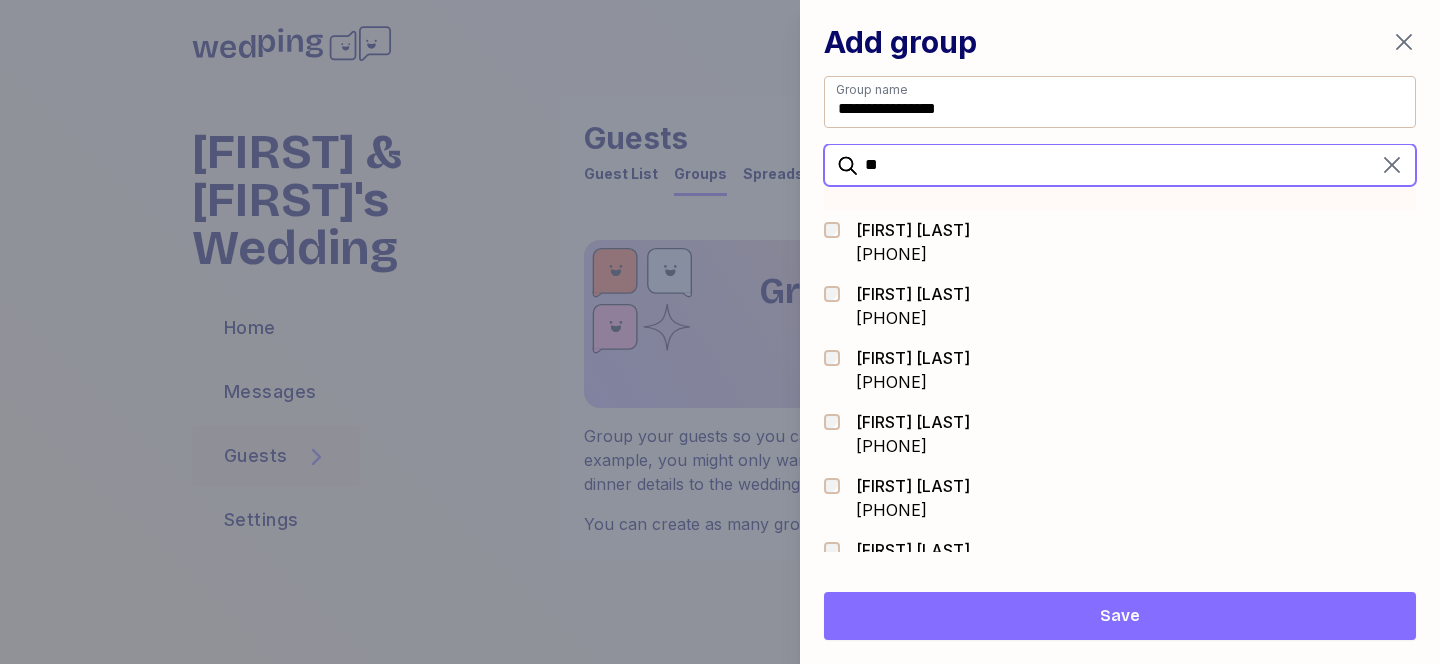 type on "*" 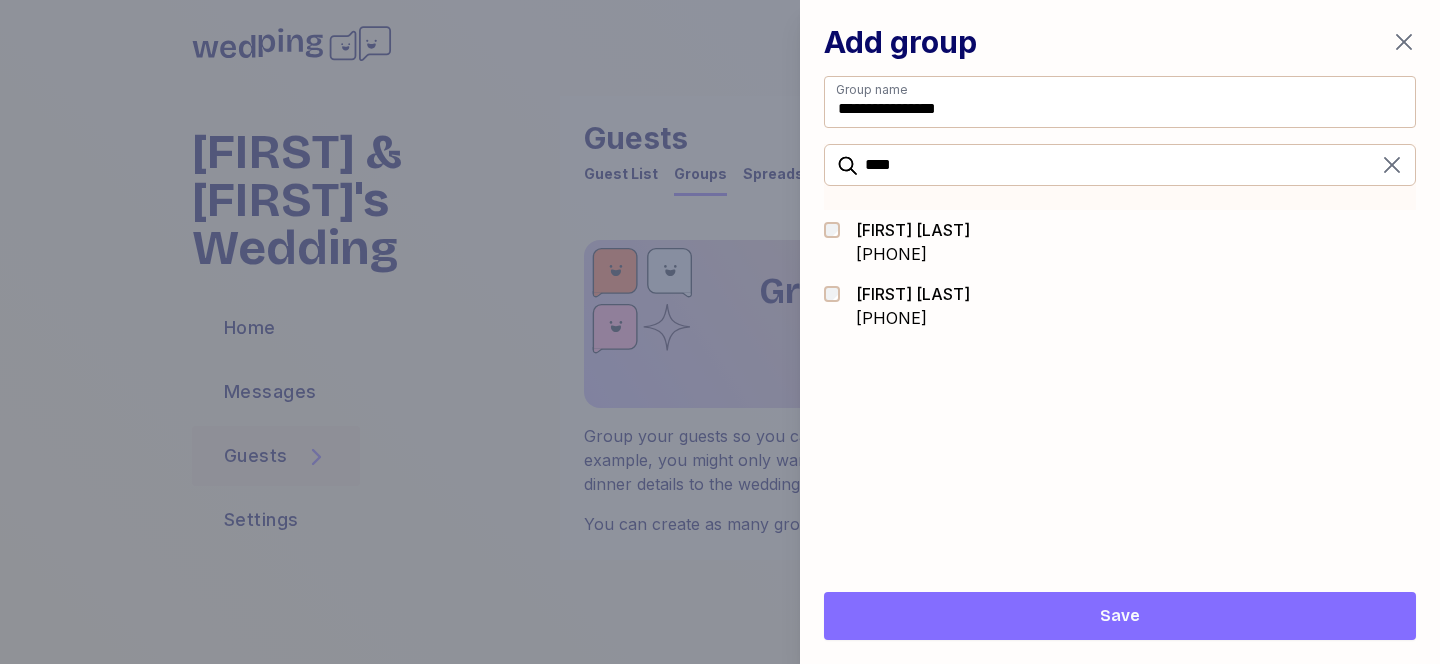 click on "Lauren   Cassidy" at bounding box center (913, 230) 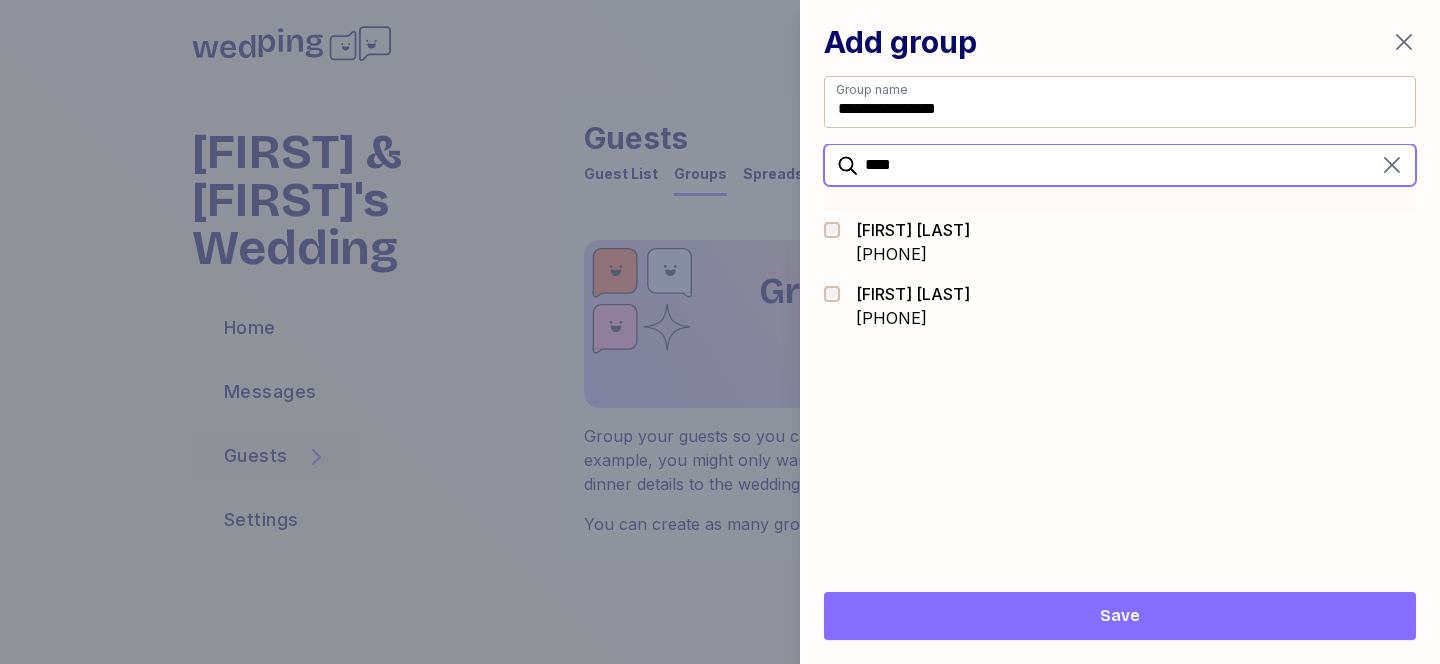 click on "****" at bounding box center [1120, 165] 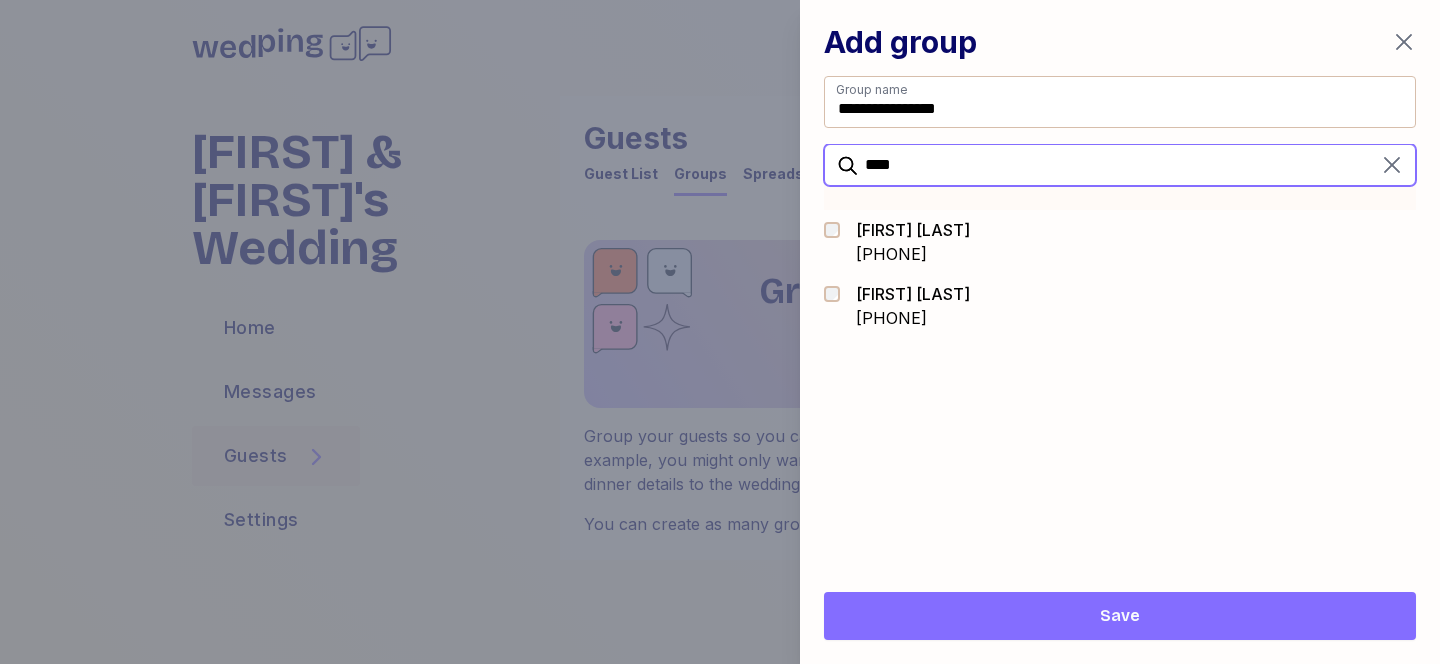 click on "****" at bounding box center (1120, 165) 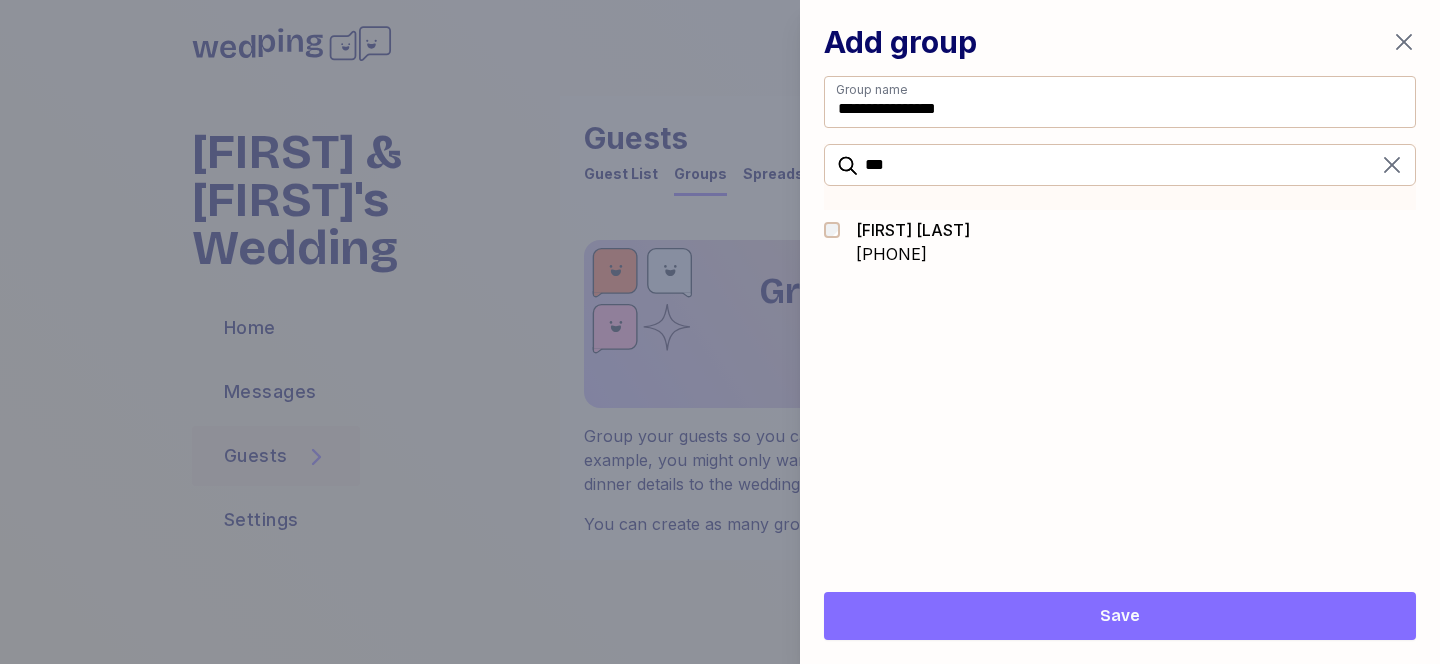 click on "Amir   Elmeligy" at bounding box center [913, 230] 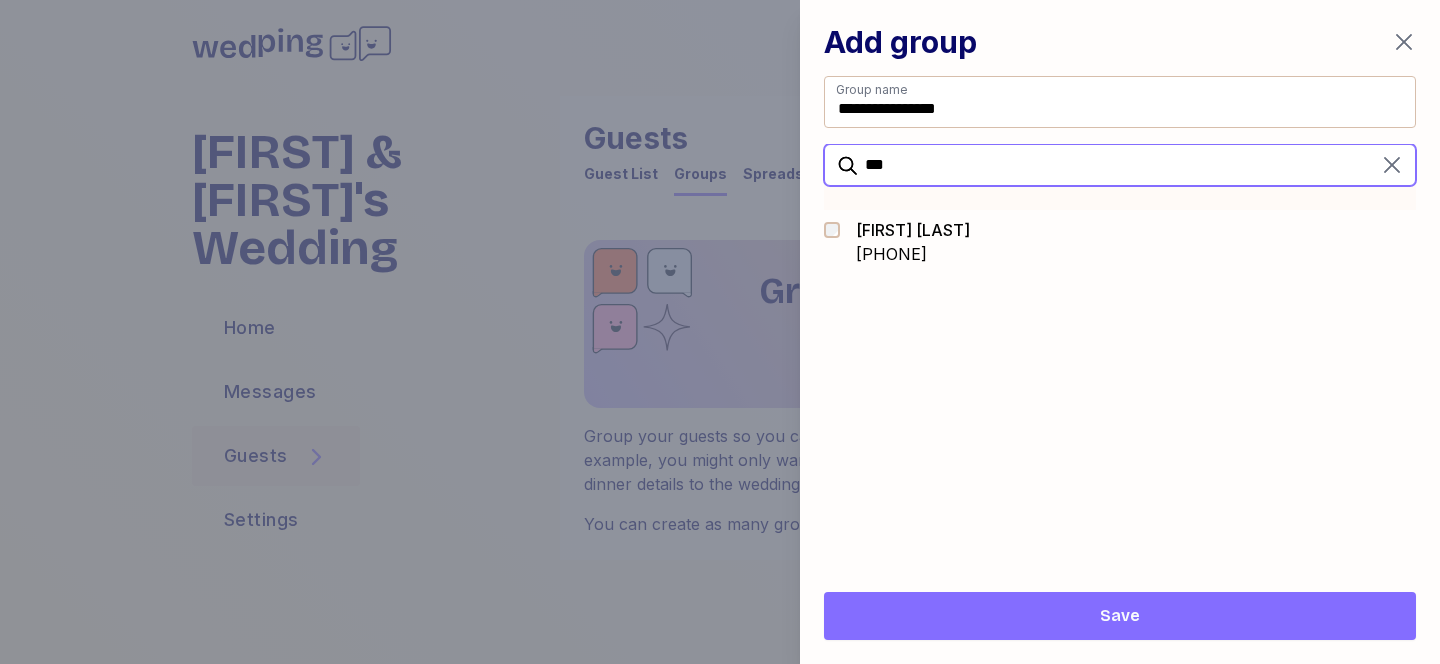 click on "***" at bounding box center (1120, 165) 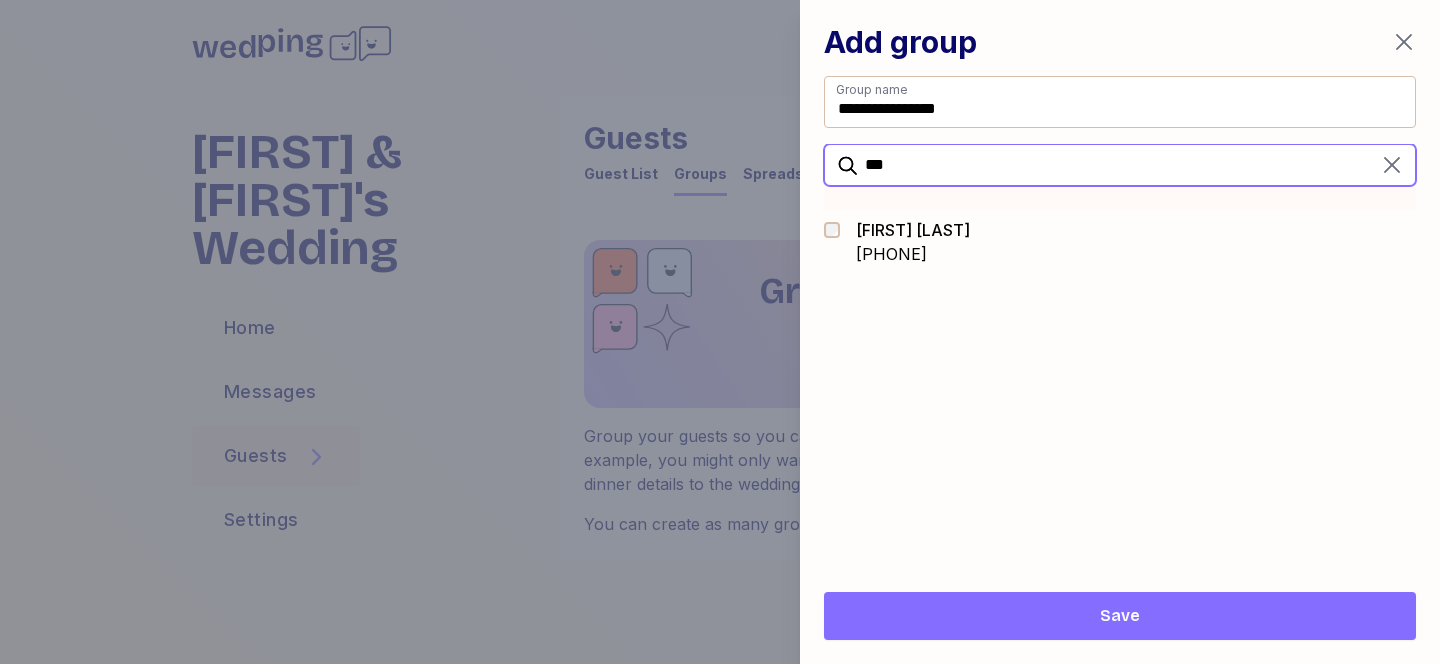 click on "***" at bounding box center [1120, 165] 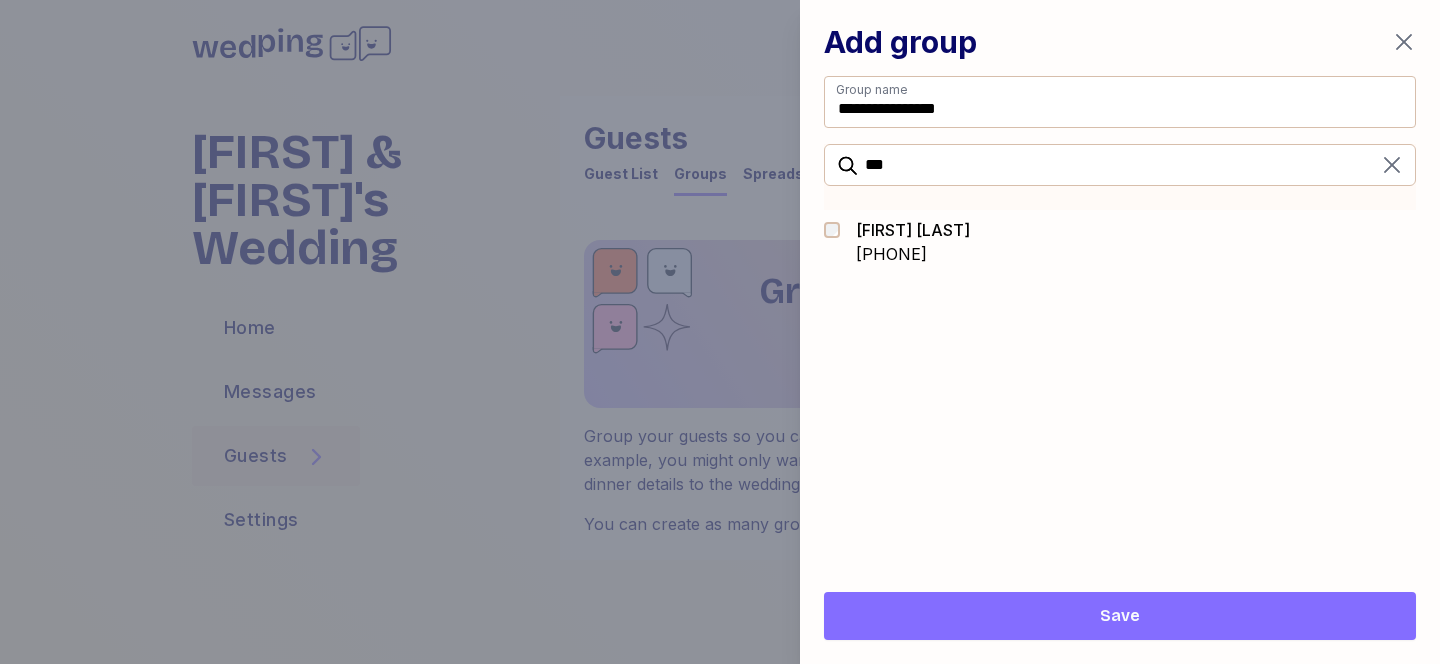 click on "Blaire   Sacks" at bounding box center (913, 230) 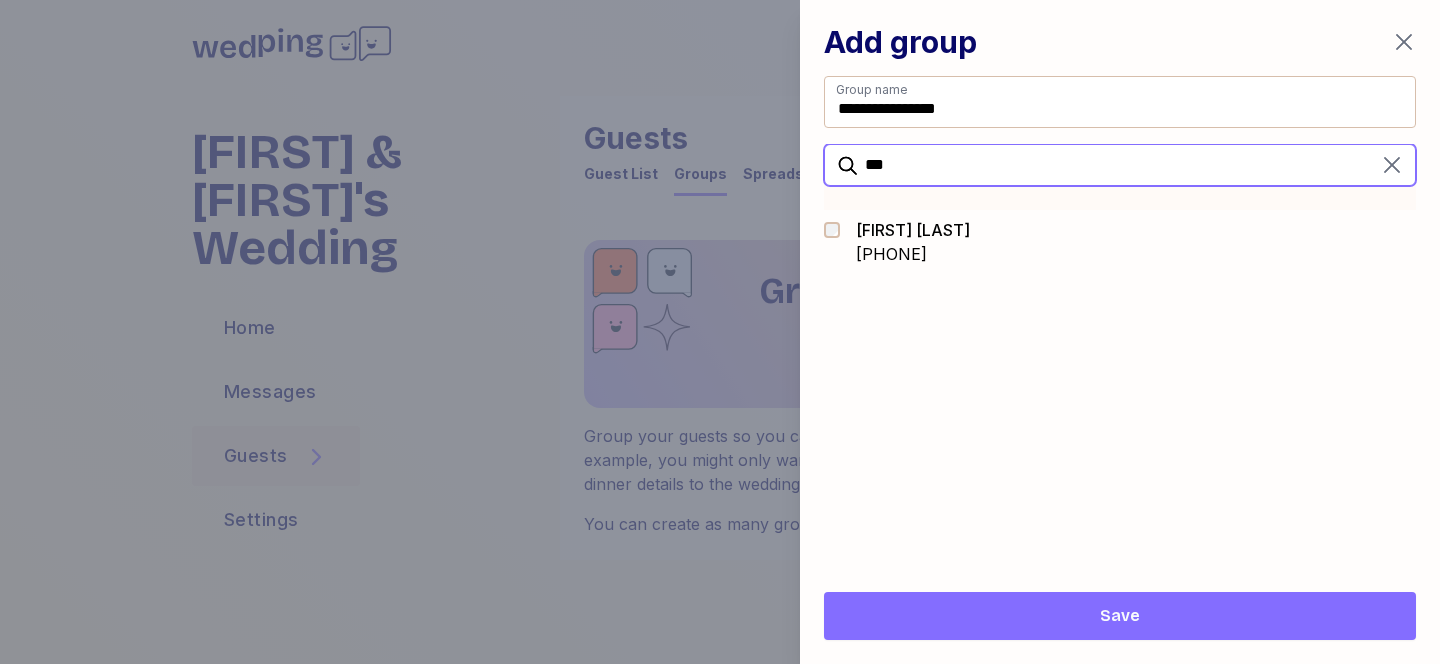 click on "***" at bounding box center [1120, 165] 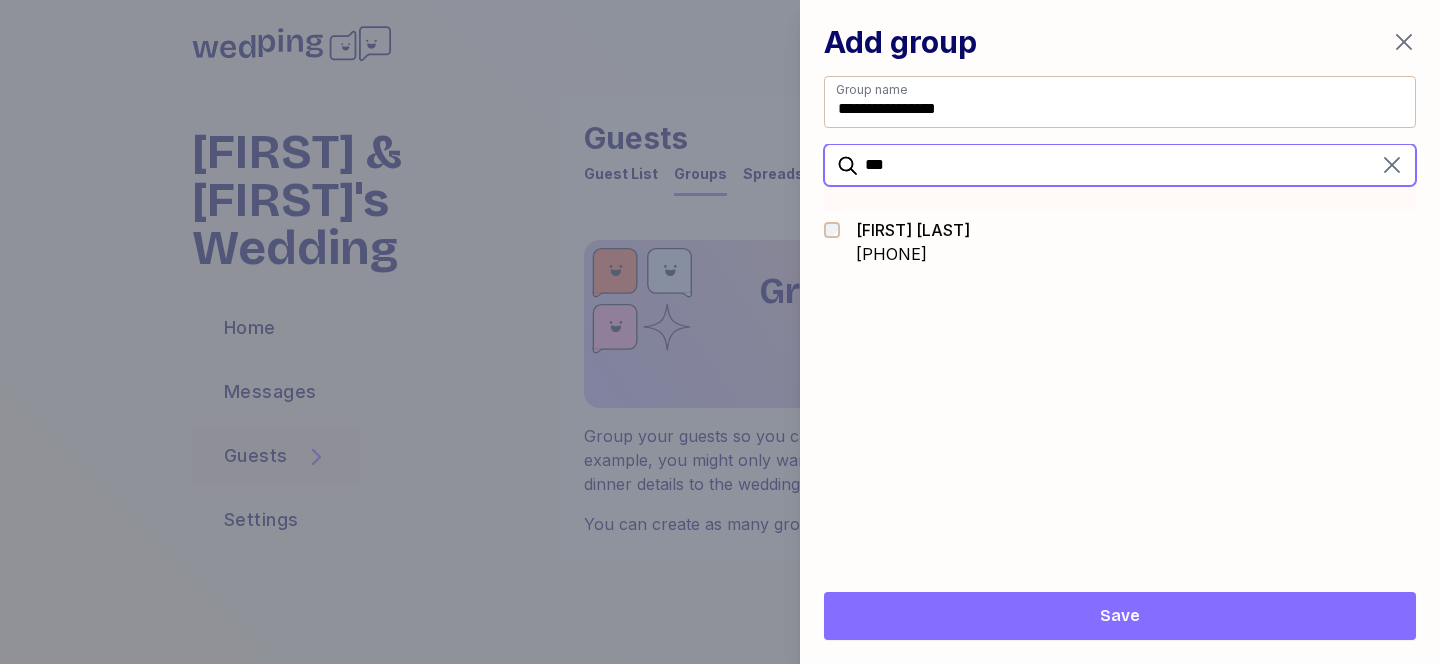 click on "***" at bounding box center [1120, 165] 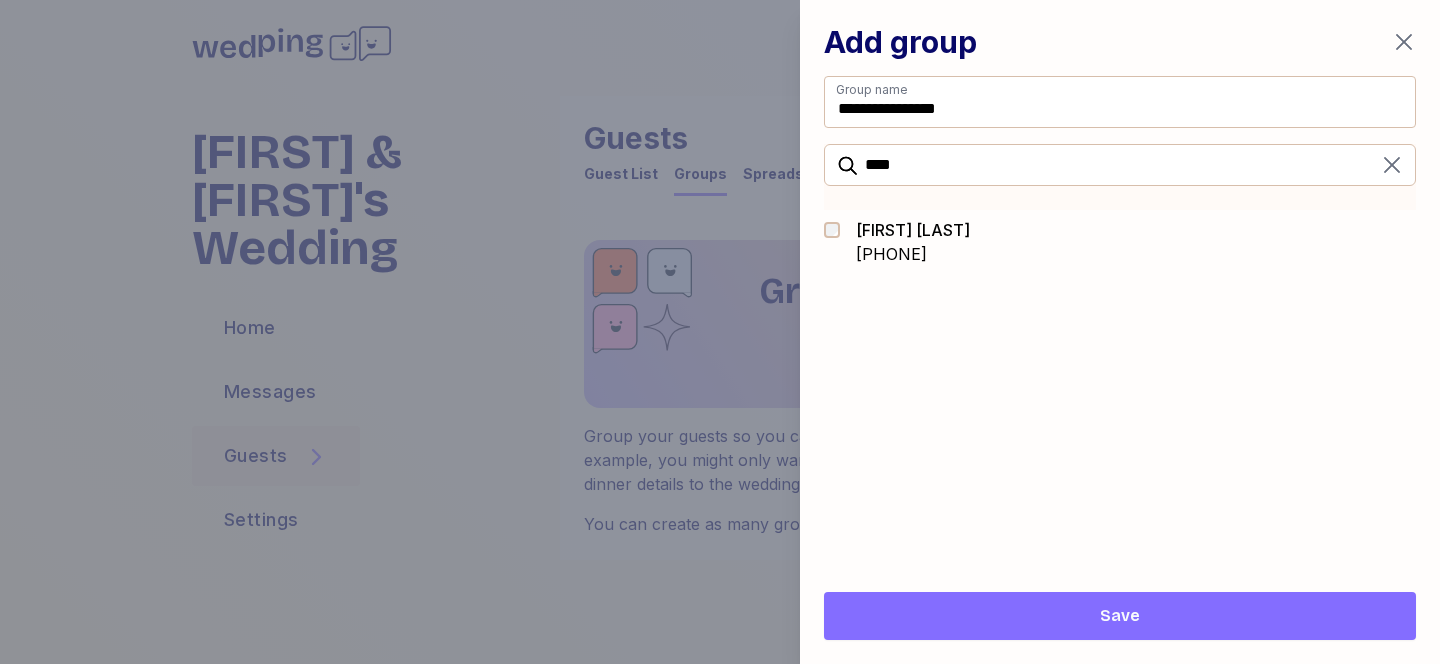 click on "+19085780954" at bounding box center (913, 254) 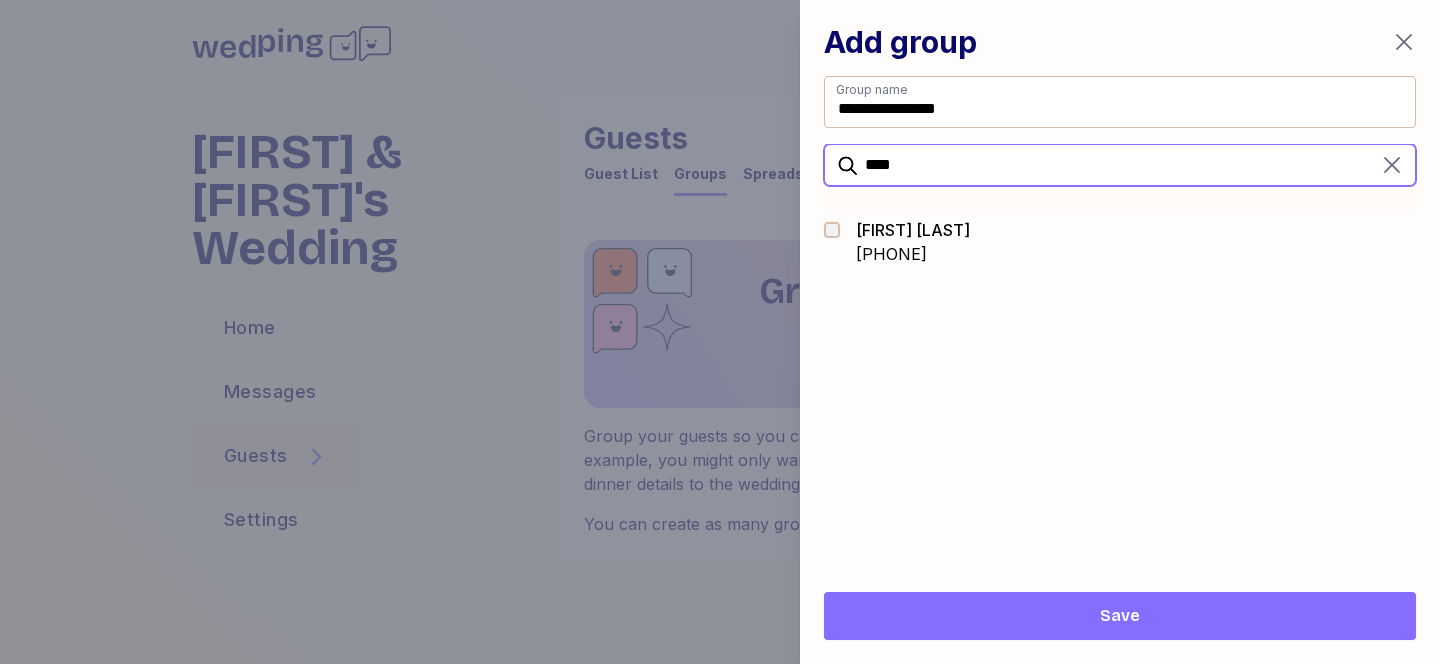 click on "****" at bounding box center [1120, 165] 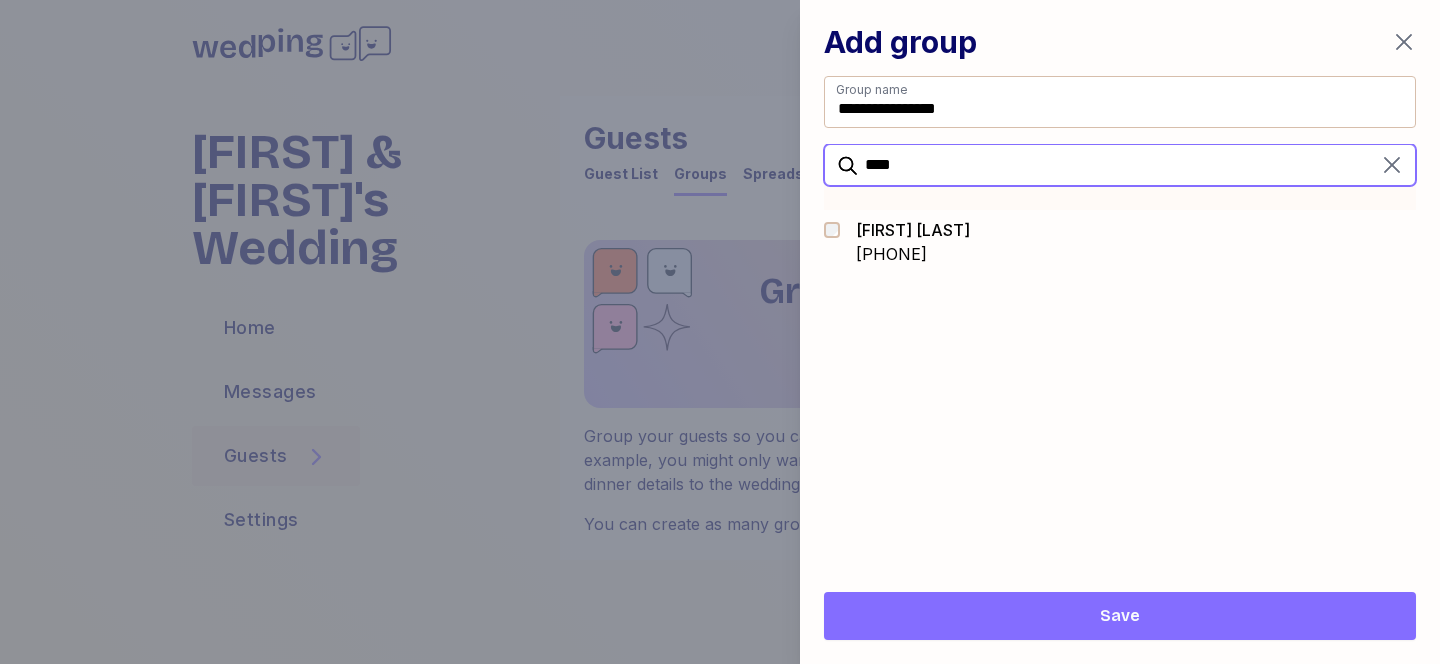 click on "****" at bounding box center [1120, 165] 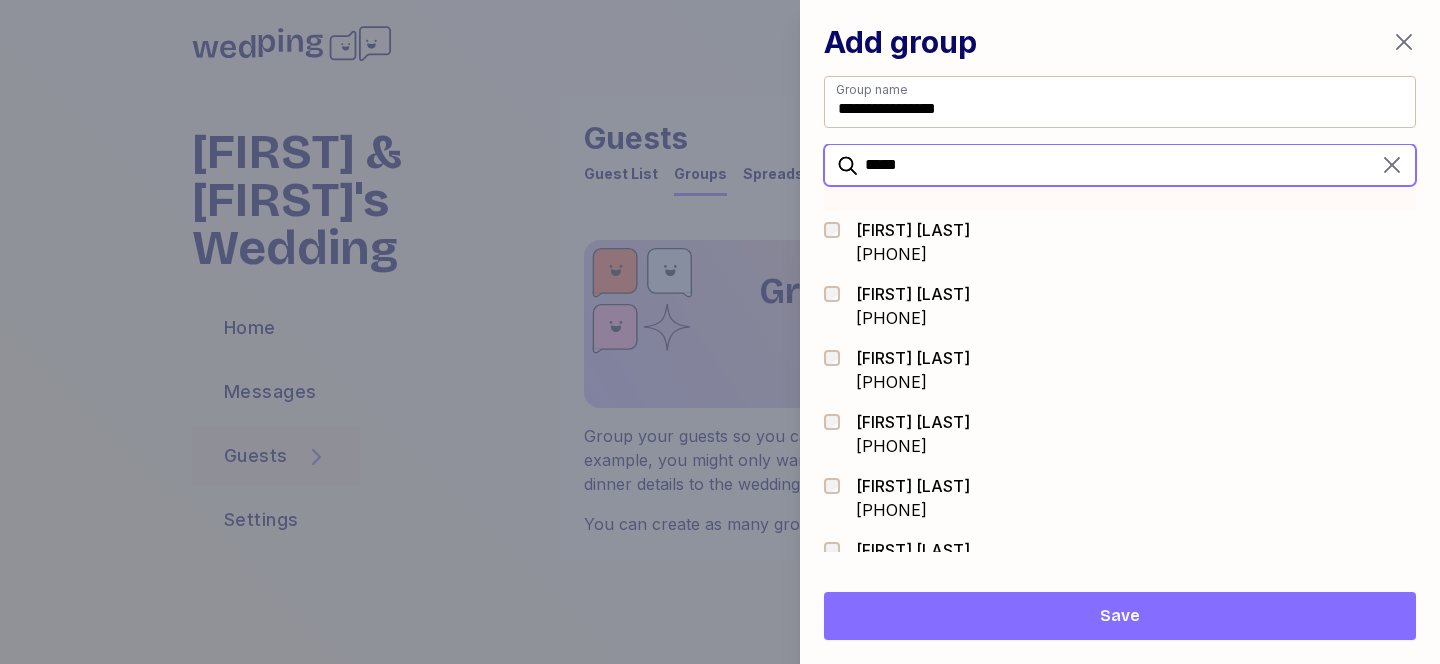type on "*****" 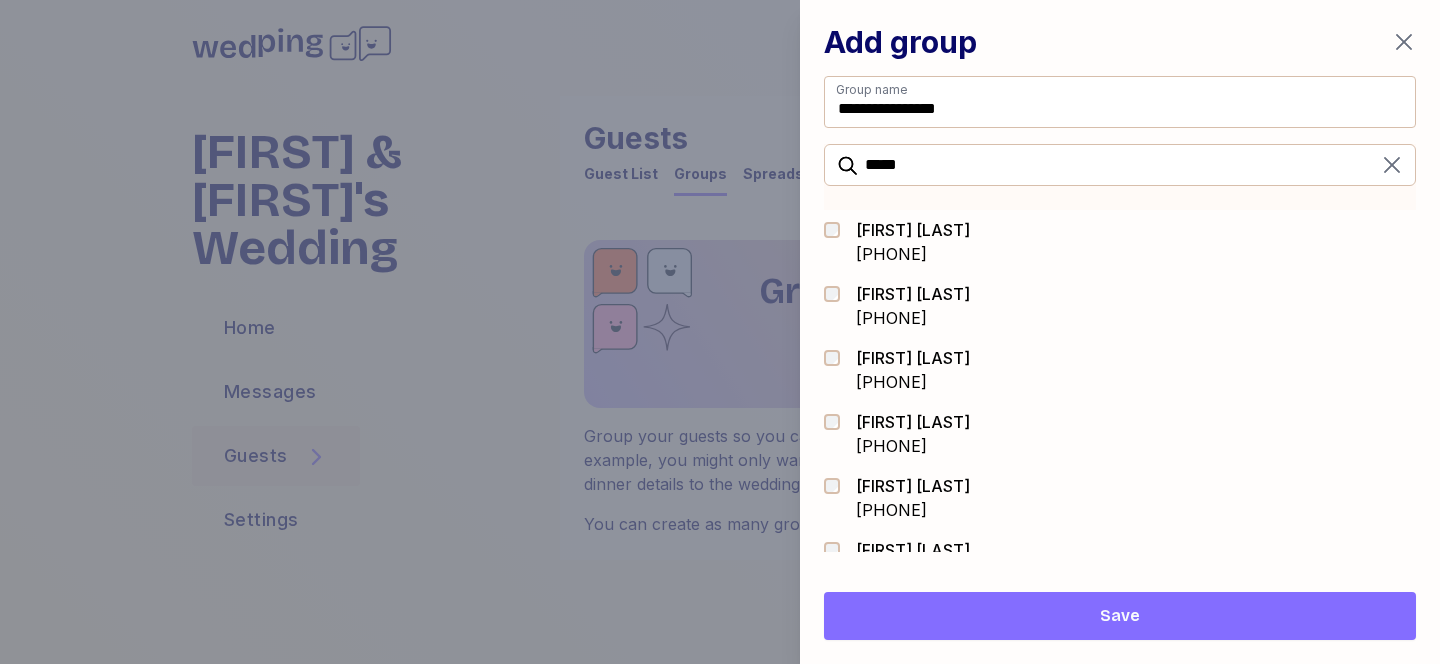 click on "+17035818809" at bounding box center (913, 382) 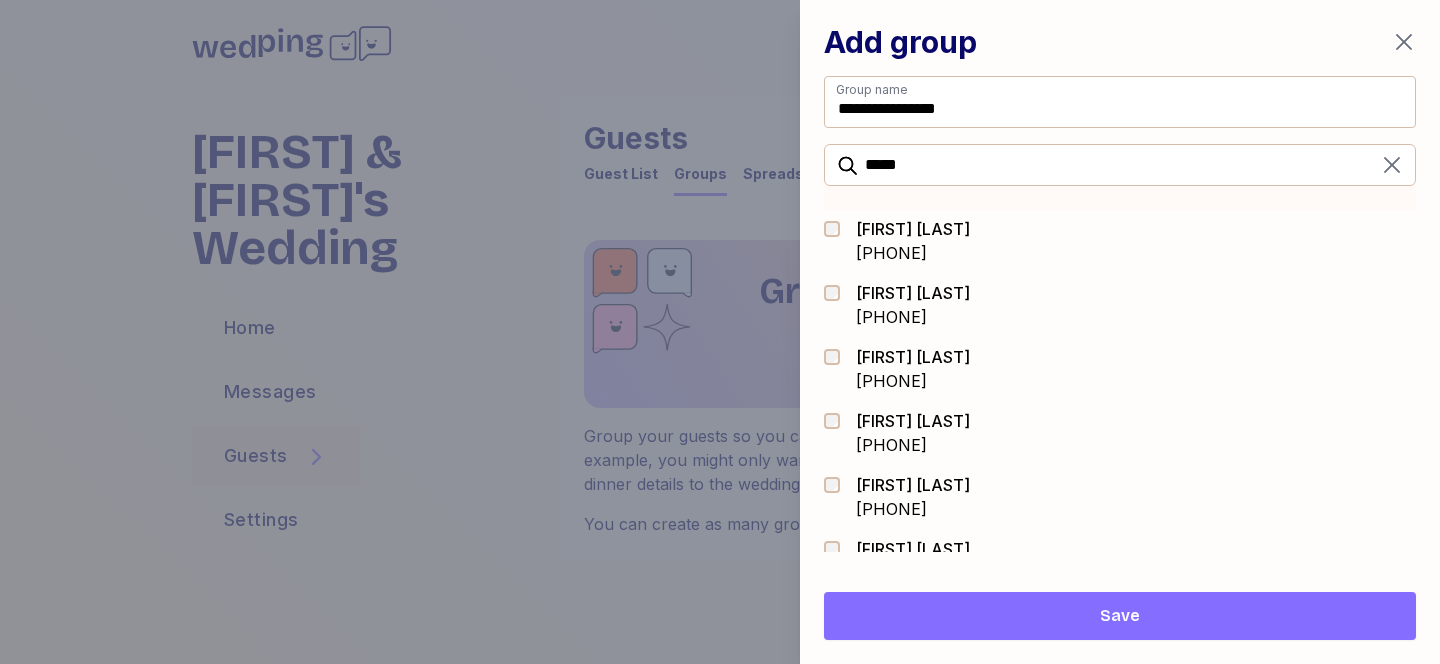 click on "Save" at bounding box center [1120, 616] 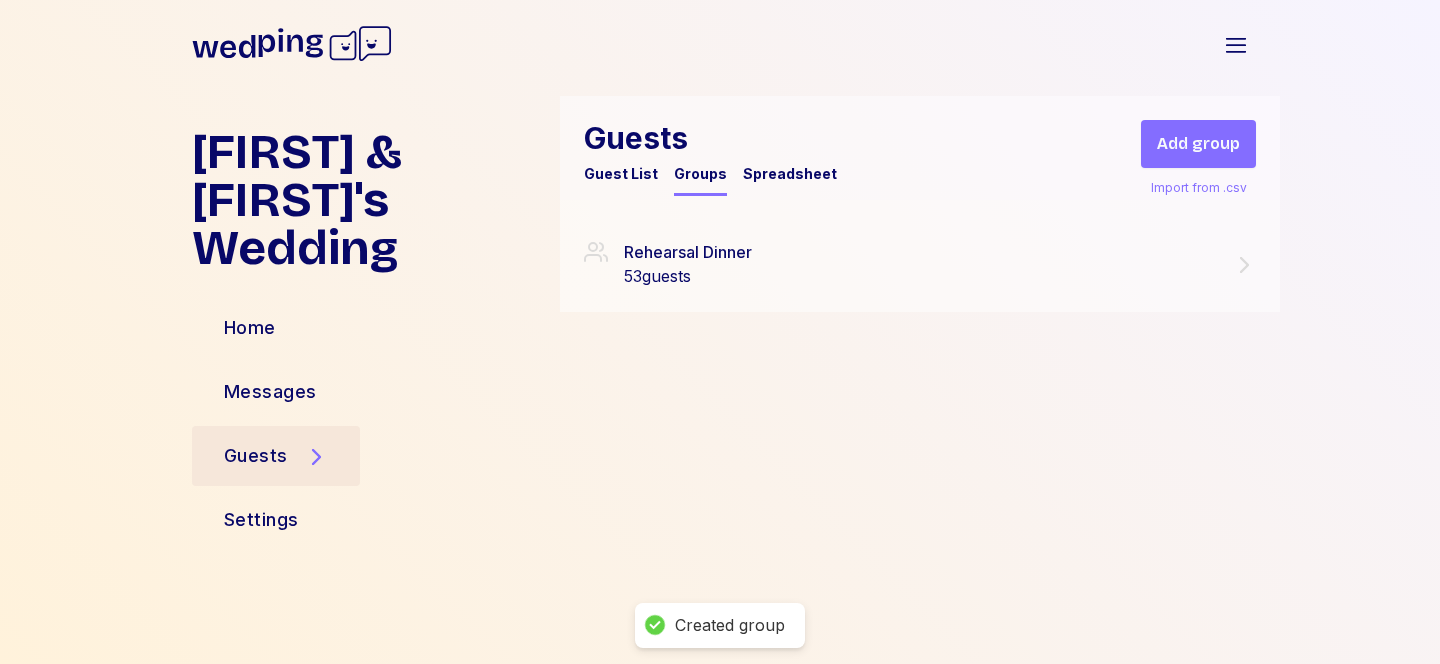 click on "Guest List" at bounding box center [621, 174] 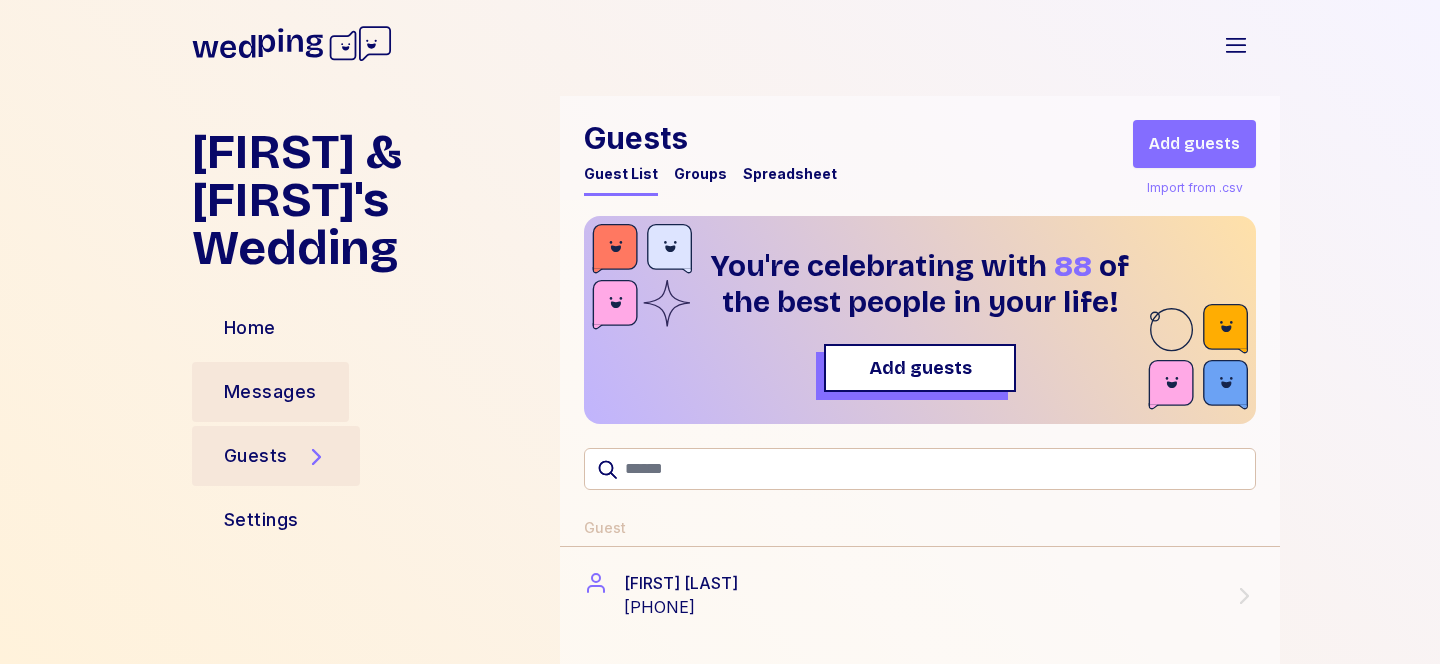click on "Messages" at bounding box center (270, 392) 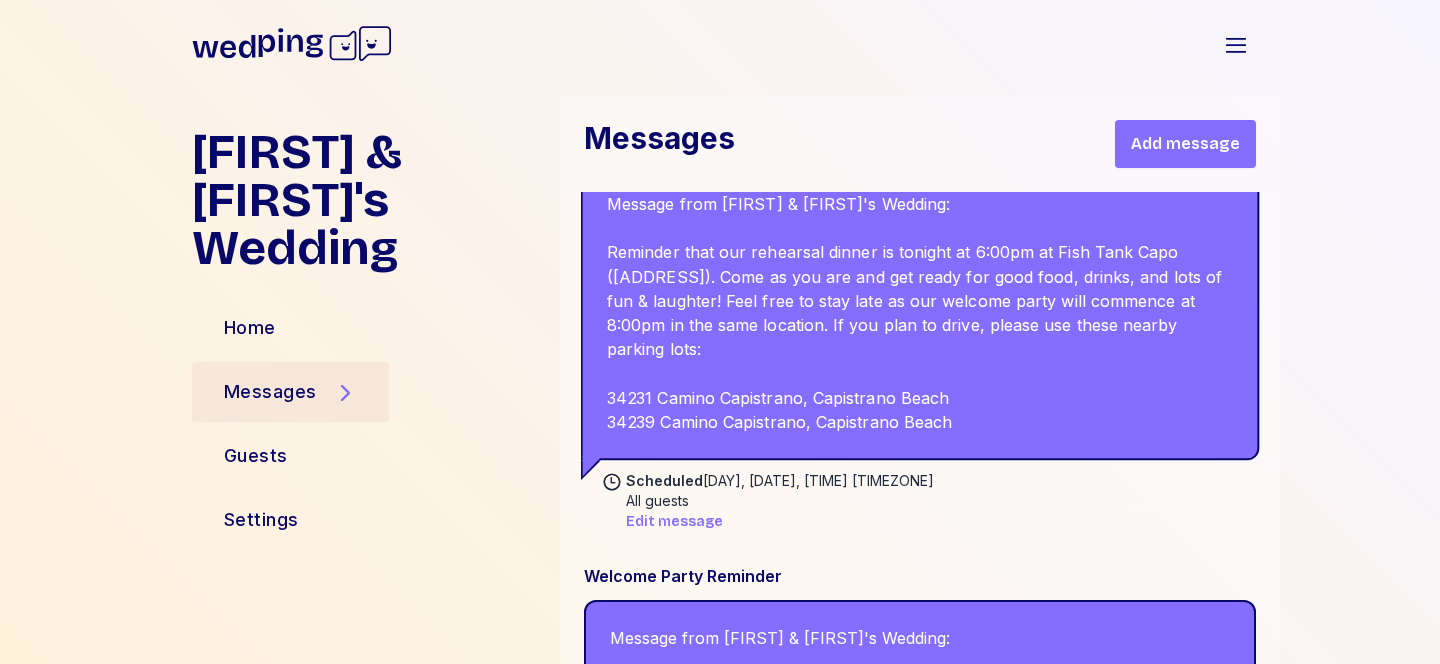 scroll, scrollTop: 557, scrollLeft: 0, axis: vertical 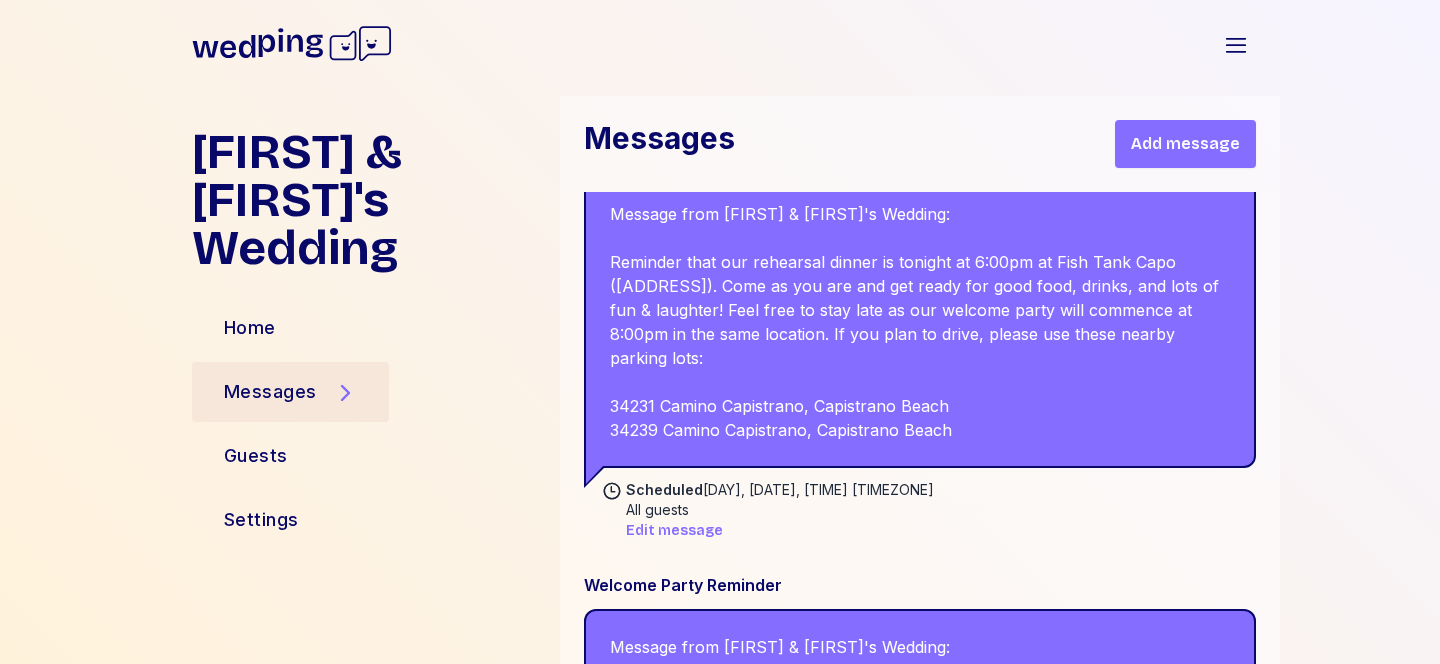 click on "Edit message" at bounding box center [674, 531] 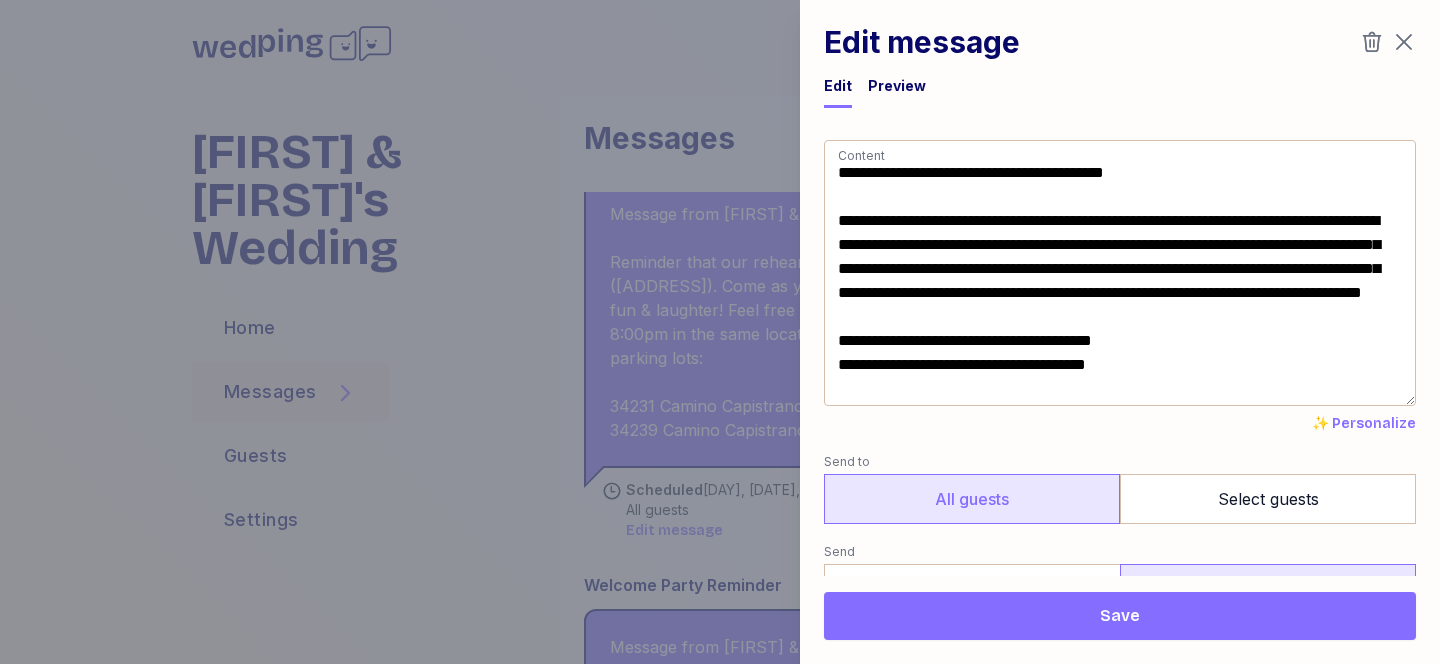 scroll, scrollTop: 2, scrollLeft: 0, axis: vertical 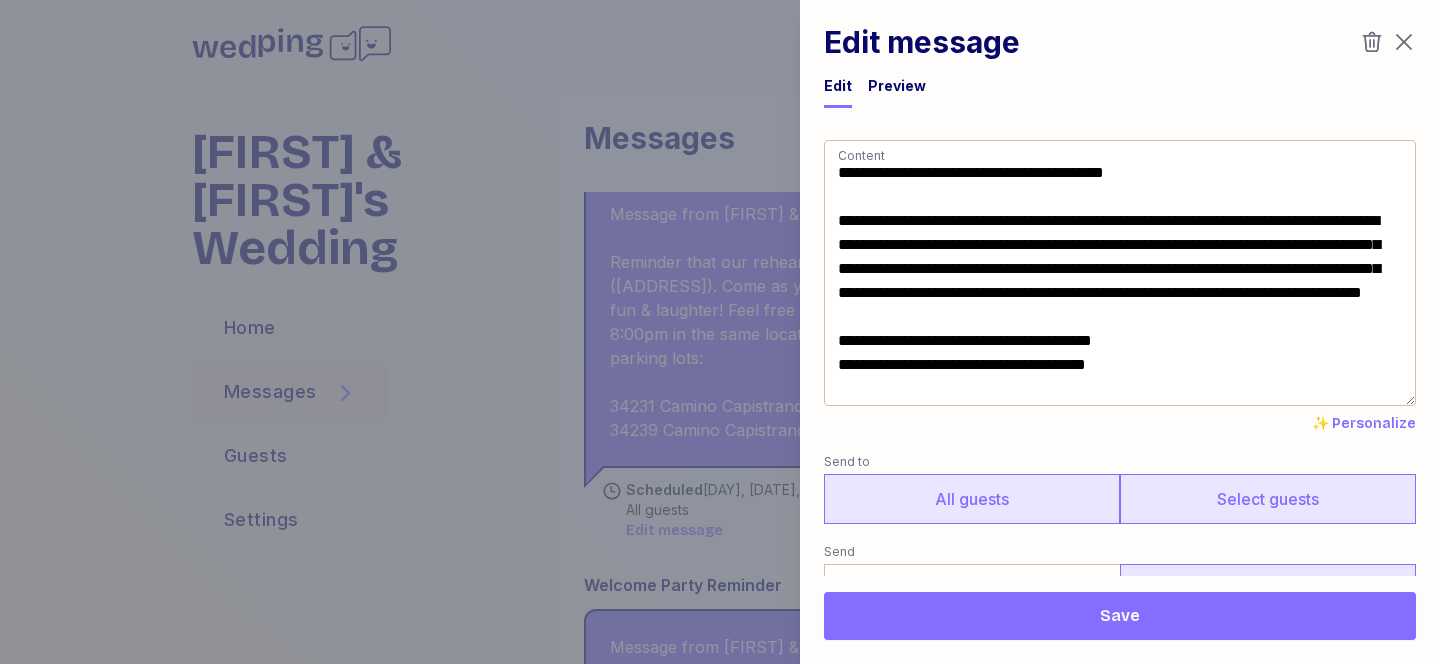 click on "Select guests" at bounding box center (1268, 499) 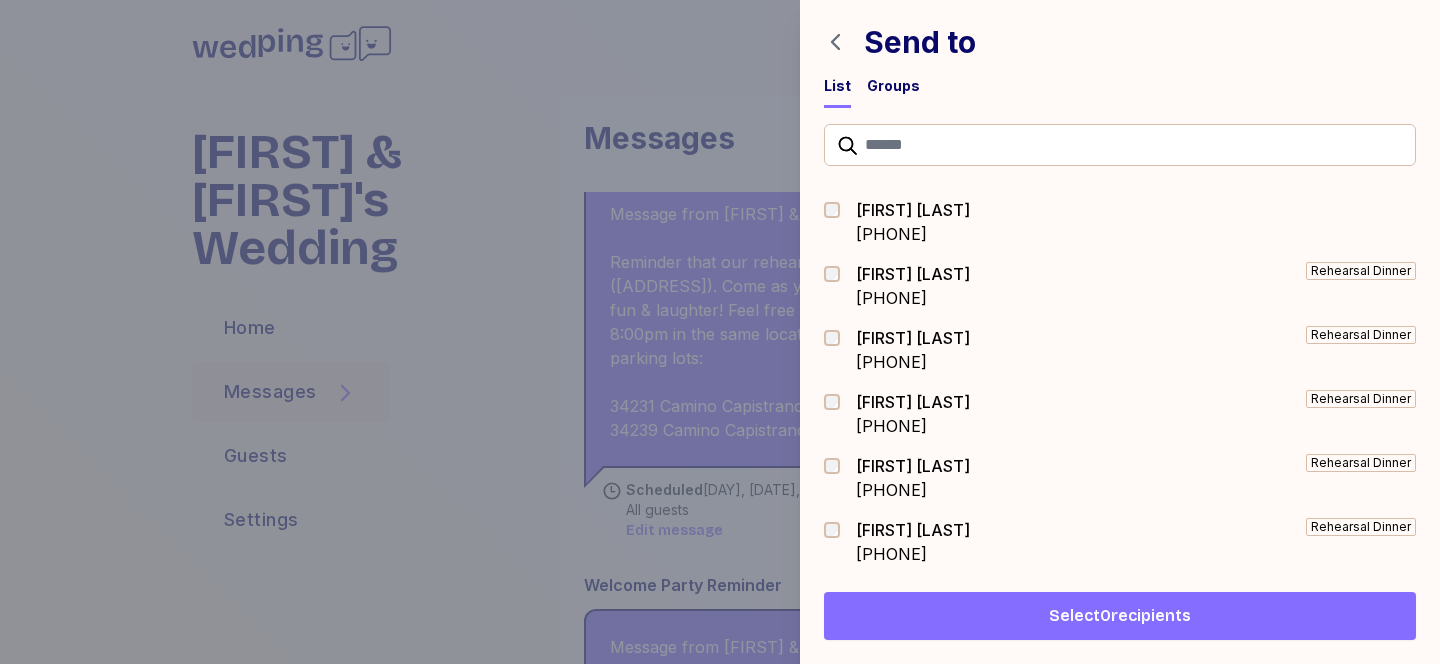 click on "Groups" at bounding box center [893, 86] 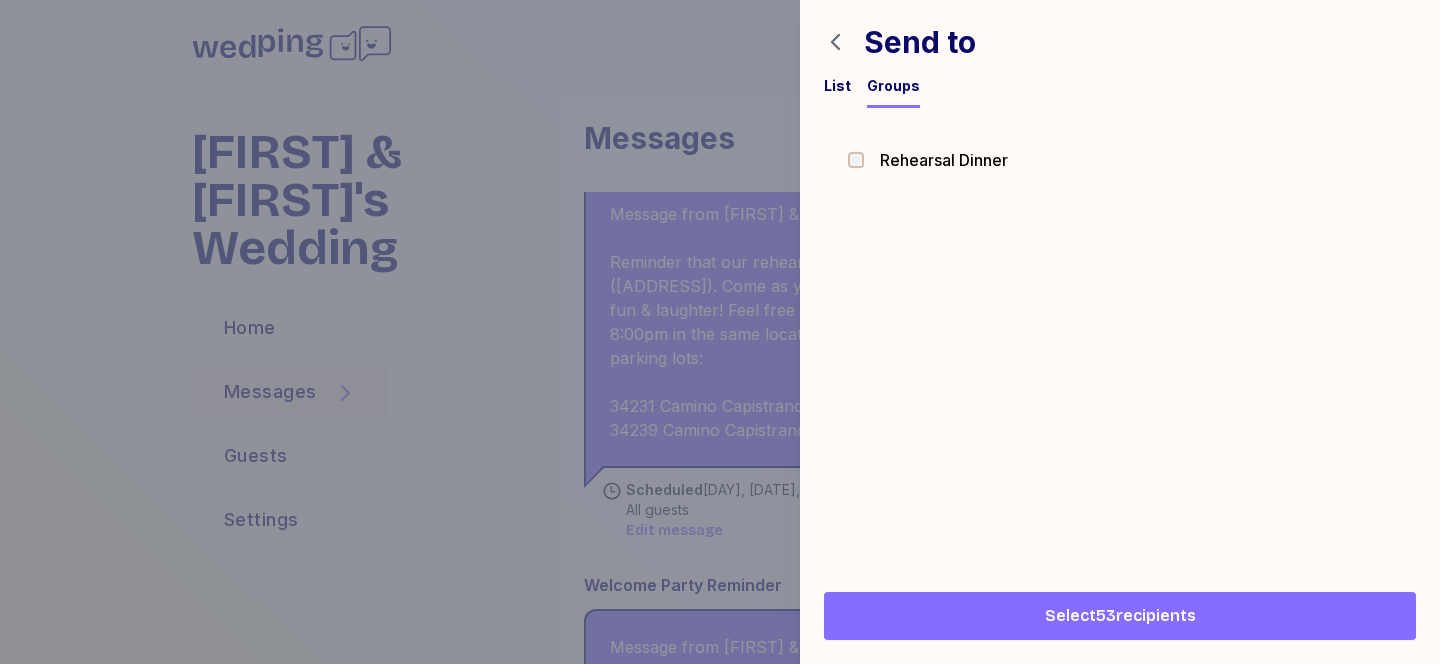 click on "Select  53  recipients" at bounding box center (1120, 616) 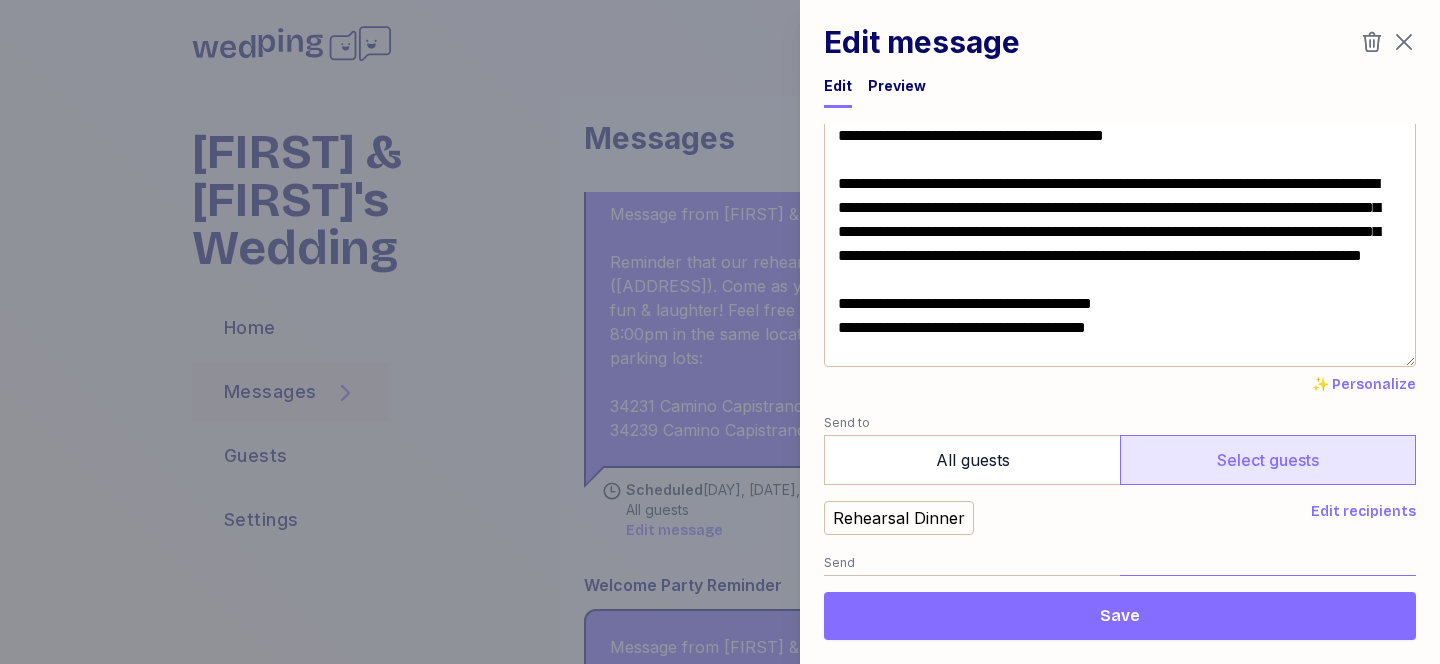 scroll, scrollTop: 21, scrollLeft: 0, axis: vertical 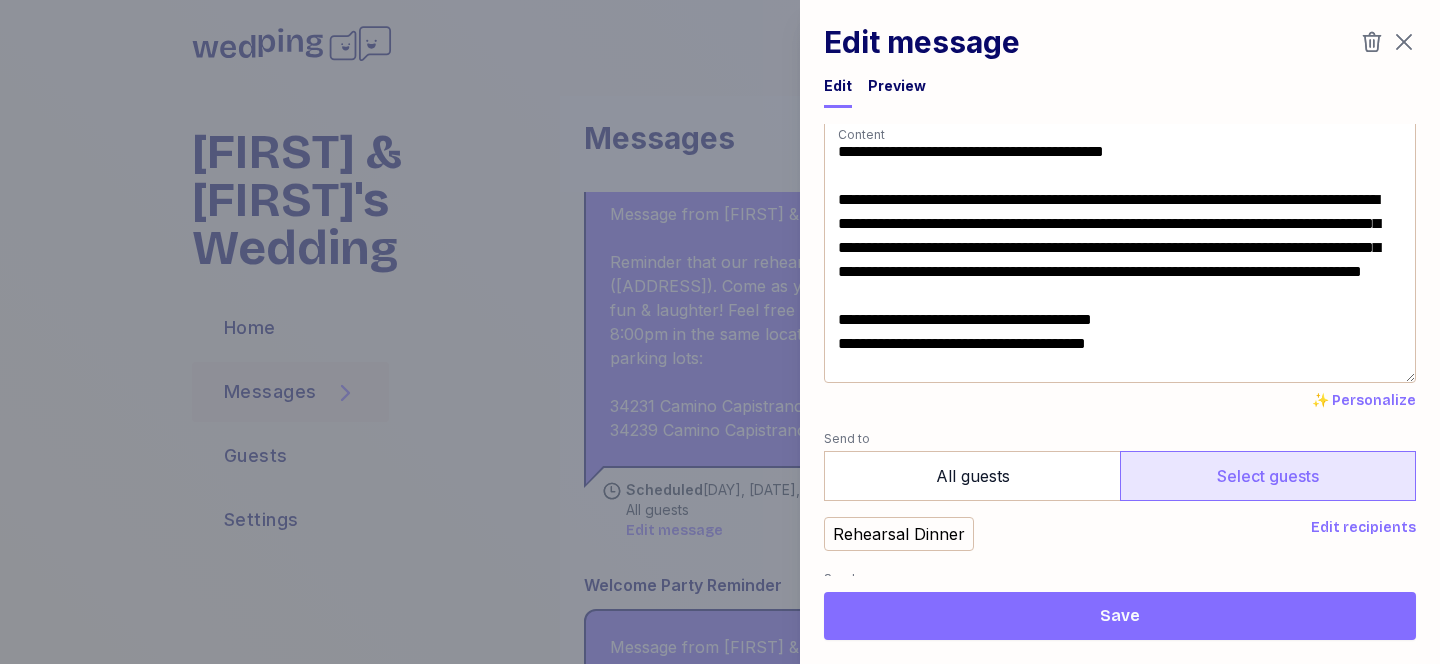 click on "Save" at bounding box center [1120, 616] 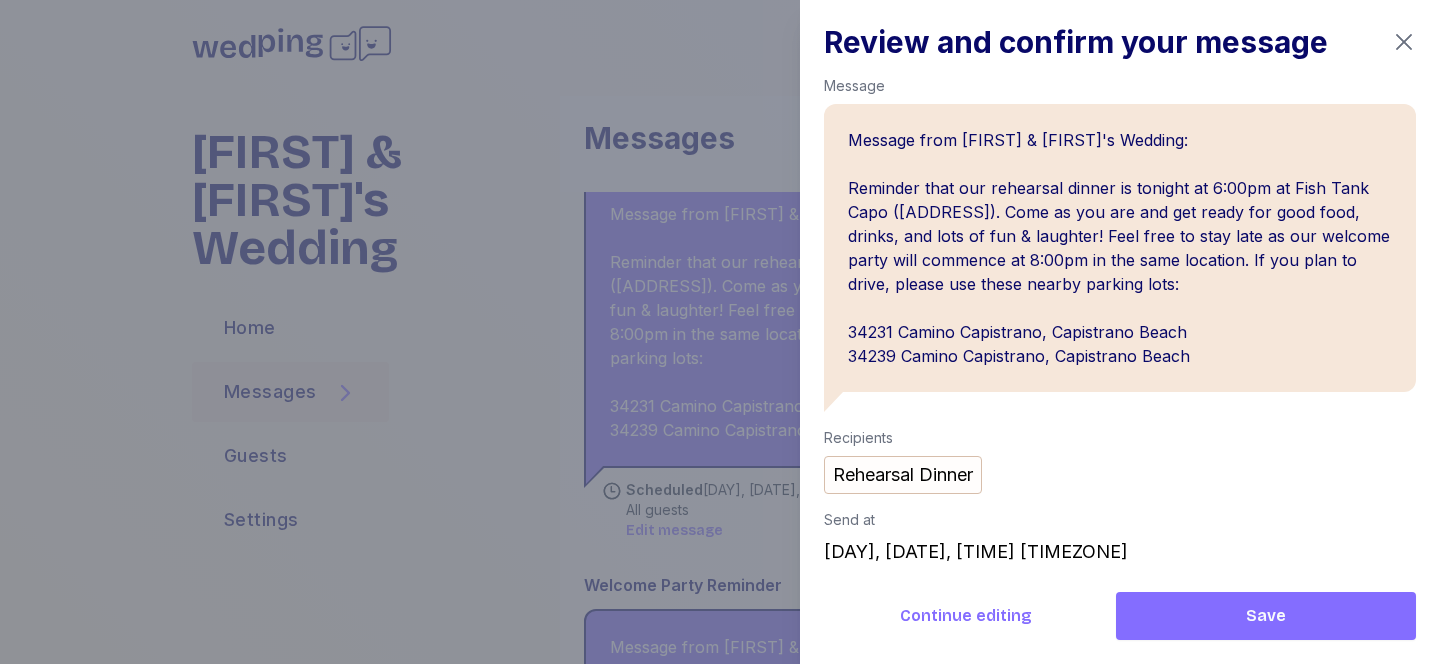 click on "Save" at bounding box center (1266, 616) 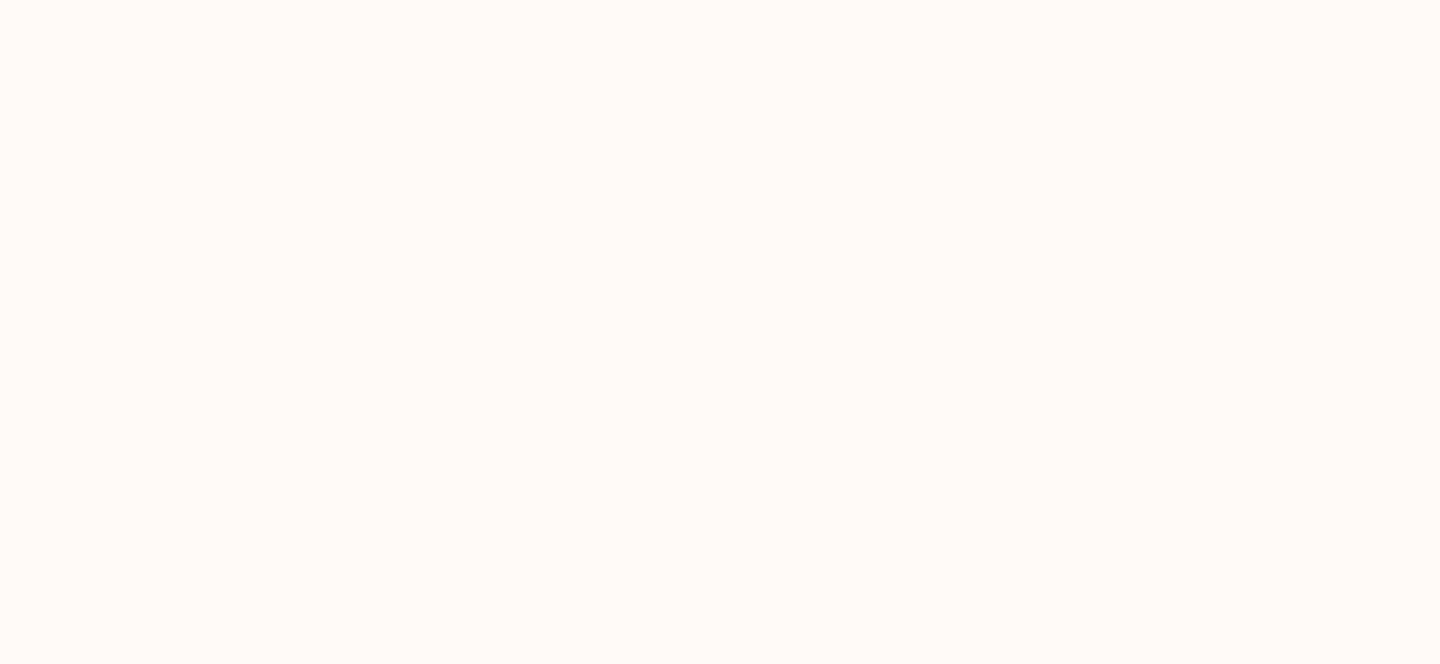 scroll, scrollTop: 0, scrollLeft: 0, axis: both 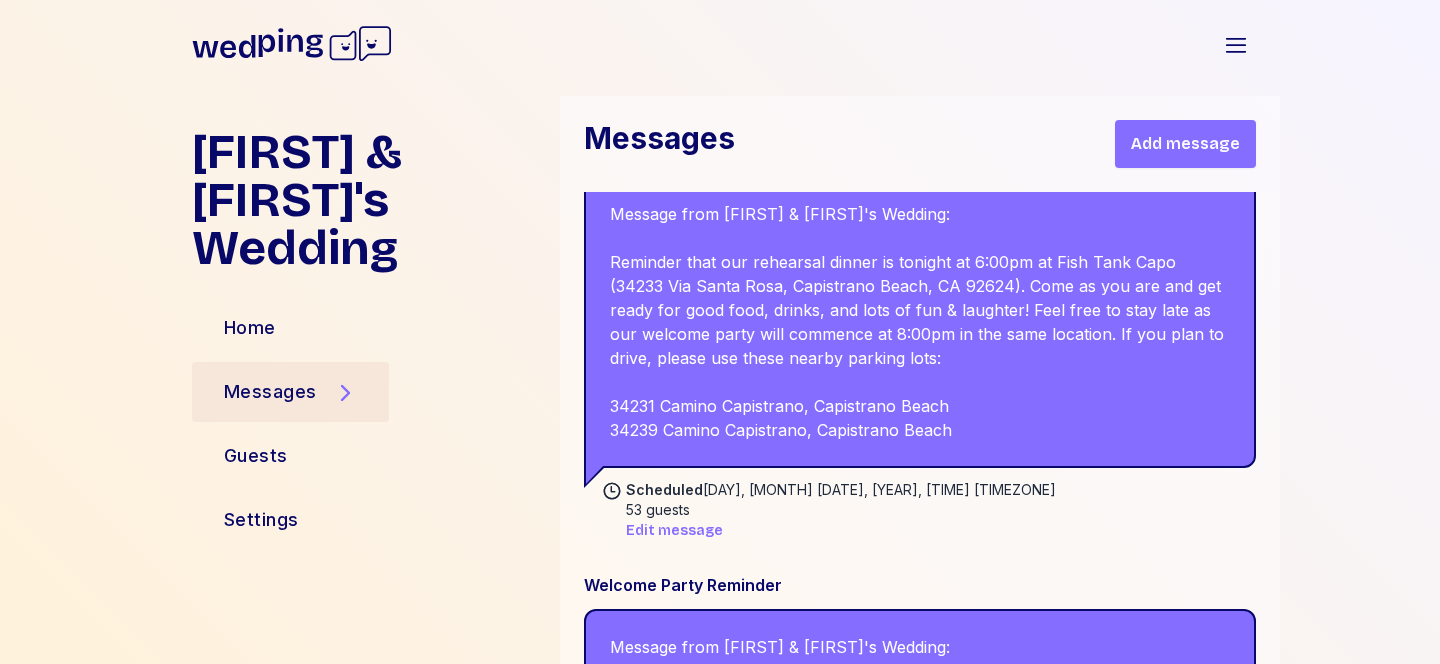 click on "Edit message" at bounding box center [674, 531] 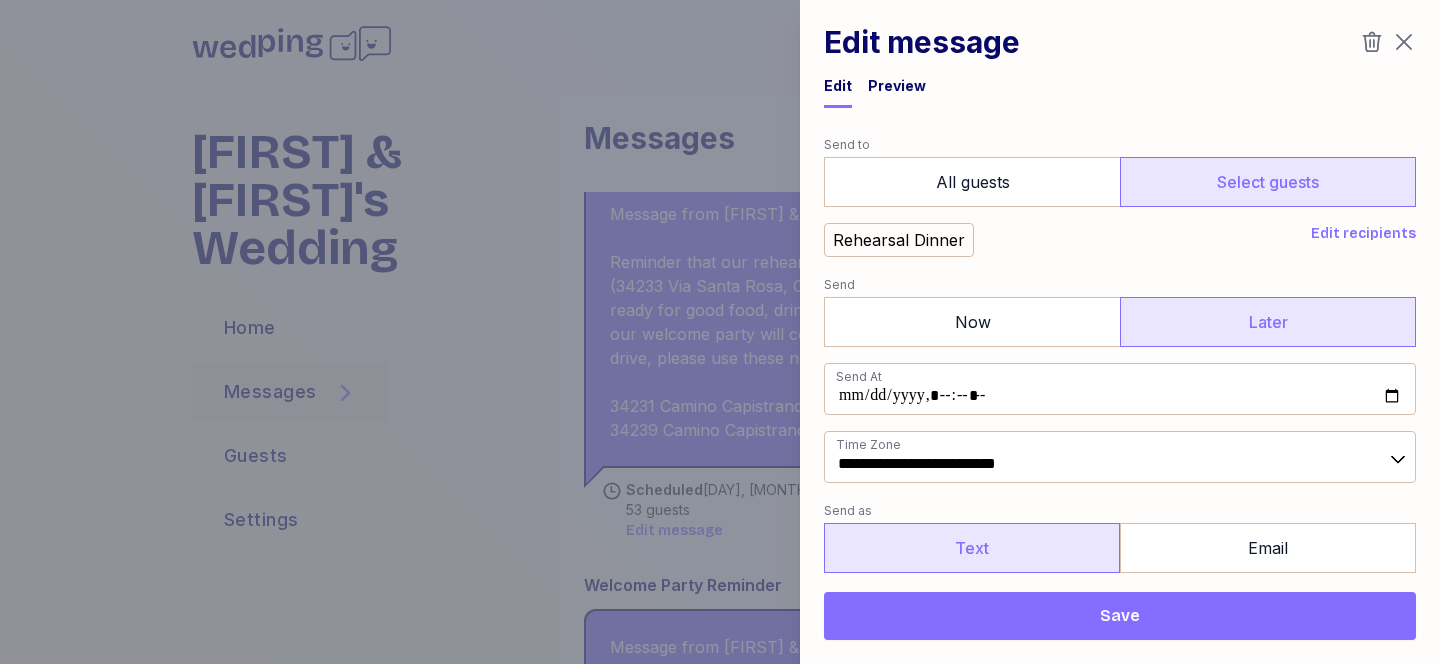 scroll, scrollTop: 478, scrollLeft: 0, axis: vertical 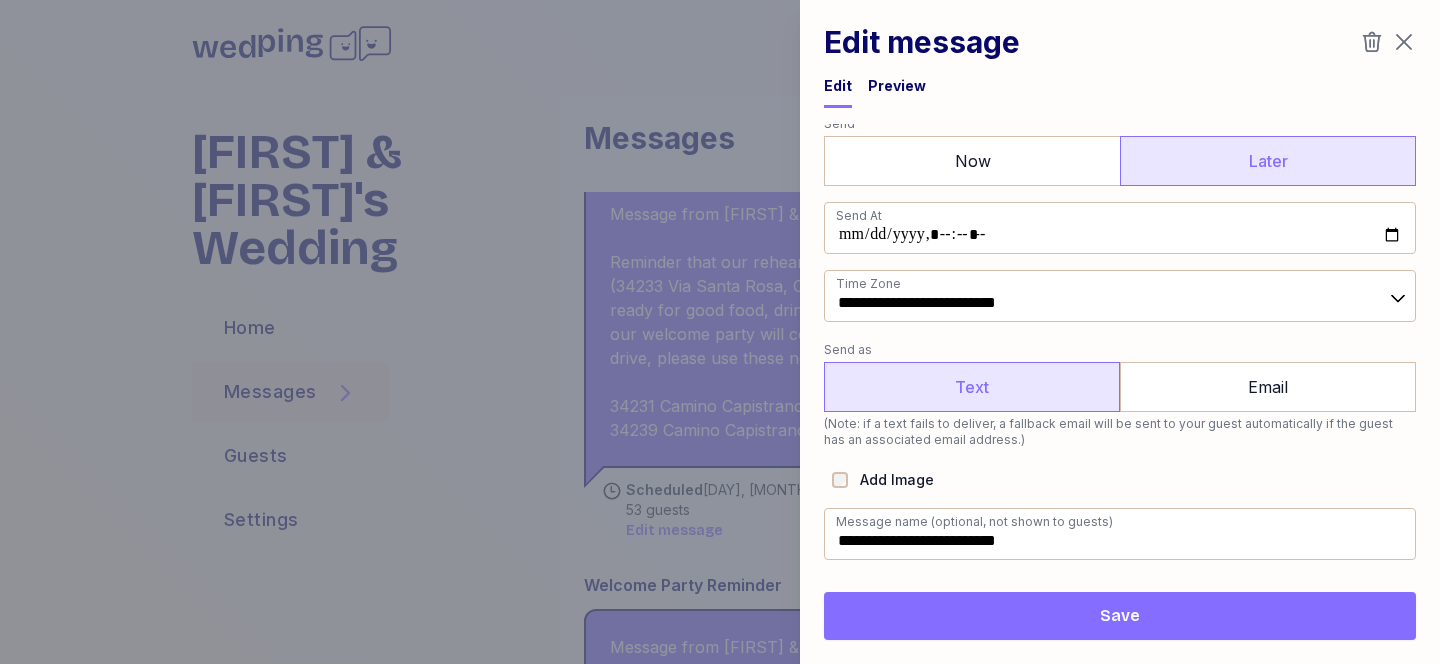 click on "Save" at bounding box center (1120, 616) 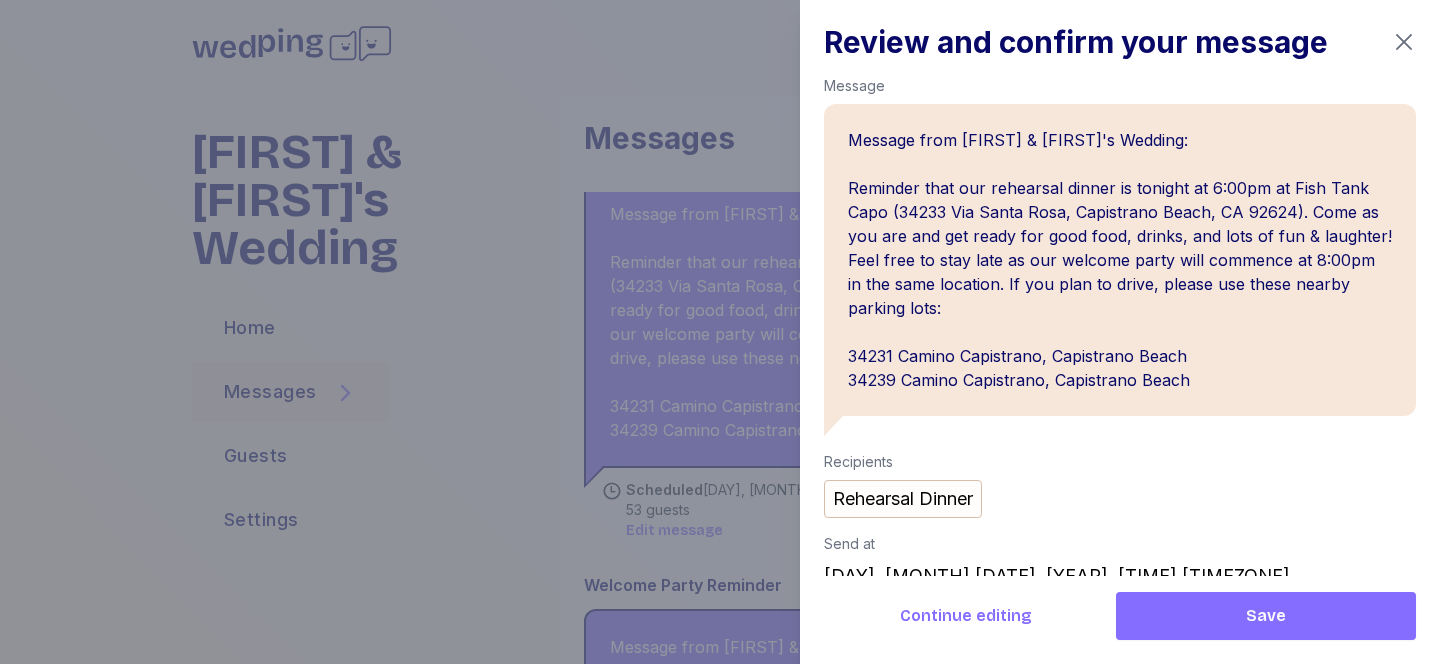 click on "Save" at bounding box center (1266, 616) 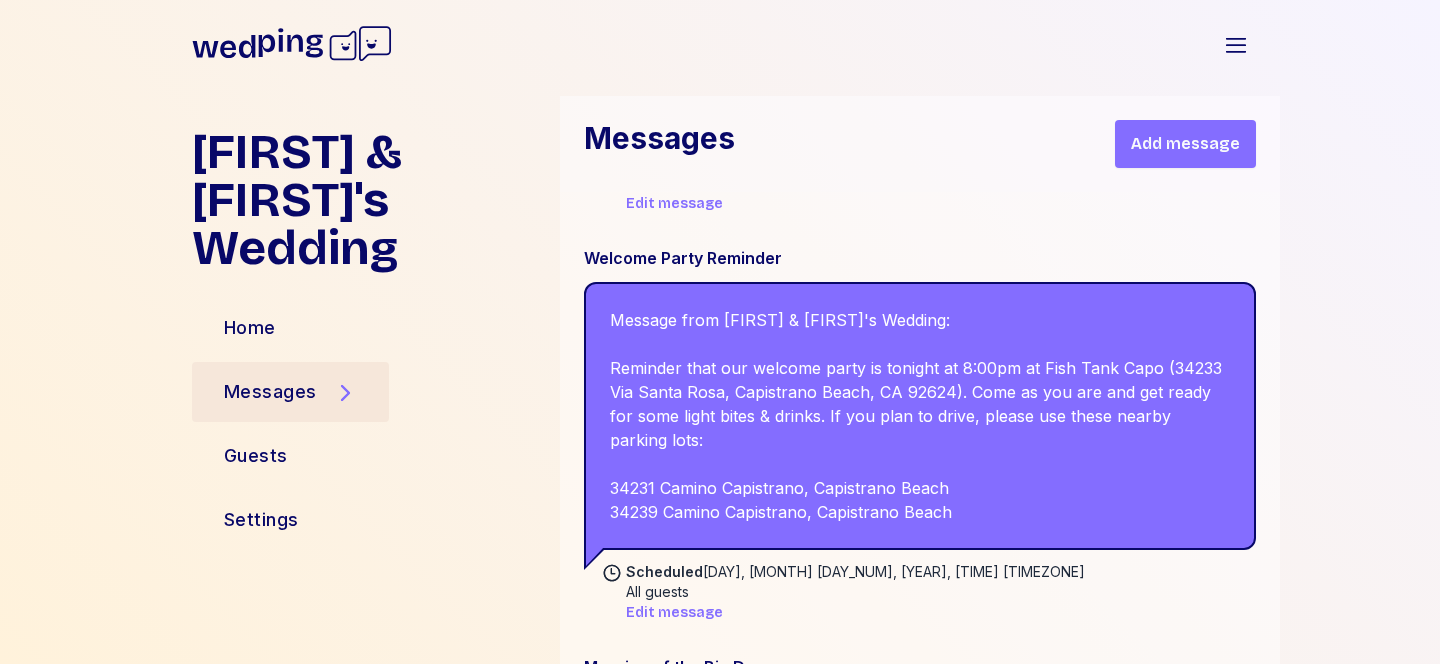 scroll, scrollTop: 888, scrollLeft: 0, axis: vertical 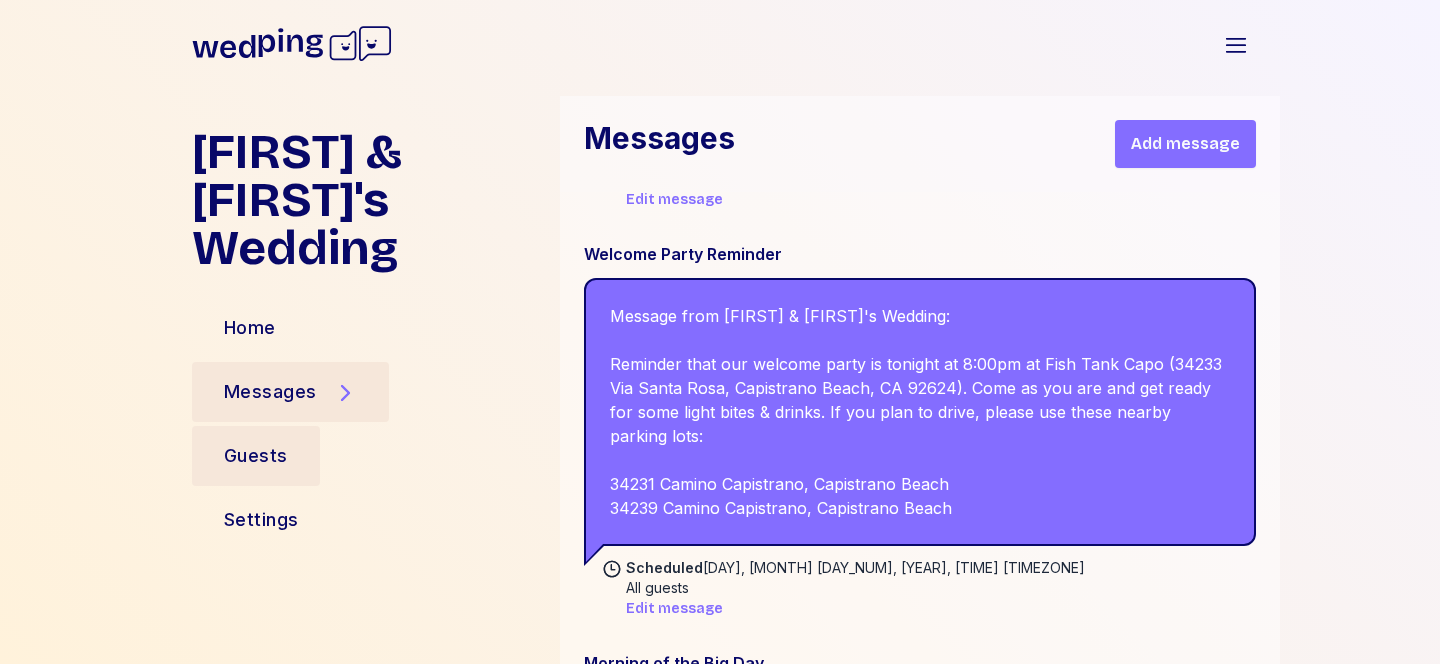 click on "Guests" at bounding box center [256, 456] 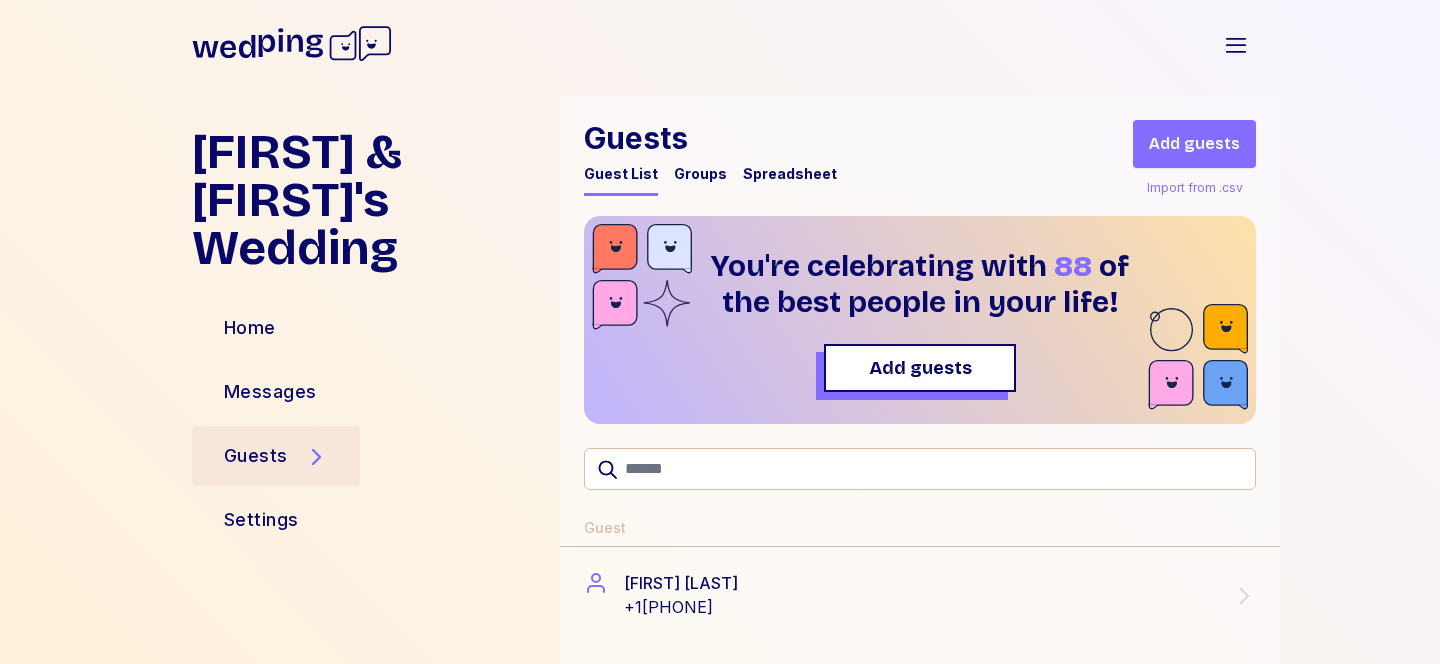 click on "Groups" at bounding box center [700, 174] 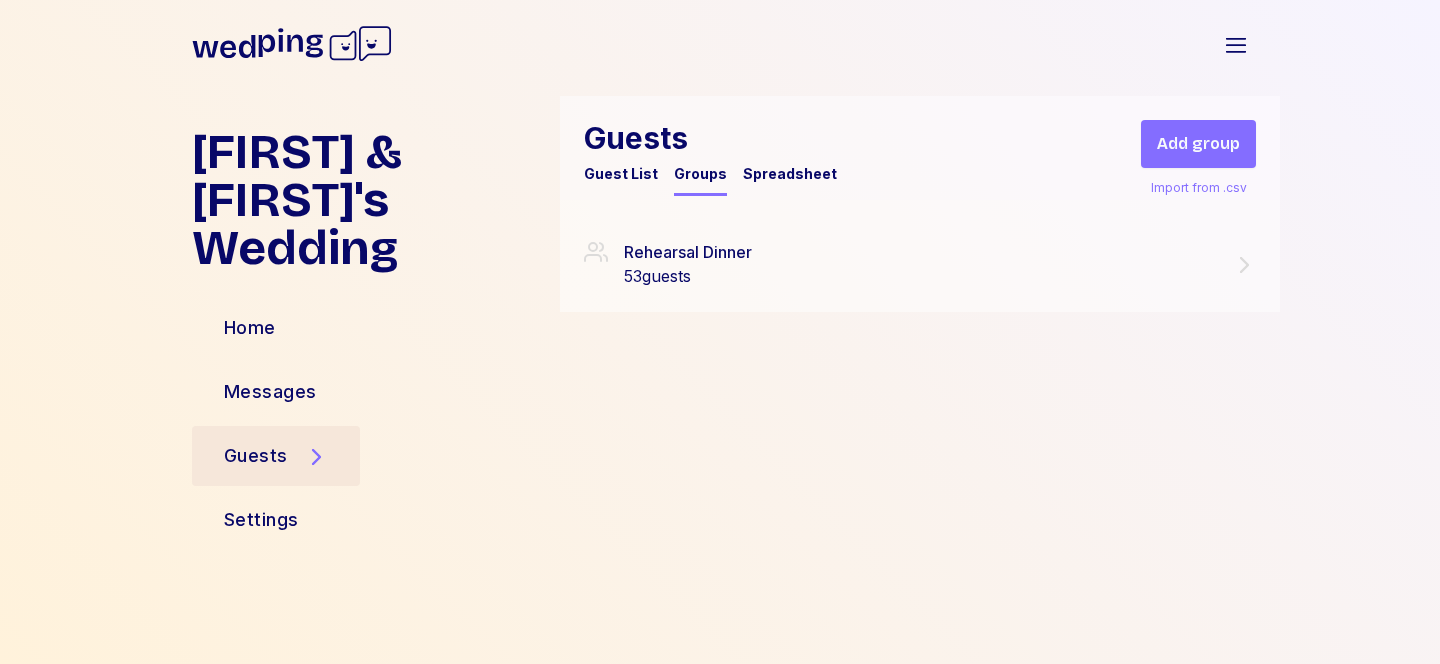 click on "Add group" at bounding box center [1198, 144] 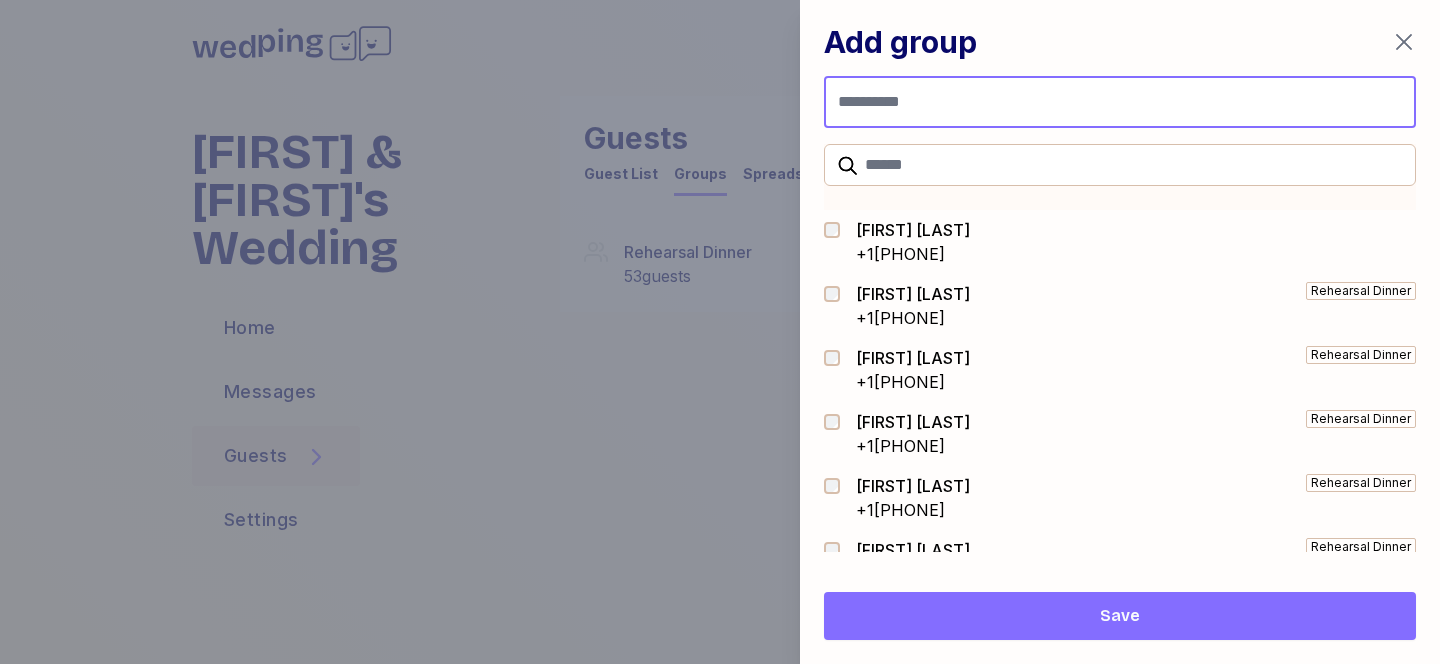 click at bounding box center [1120, 102] 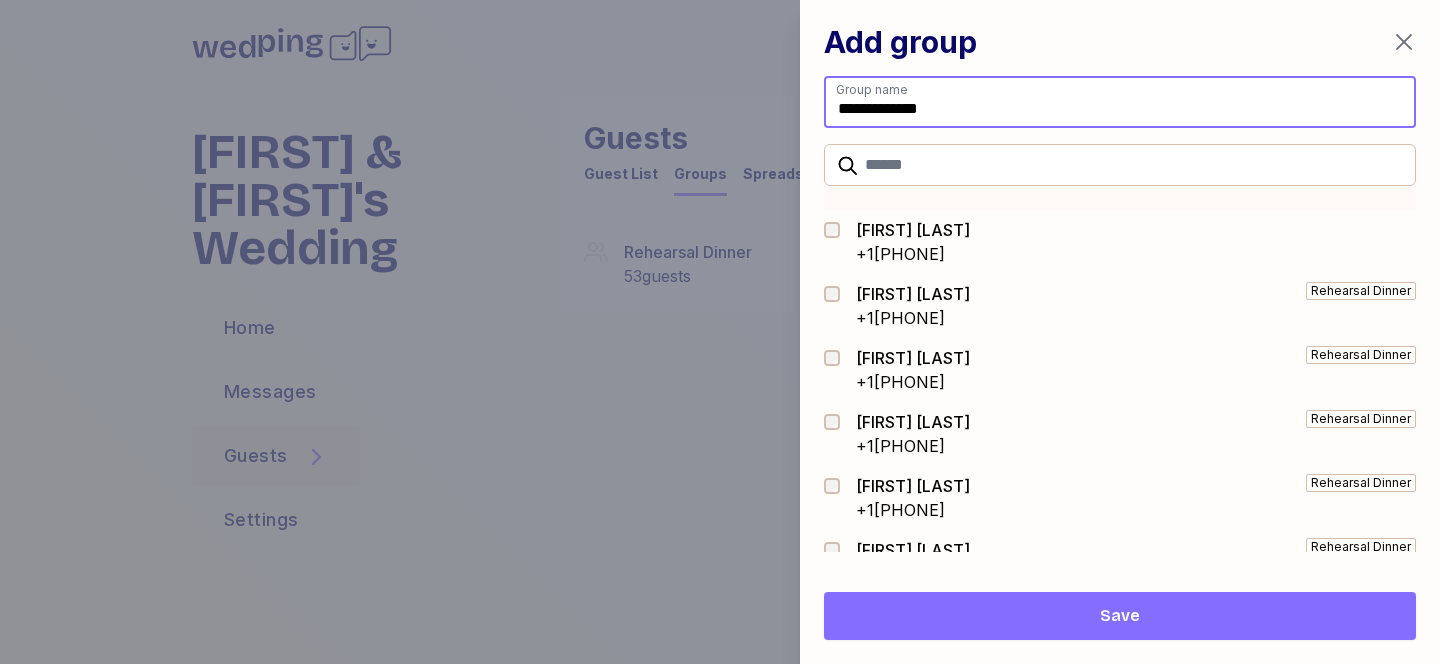 drag, startPoint x: 980, startPoint y: 109, endPoint x: 795, endPoint y: 108, distance: 185.0027 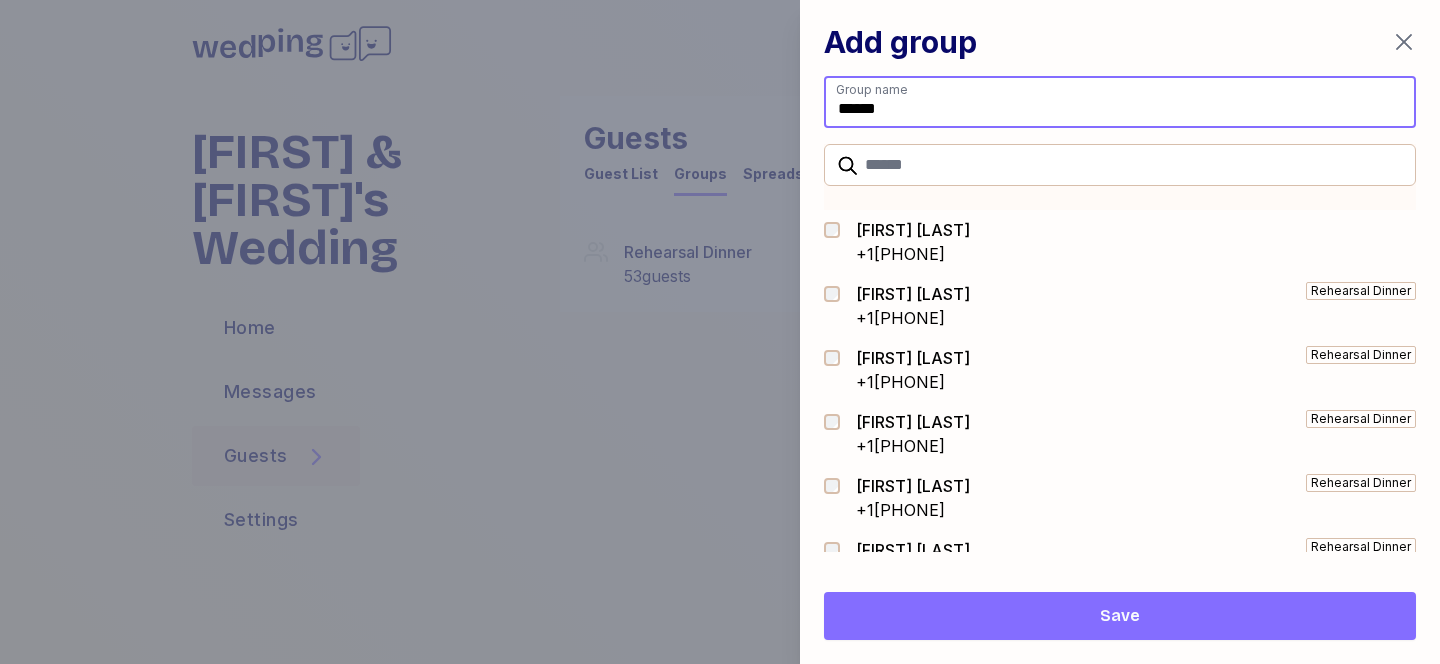 click on "******" at bounding box center (1120, 102) 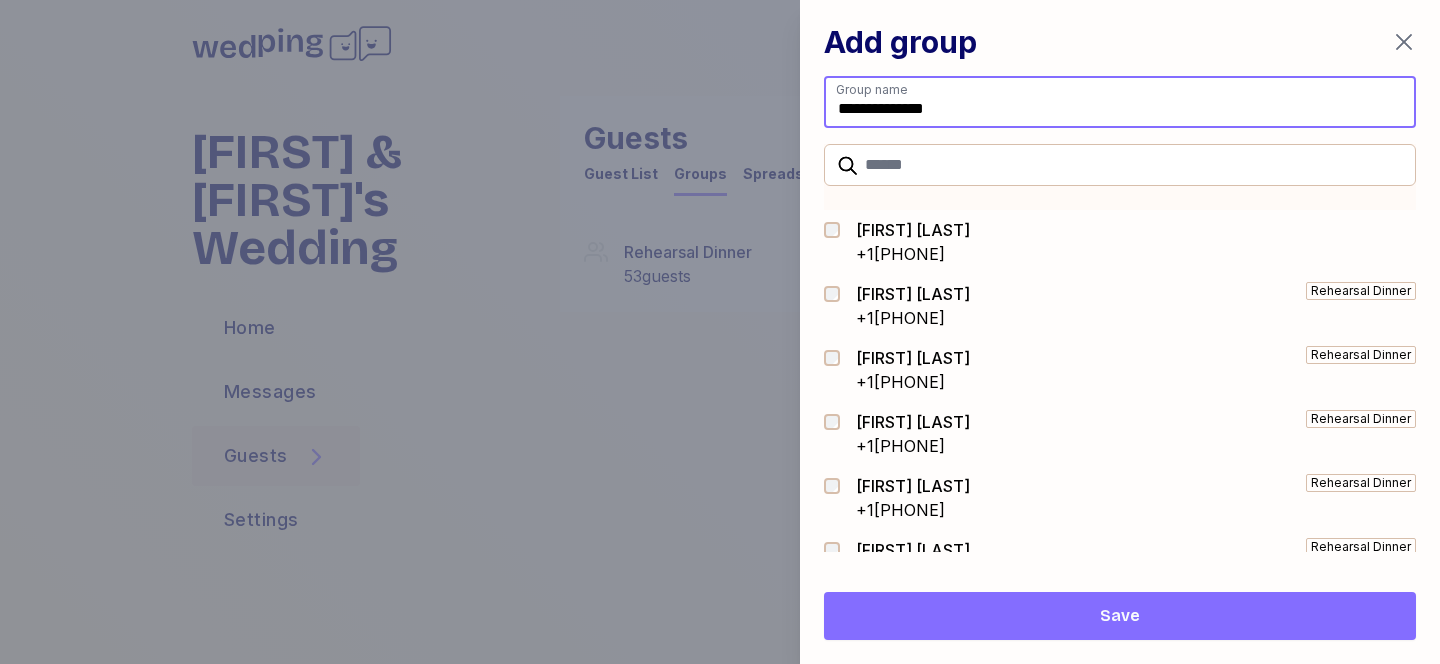 click on "**********" at bounding box center (1120, 102) 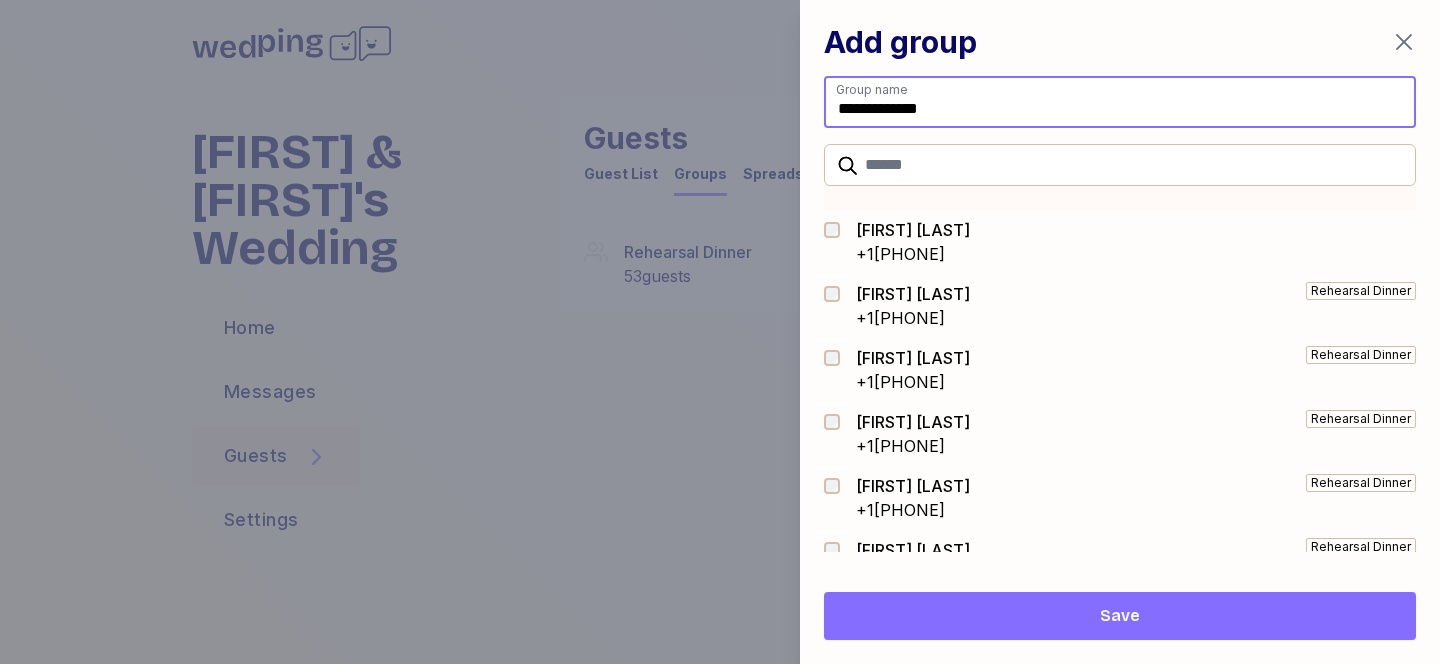 type on "**********" 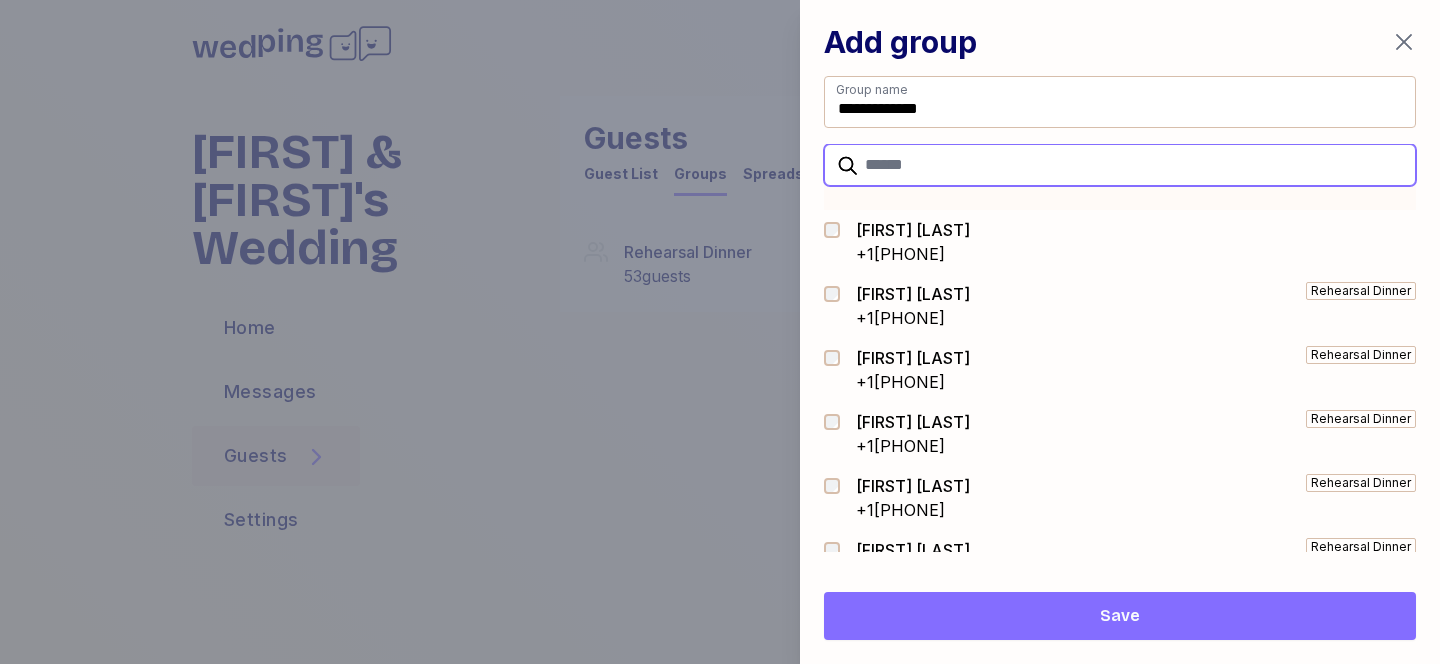 click at bounding box center (1120, 165) 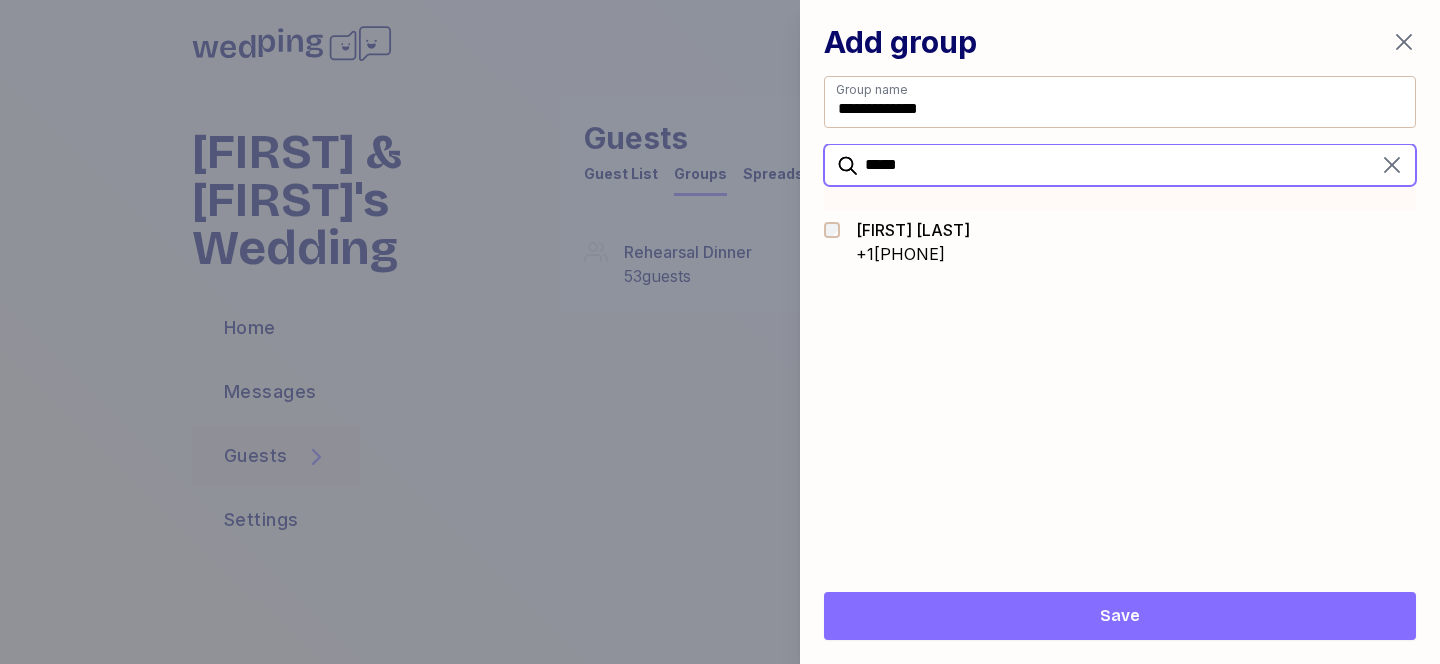 click on "*****" at bounding box center (1120, 165) 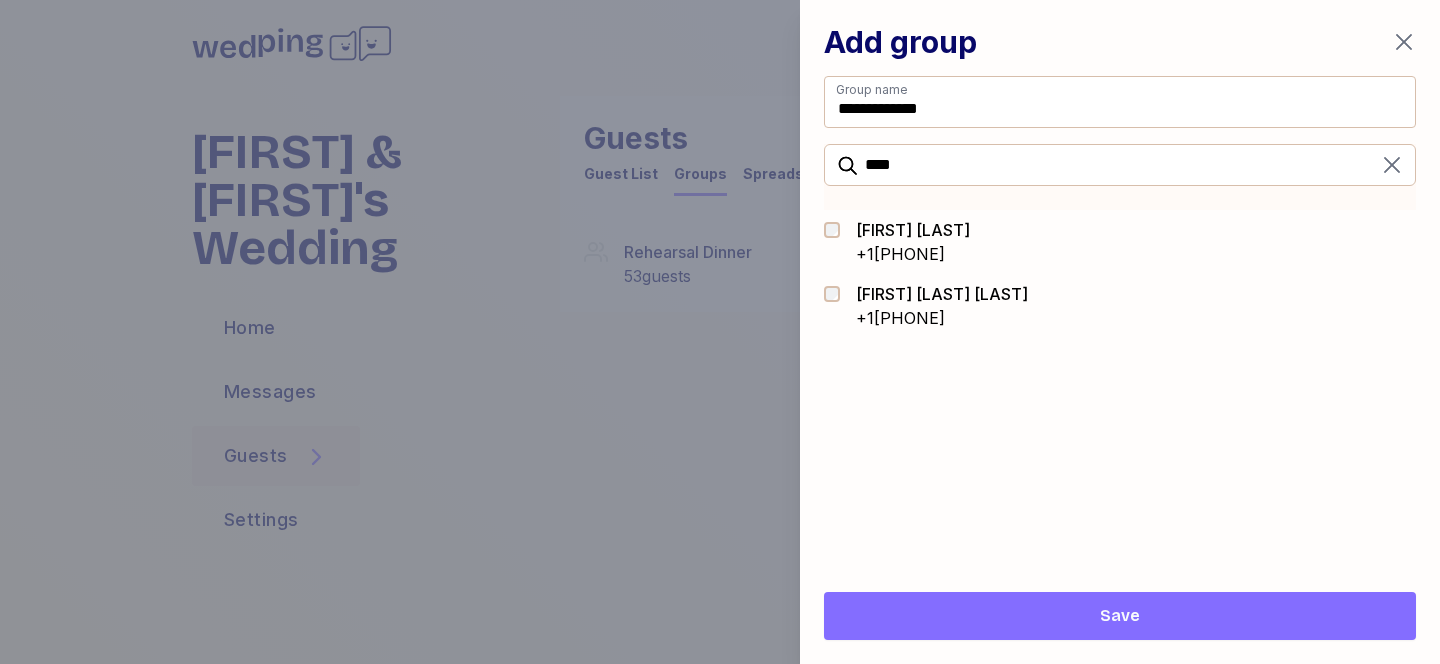 click at bounding box center [838, 230] 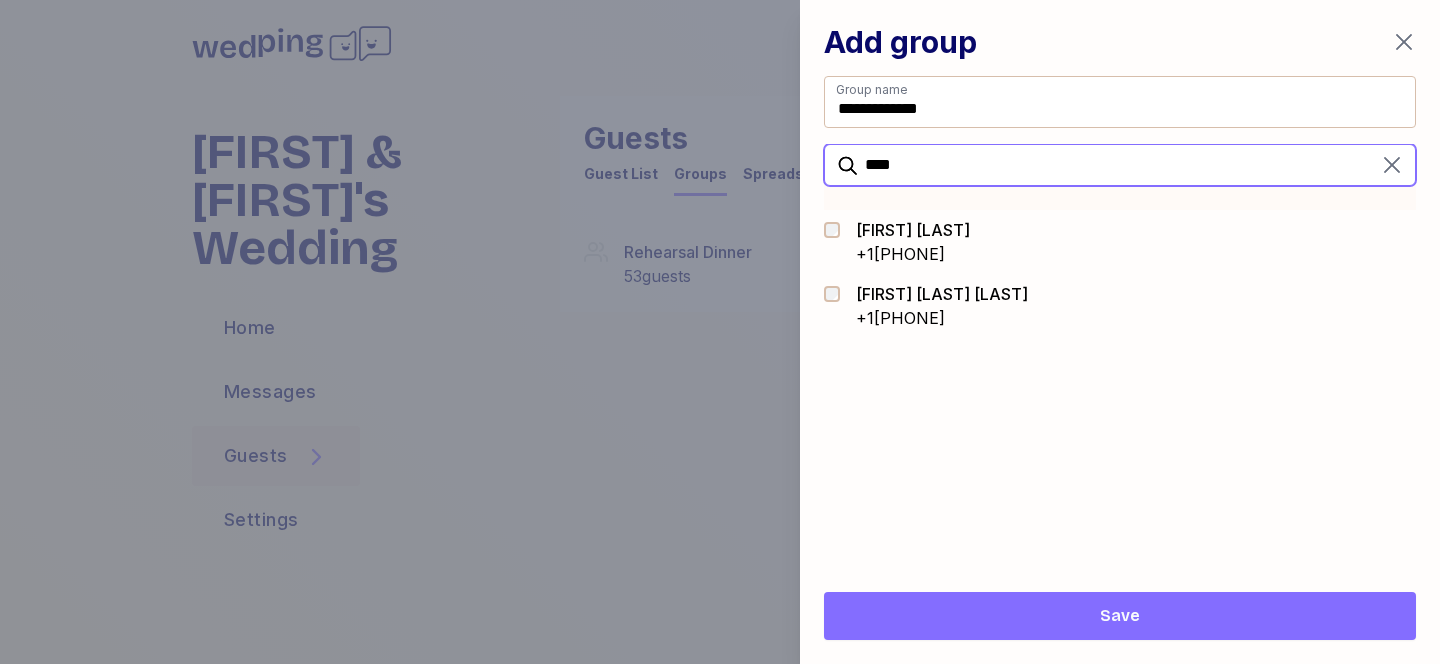 click on "****" at bounding box center (1120, 165) 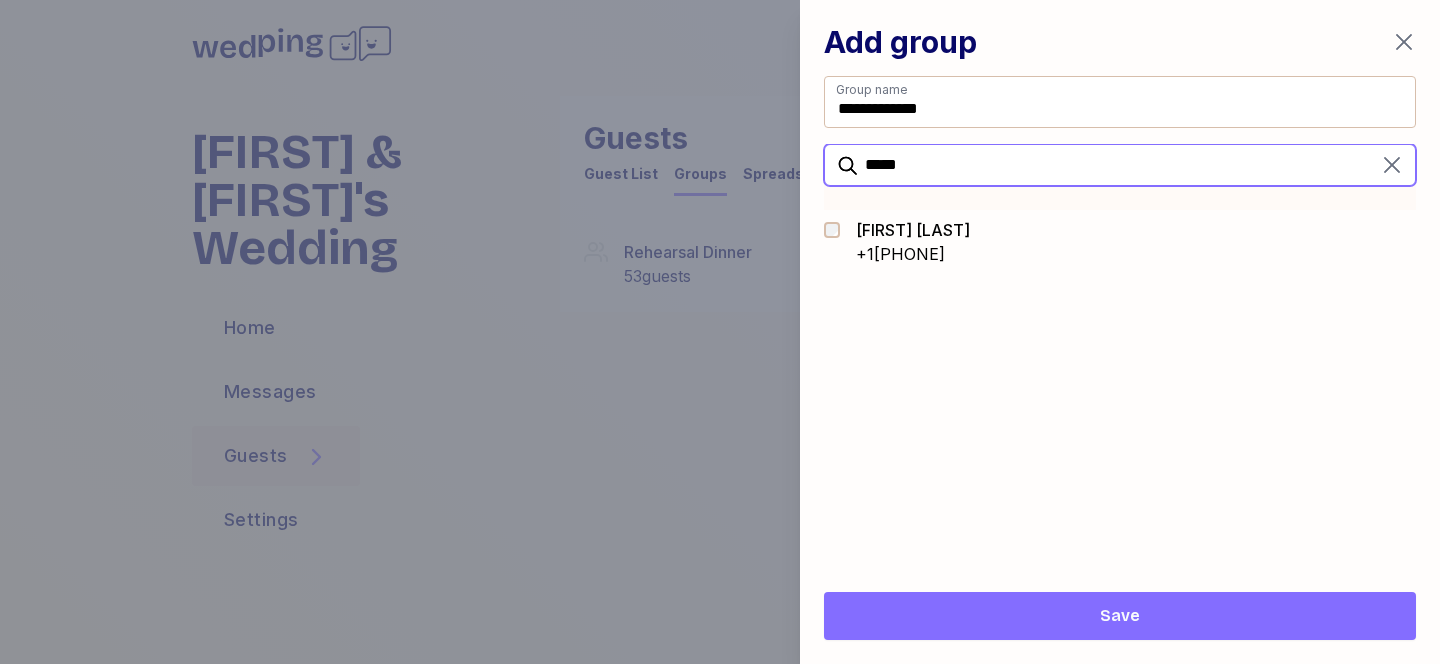 click on "*****" at bounding box center [1120, 165] 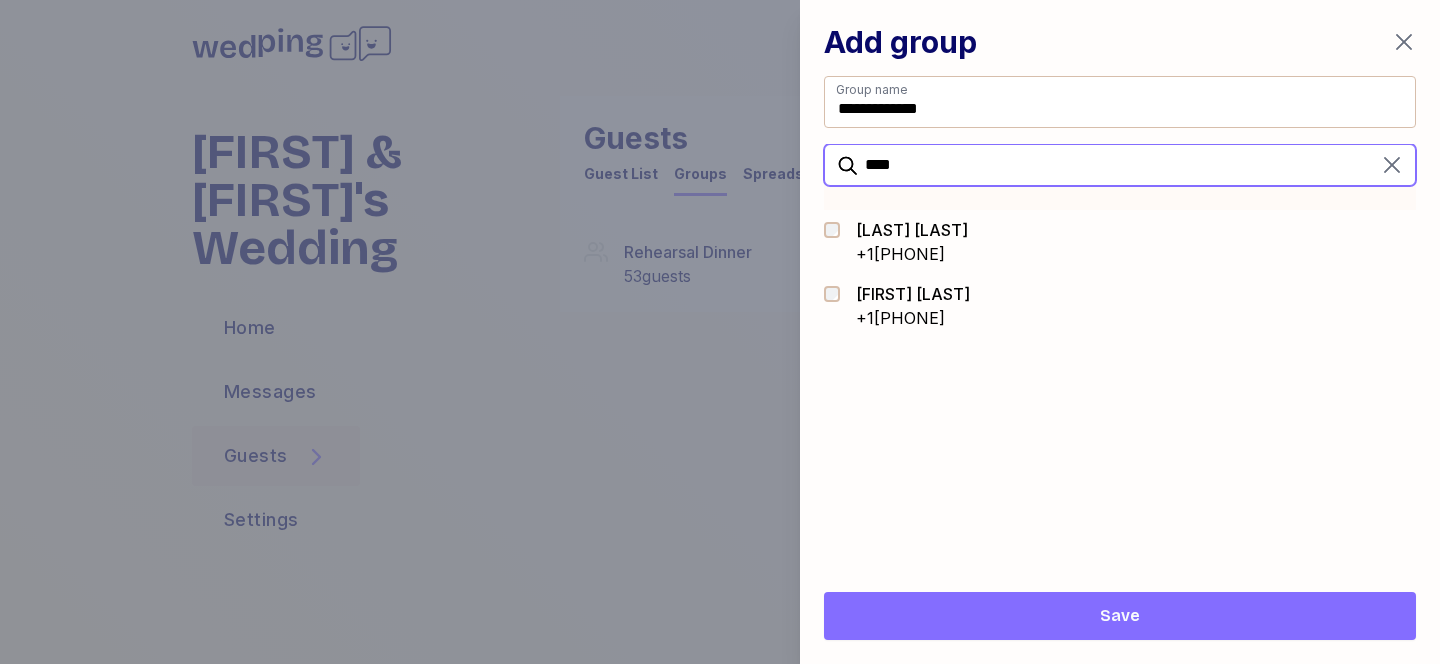 click on "****" at bounding box center (1120, 165) 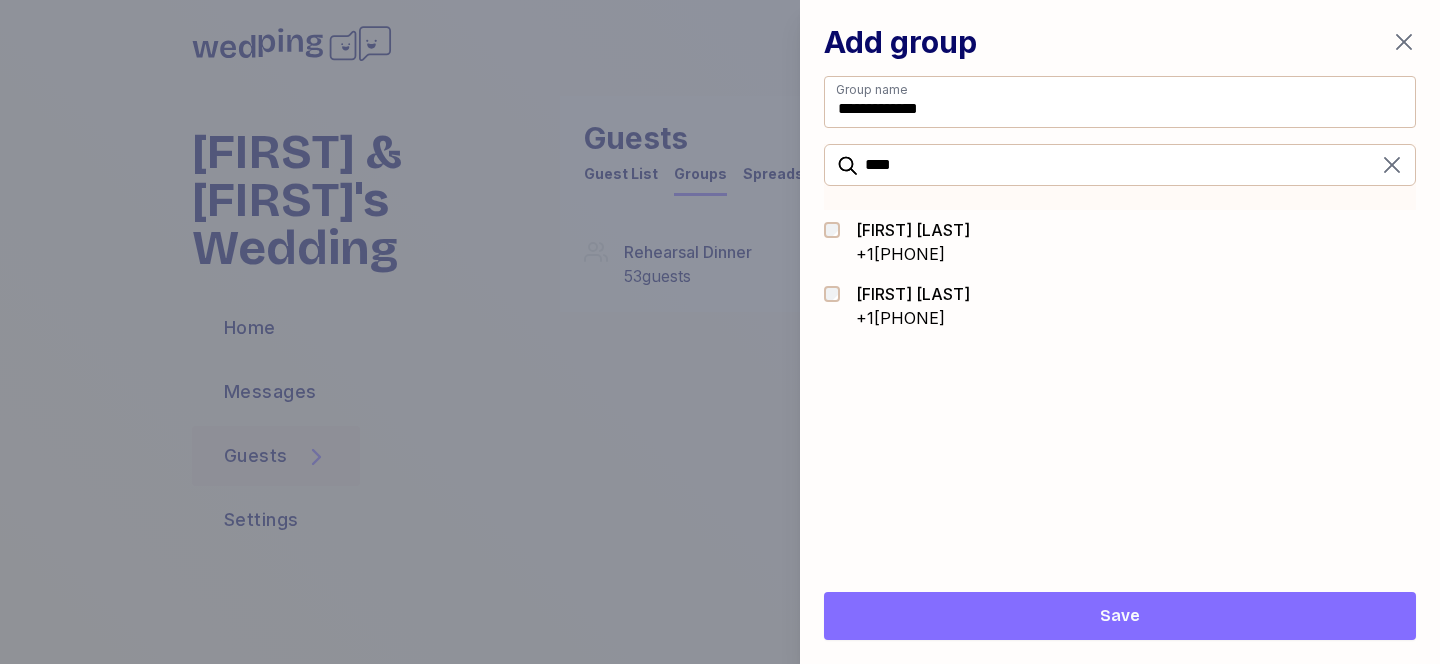 click at bounding box center (838, 242) 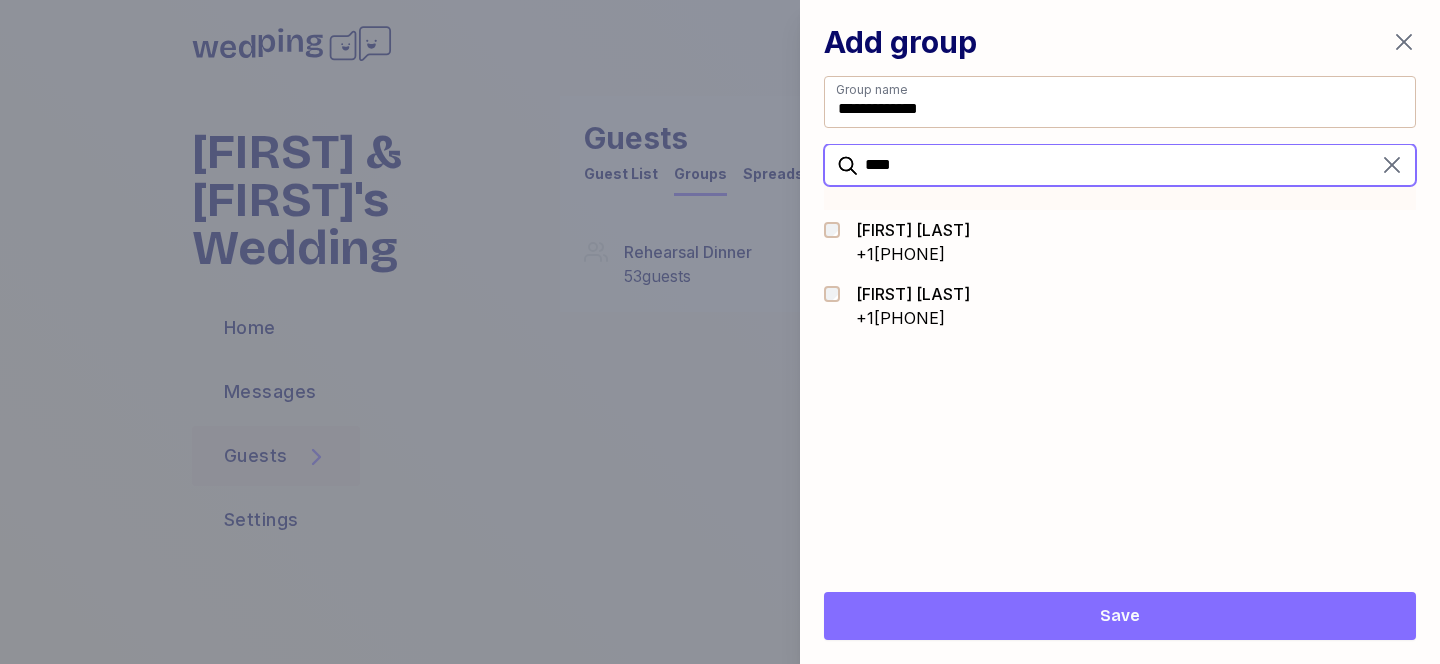click on "****" at bounding box center [1120, 165] 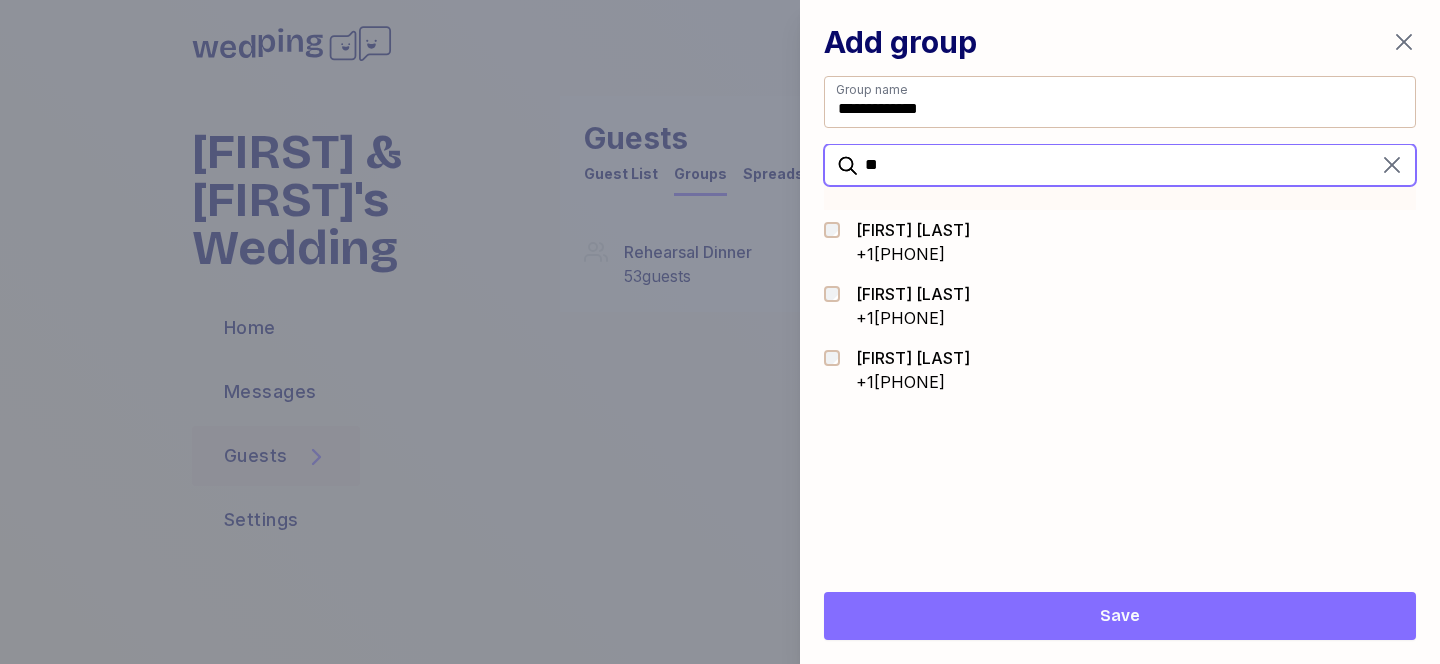 type on "*" 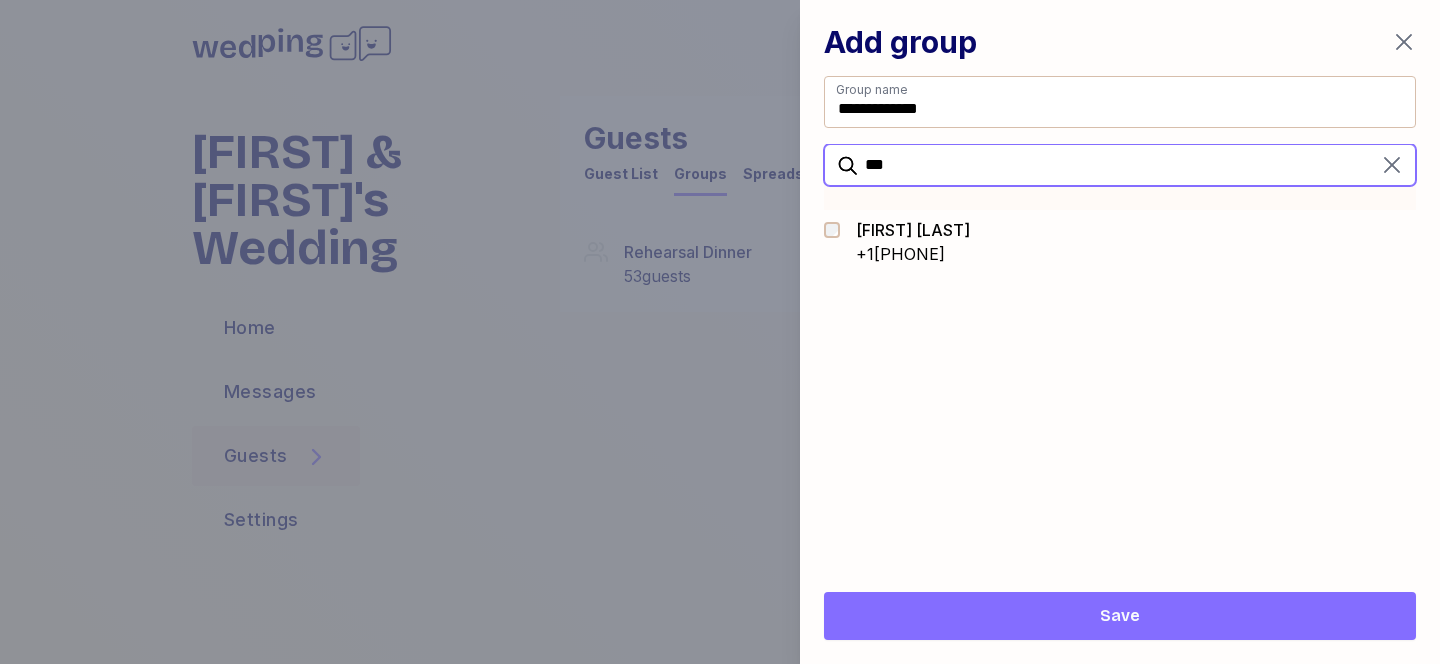 click on "***" at bounding box center [1120, 165] 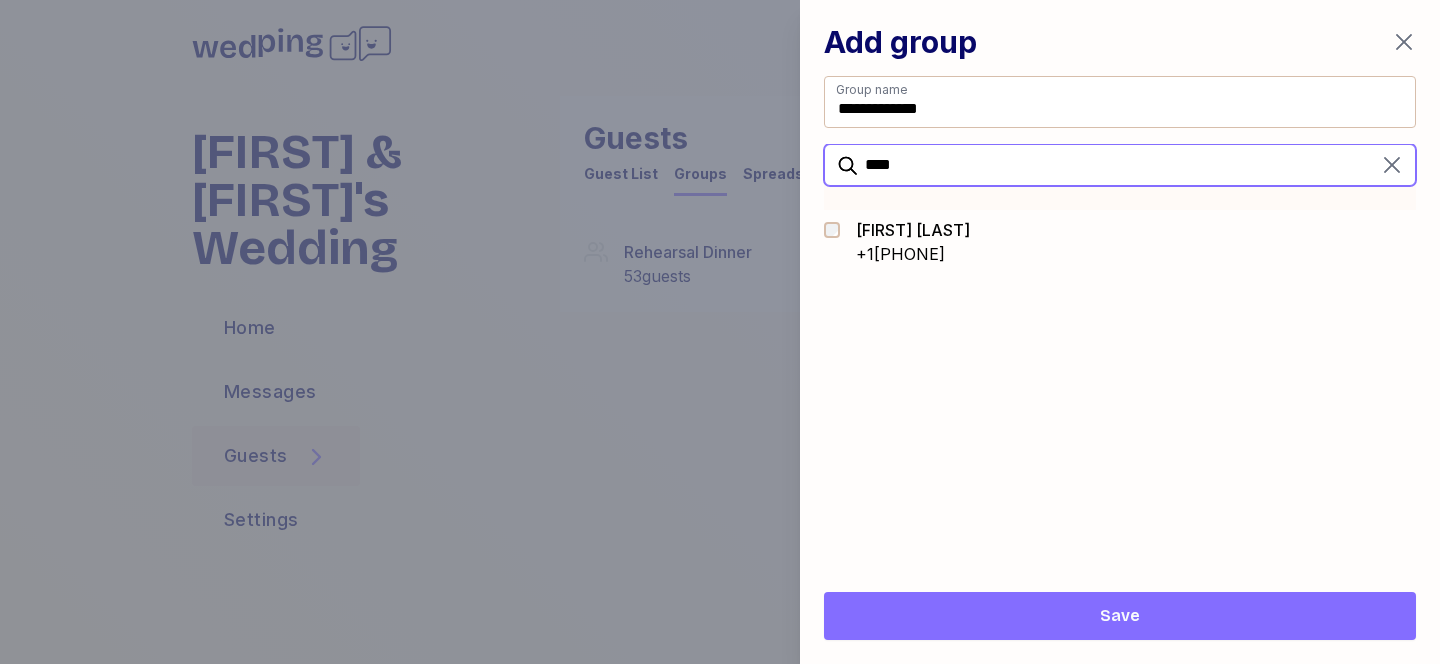 click on "****" at bounding box center [1120, 165] 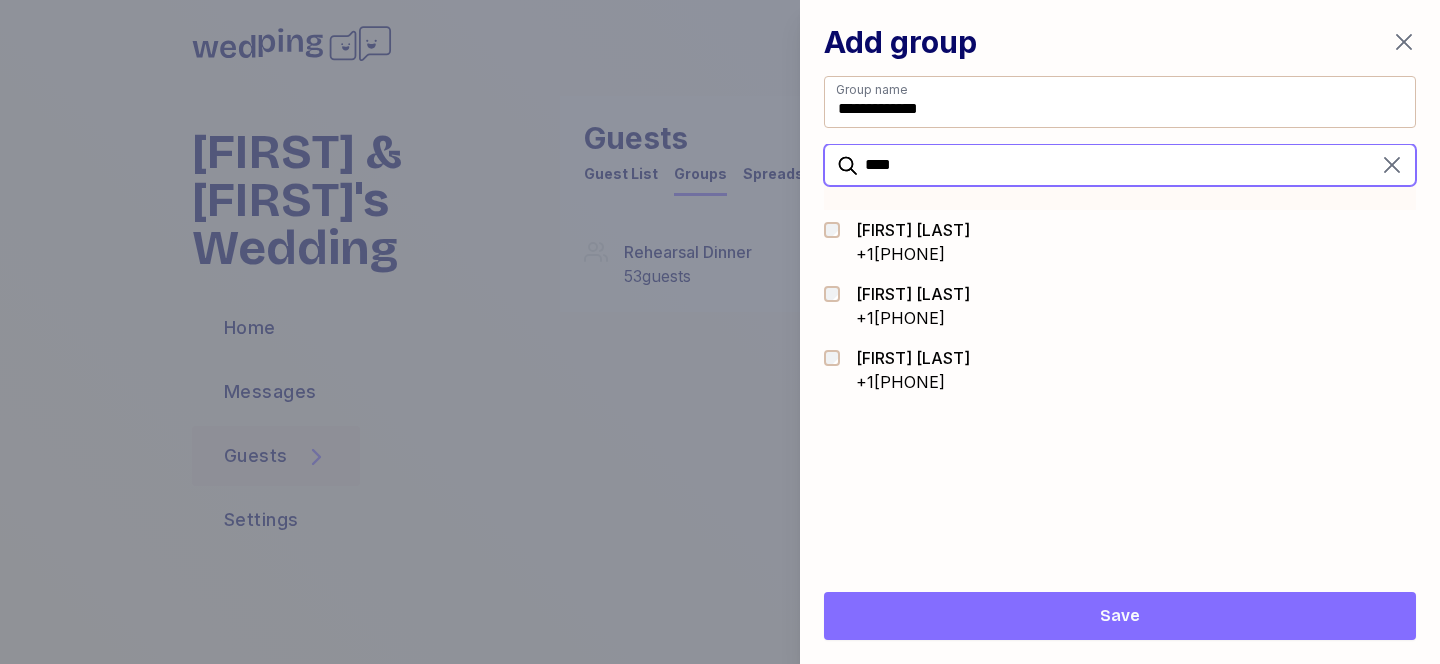 click on "****" at bounding box center [1120, 165] 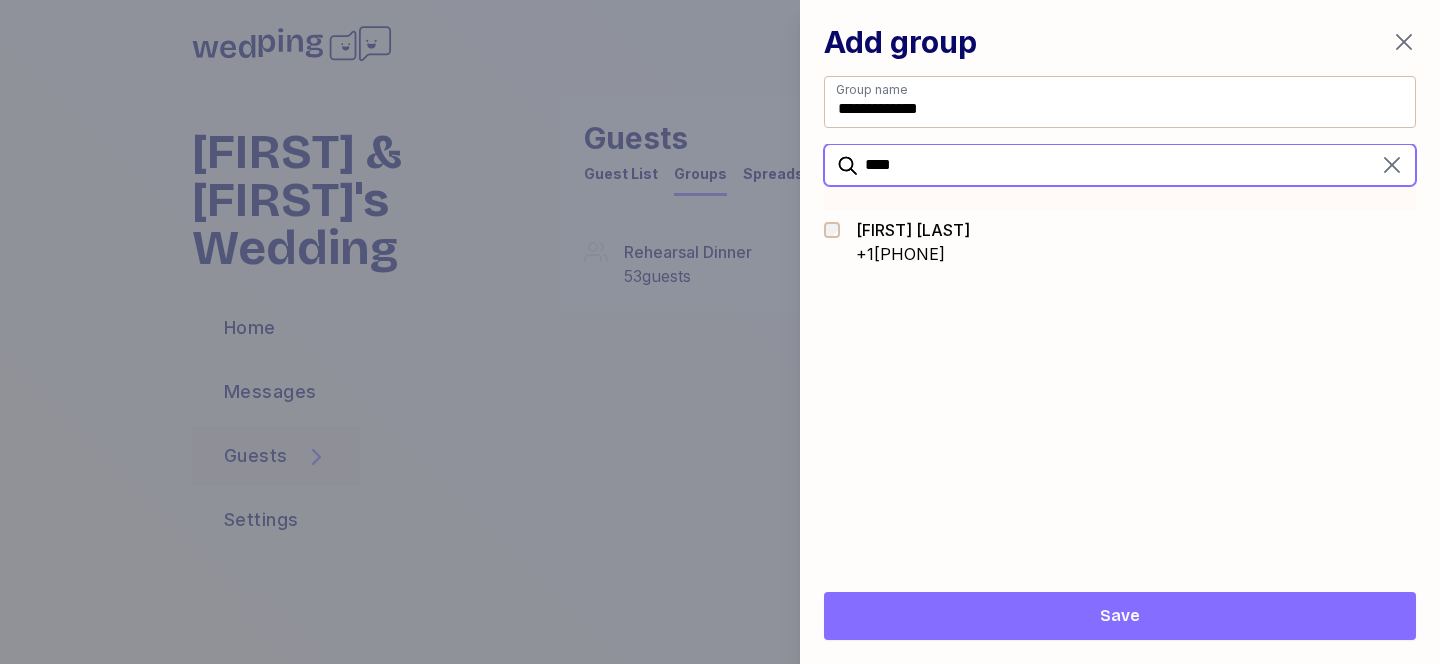 click on "****" at bounding box center [1120, 165] 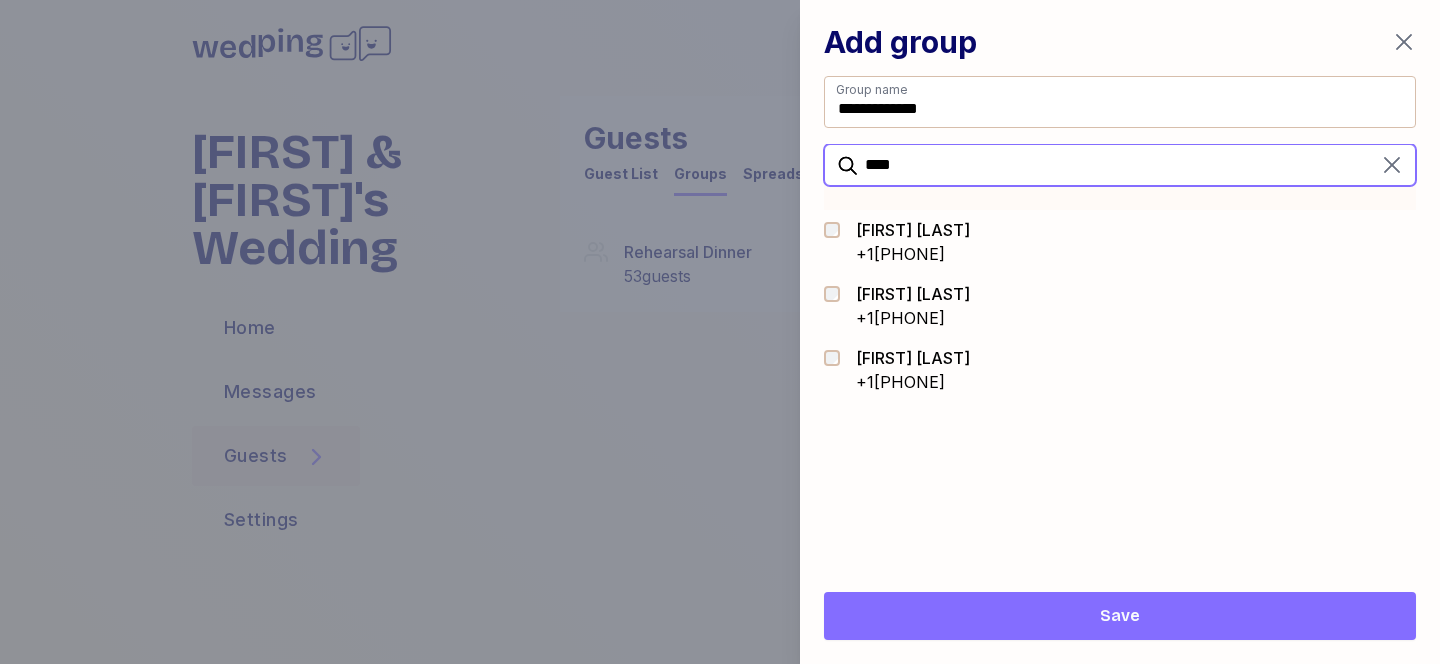 click on "****" at bounding box center [1120, 165] 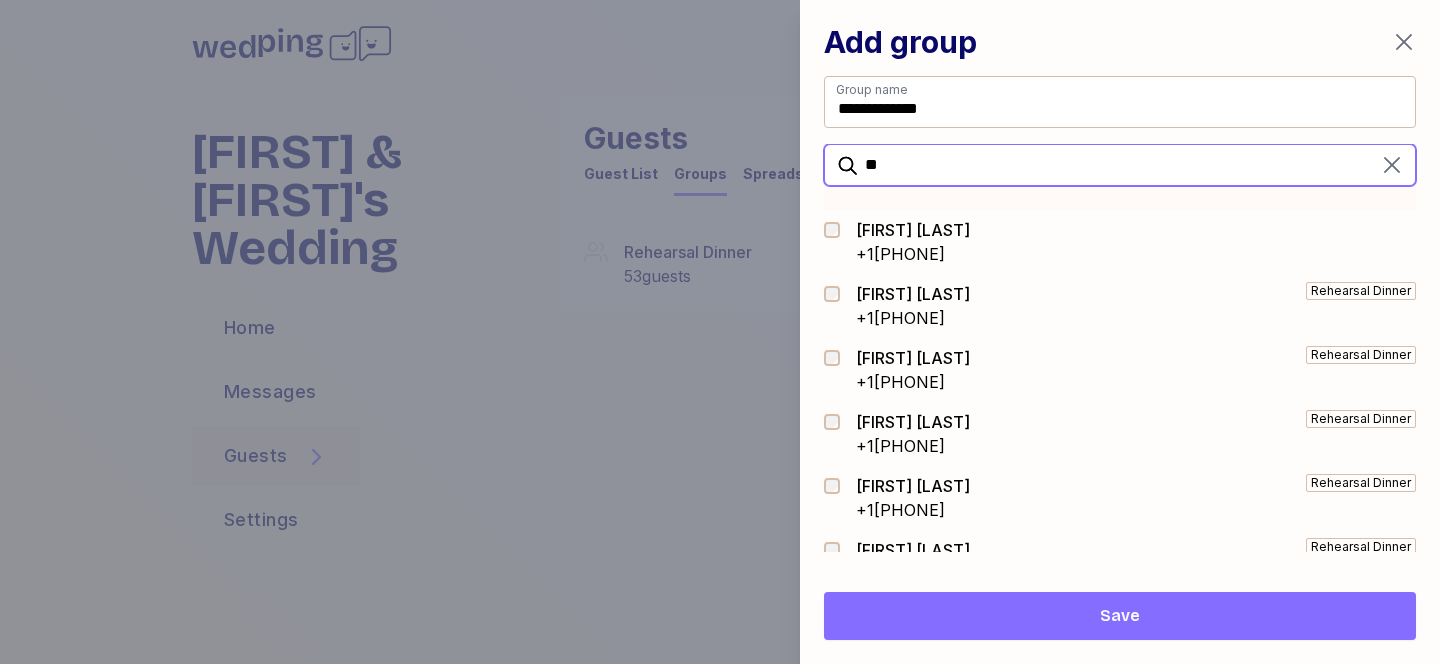 type on "*" 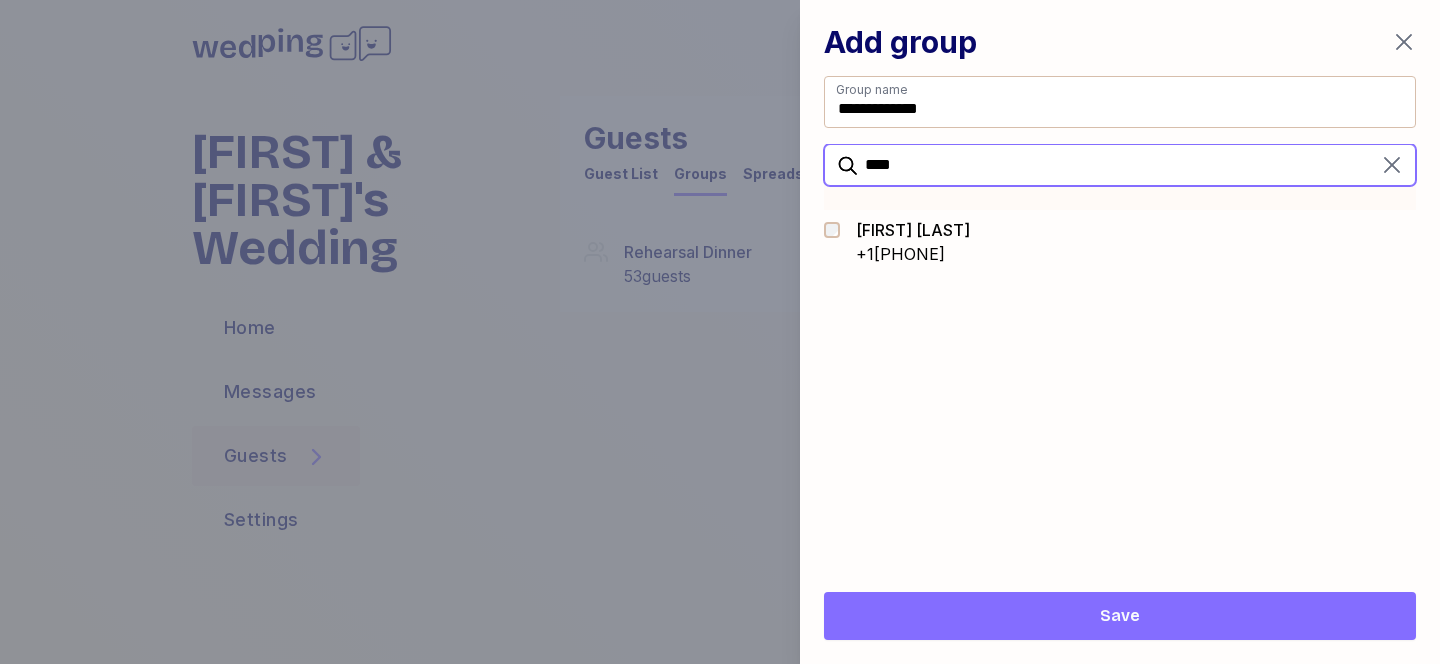 type on "****" 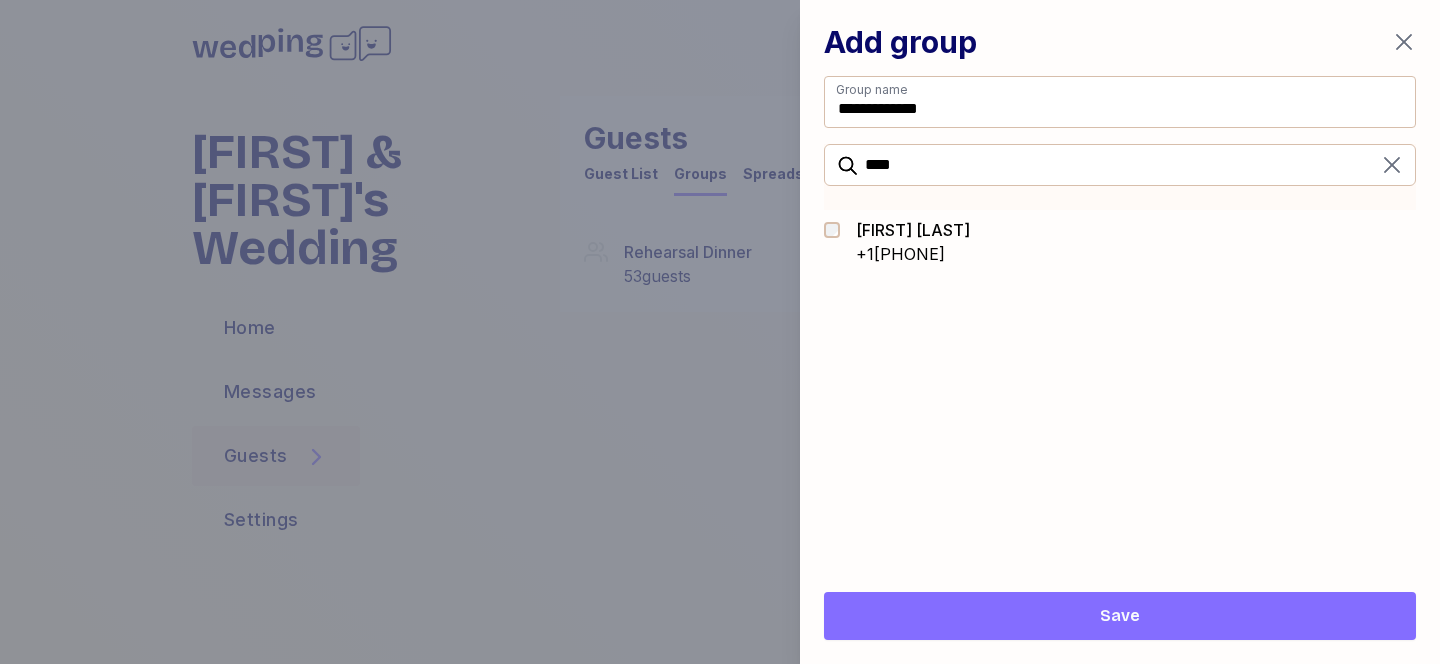 click on "Save" at bounding box center (1120, 616) 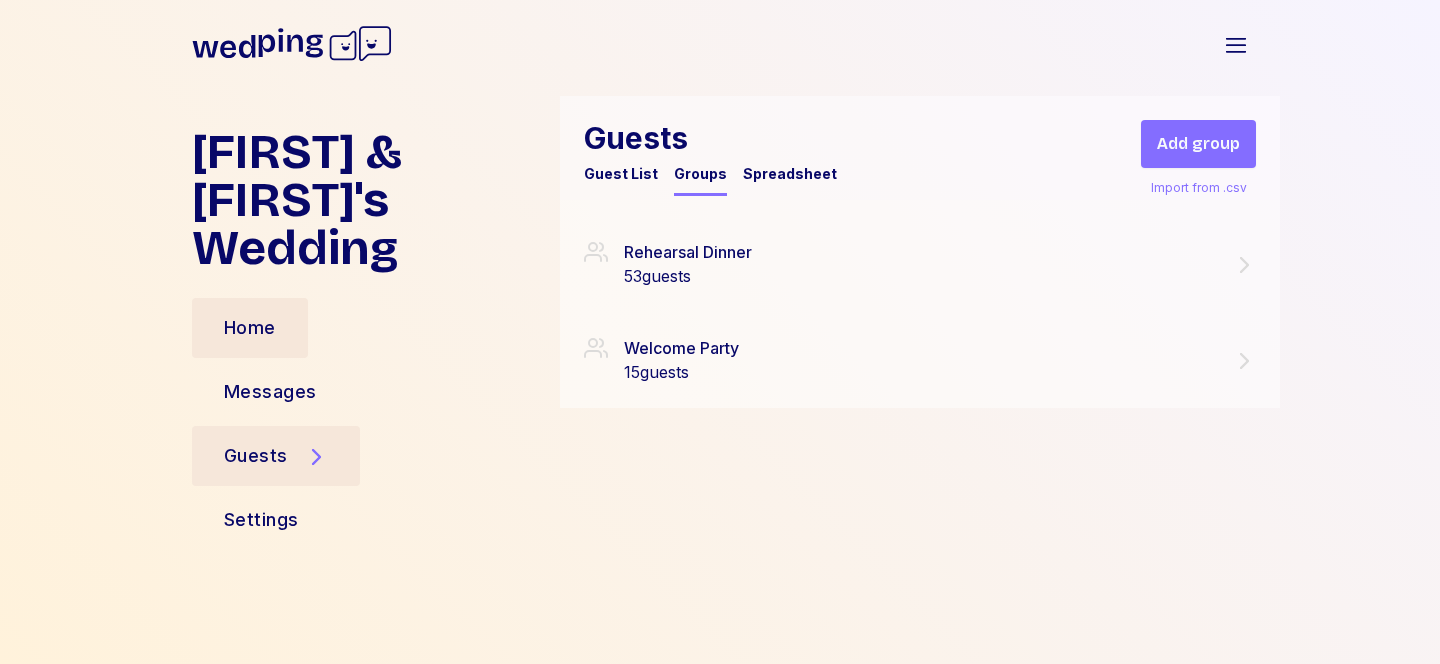 click on "Home" at bounding box center (250, 328) 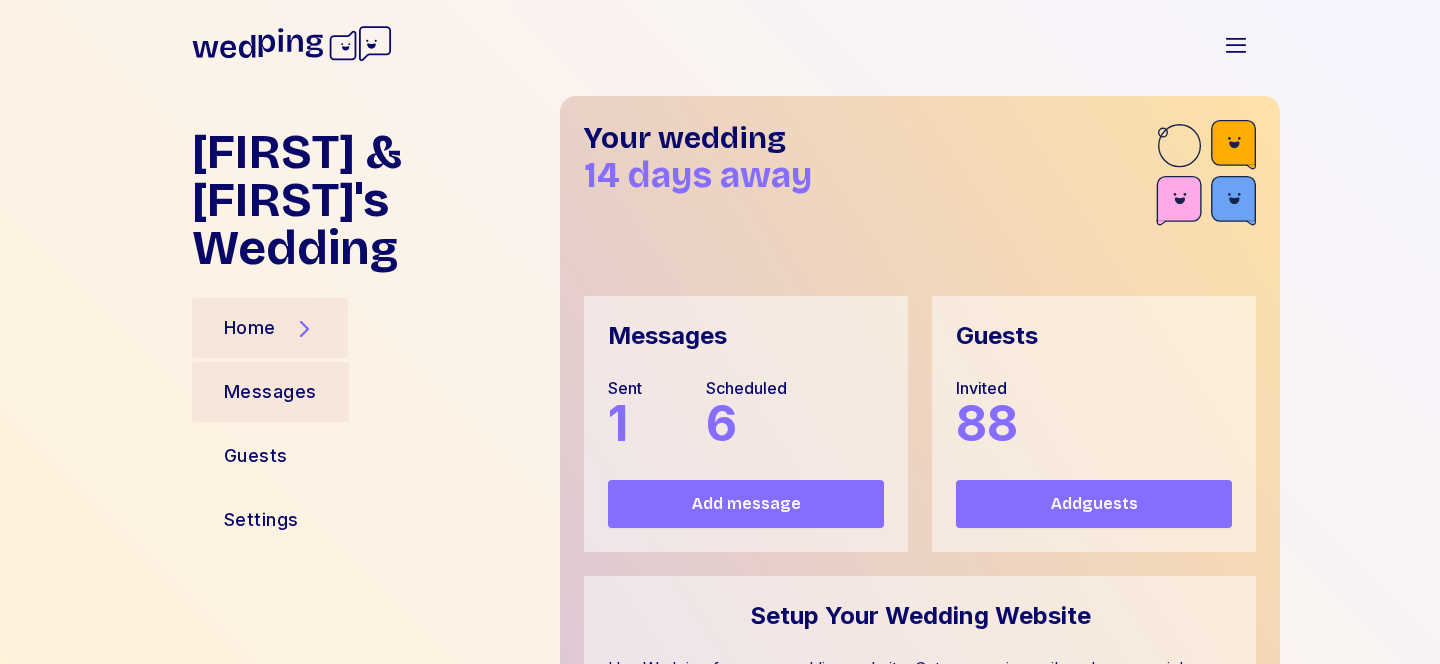 click on "Messages" at bounding box center [270, 392] 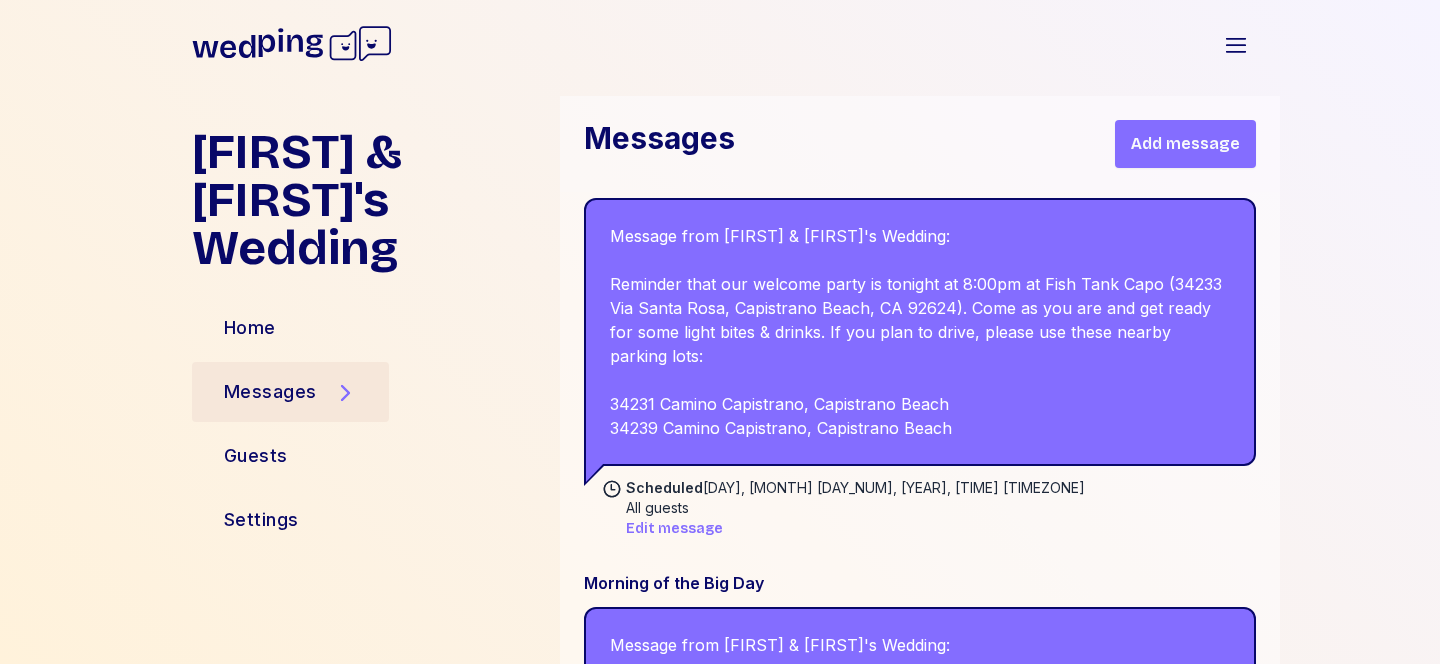 scroll, scrollTop: 980, scrollLeft: 0, axis: vertical 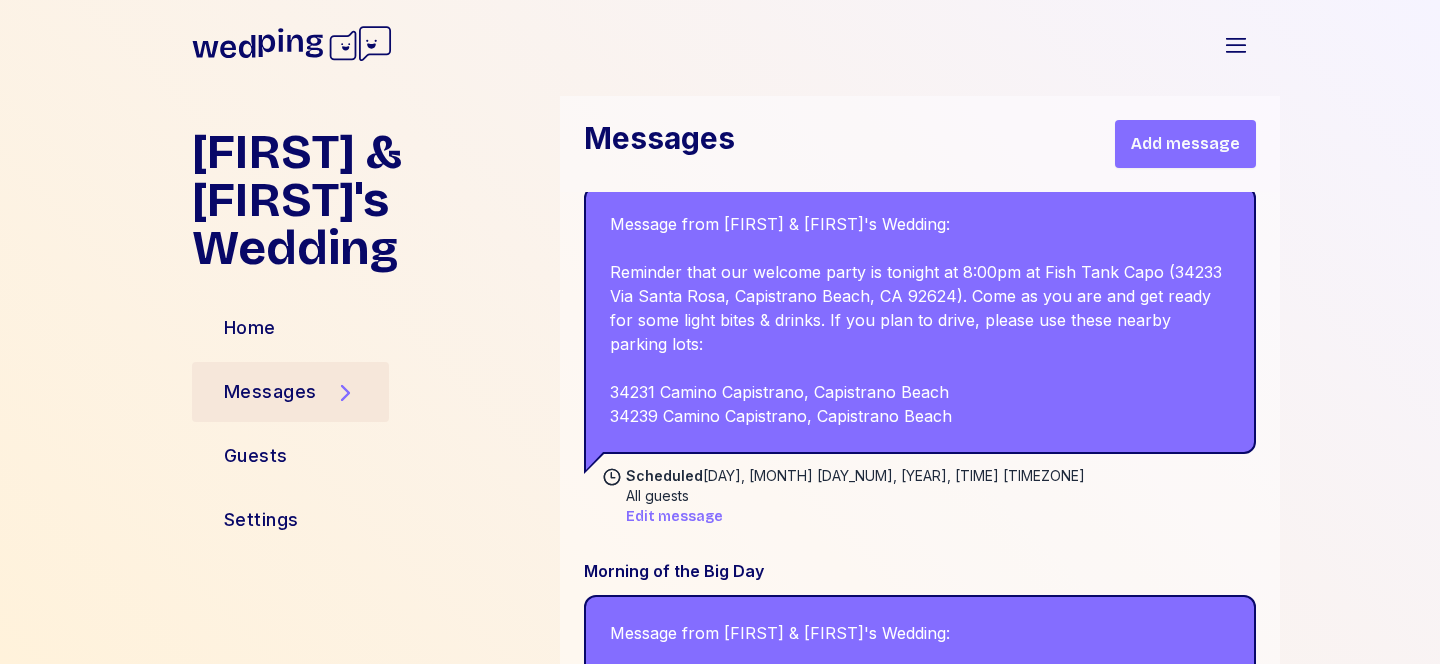 click on "Edit message" at bounding box center (674, 517) 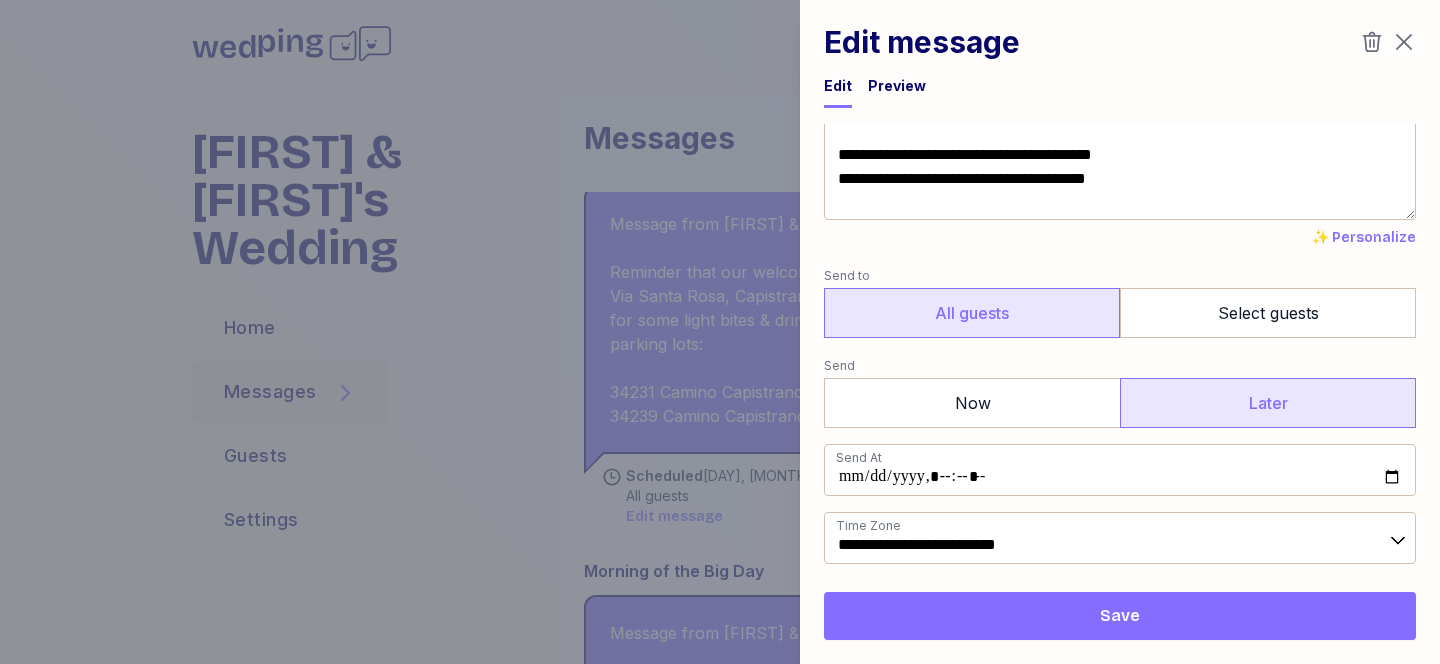 scroll, scrollTop: 212, scrollLeft: 0, axis: vertical 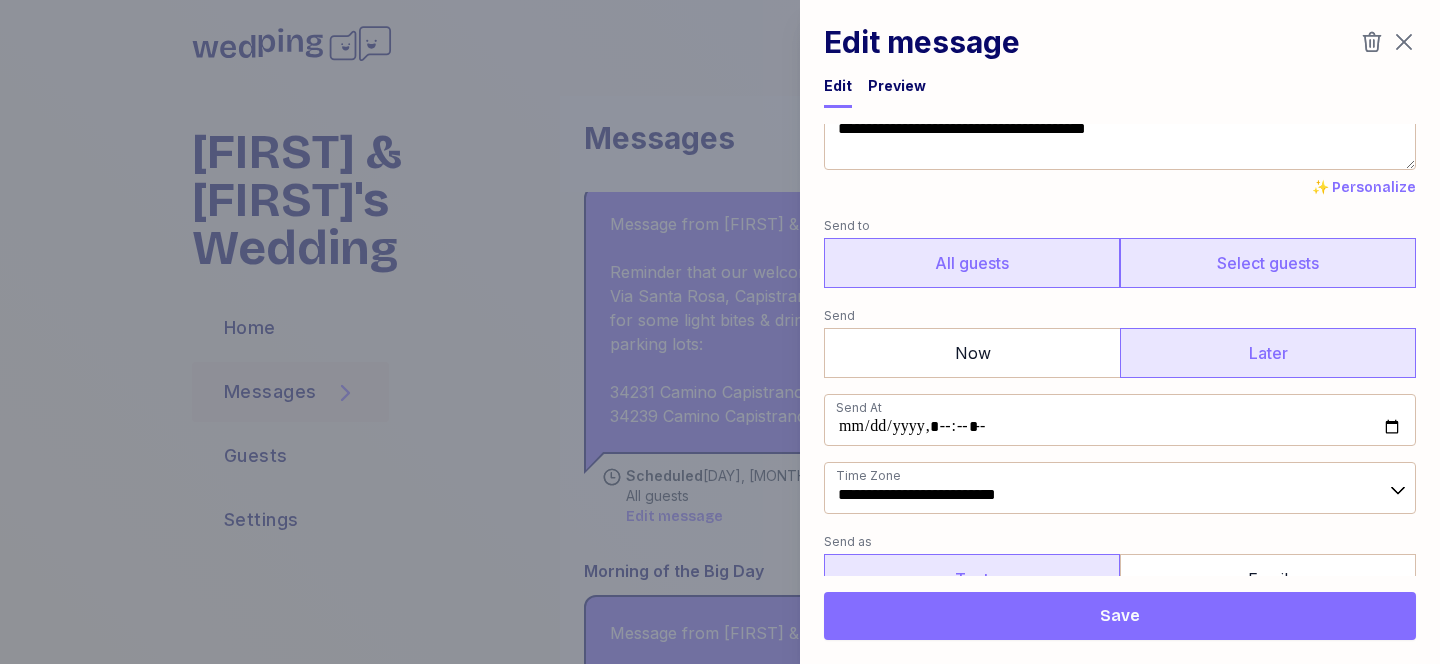 click on "Select guests" at bounding box center [1268, 263] 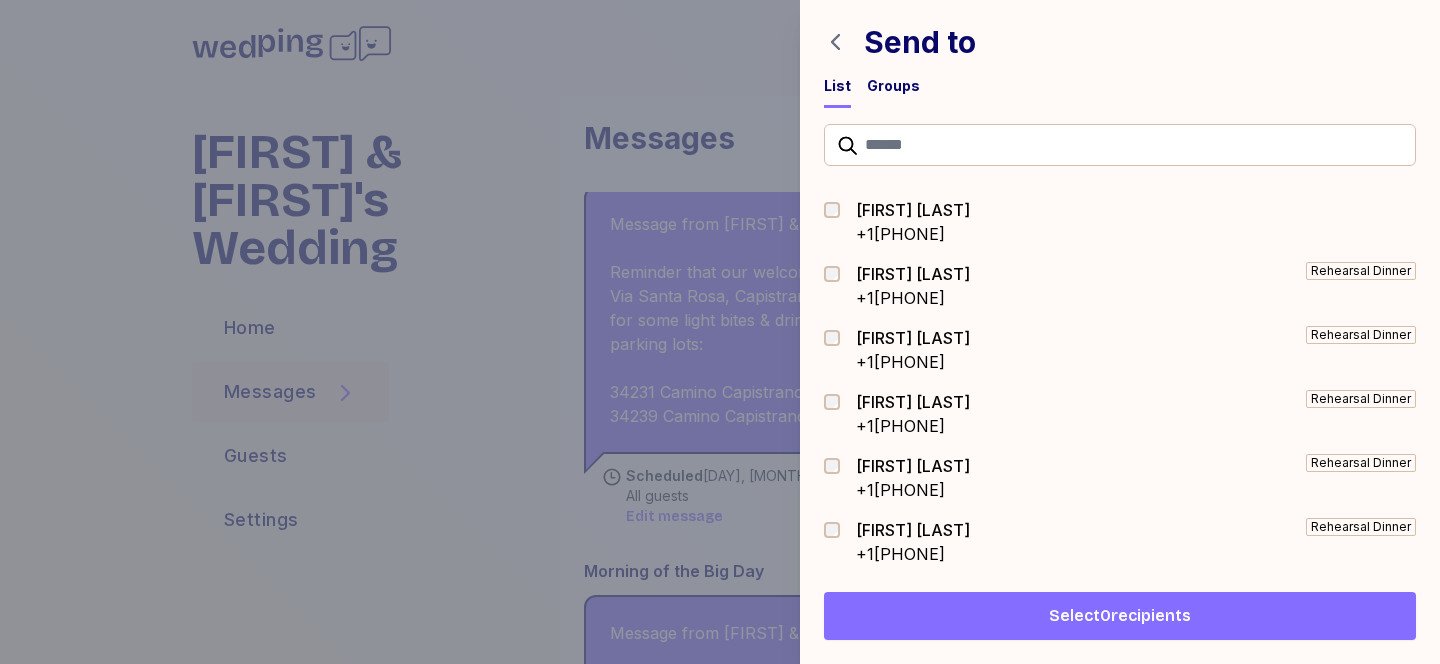 click on "Send to List Groups" at bounding box center (1120, 54) 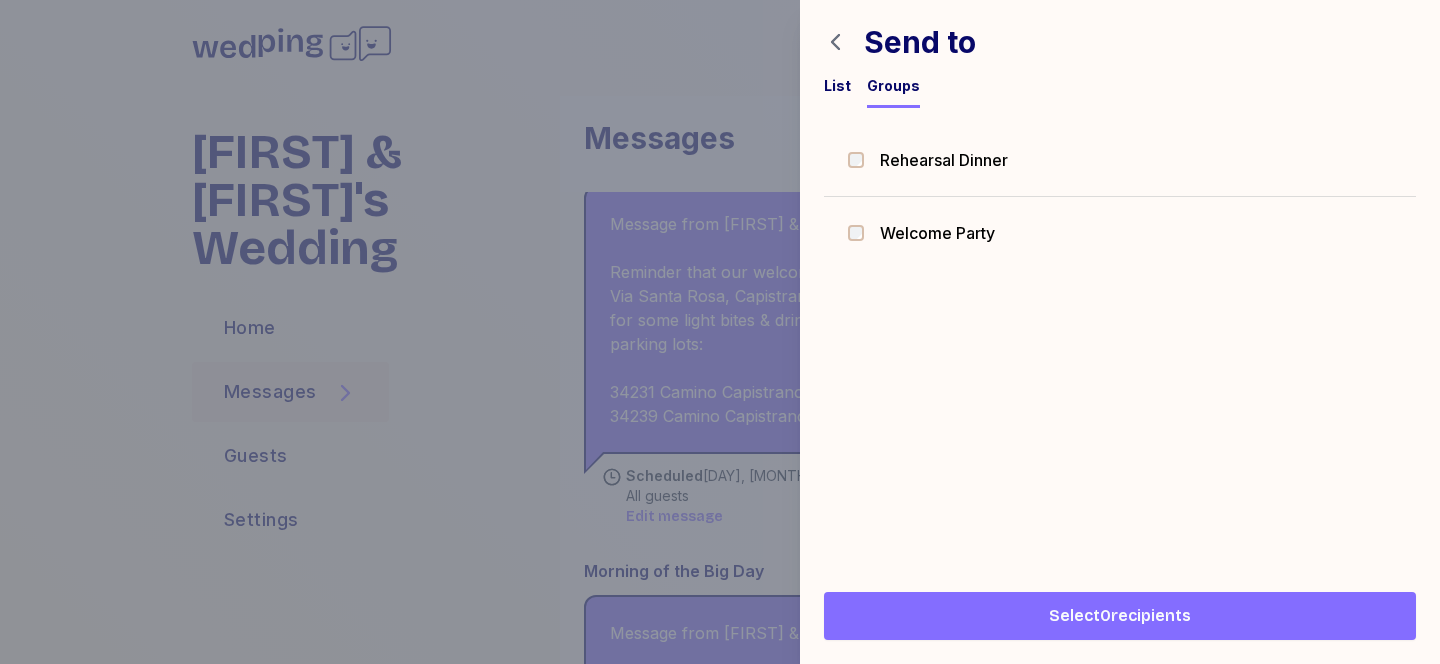 click at bounding box center (862, 233) 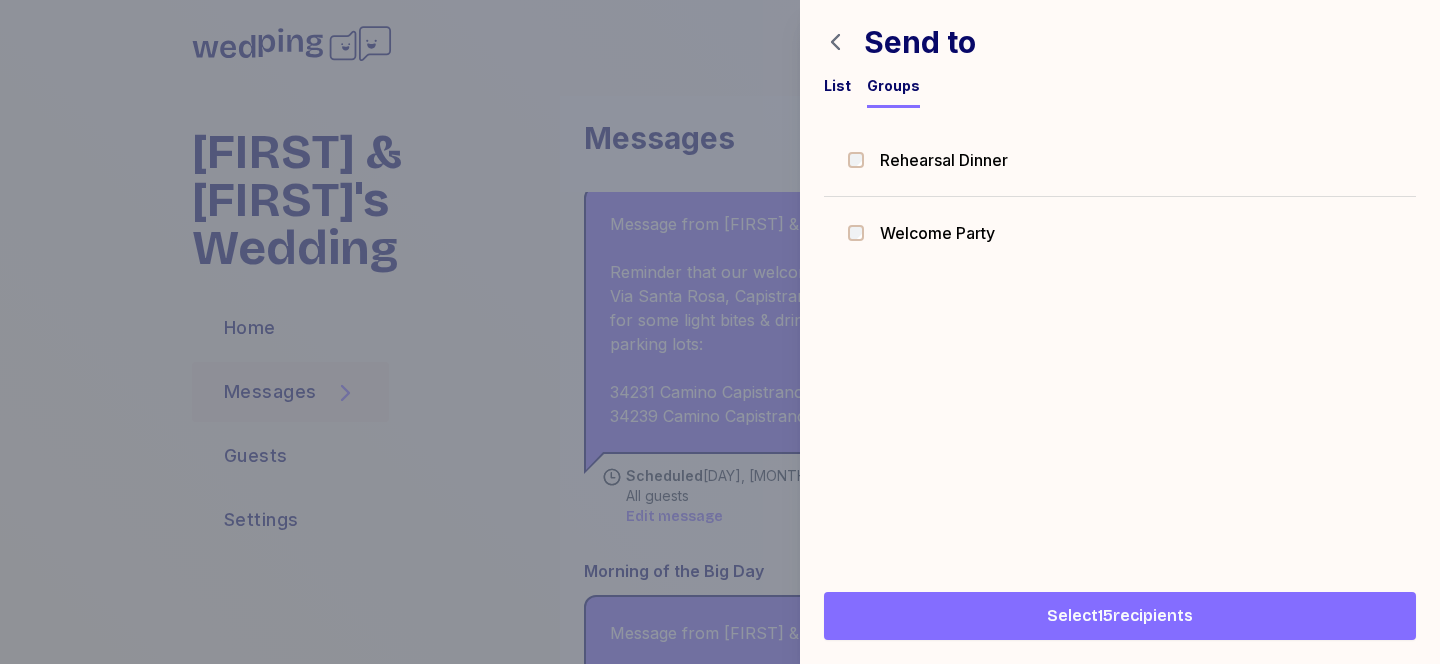click on "Select  15  recipients" at bounding box center [1120, 616] 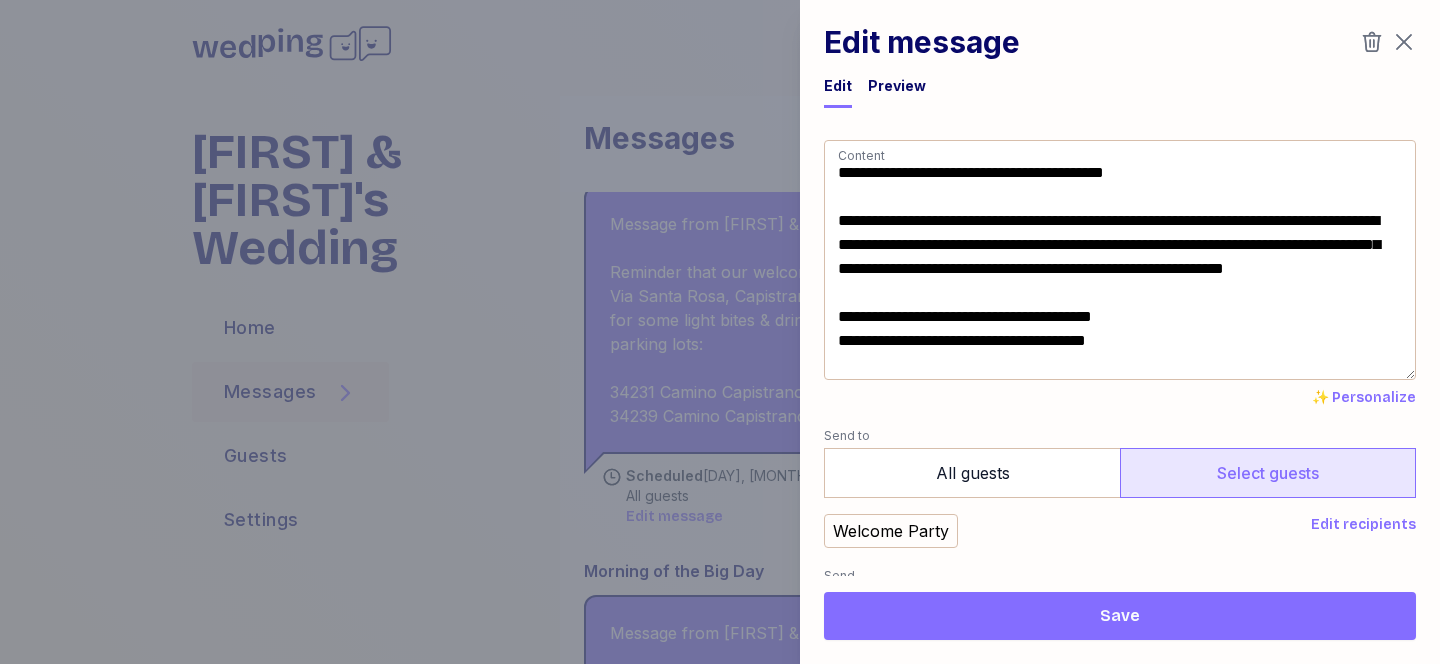 click on "Save" at bounding box center (1120, 616) 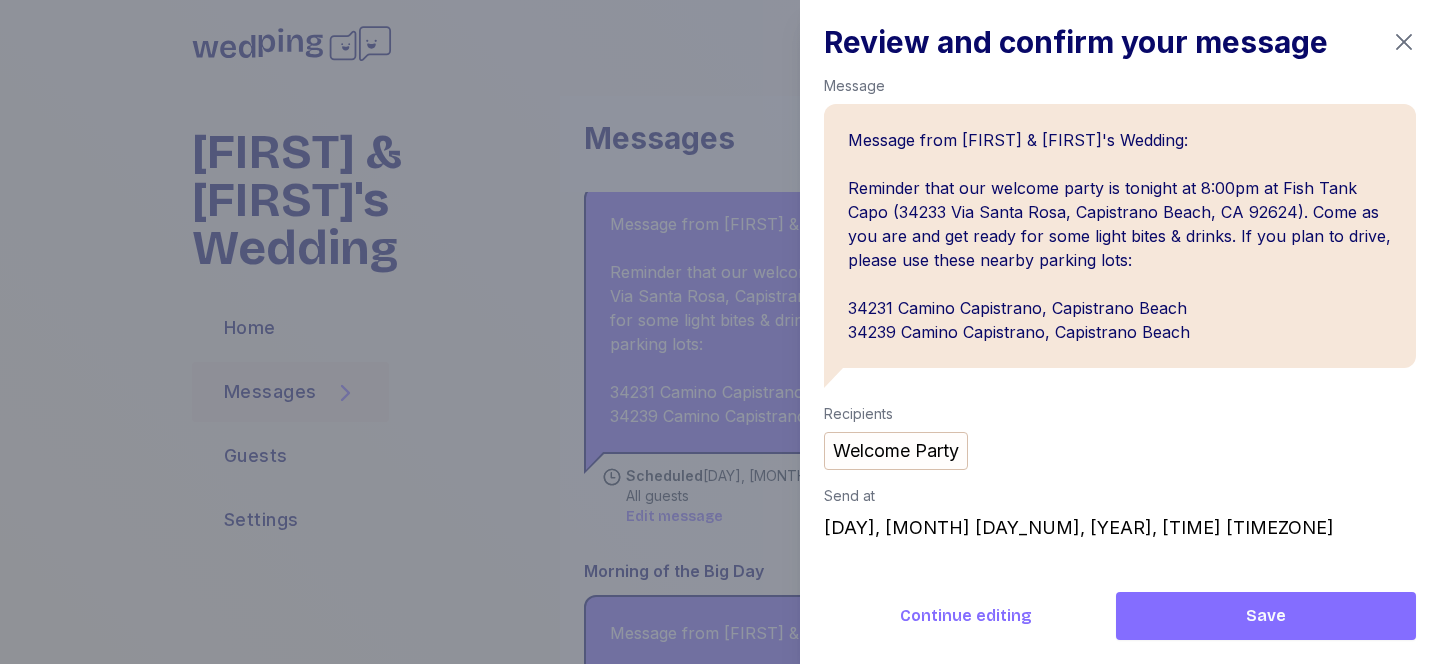 click on "Save" at bounding box center [1266, 616] 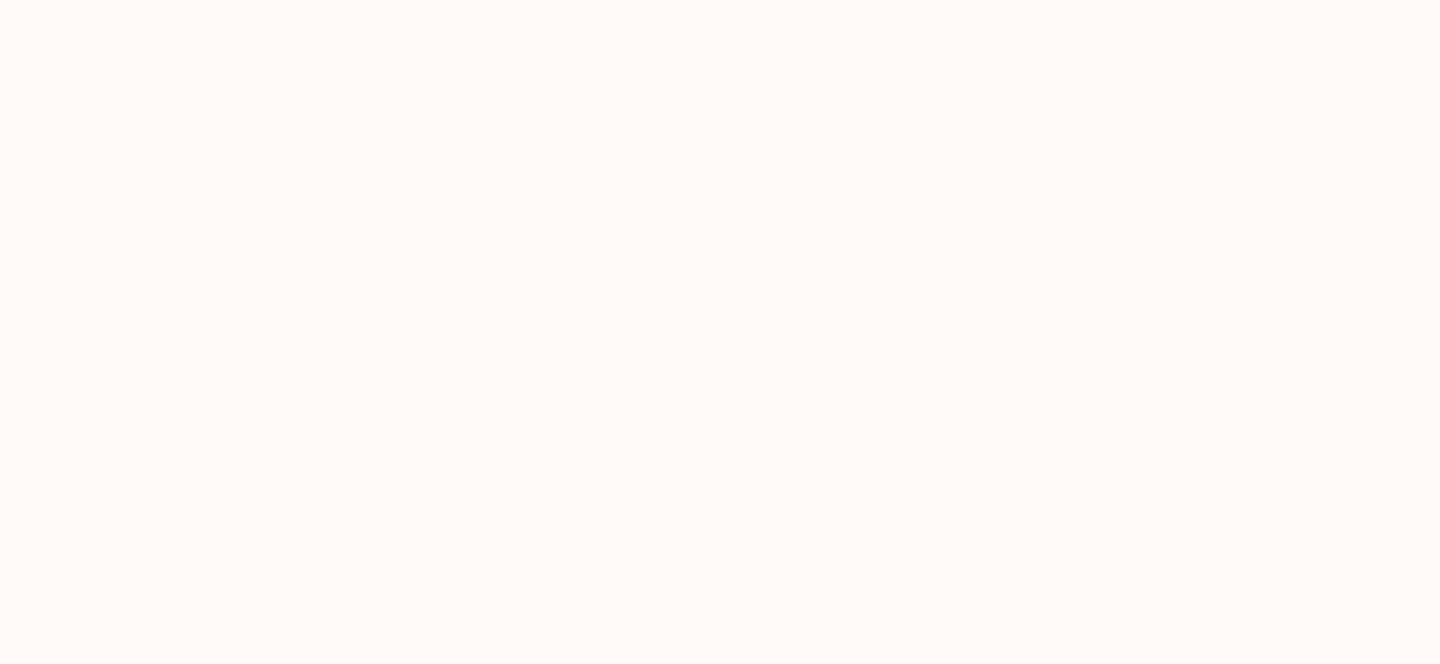 scroll, scrollTop: 0, scrollLeft: 0, axis: both 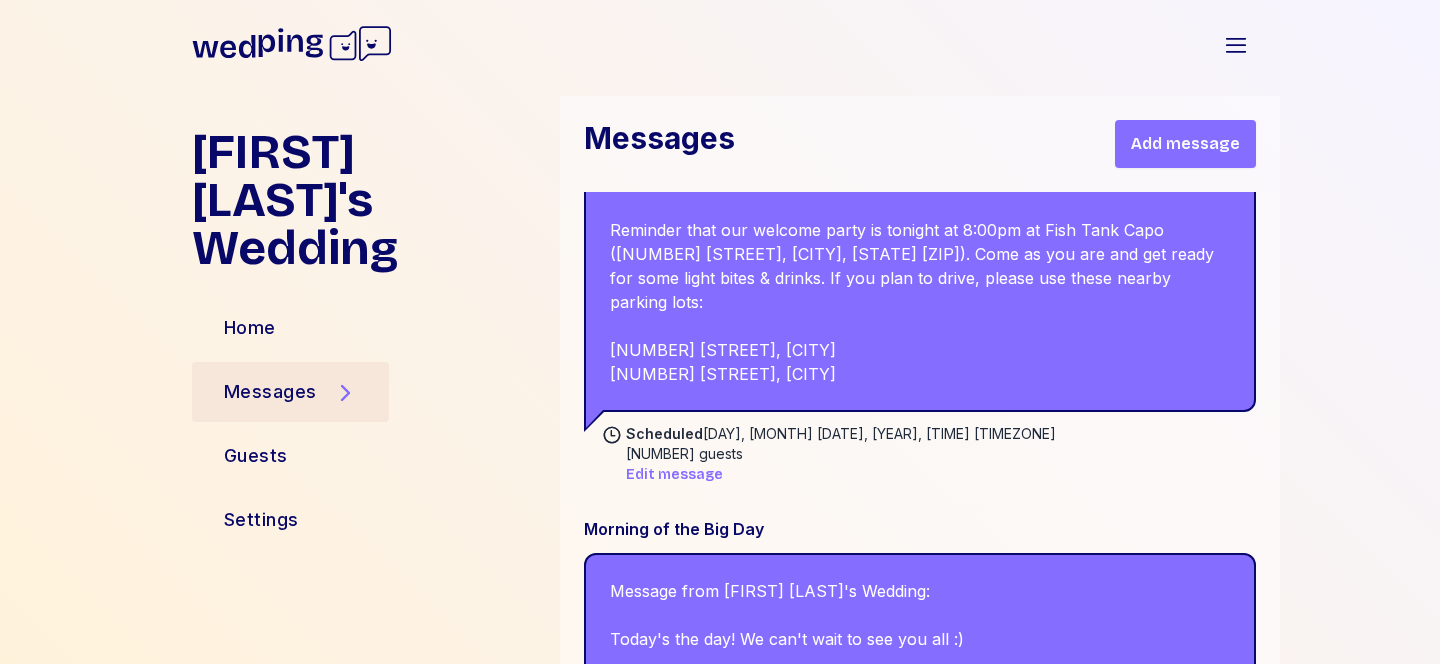 click on "Edit message" at bounding box center (674, 475) 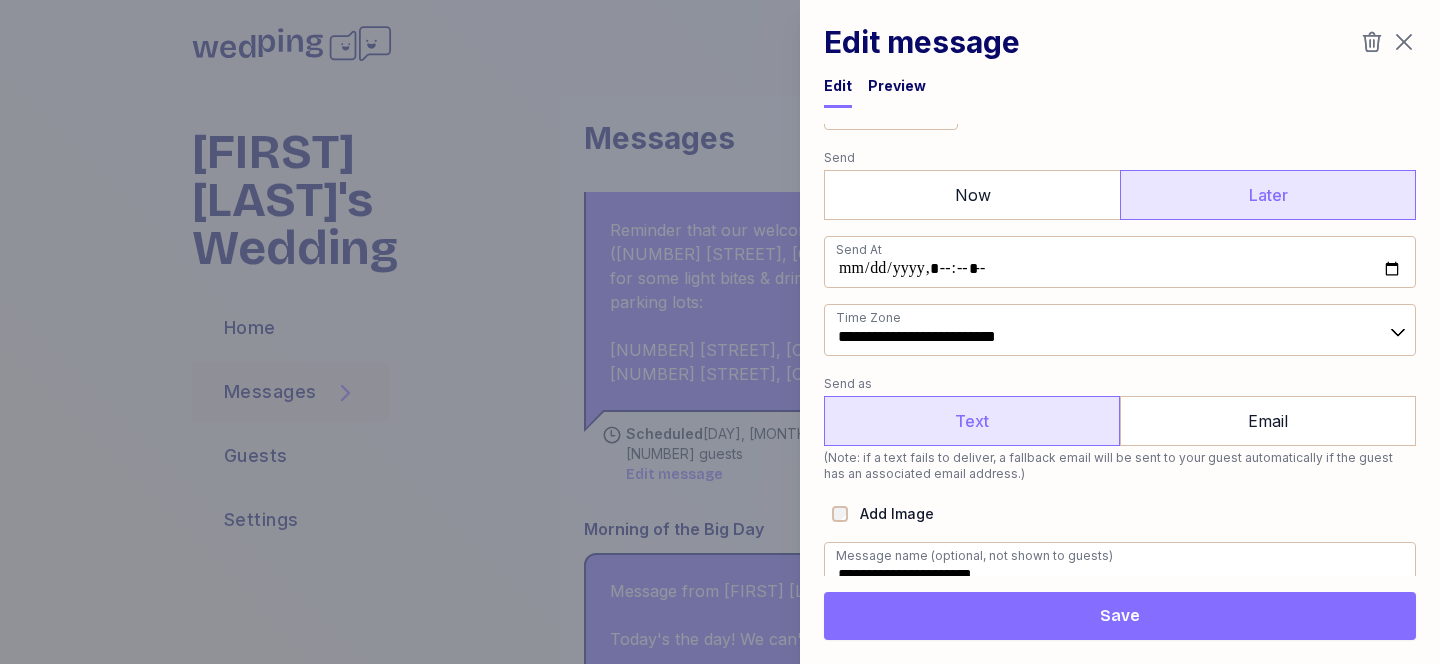 scroll, scrollTop: 454, scrollLeft: 0, axis: vertical 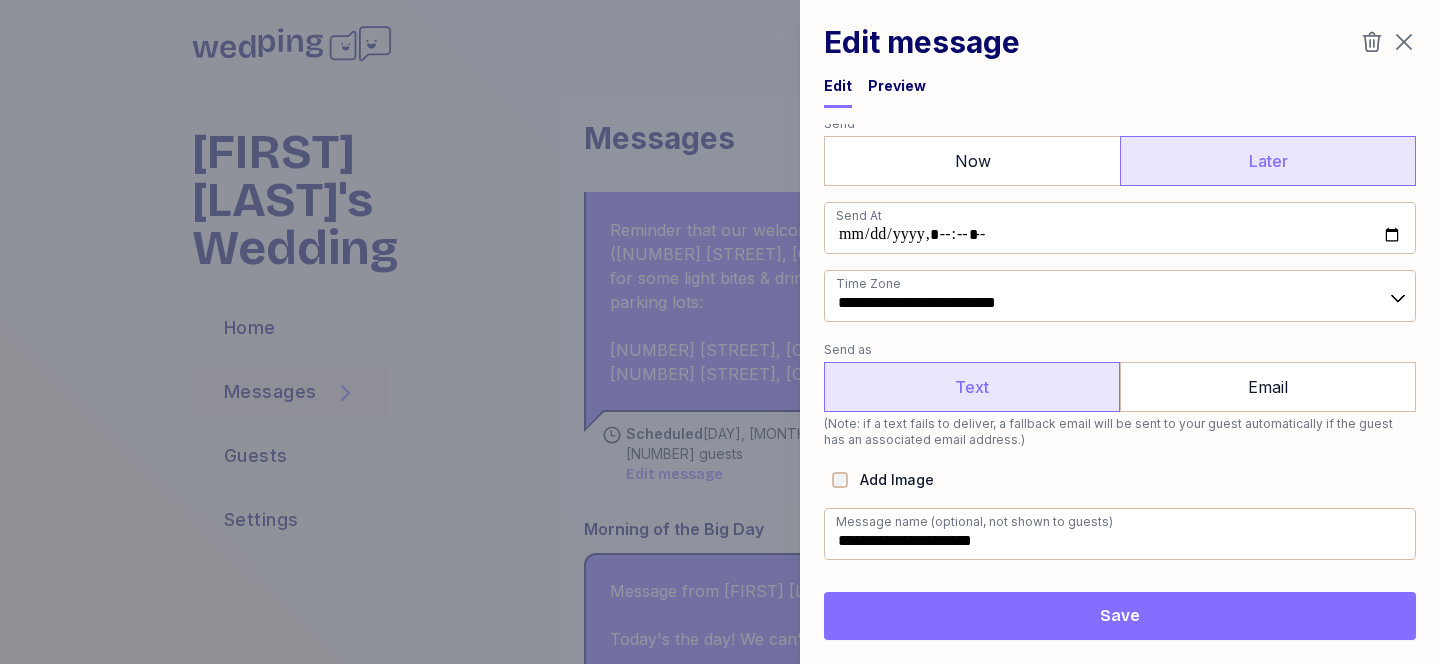 click on "Save" at bounding box center [1120, 616] 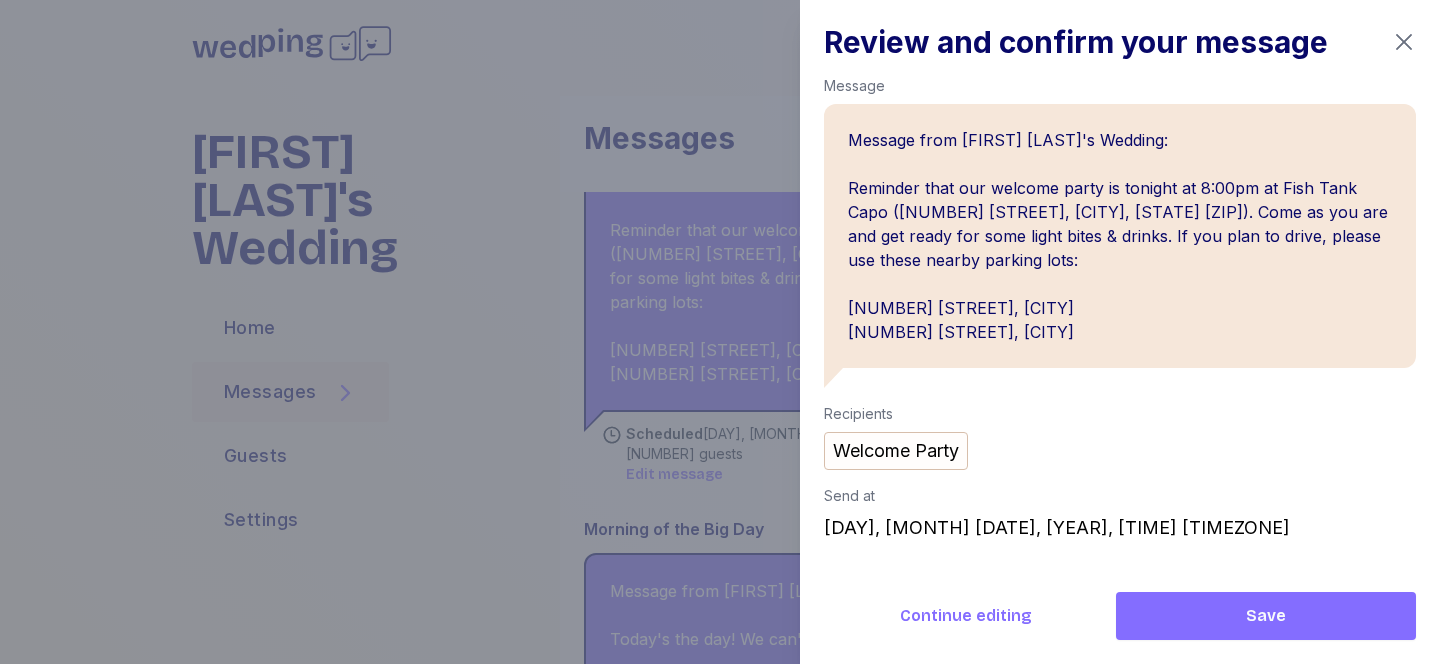 click on "Save" at bounding box center (1266, 616) 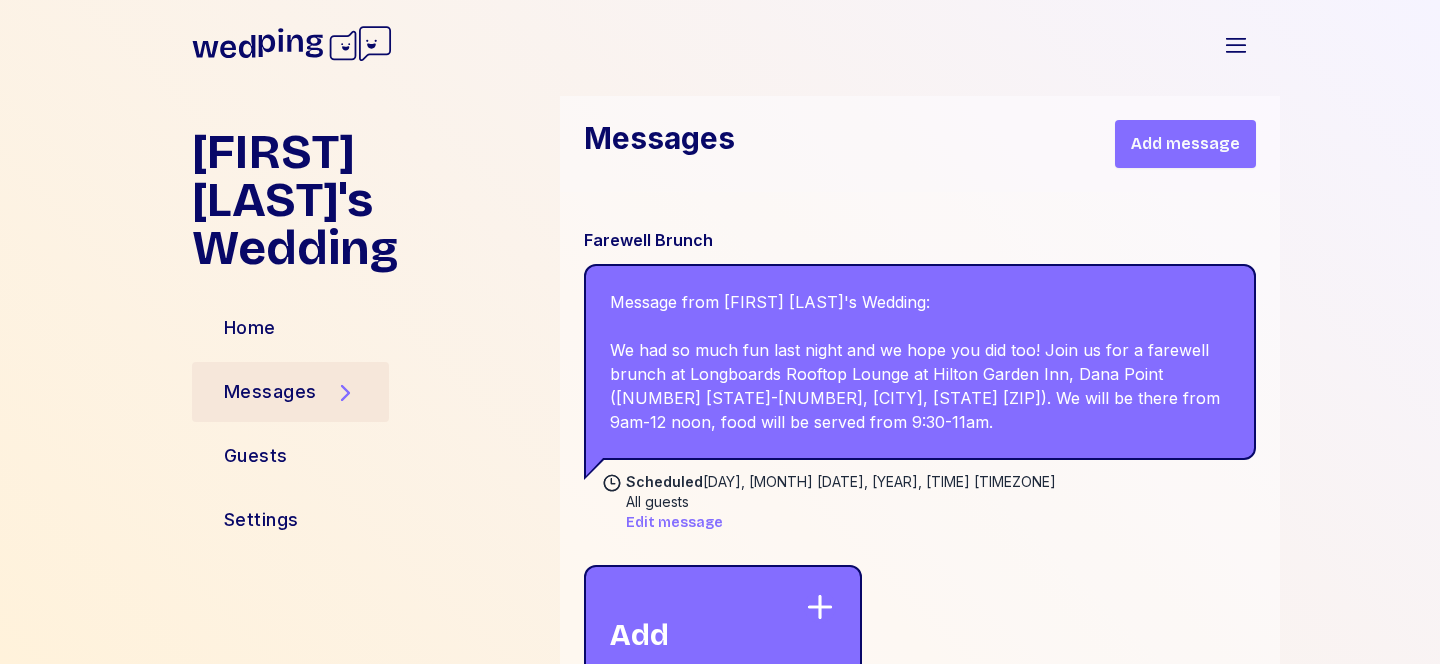 scroll, scrollTop: 2479, scrollLeft: 0, axis: vertical 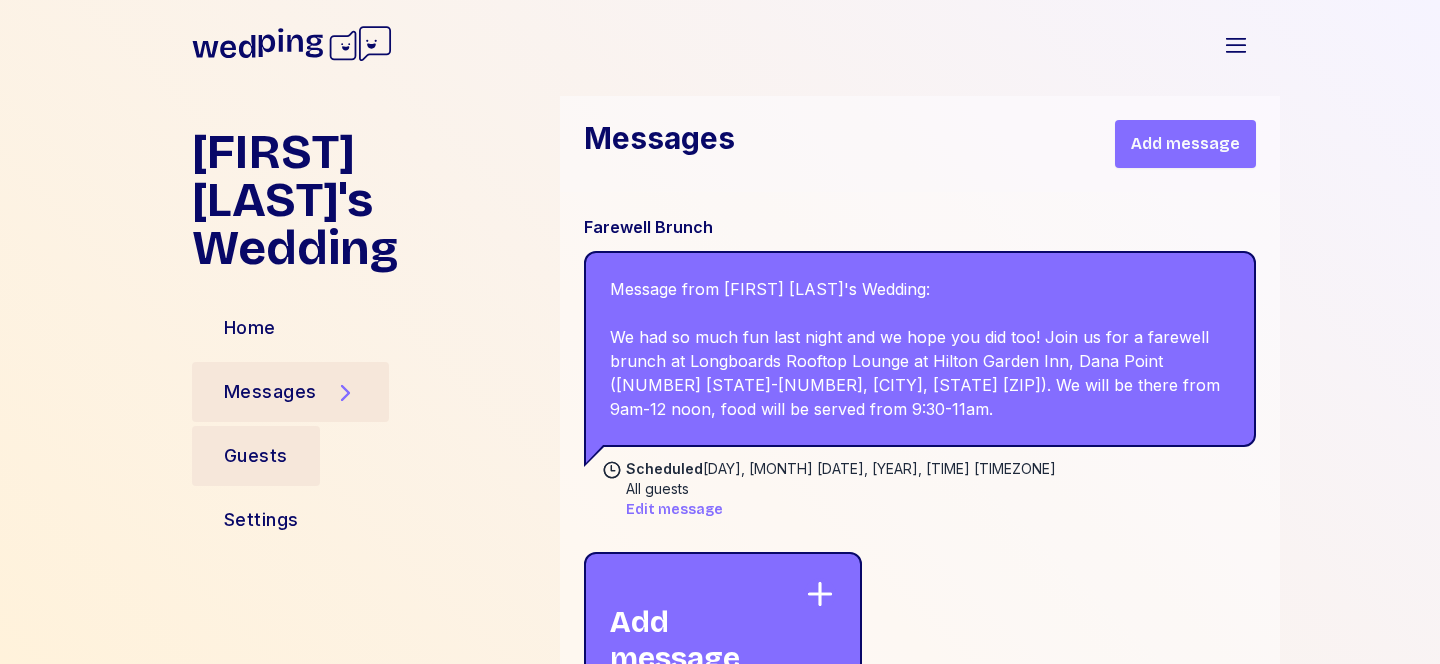 click on "Guests" at bounding box center (256, 456) 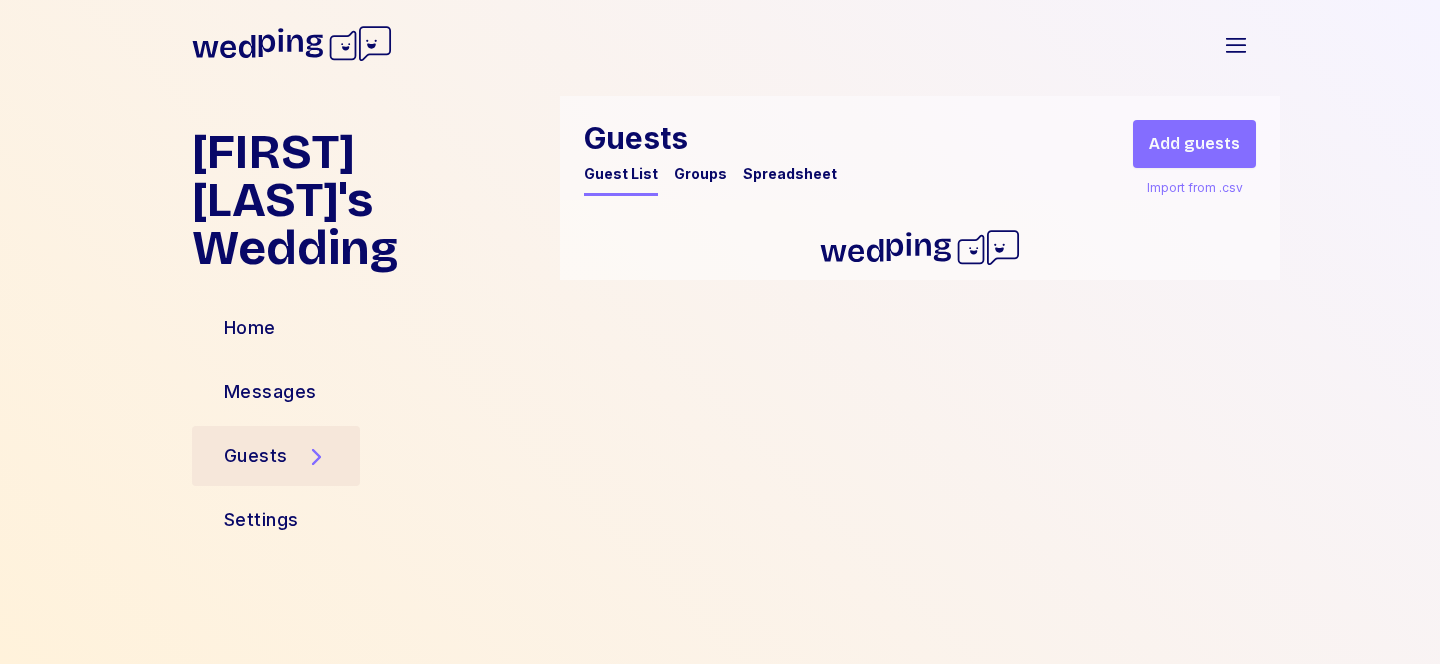 scroll, scrollTop: 0, scrollLeft: 0, axis: both 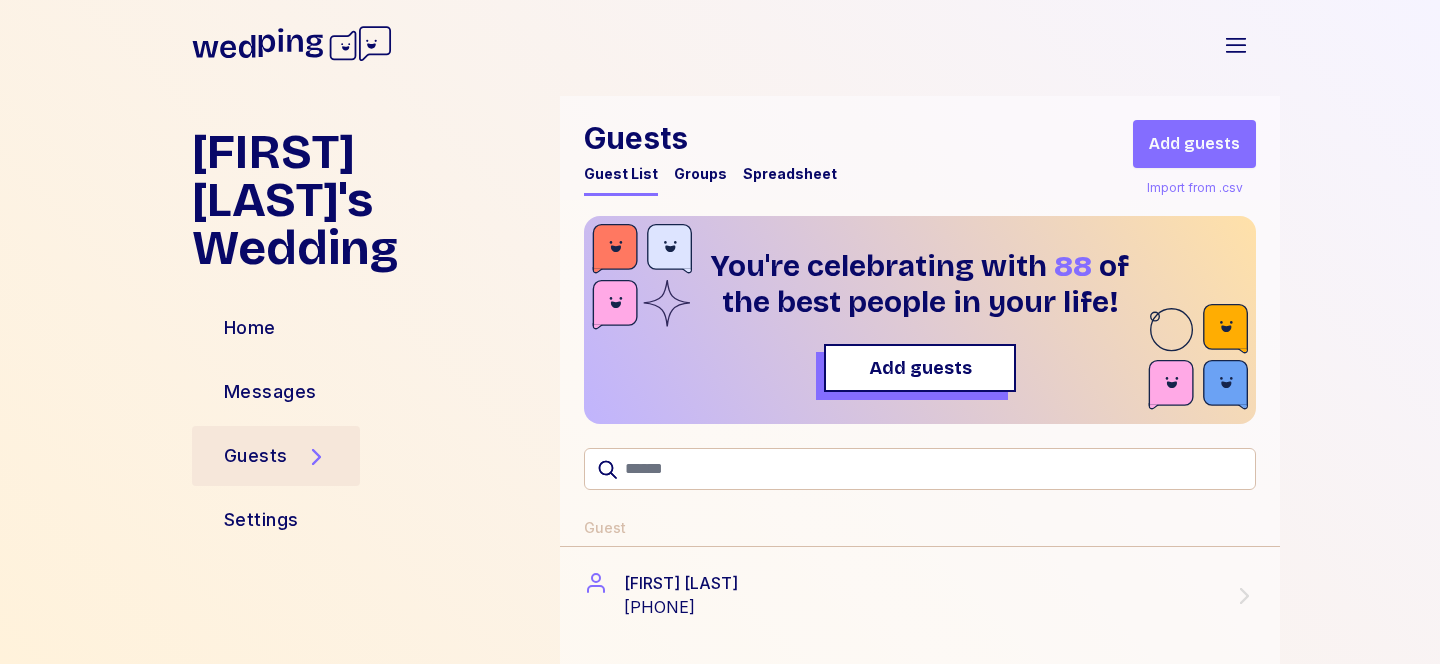 click on "Add guests" at bounding box center [1194, 144] 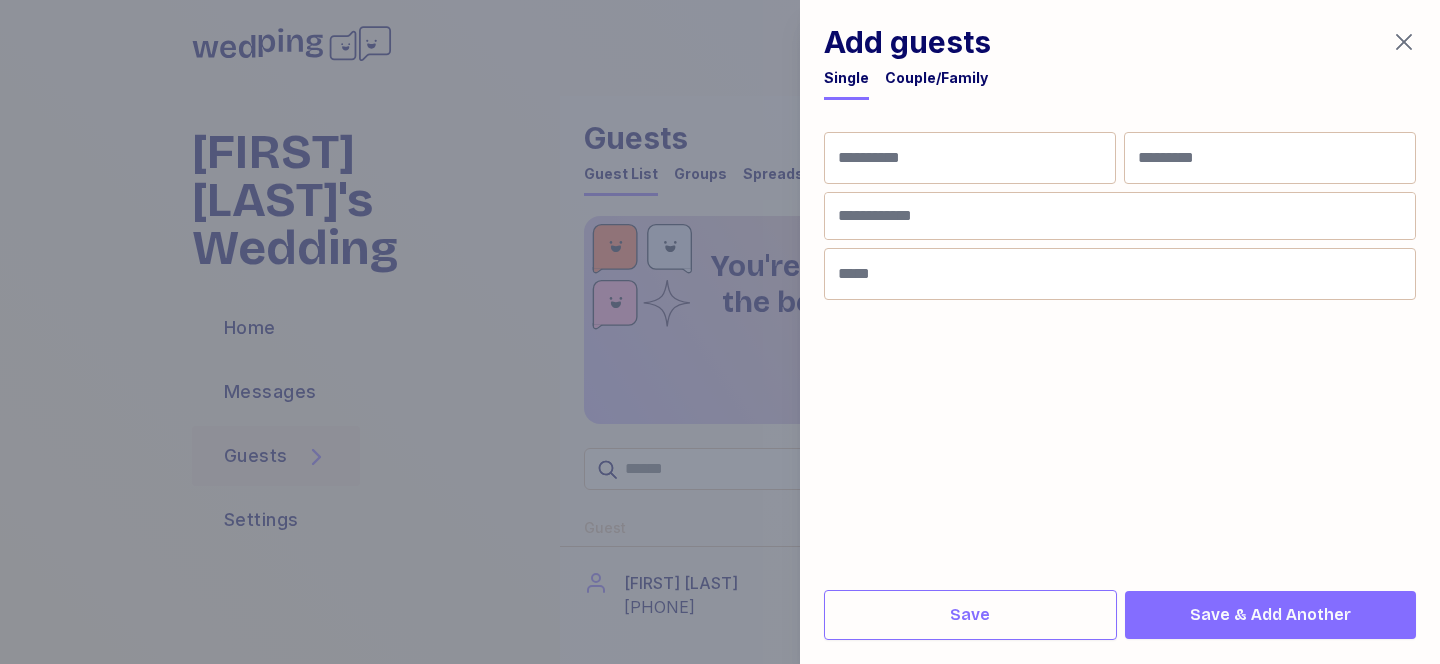 click 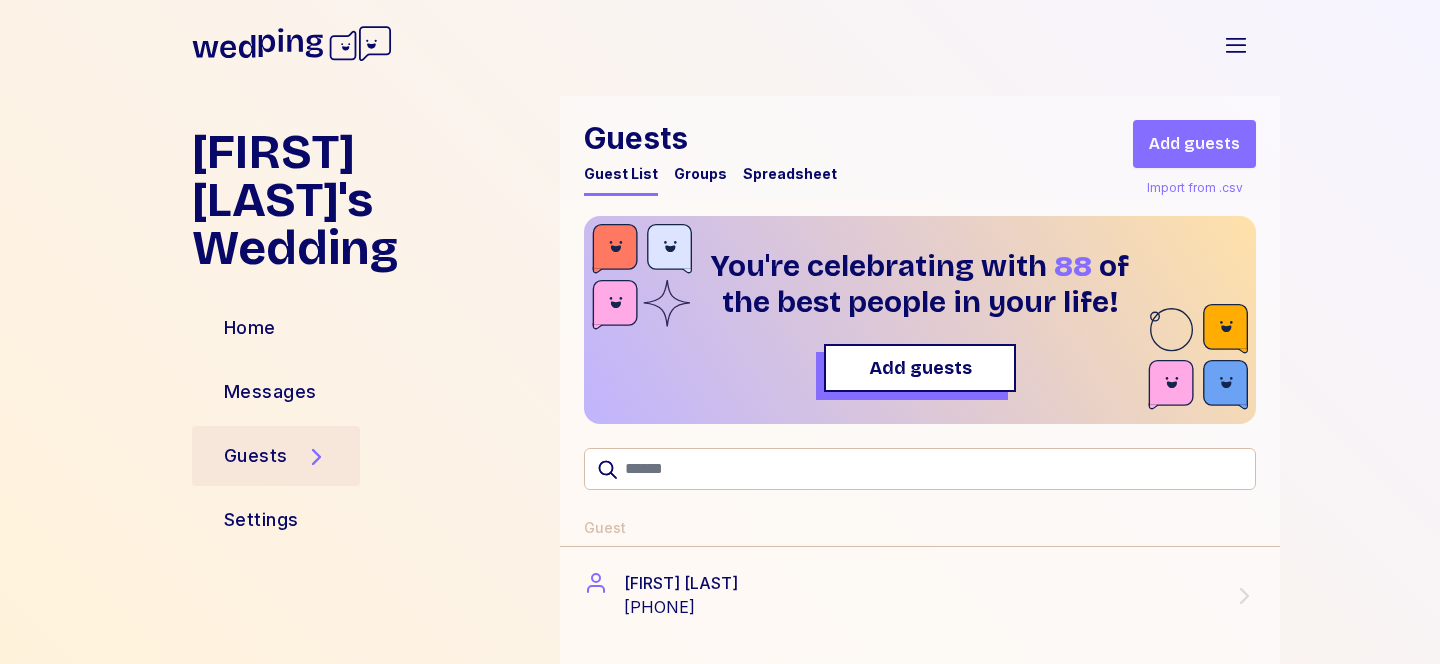 click on "Groups" at bounding box center [700, 174] 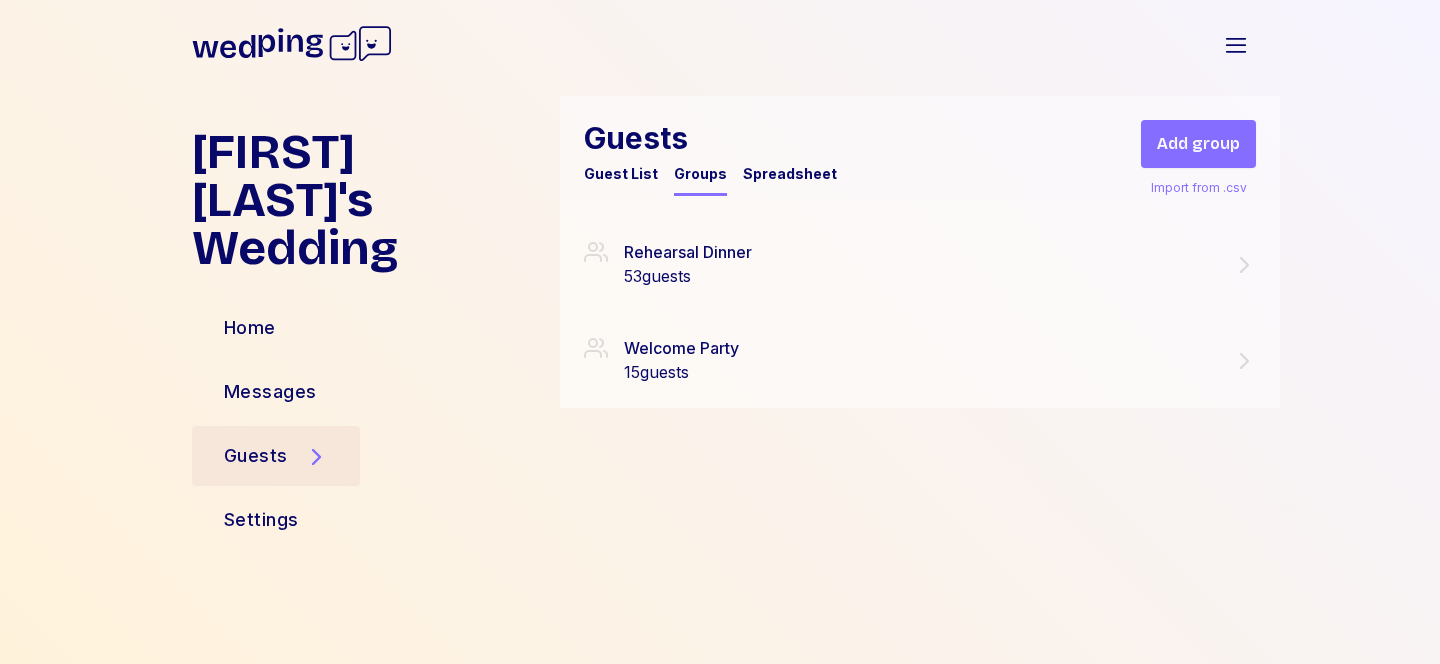 click on "Add group" at bounding box center (1198, 144) 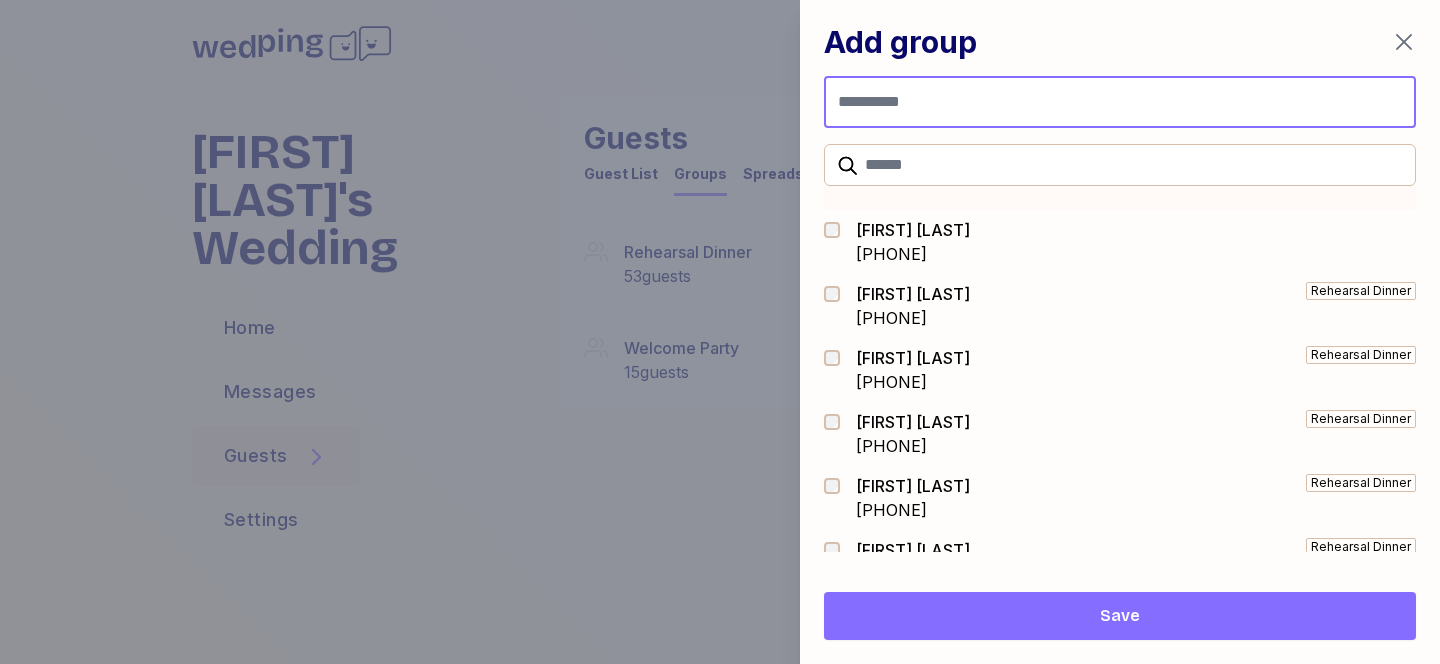 click at bounding box center [1120, 102] 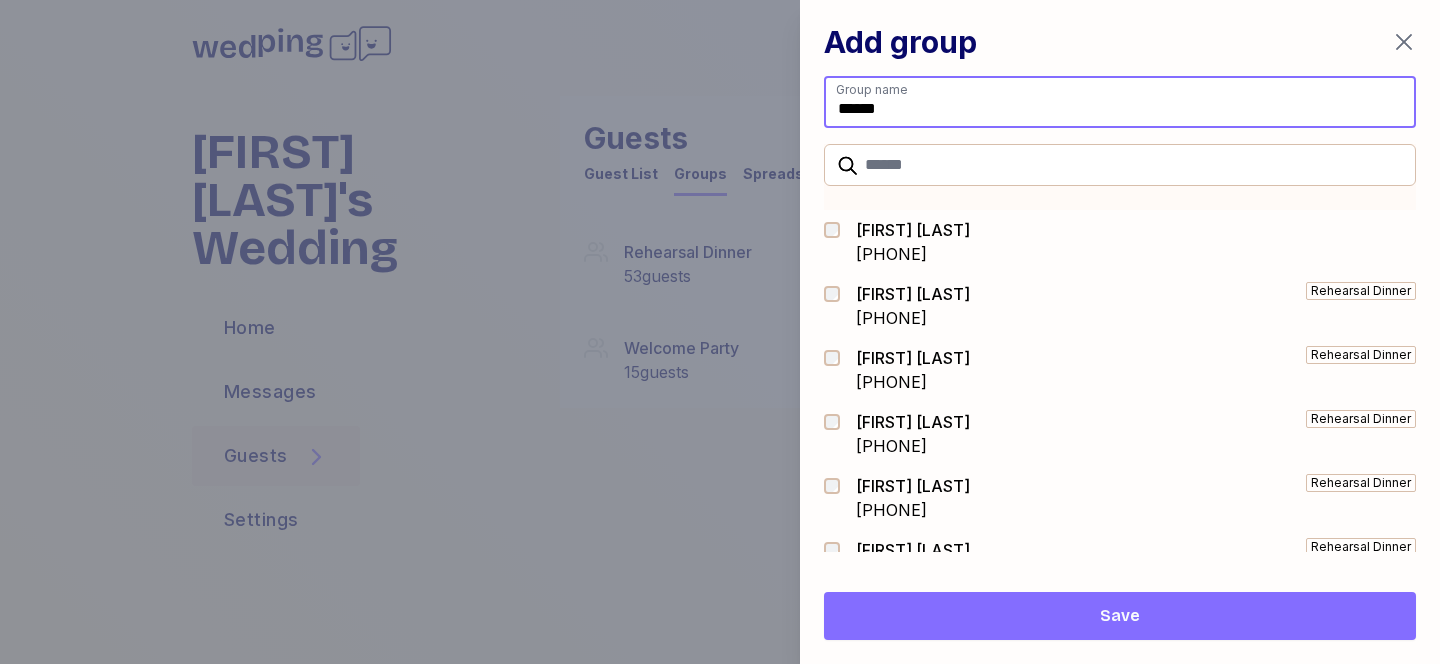 click on "******" at bounding box center (1120, 102) 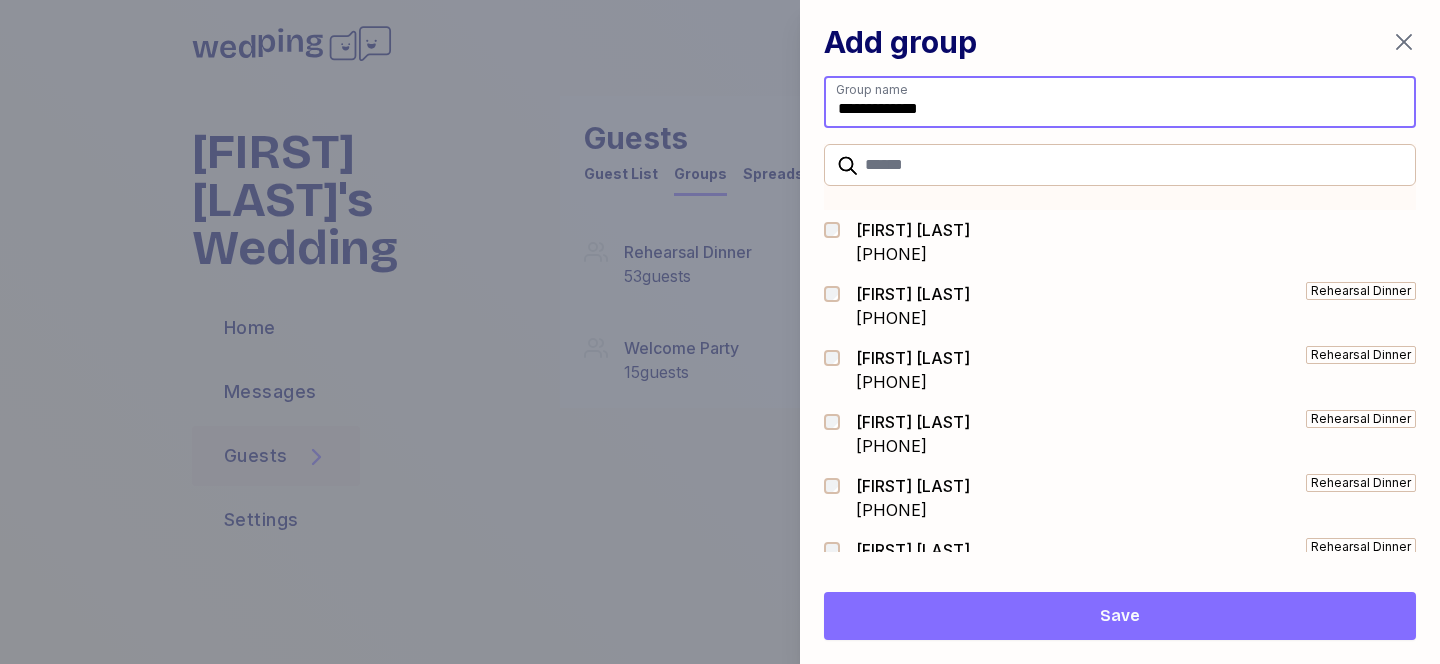 type on "**********" 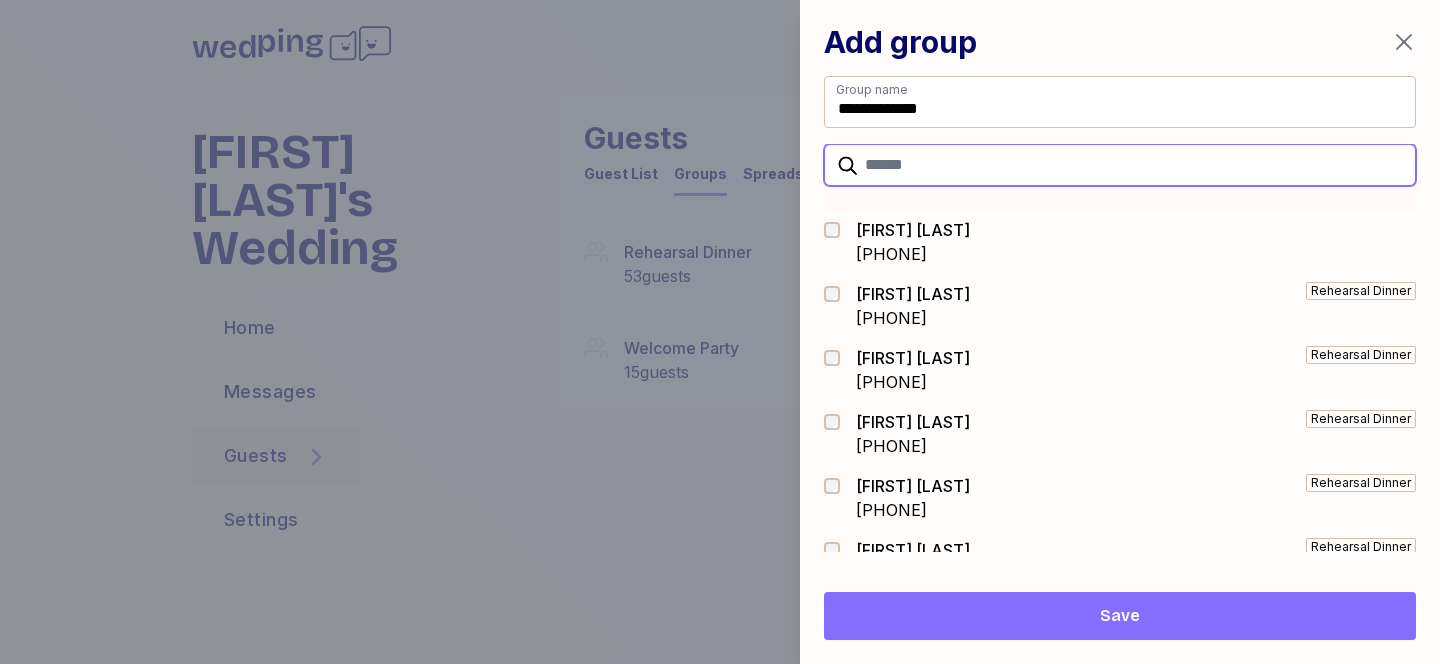 click at bounding box center [1120, 165] 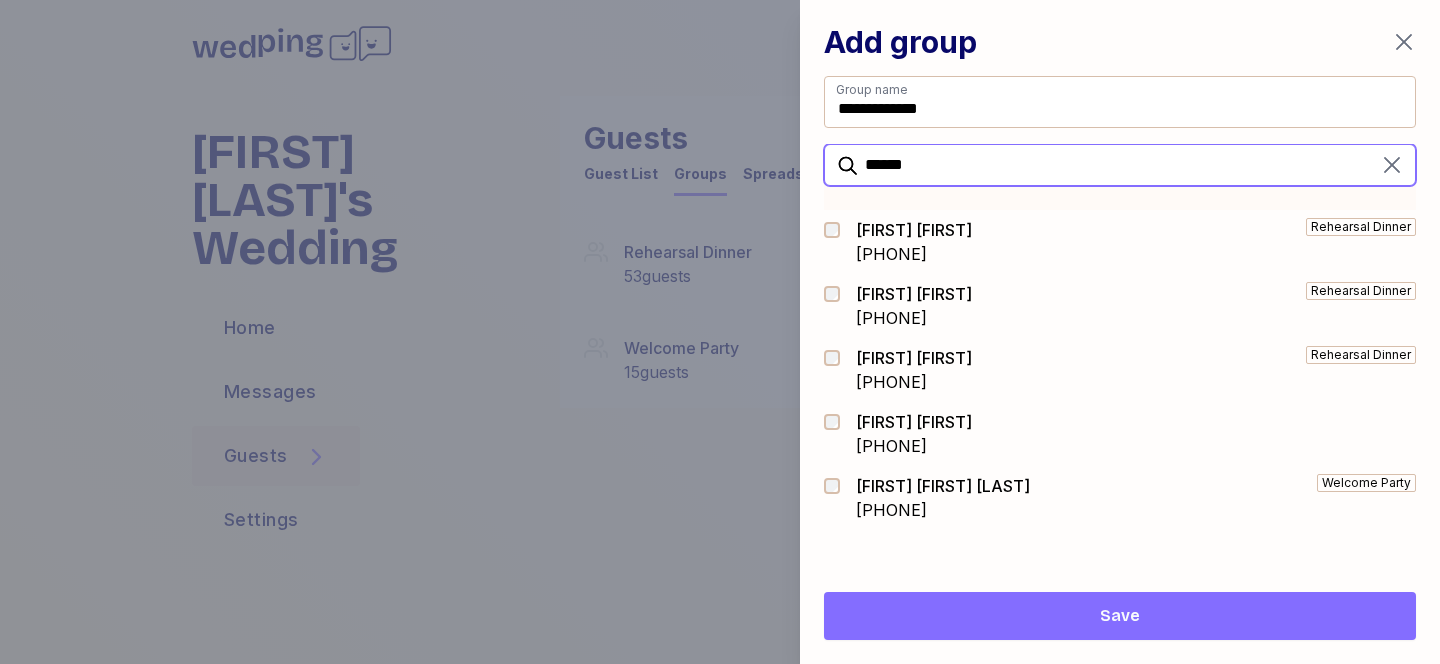 click on "******" at bounding box center (1120, 165) 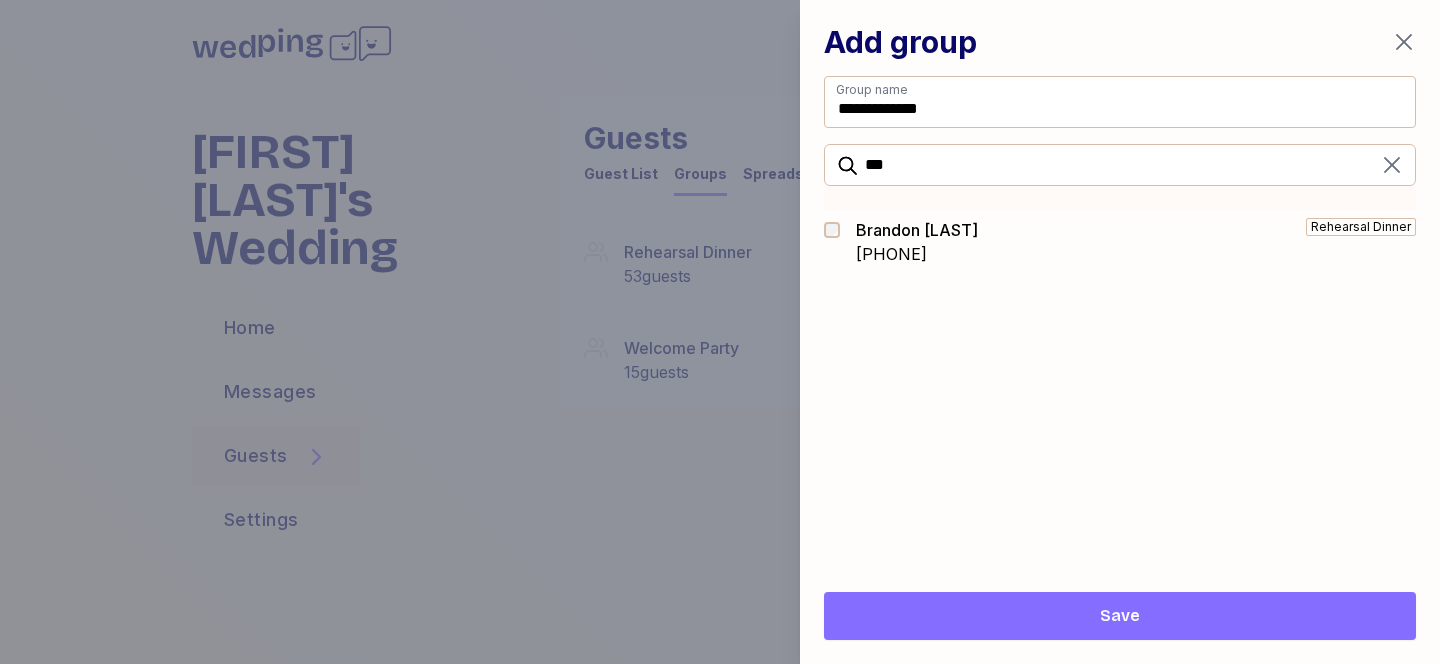 click on "[PHONE]" at bounding box center [917, 254] 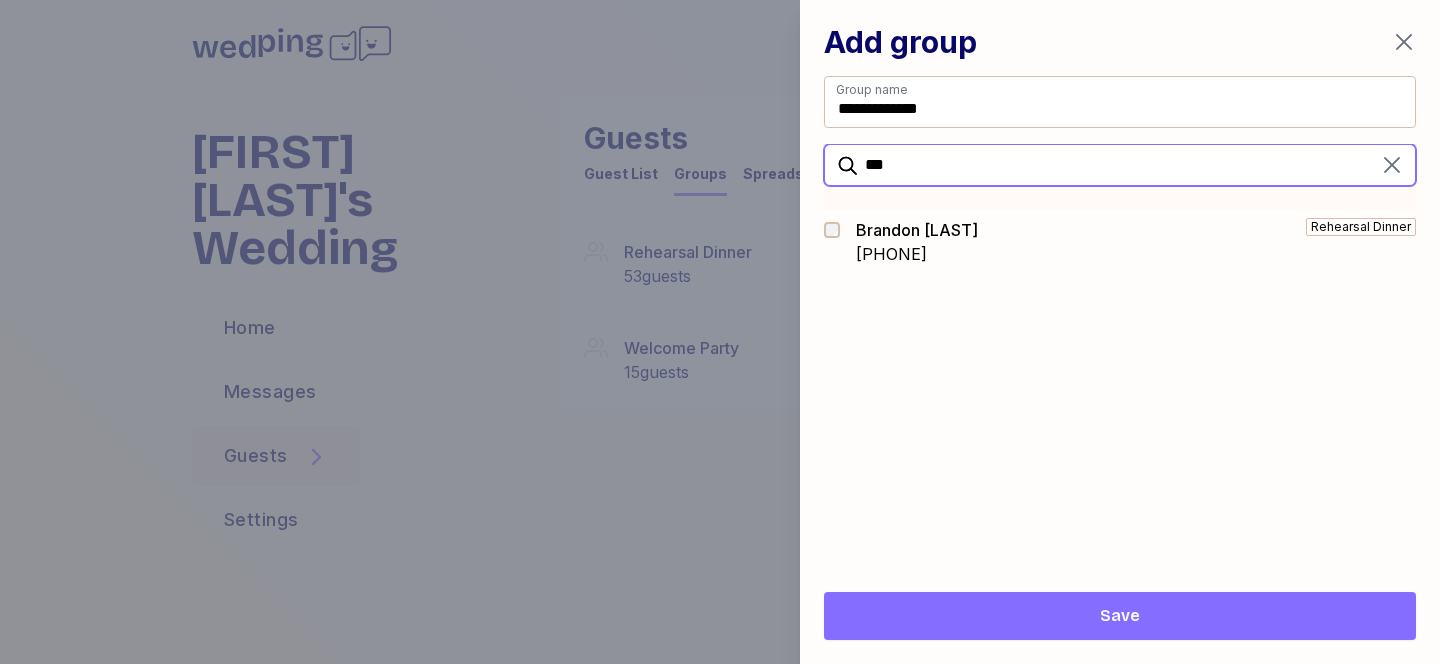 click on "***" at bounding box center (1120, 165) 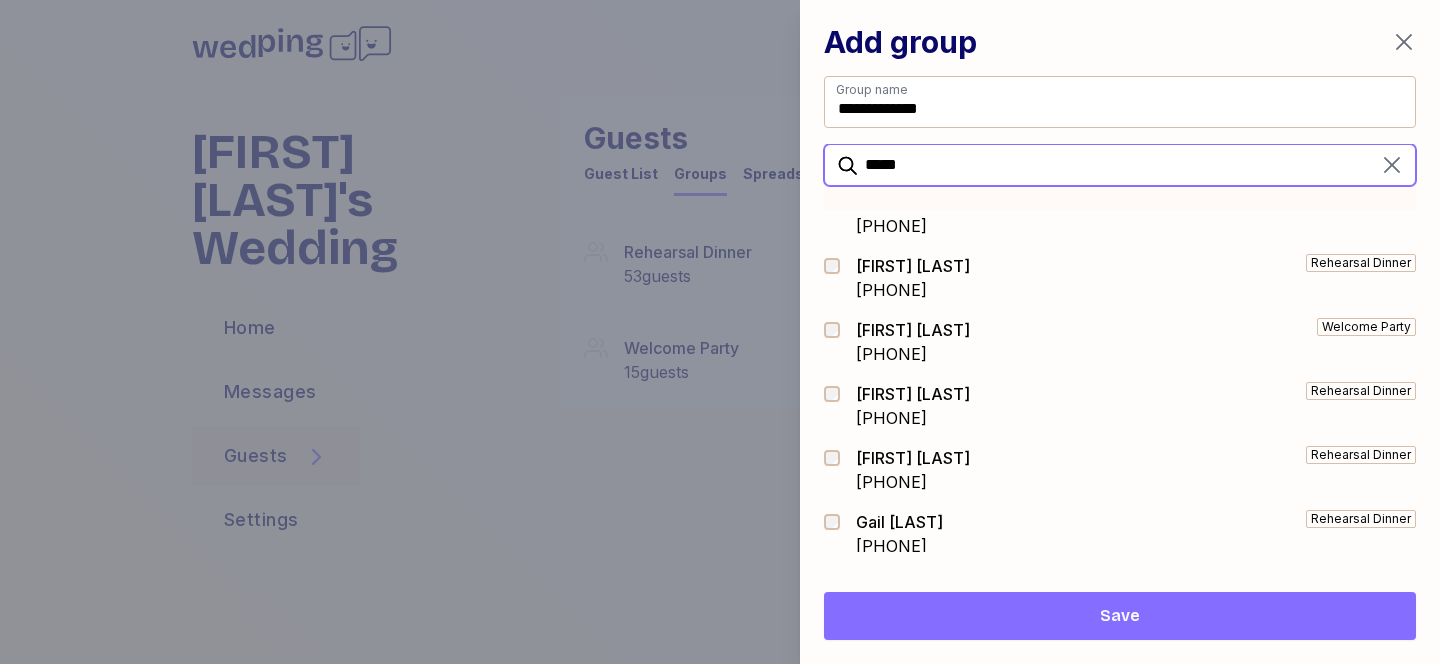 scroll, scrollTop: 93, scrollLeft: 0, axis: vertical 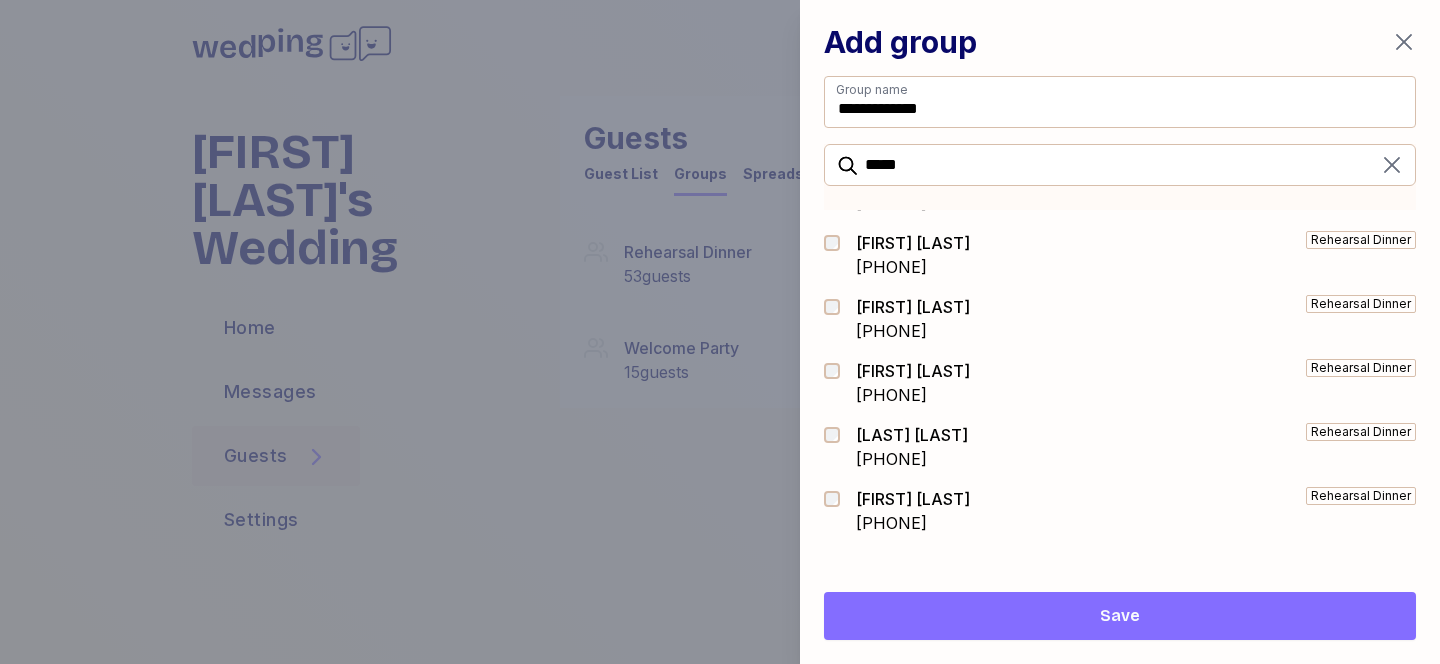 click at bounding box center (838, 447) 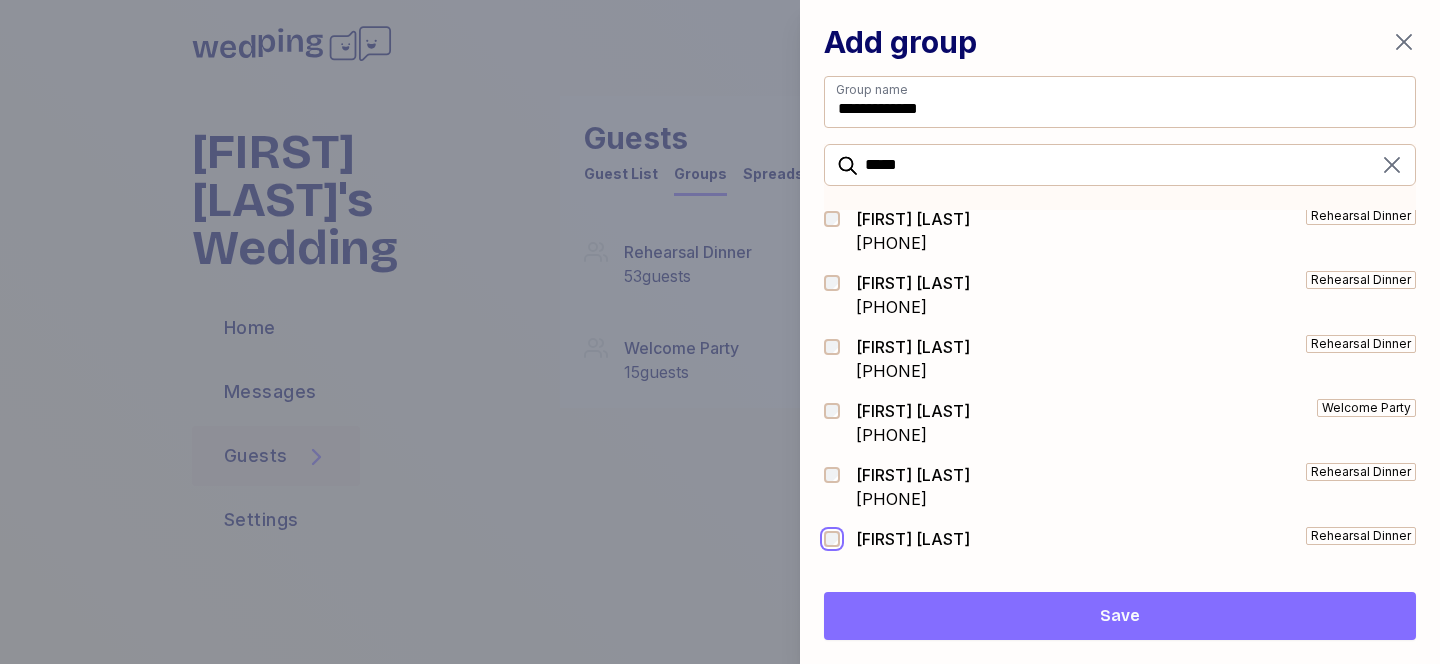 scroll, scrollTop: 0, scrollLeft: 0, axis: both 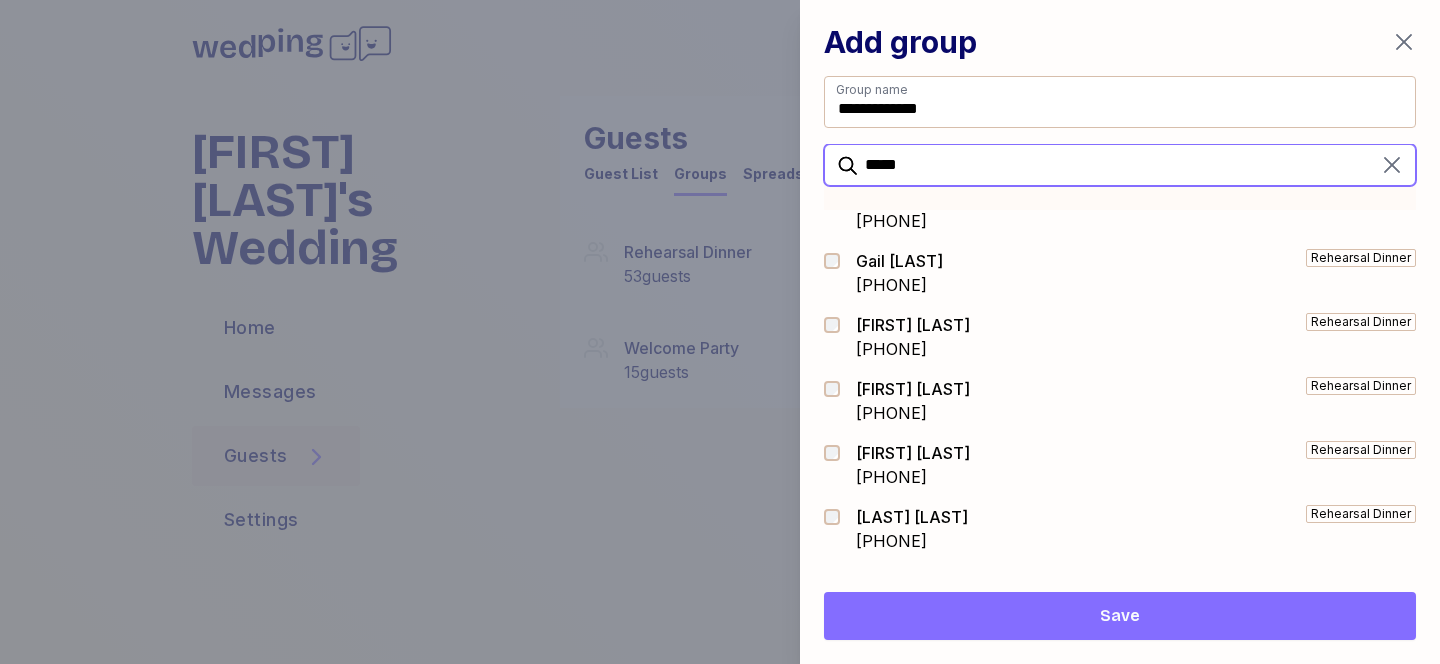 click on "*****" at bounding box center [1120, 165] 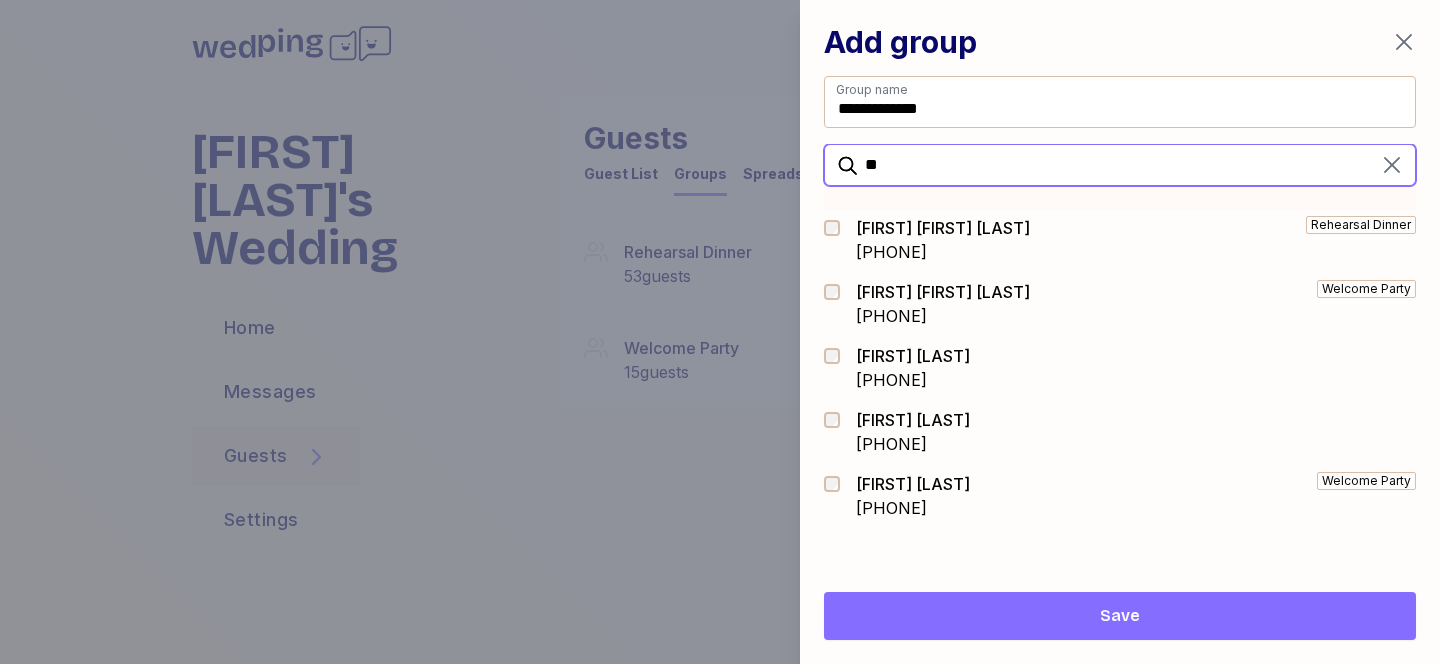 scroll, scrollTop: 0, scrollLeft: 0, axis: both 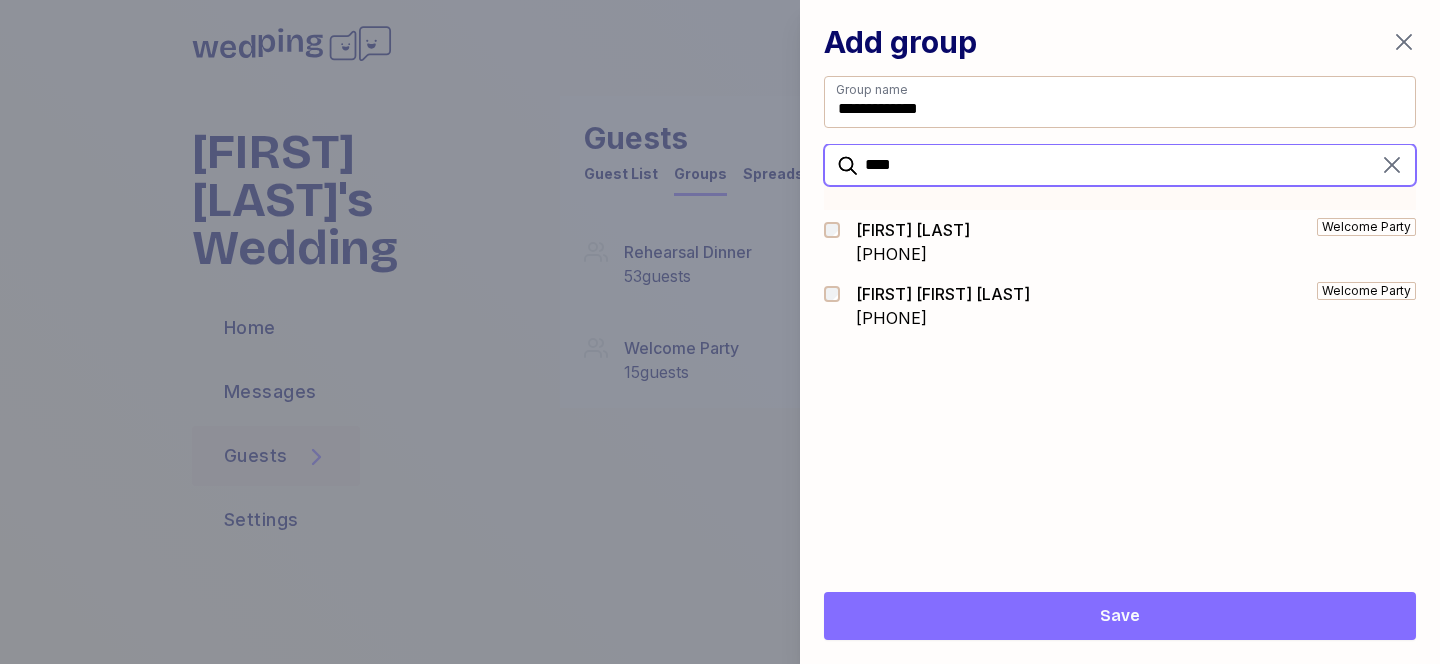 click on "****" at bounding box center (1120, 165) 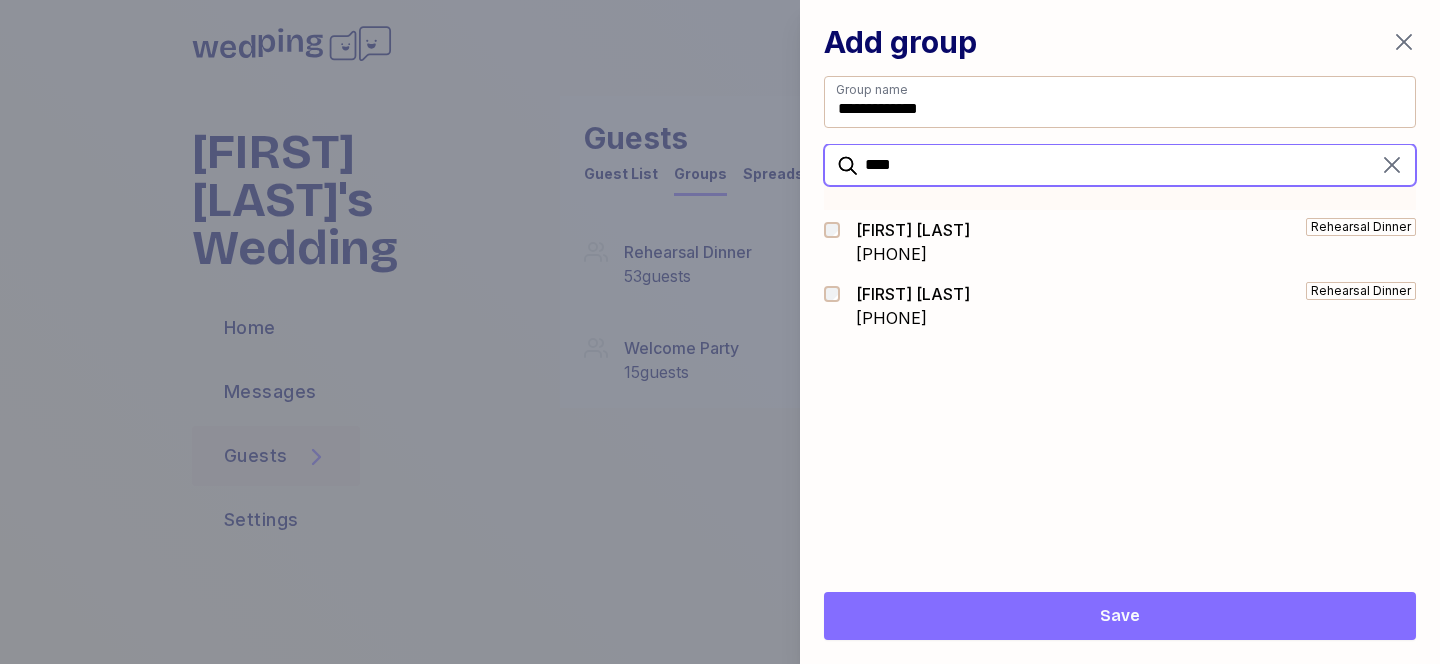 click on "****" at bounding box center (1120, 165) 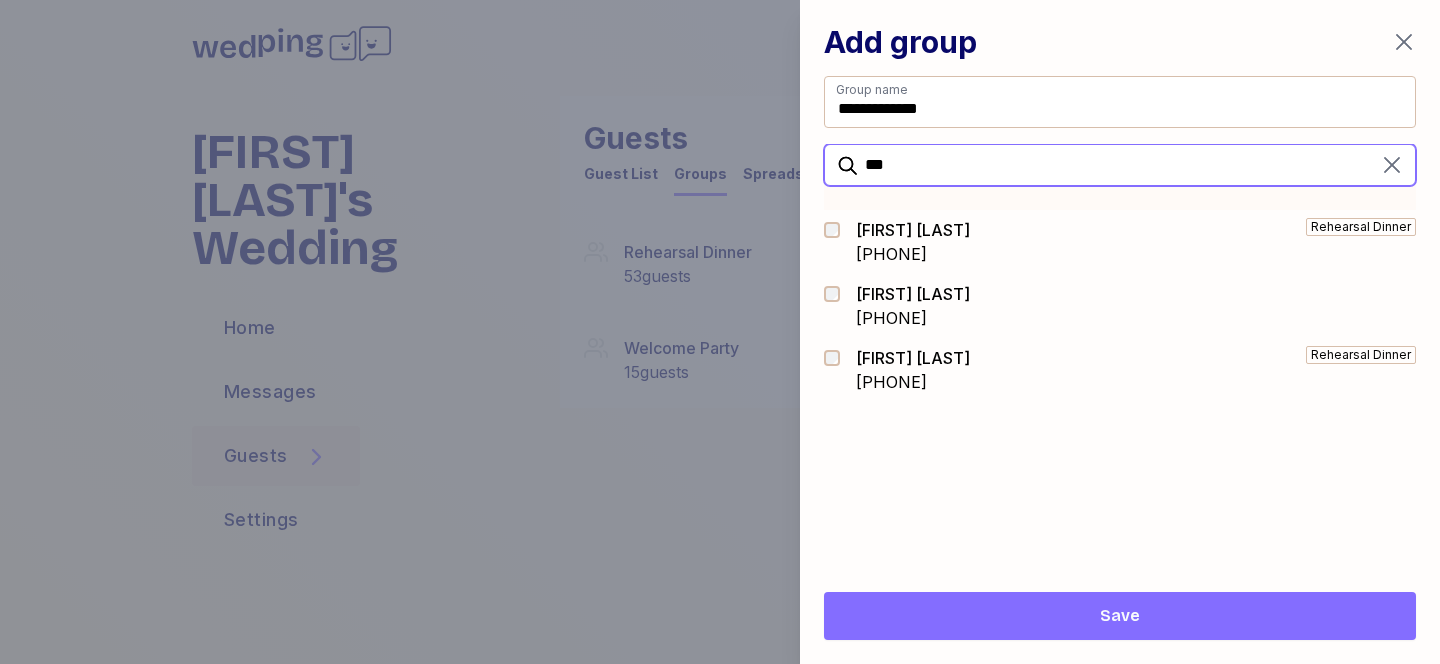 click on "***" at bounding box center (1120, 165) 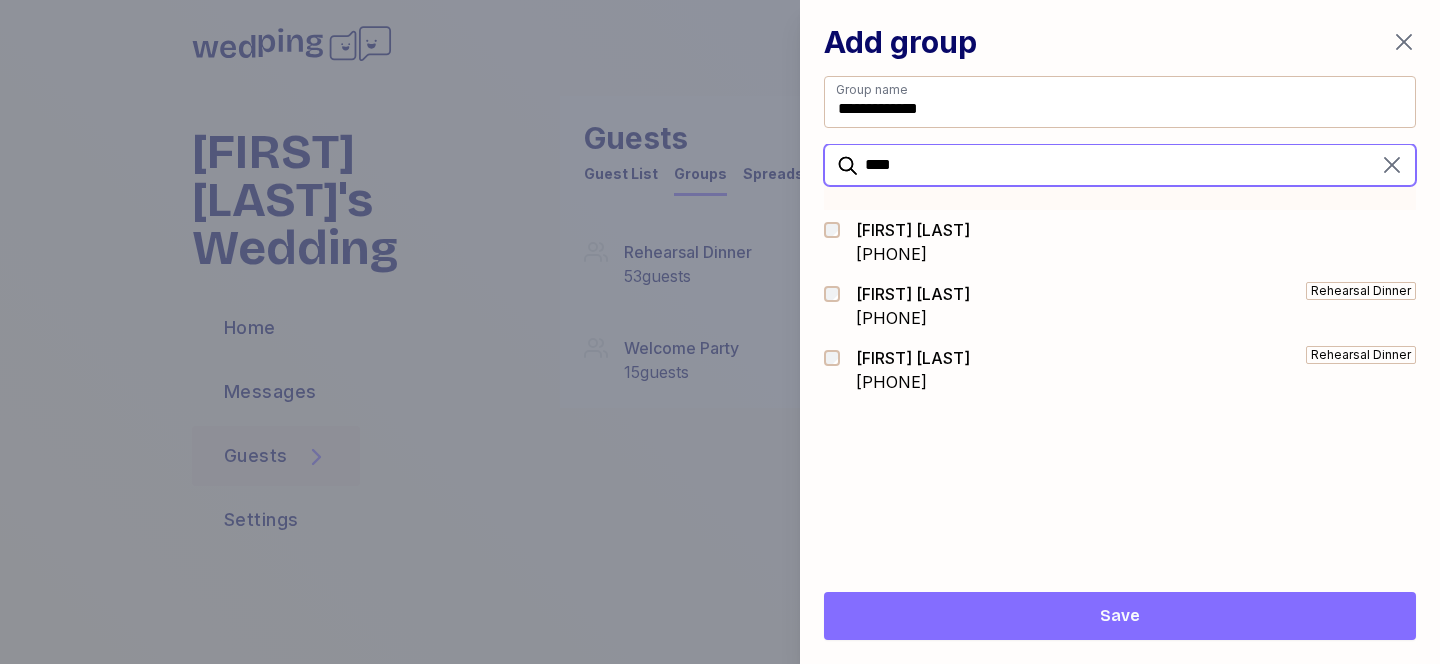 click on "****" at bounding box center (1120, 165) 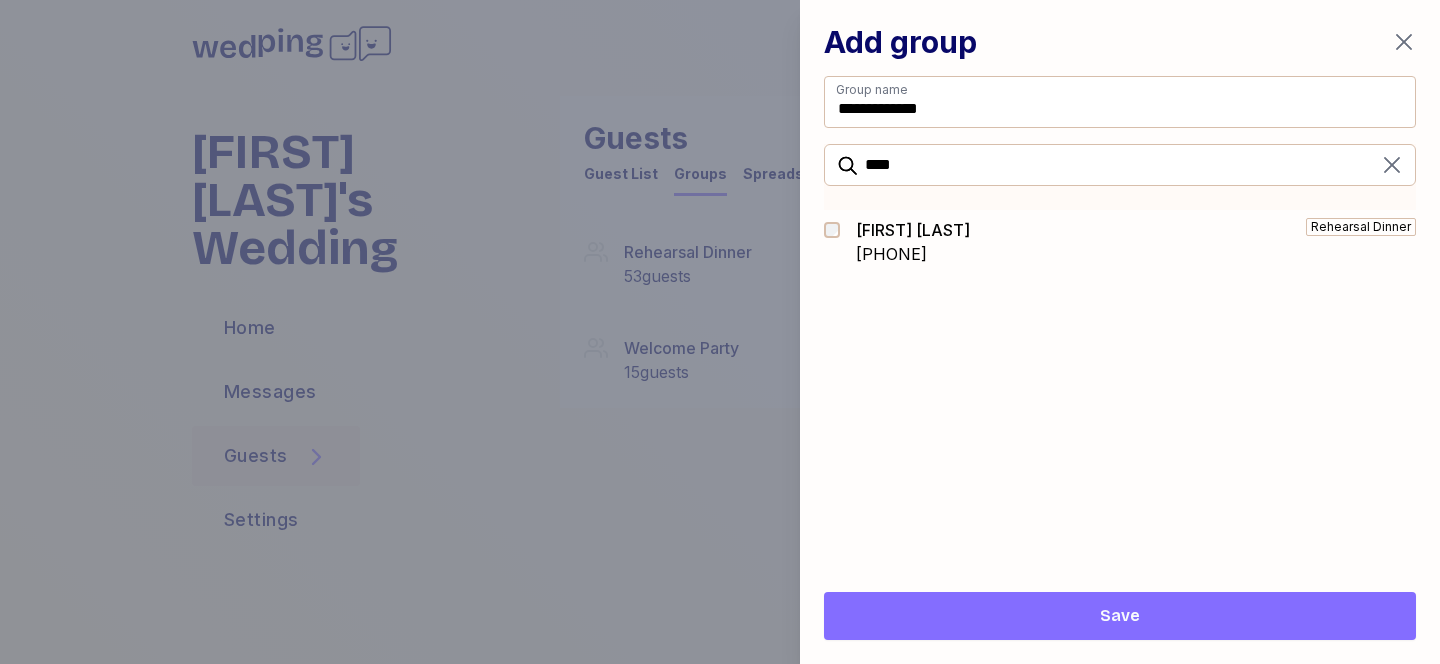 click on "Alina   DeBellis +12063761665 Rehearsal Dinner" at bounding box center (1120, 242) 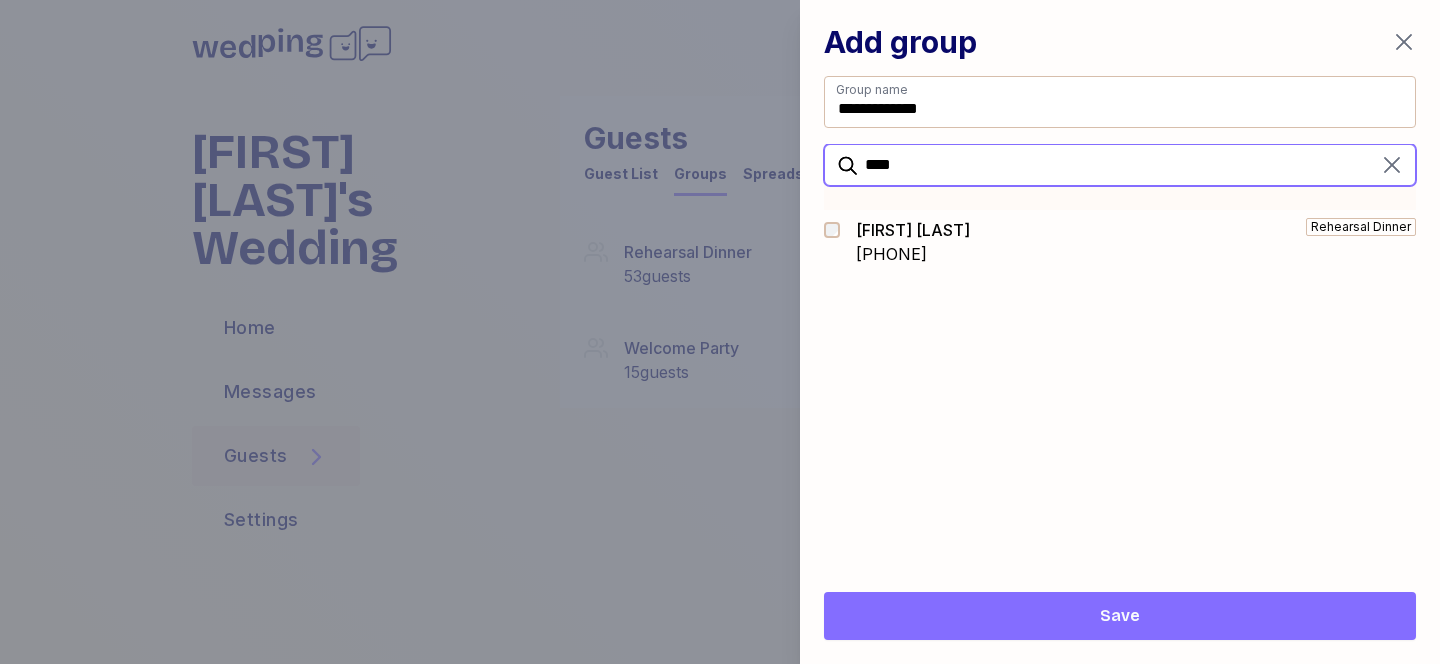 click on "****" at bounding box center [1120, 165] 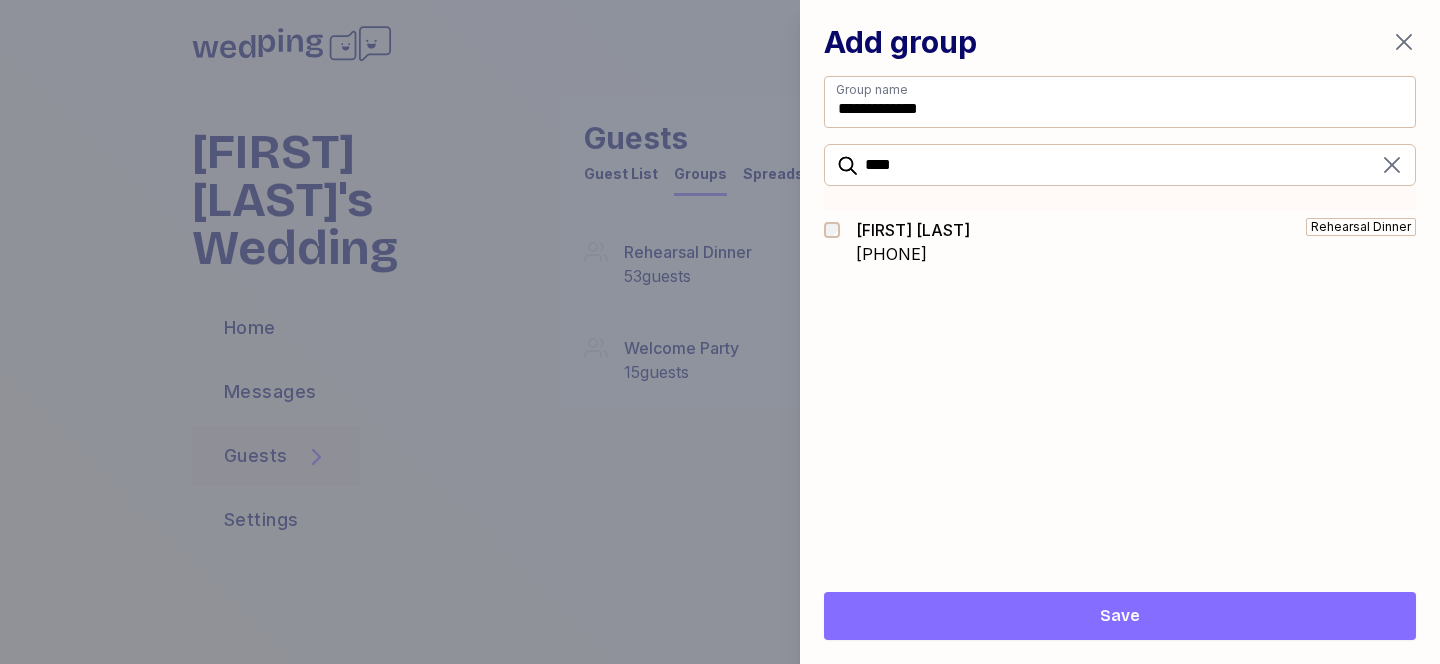 click on "Sean   Doyle" at bounding box center (913, 230) 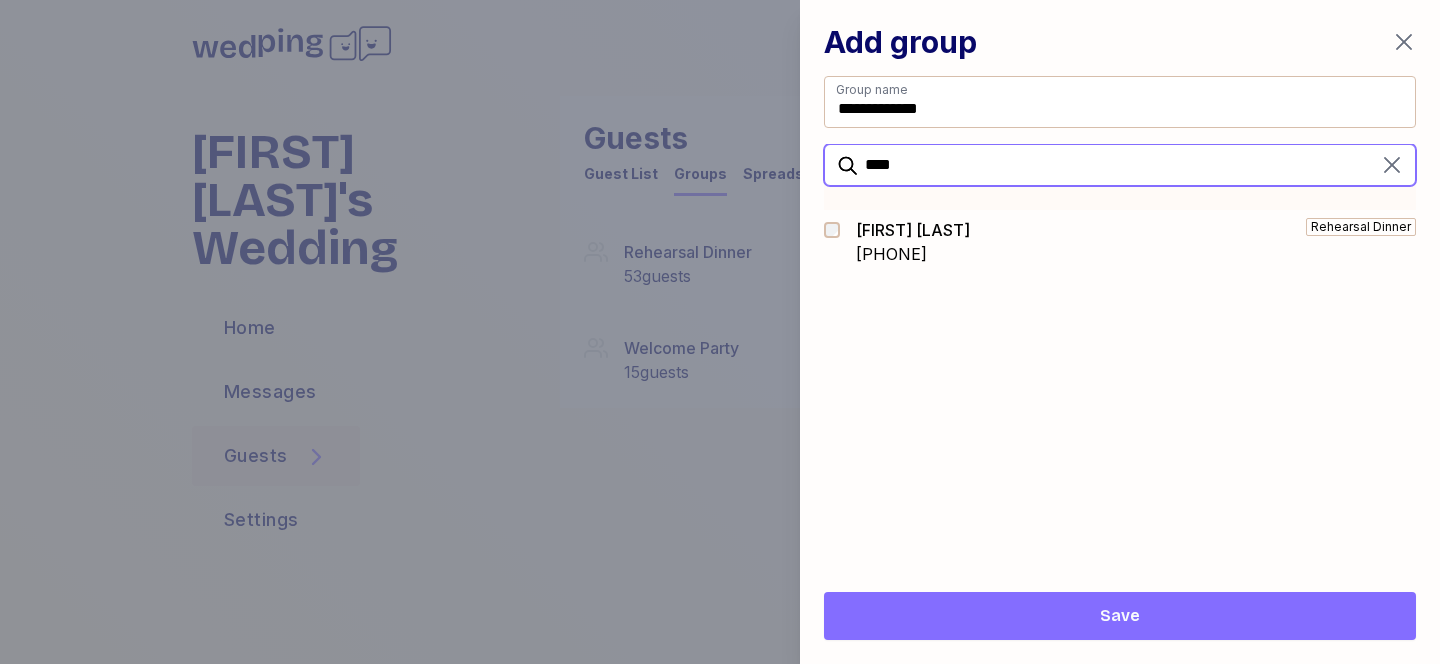 click on "****" at bounding box center (1120, 165) 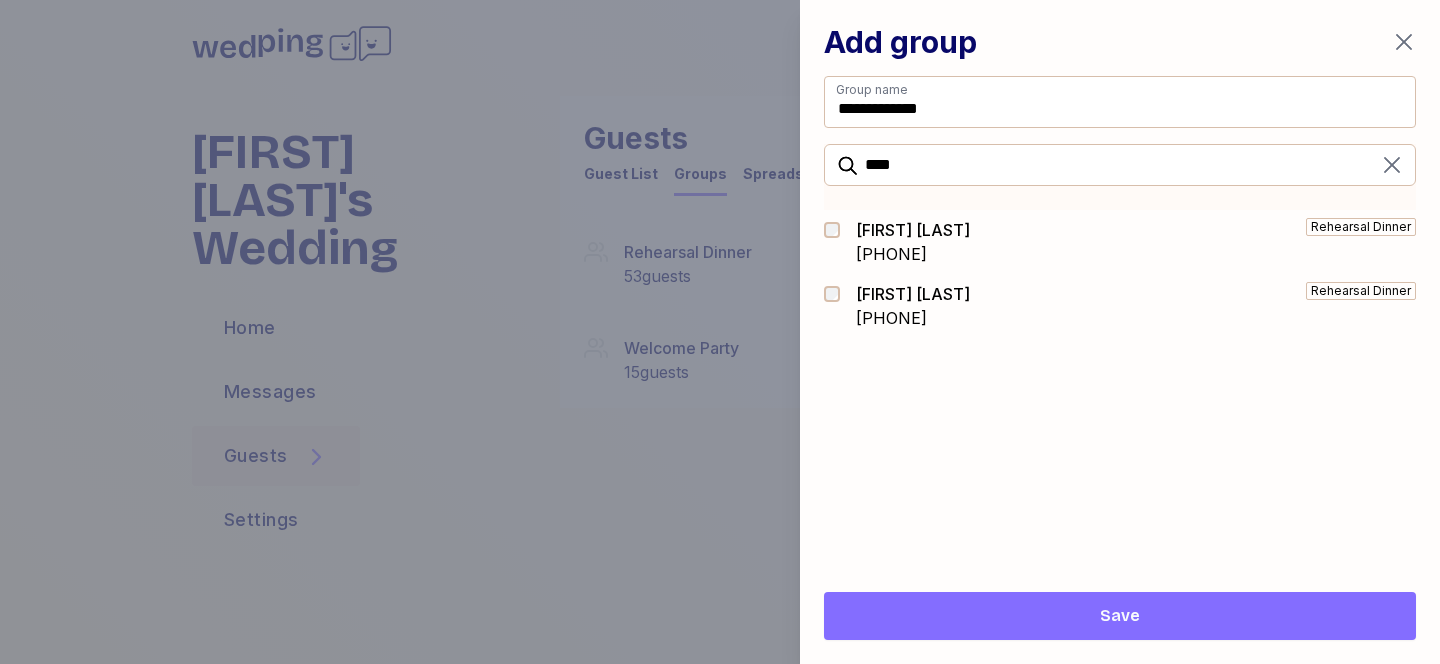 click on "Teri   Perlstein" at bounding box center [913, 294] 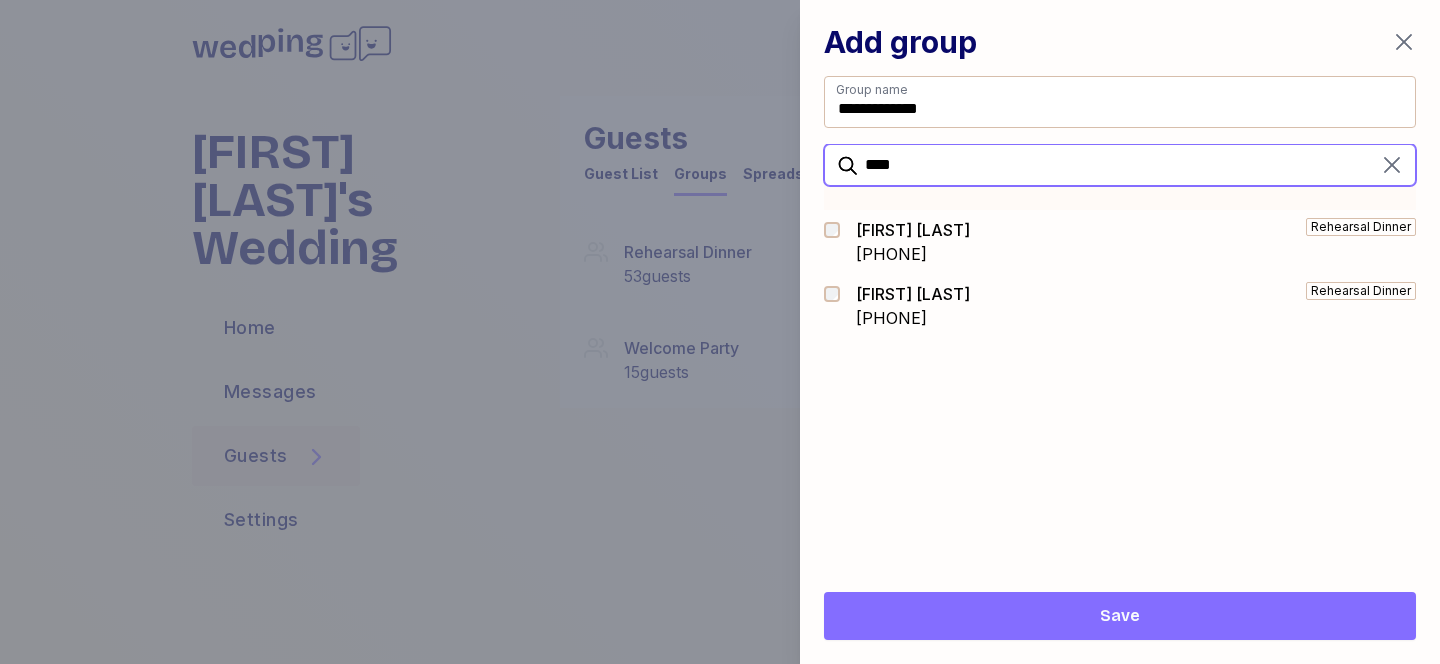 click on "****" at bounding box center (1120, 165) 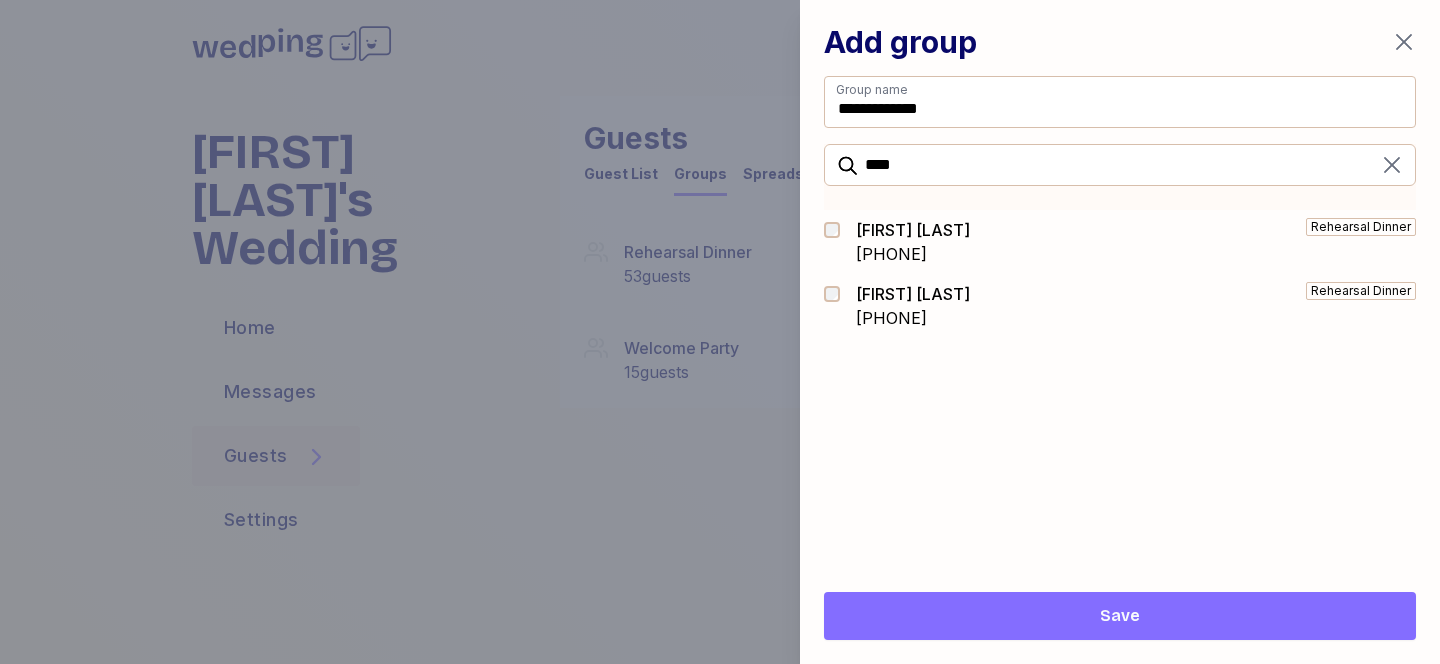 click on "[PHONE]" at bounding box center [913, 318] 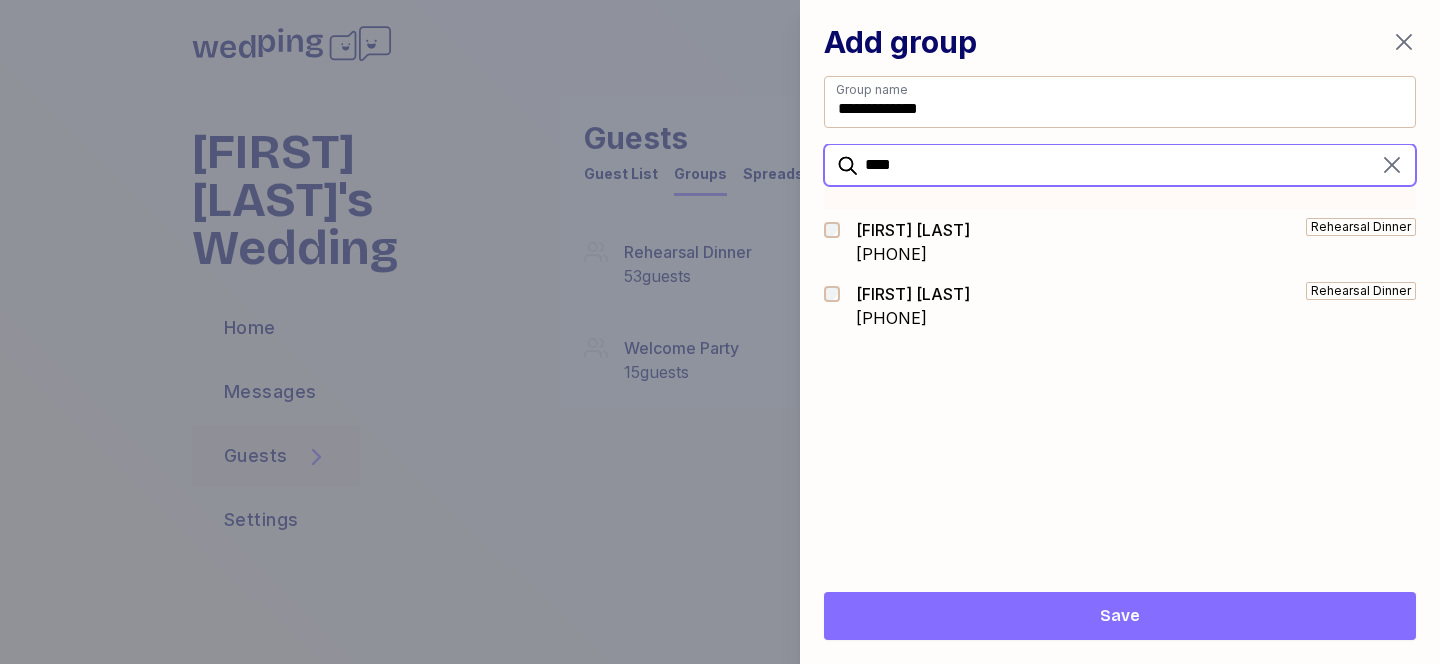 click on "****" at bounding box center (1120, 165) 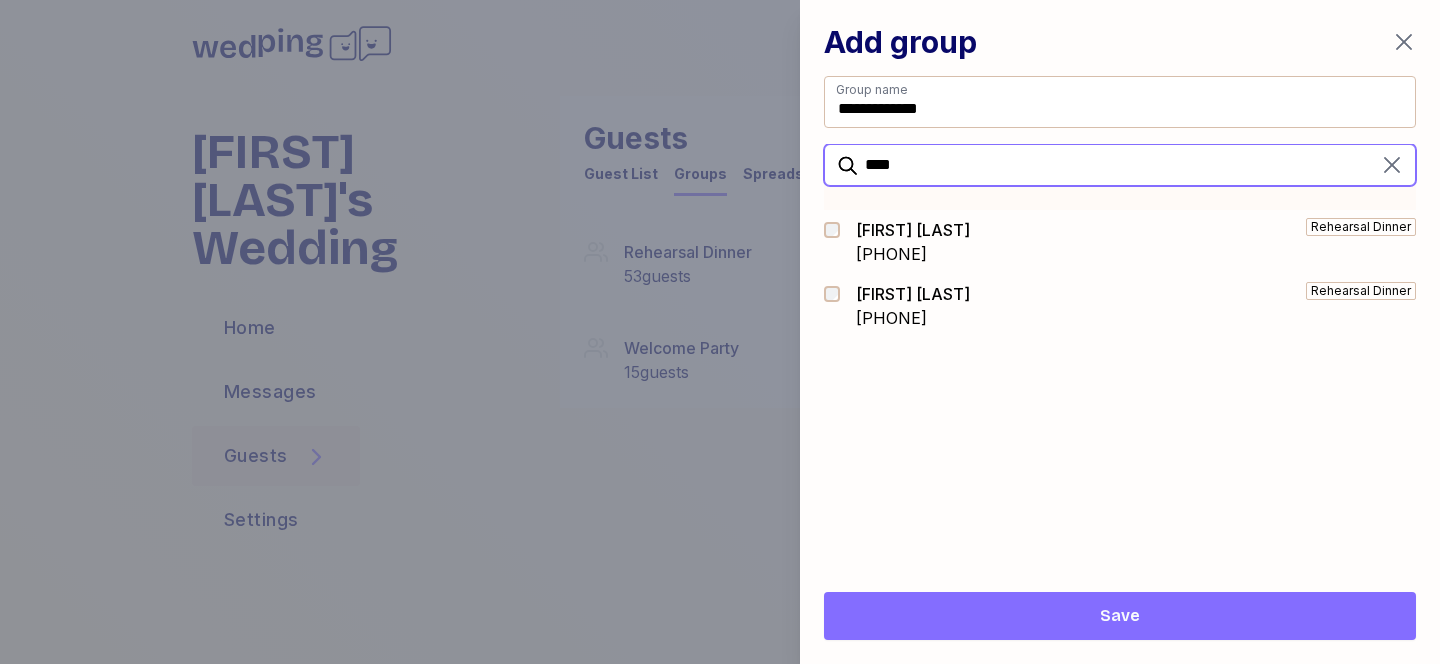 click on "****" at bounding box center (1120, 165) 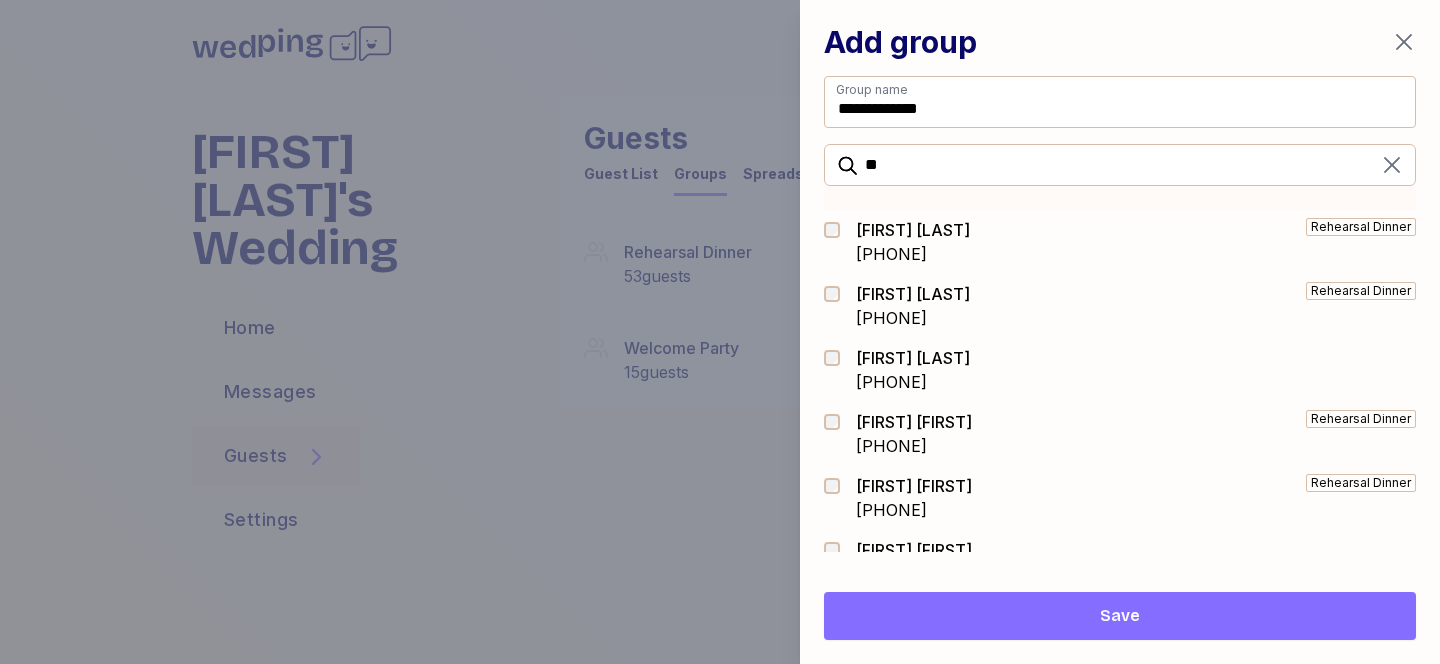 click on "Cathy   LaScola" at bounding box center [913, 294] 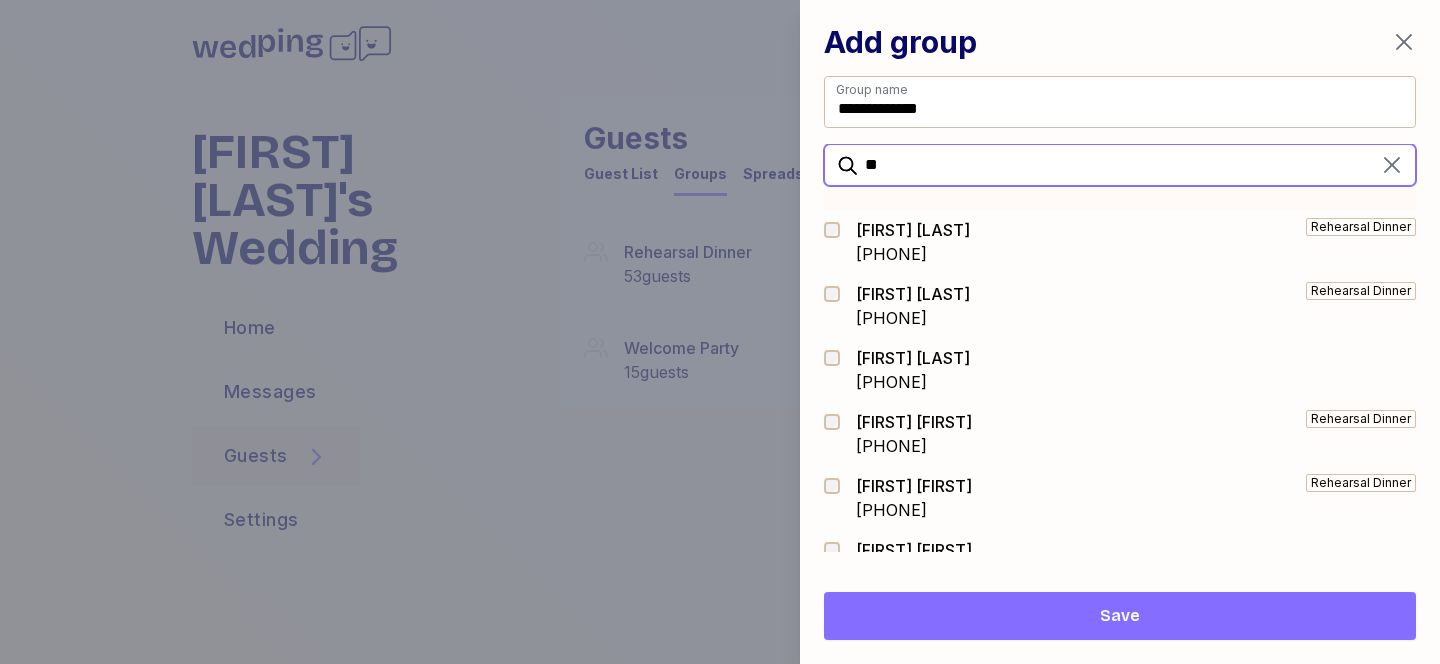 click on "**" at bounding box center (1120, 165) 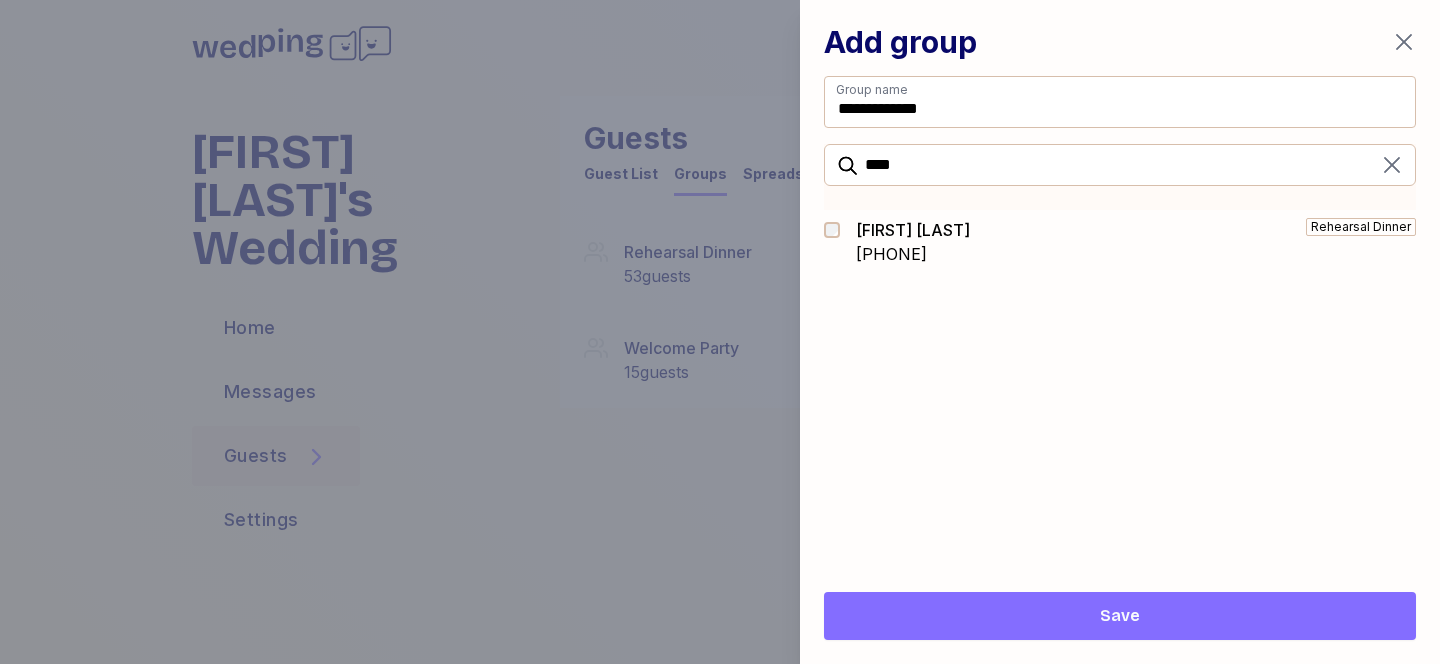 click on "Vicky   Chalk" at bounding box center (913, 230) 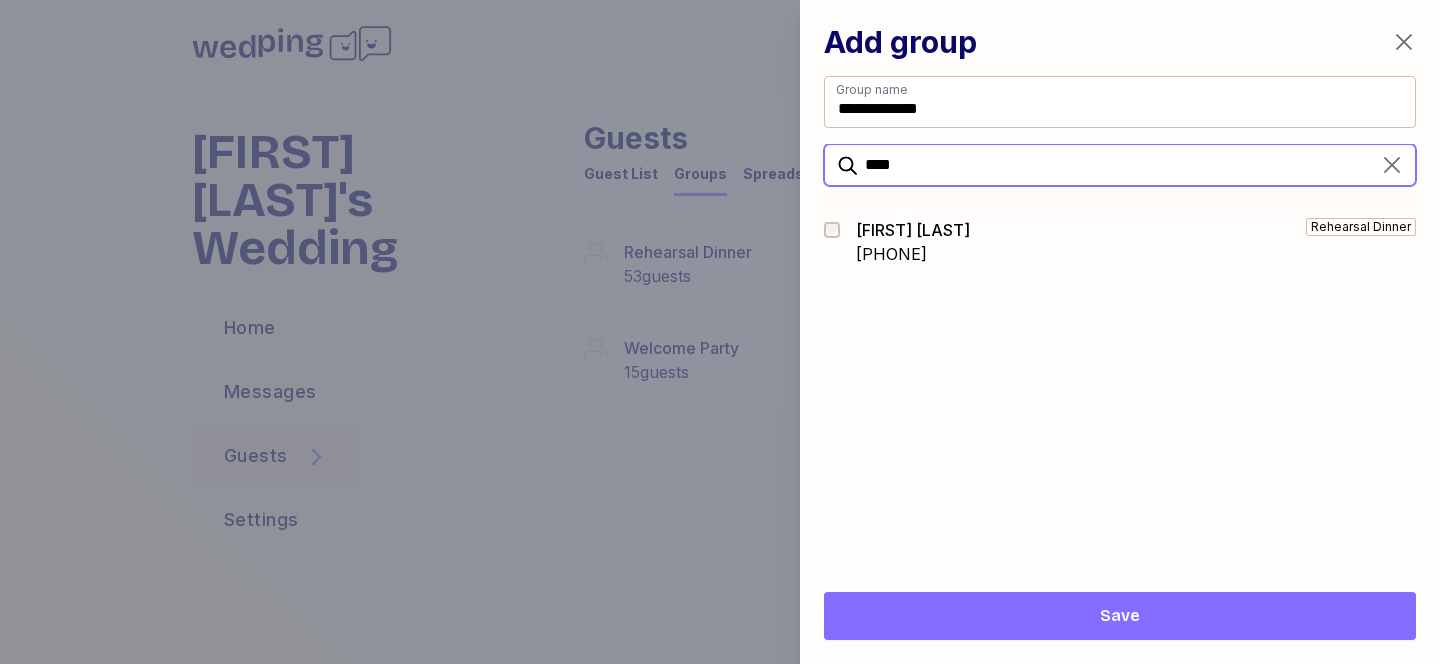 click on "****" at bounding box center (1120, 165) 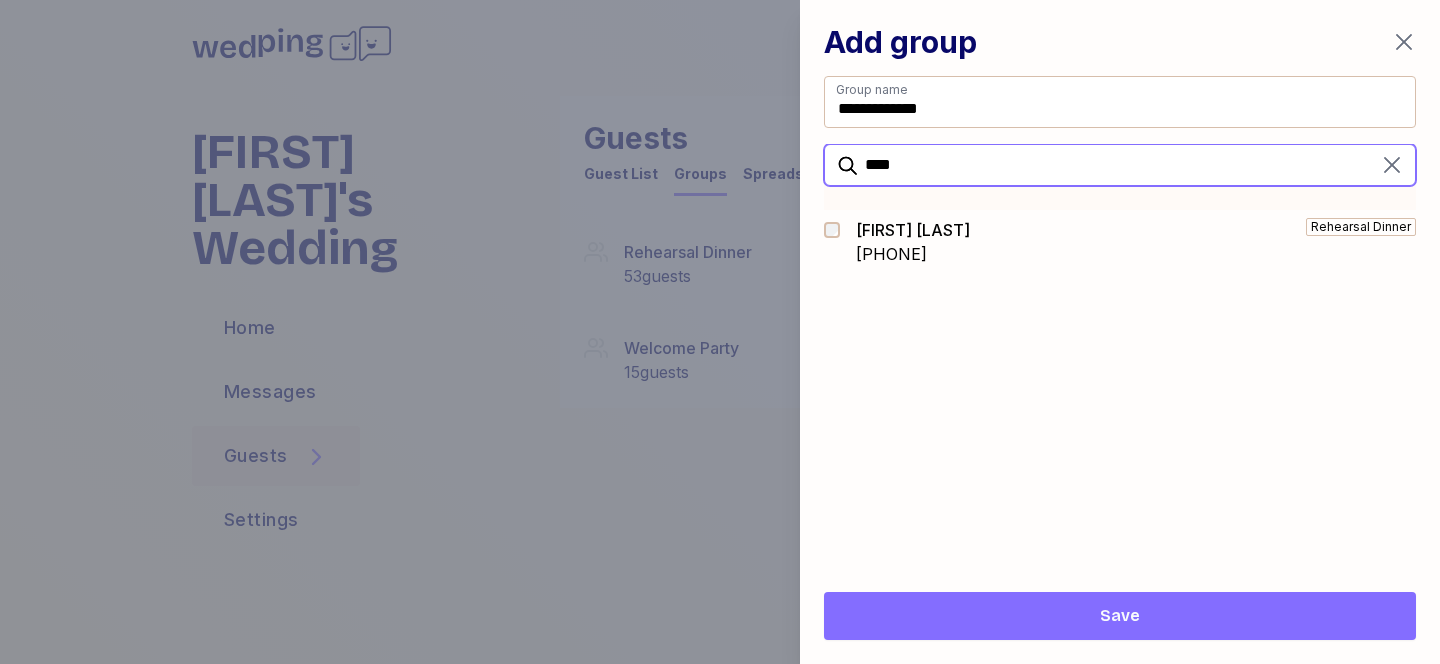 click on "****" at bounding box center [1120, 165] 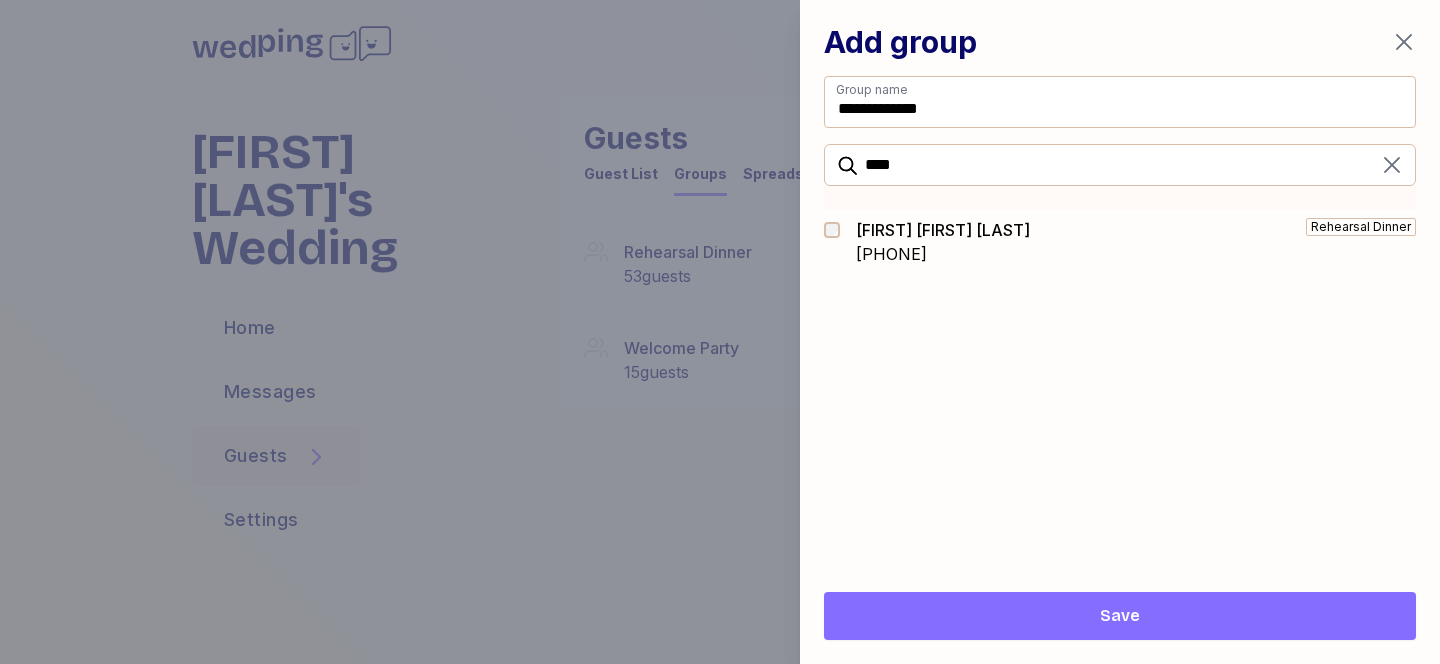 click on "Mary Ellen   Rowland" at bounding box center (943, 230) 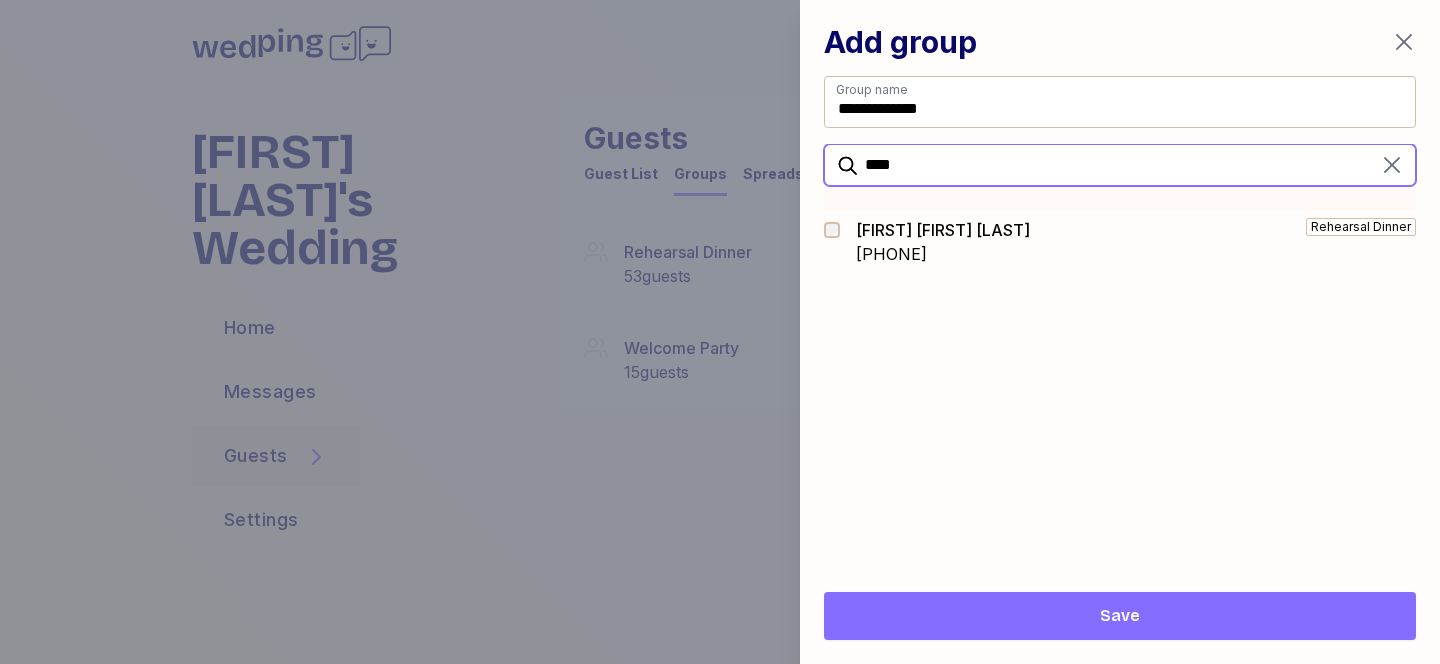 click on "****" at bounding box center (1120, 165) 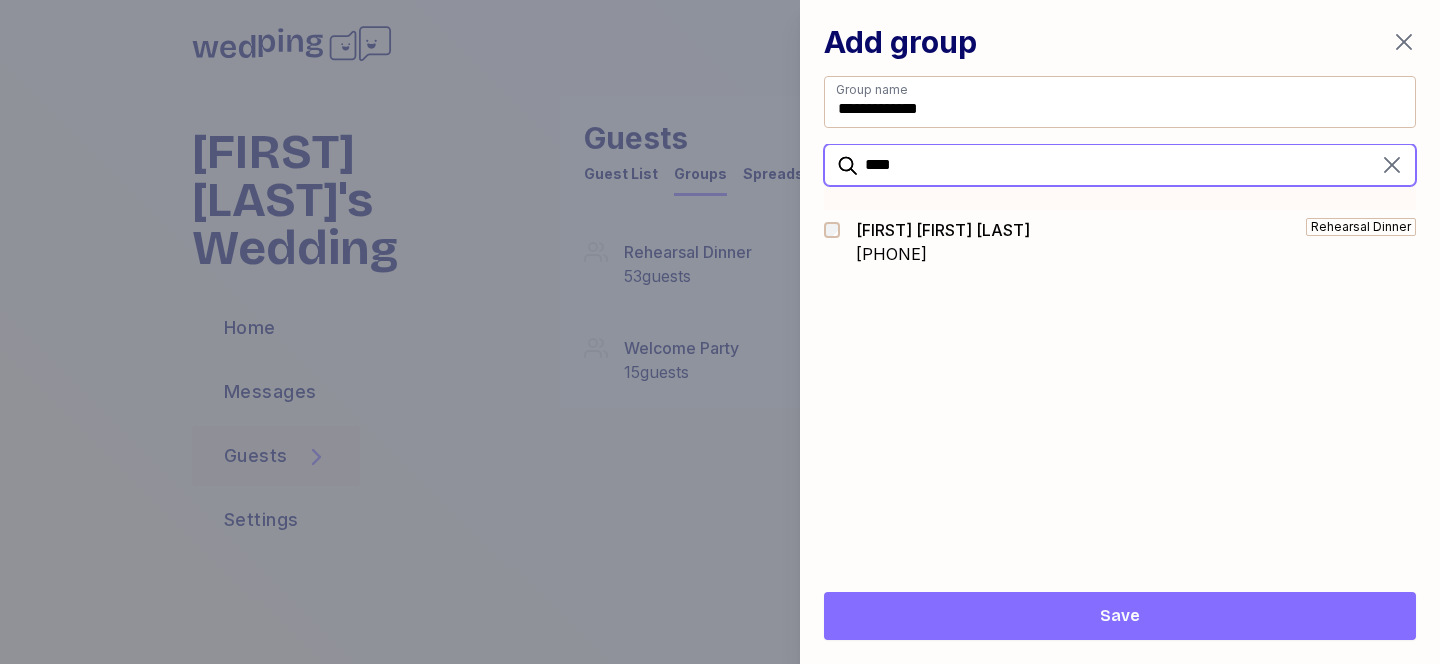 click on "****" at bounding box center [1120, 165] 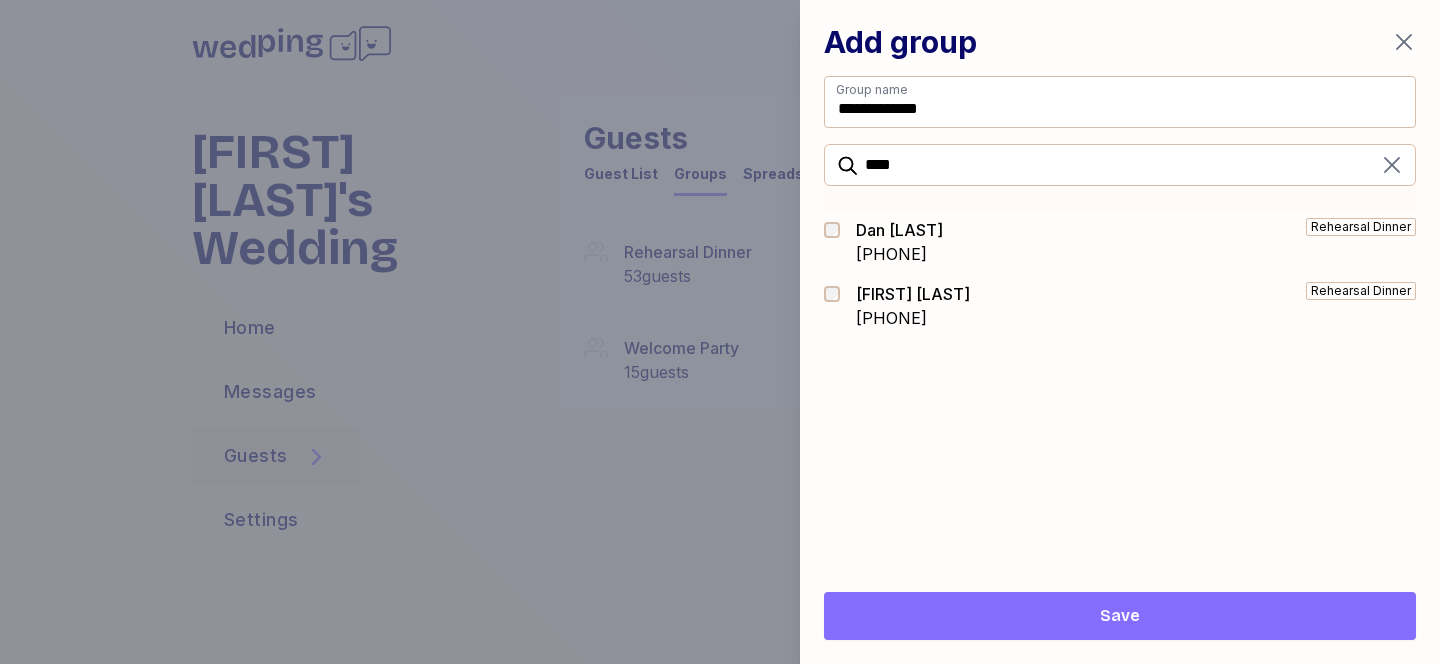 click on "[PHONE]" at bounding box center [899, 254] 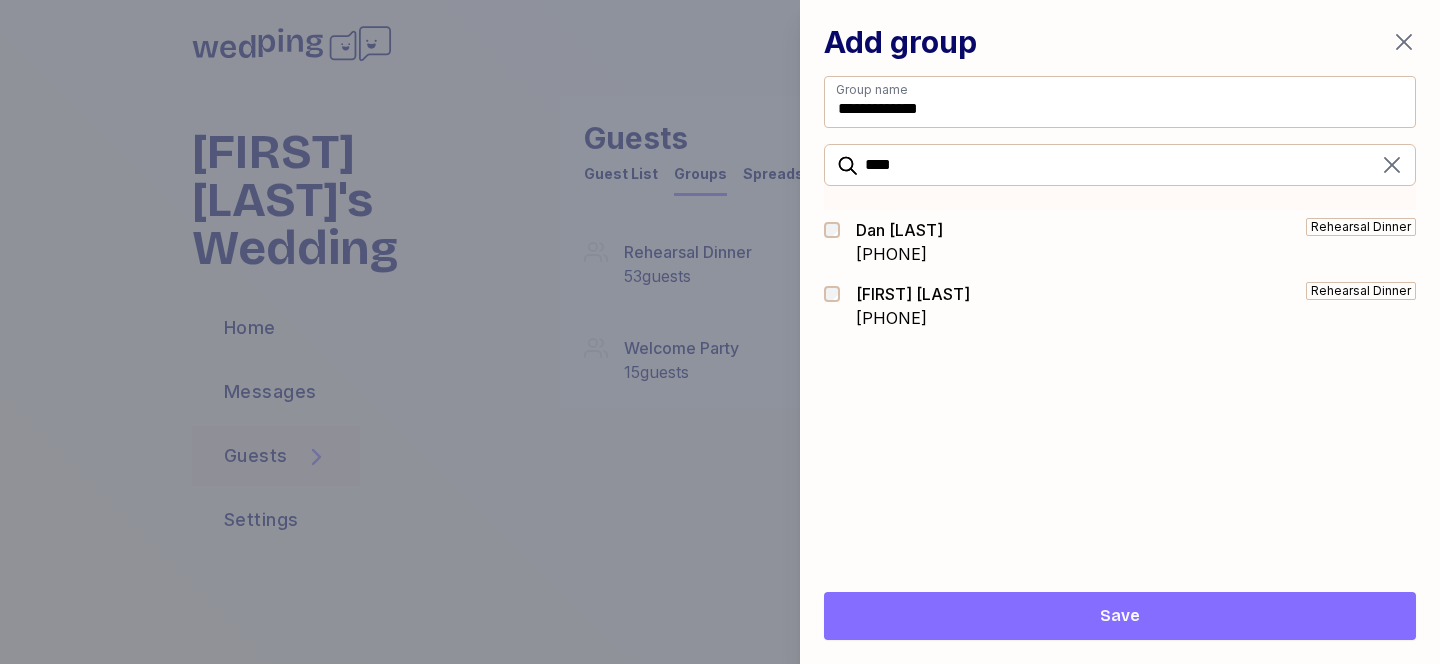 click on "[PHONE]" at bounding box center (913, 318) 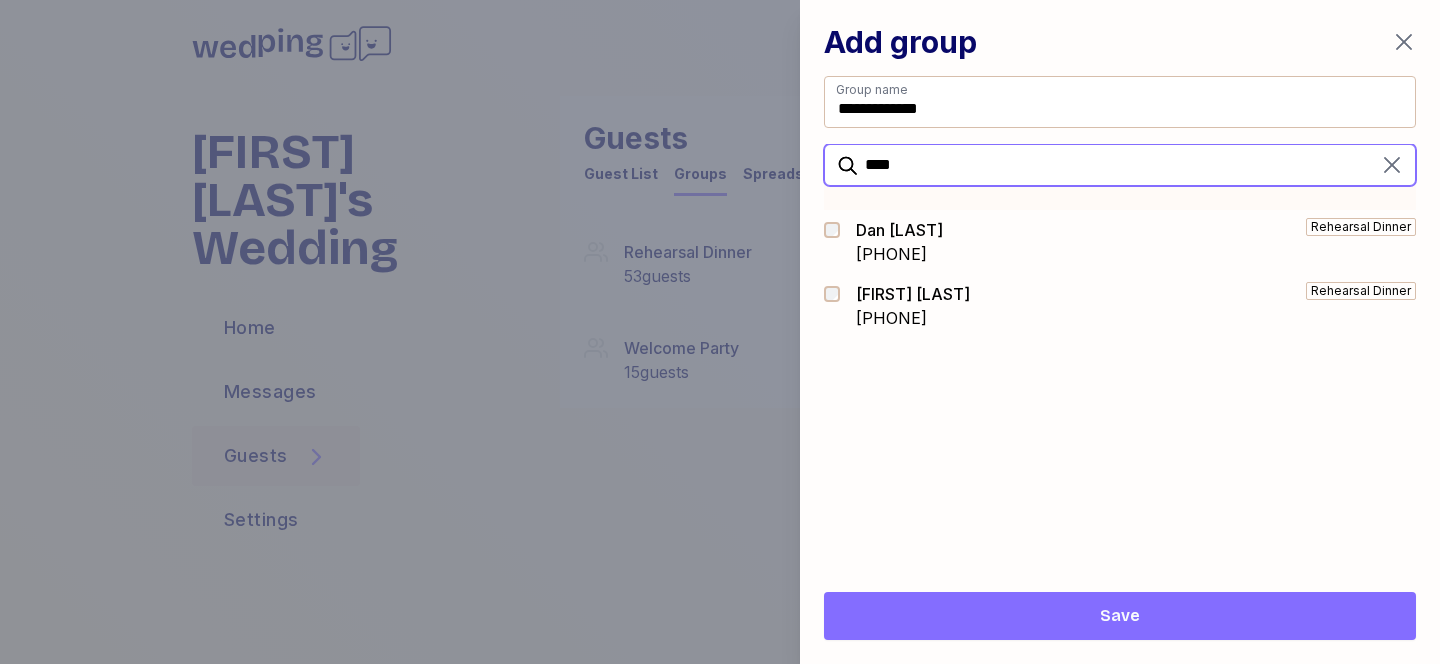 click on "****" at bounding box center [1120, 165] 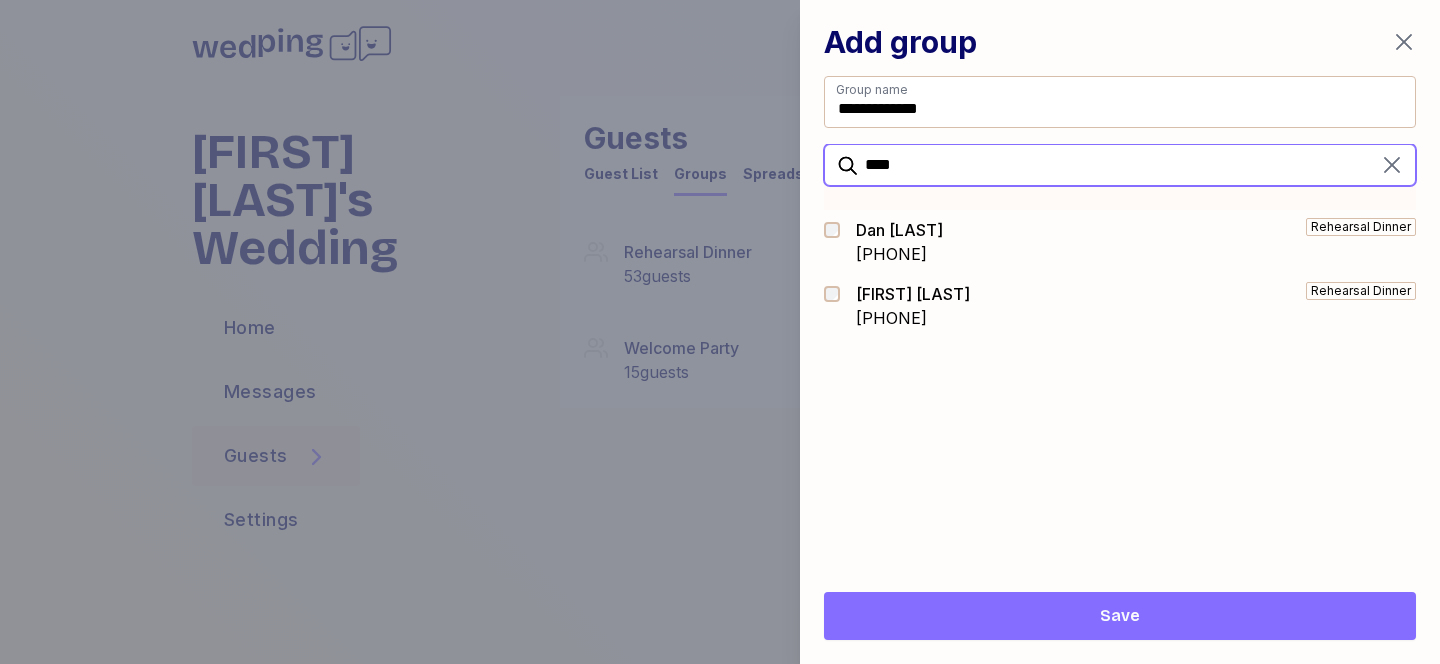 click on "****" at bounding box center (1120, 165) 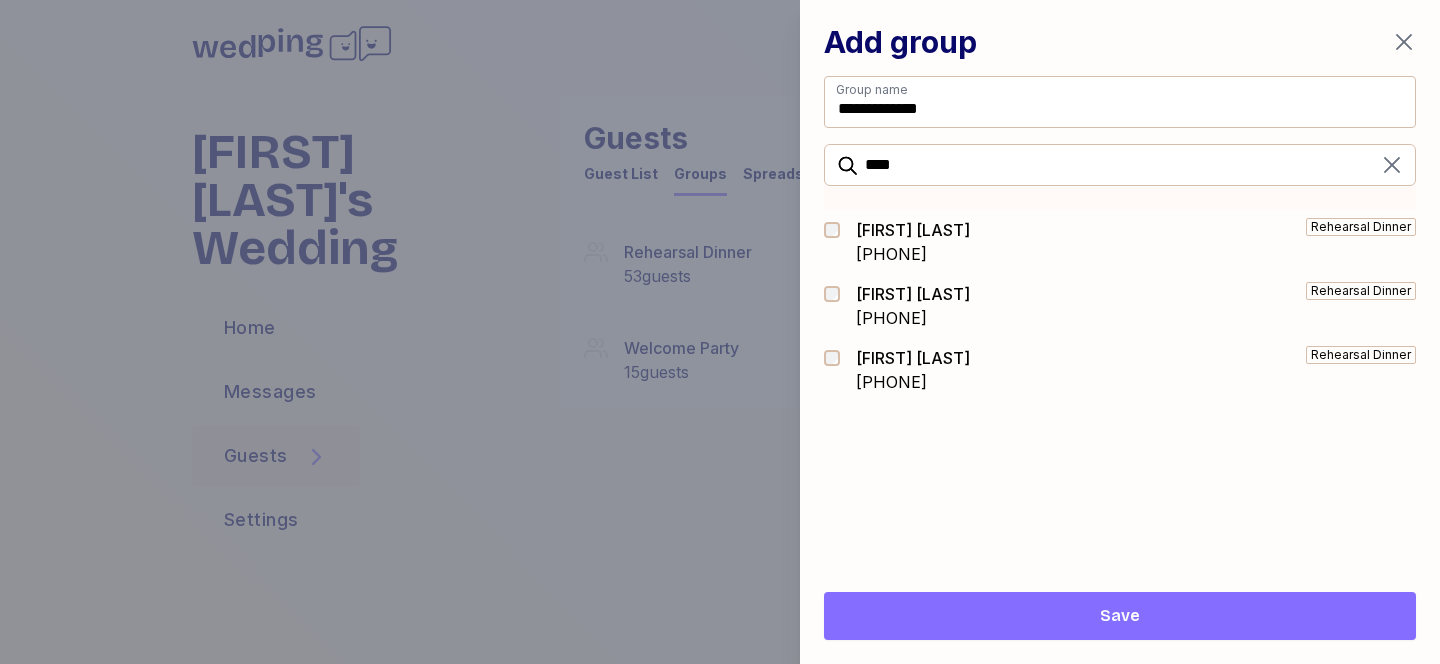 click on "Sandy   Balthaser +17145857834 Rehearsal Dinner" at bounding box center [1120, 242] 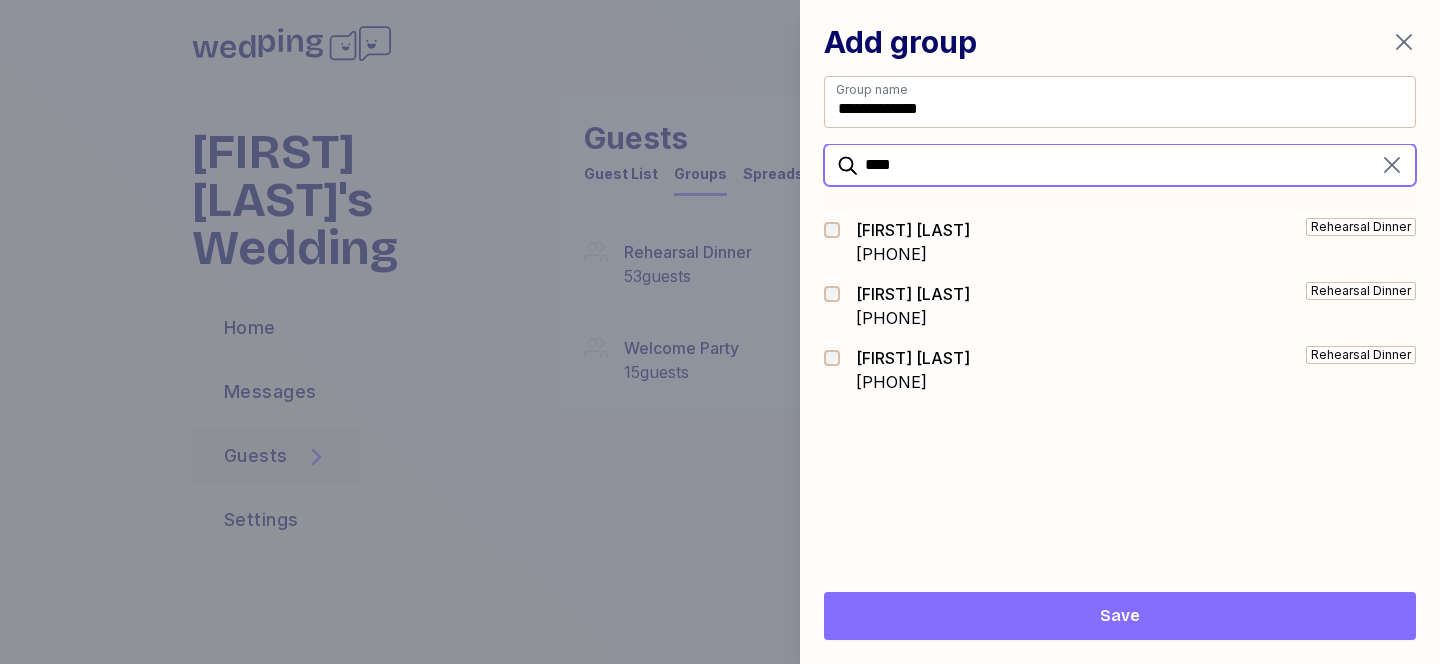 click on "****" at bounding box center (1120, 165) 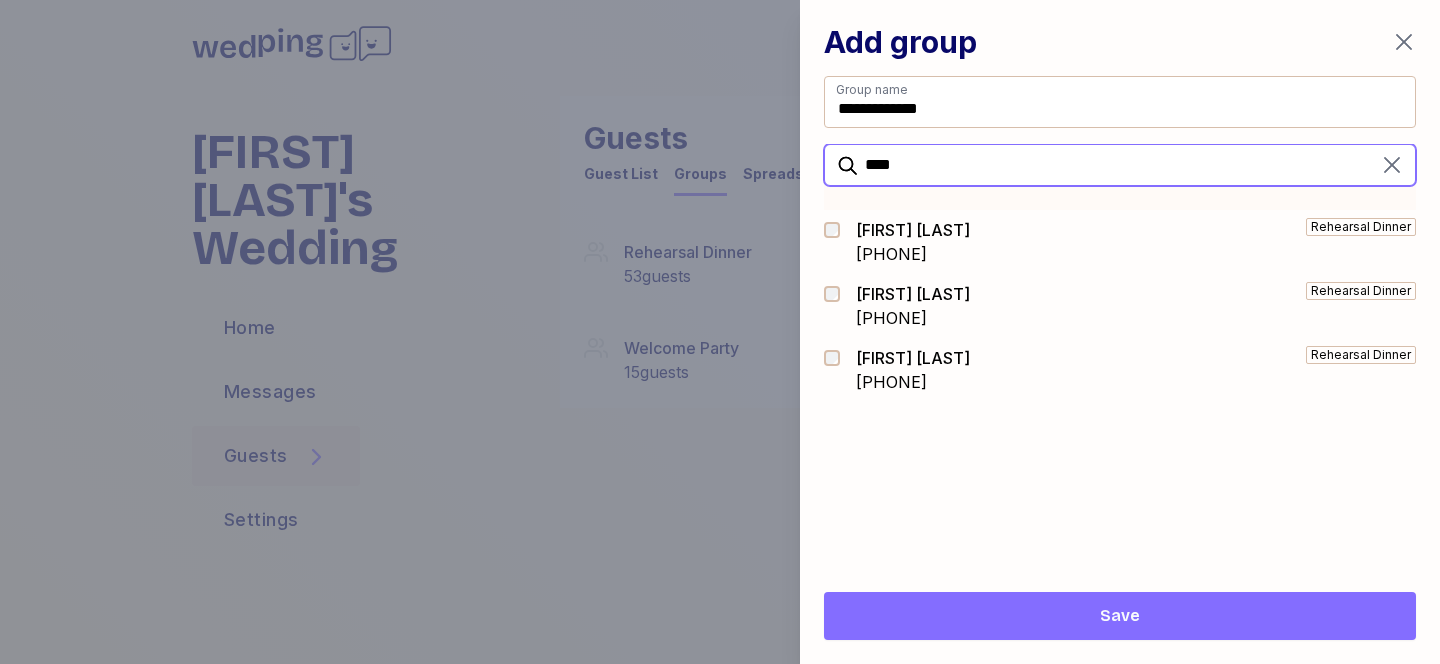 click on "****" at bounding box center [1120, 165] 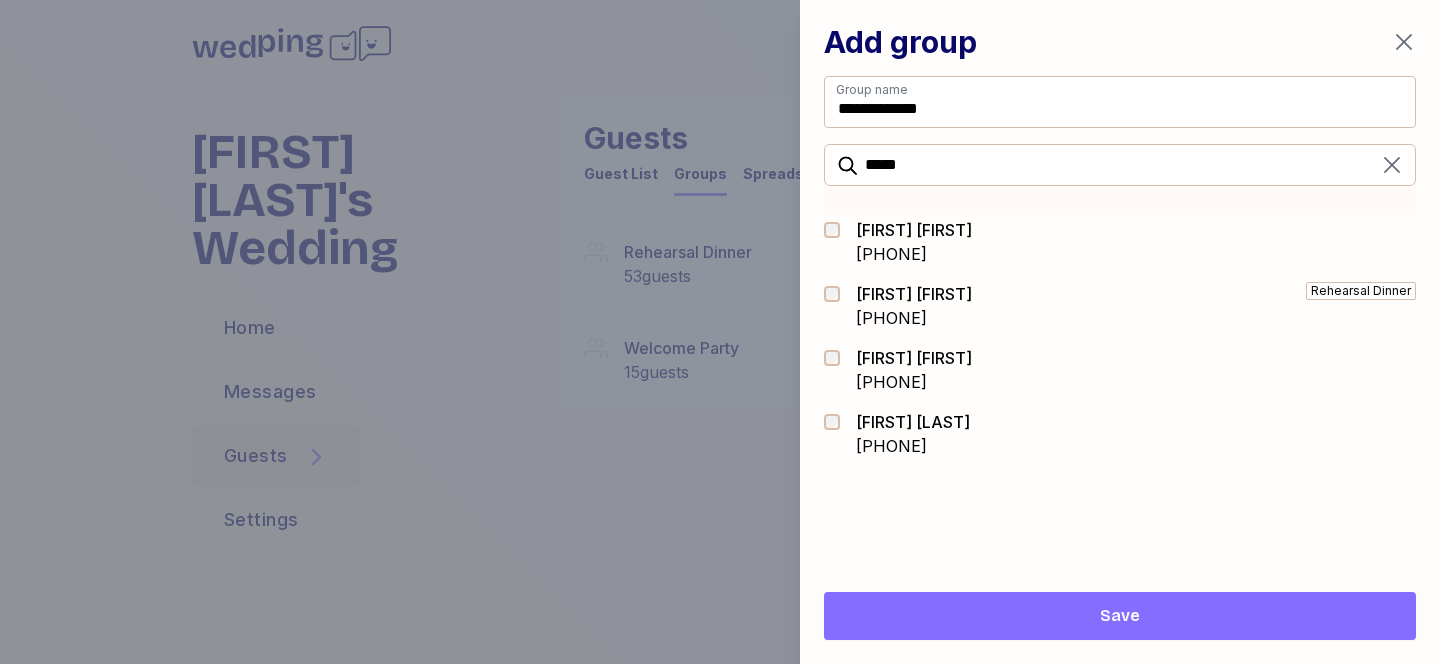 click on "[PHONE]" at bounding box center [914, 318] 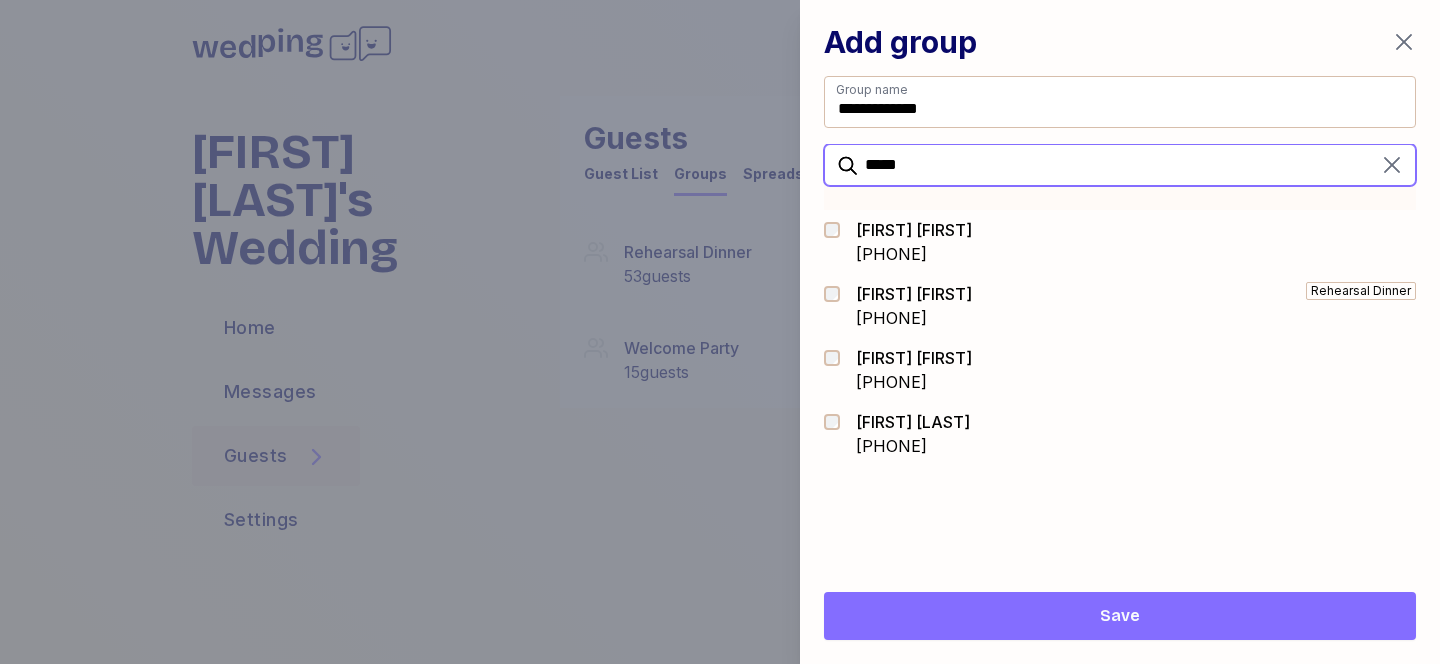 click on "*****" at bounding box center [1120, 165] 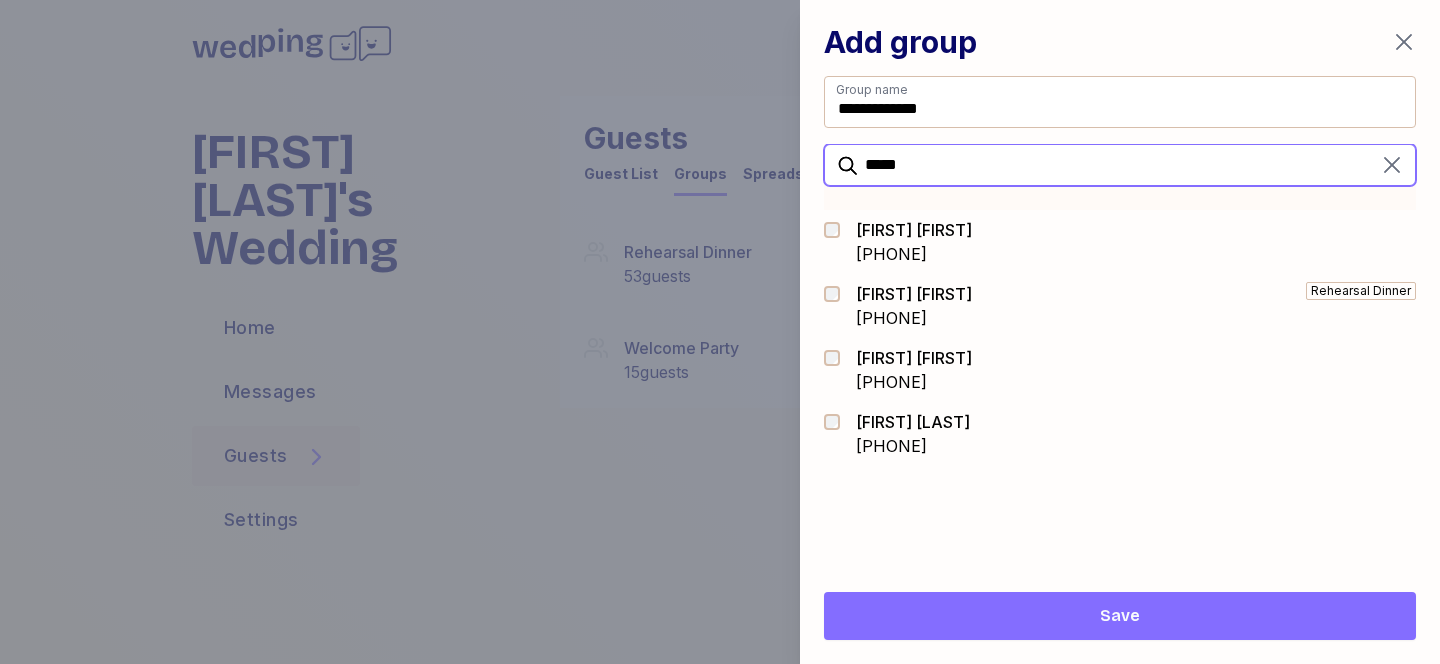 click on "*****" at bounding box center (1120, 165) 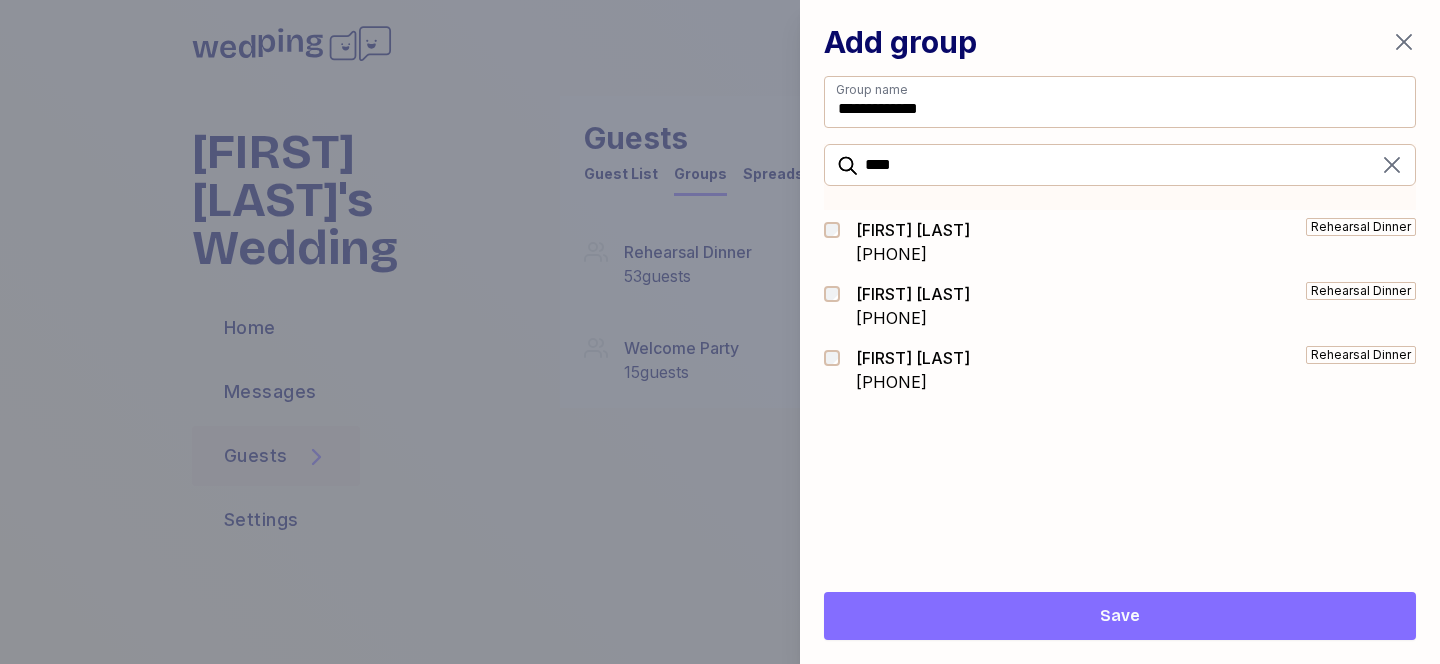 click on "Patrick   Kane" at bounding box center [913, 358] 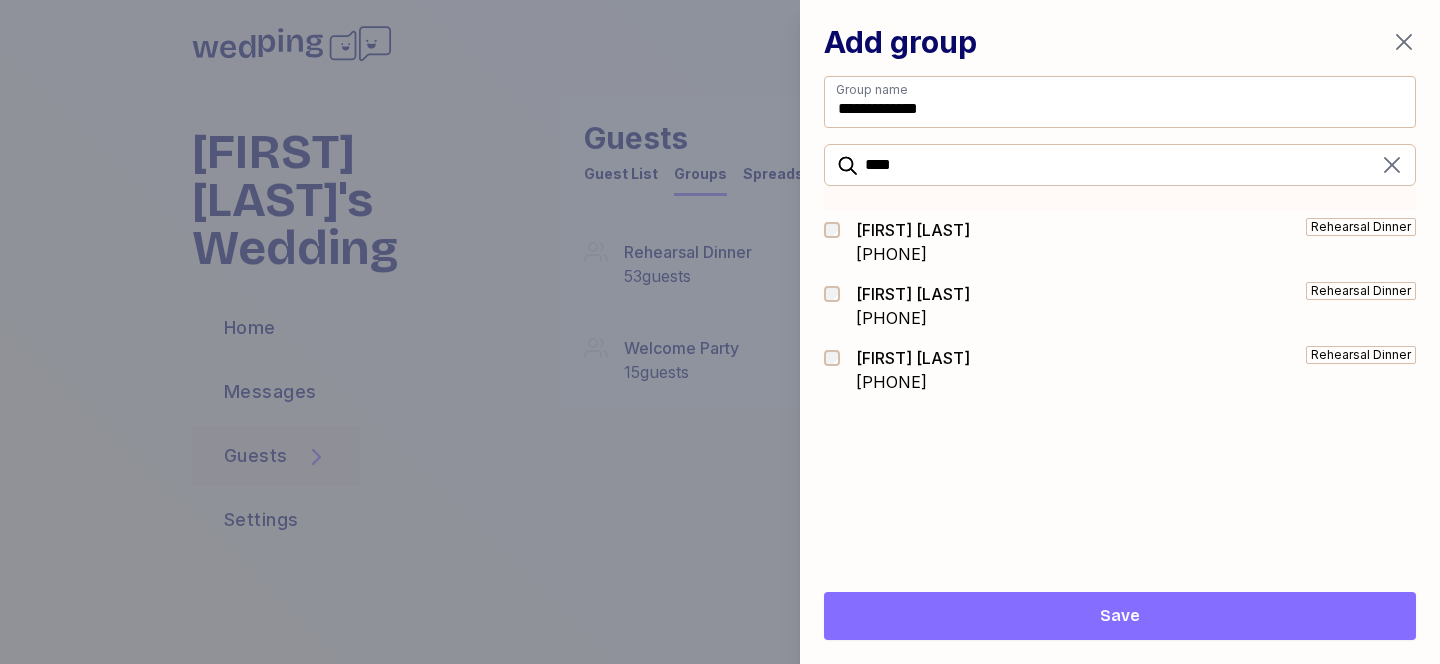 click on "[PHONE]" at bounding box center (913, 254) 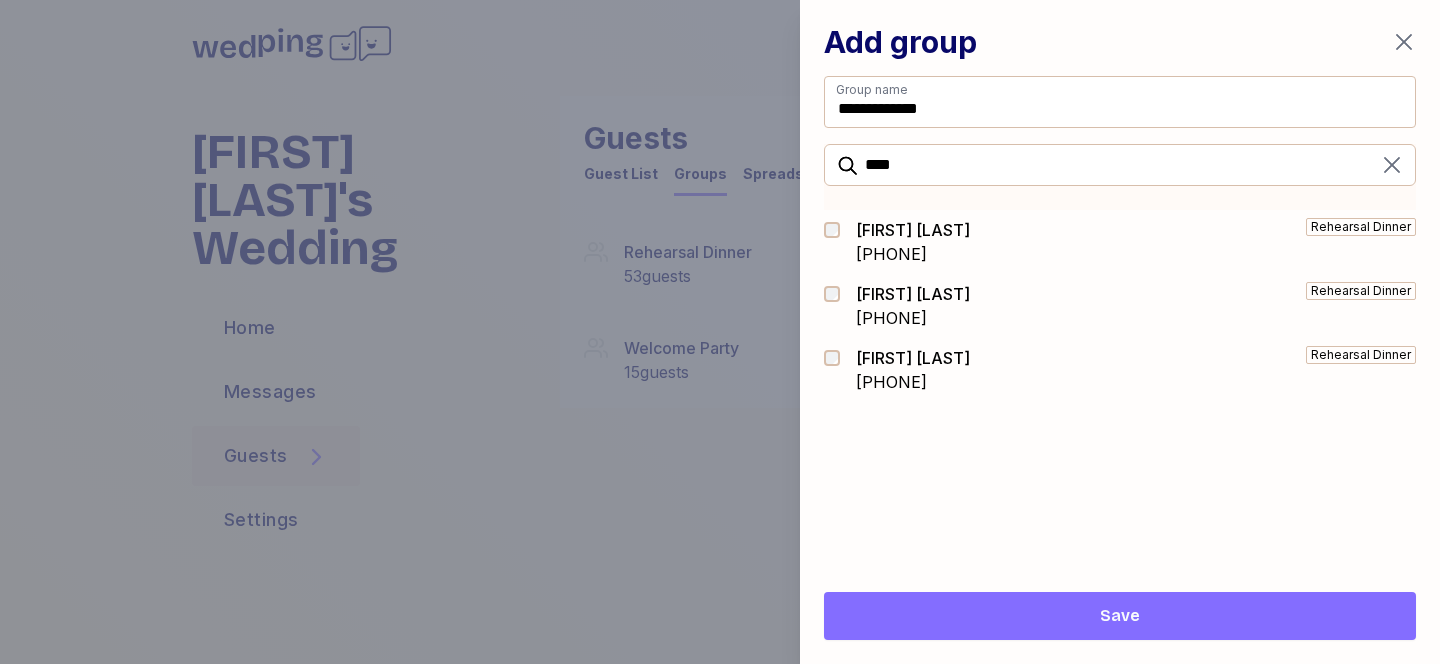 click at bounding box center [838, 306] 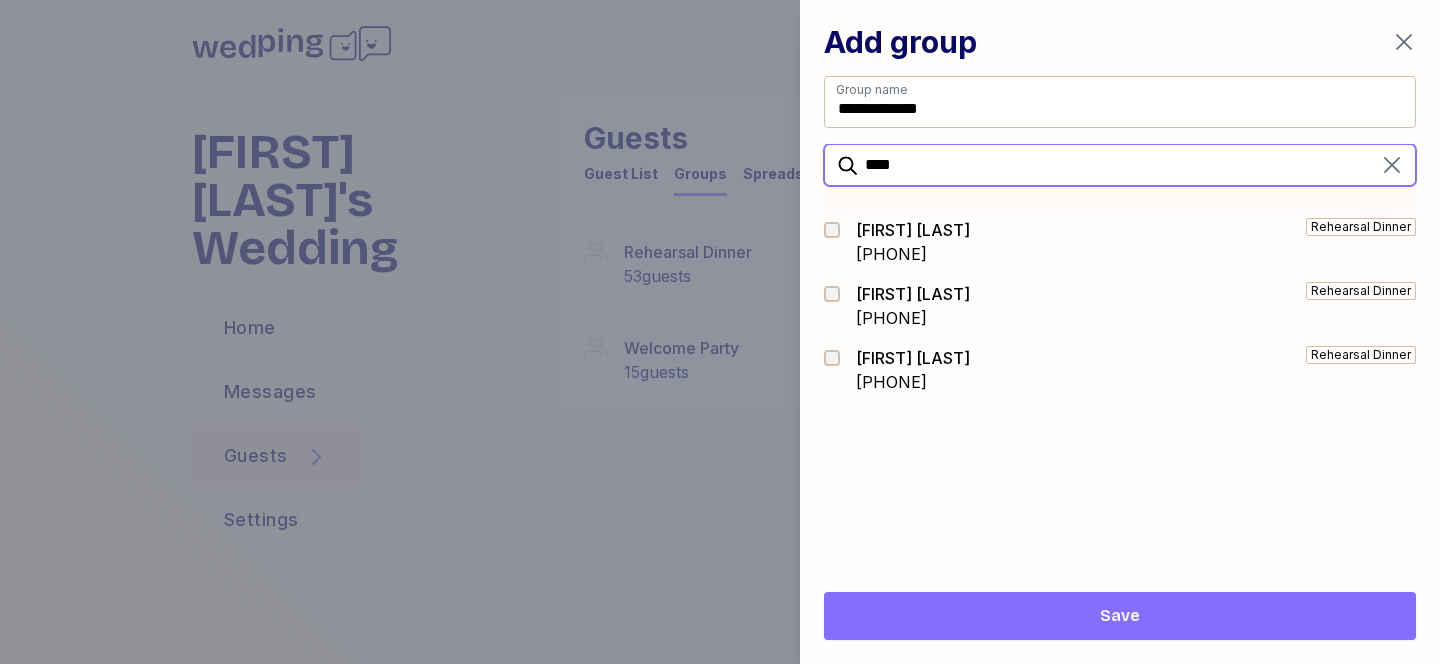 click on "****" at bounding box center (1120, 165) 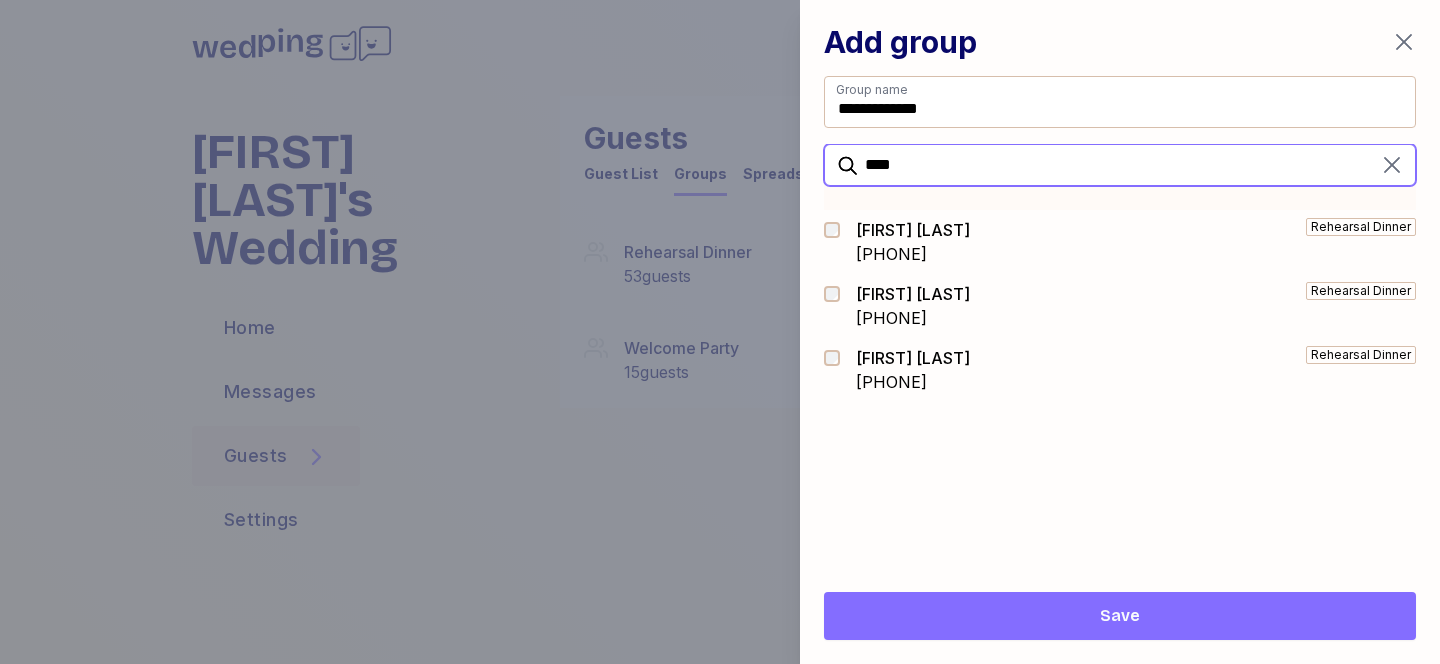 click on "****" at bounding box center [1120, 165] 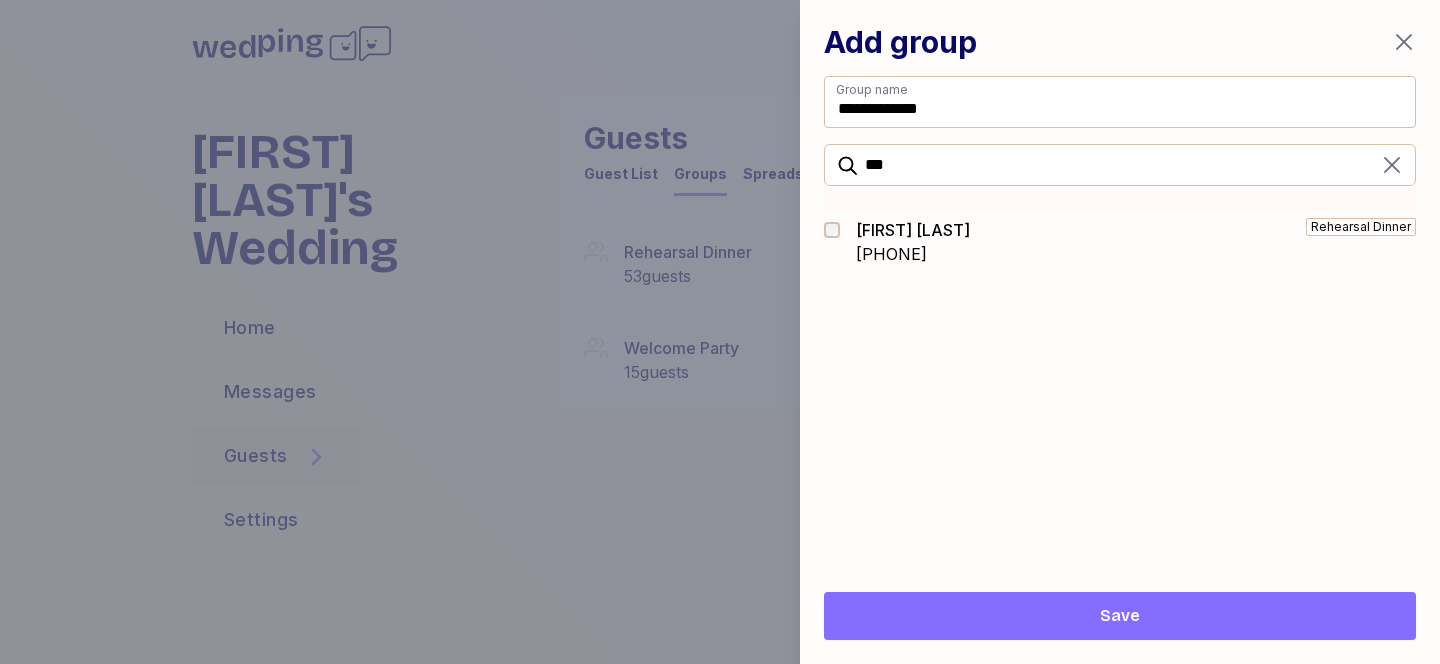click on "[PHONE]" at bounding box center (913, 254) 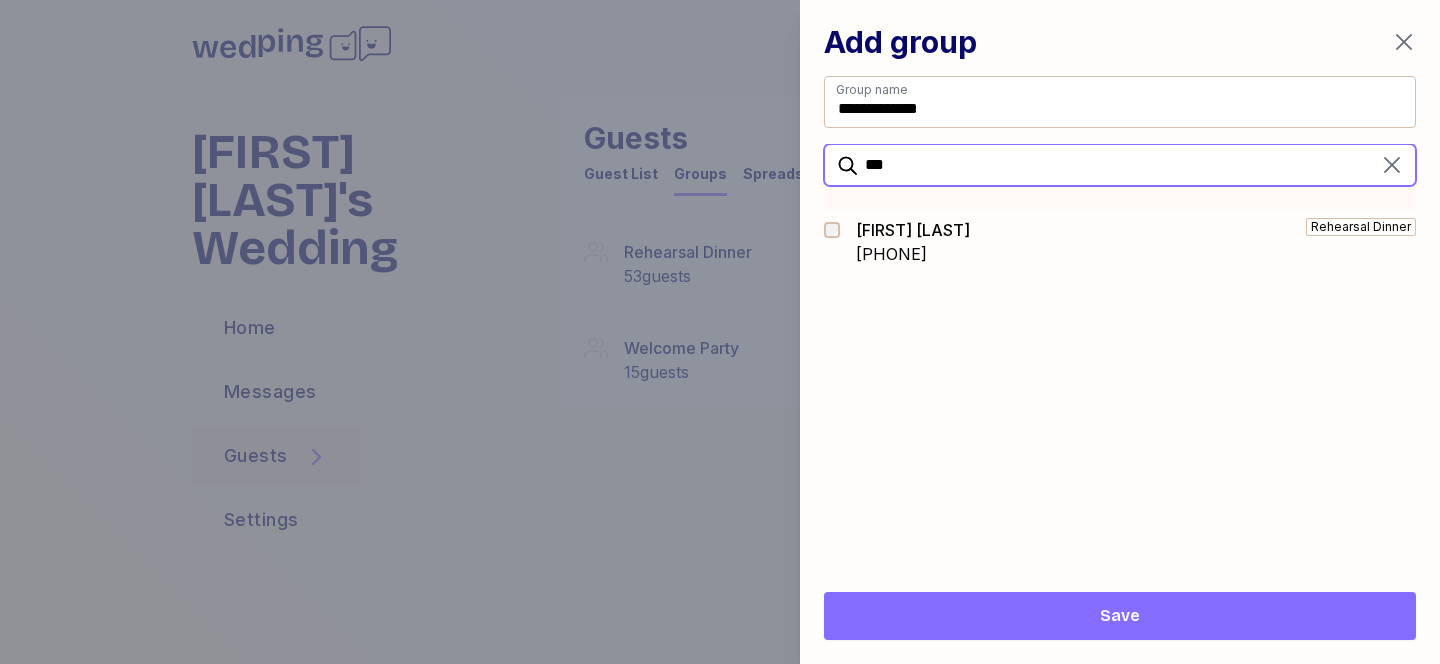 click on "***" at bounding box center [1120, 165] 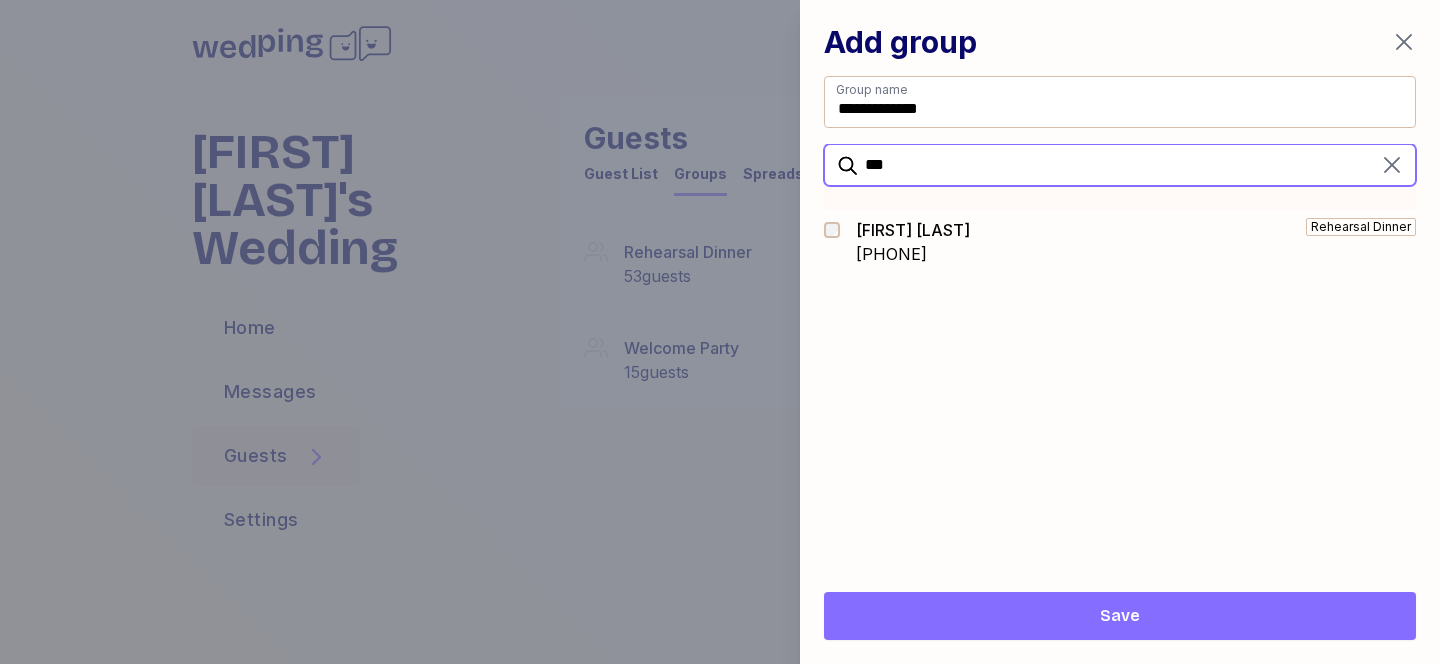 click on "***" at bounding box center [1120, 165] 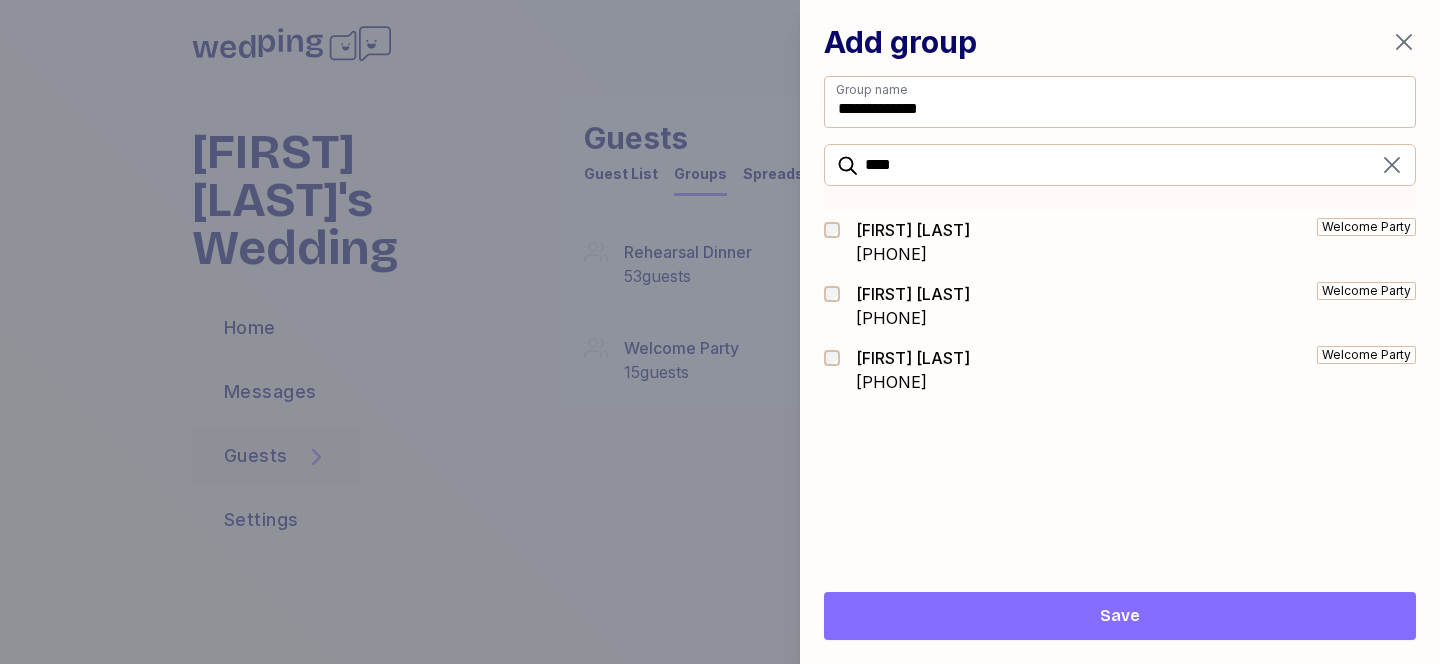 click on "Tyler   Herrick" at bounding box center (913, 358) 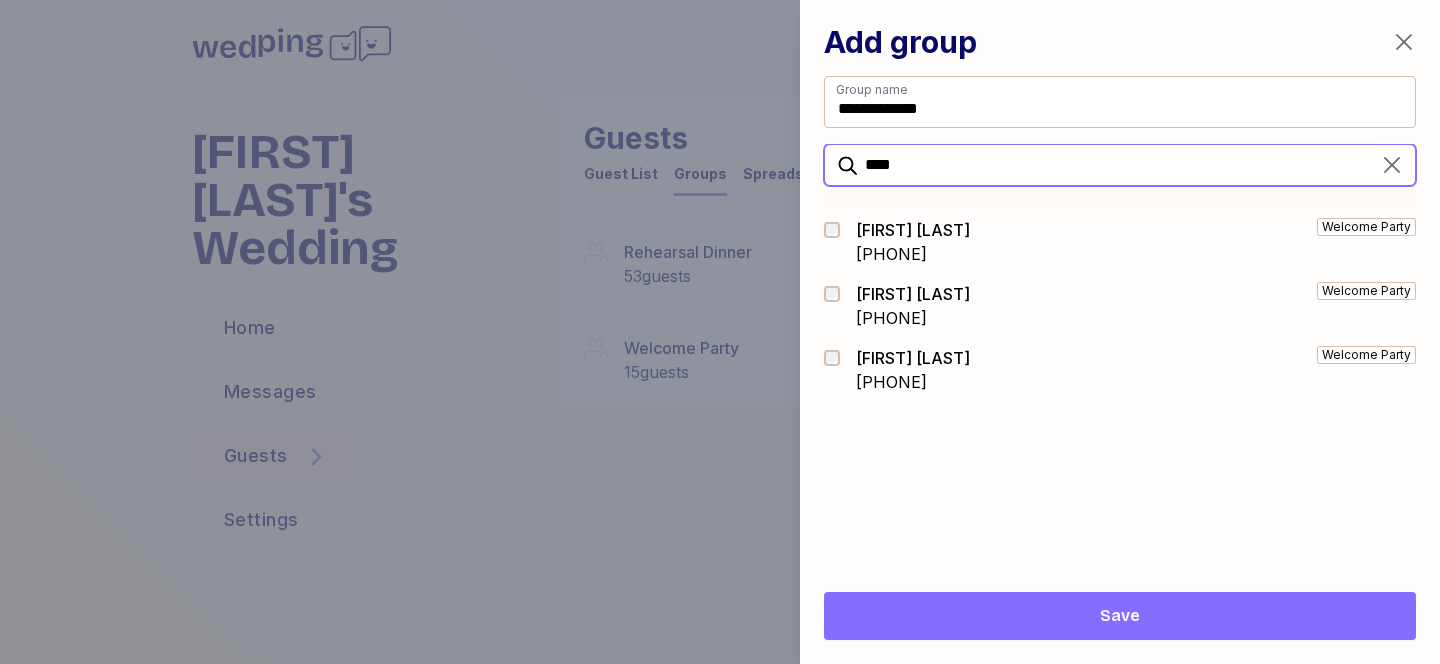 click on "****" at bounding box center (1120, 165) 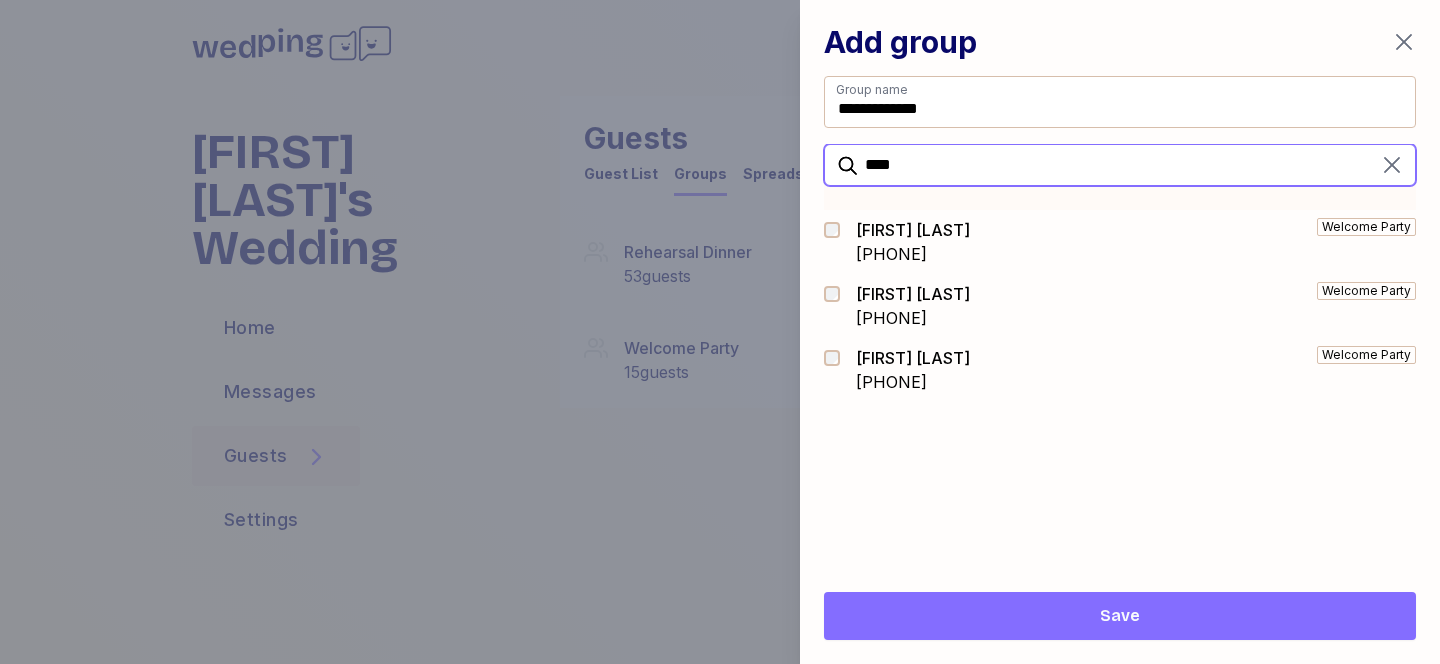 click on "****" at bounding box center (1120, 165) 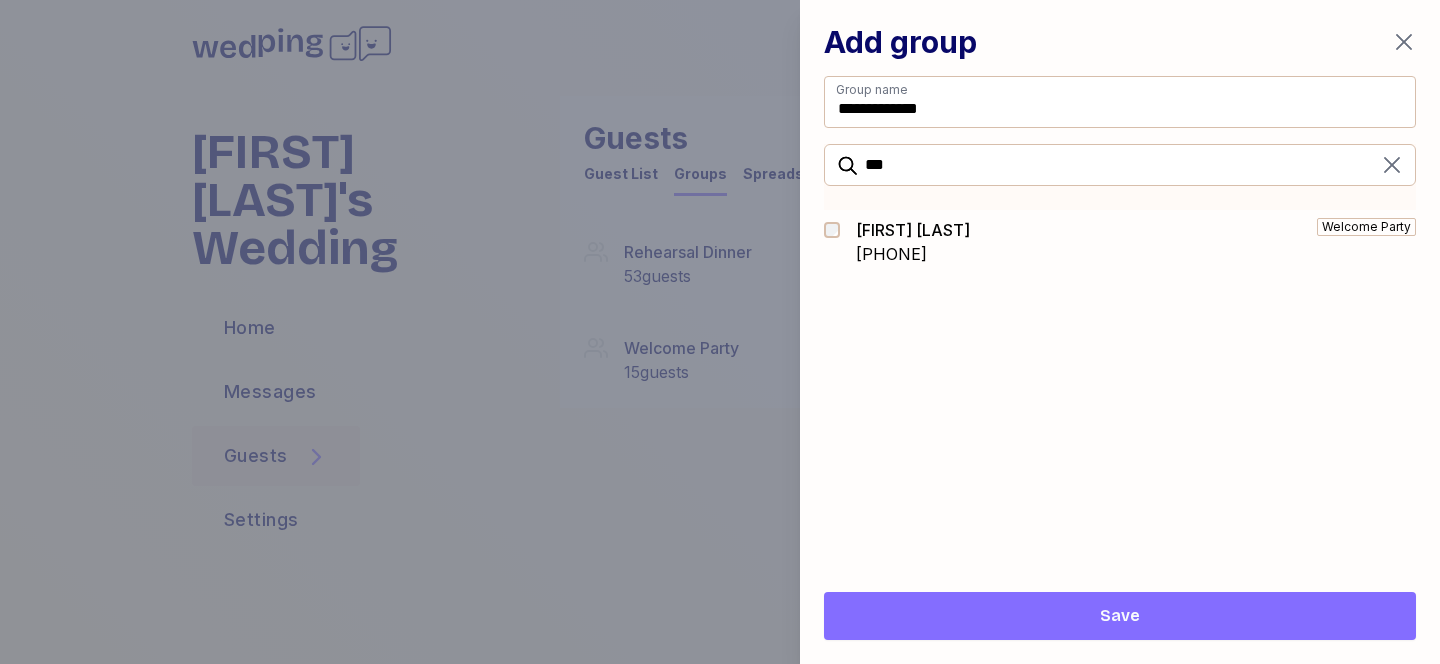 click on "Welcome Party" at bounding box center [1195, 242] 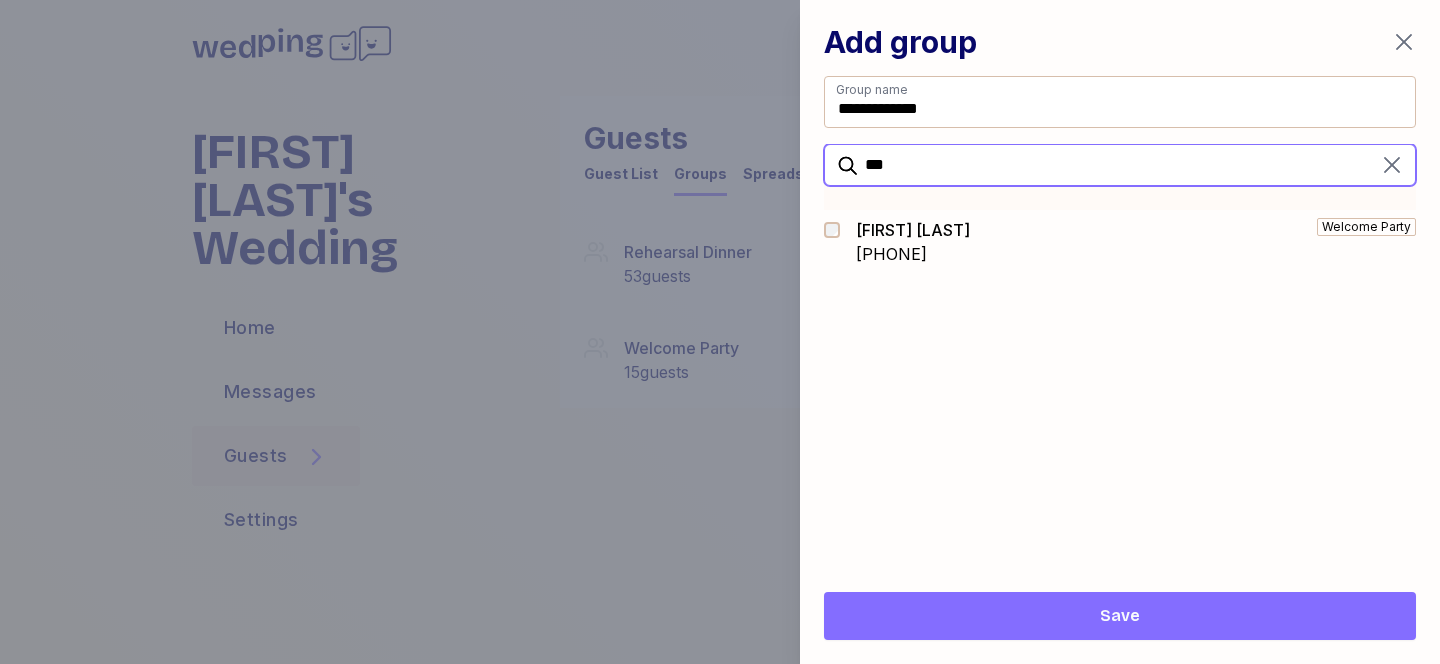 click on "***" at bounding box center (1120, 165) 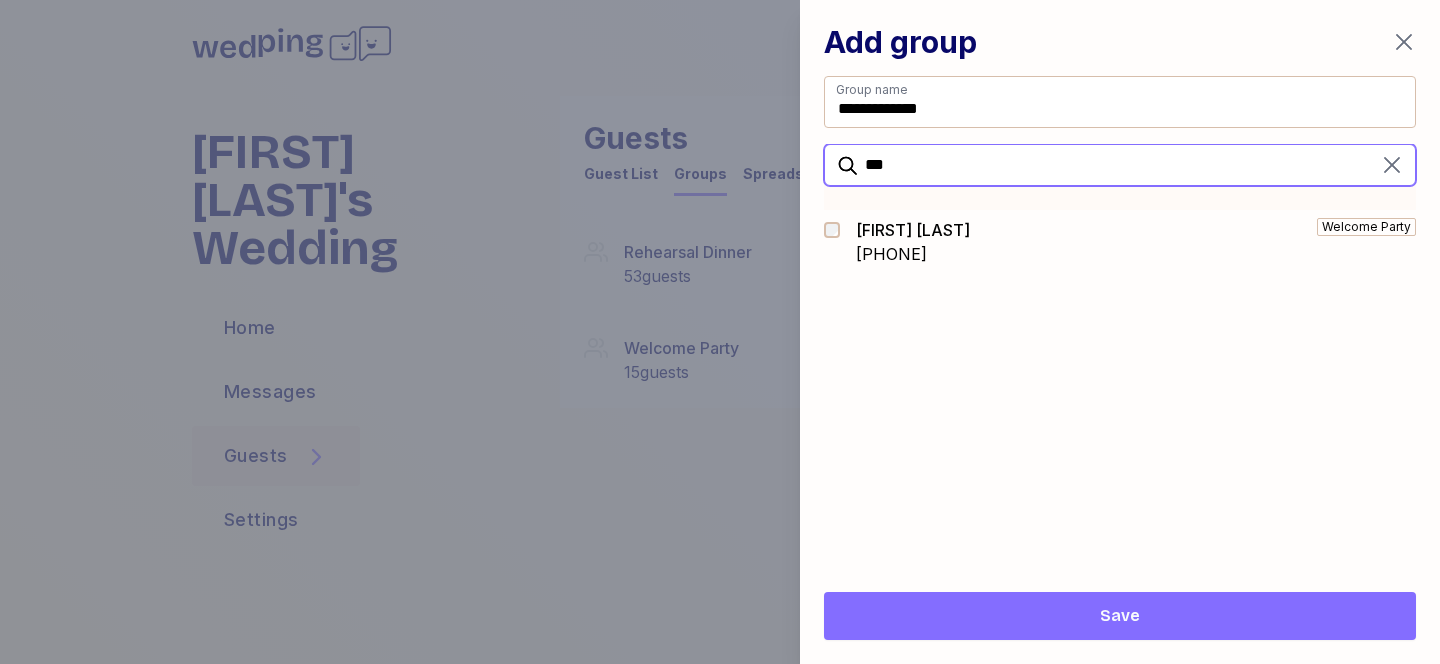 click on "***" at bounding box center [1120, 165] 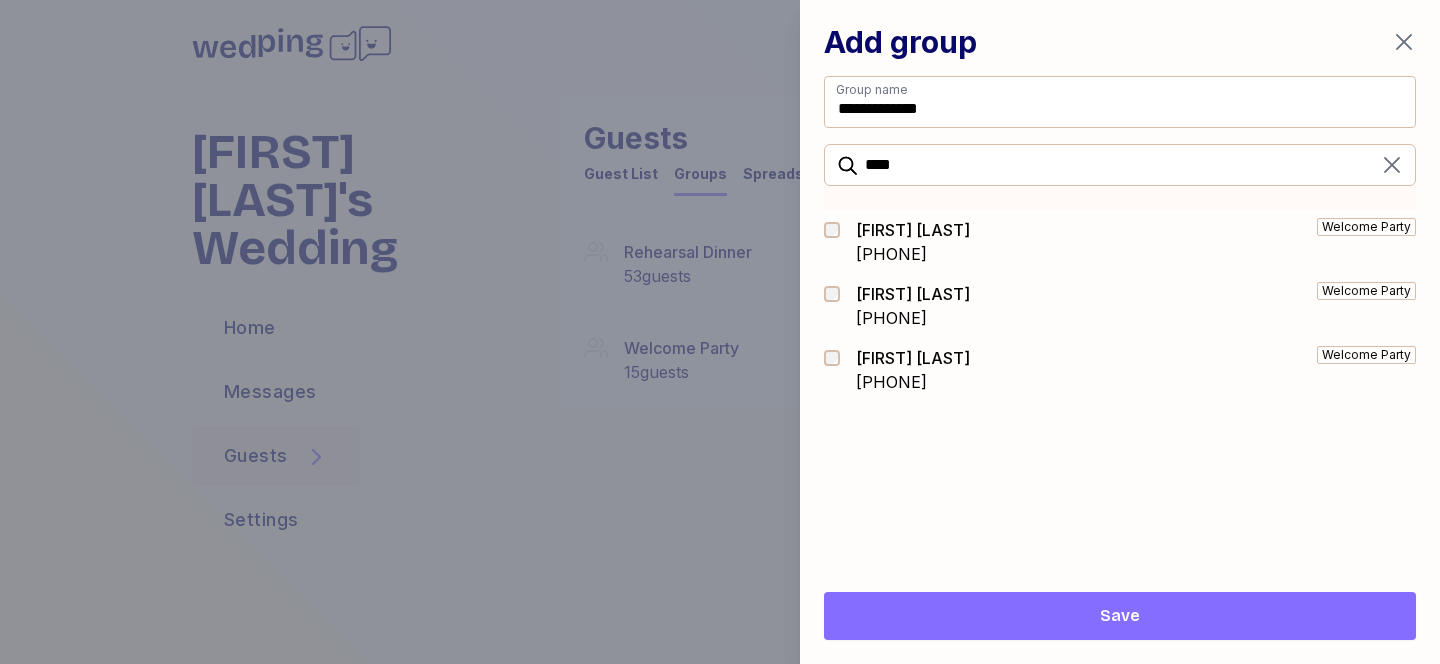click on "[PHONE]" at bounding box center (913, 254) 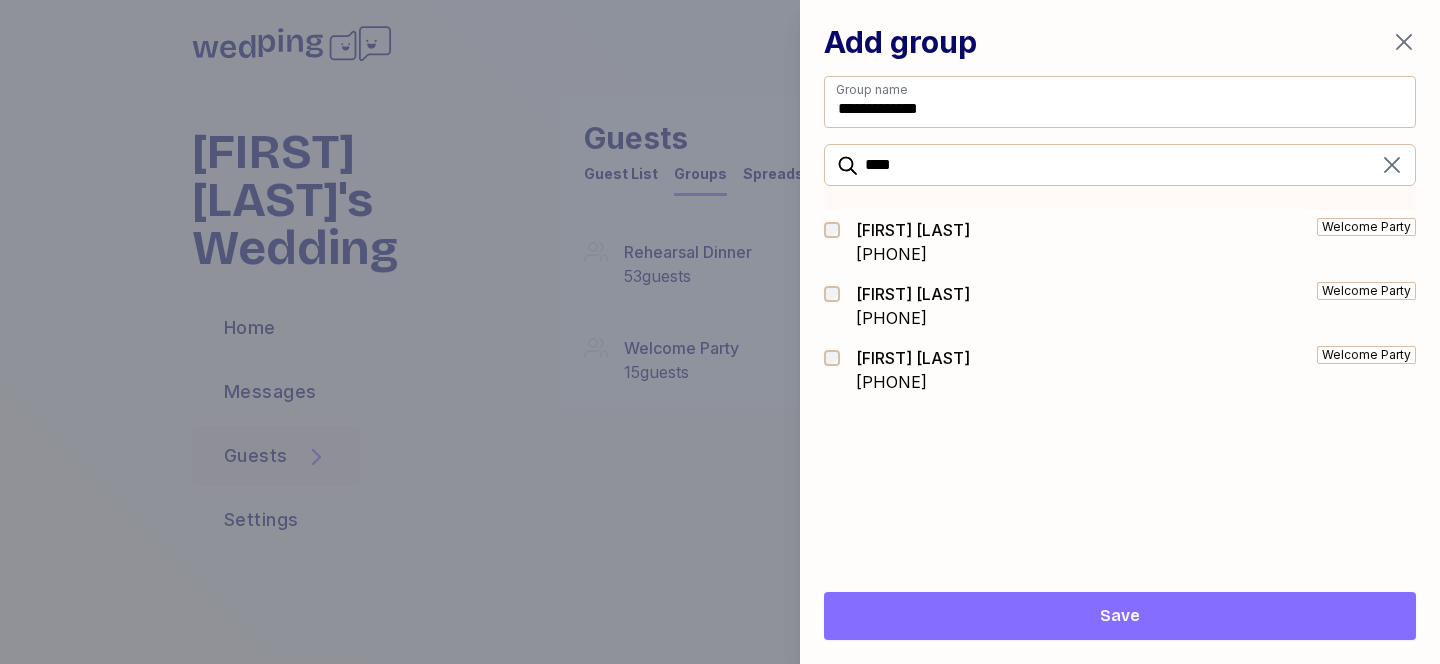 click on "James   Herrick" at bounding box center [913, 294] 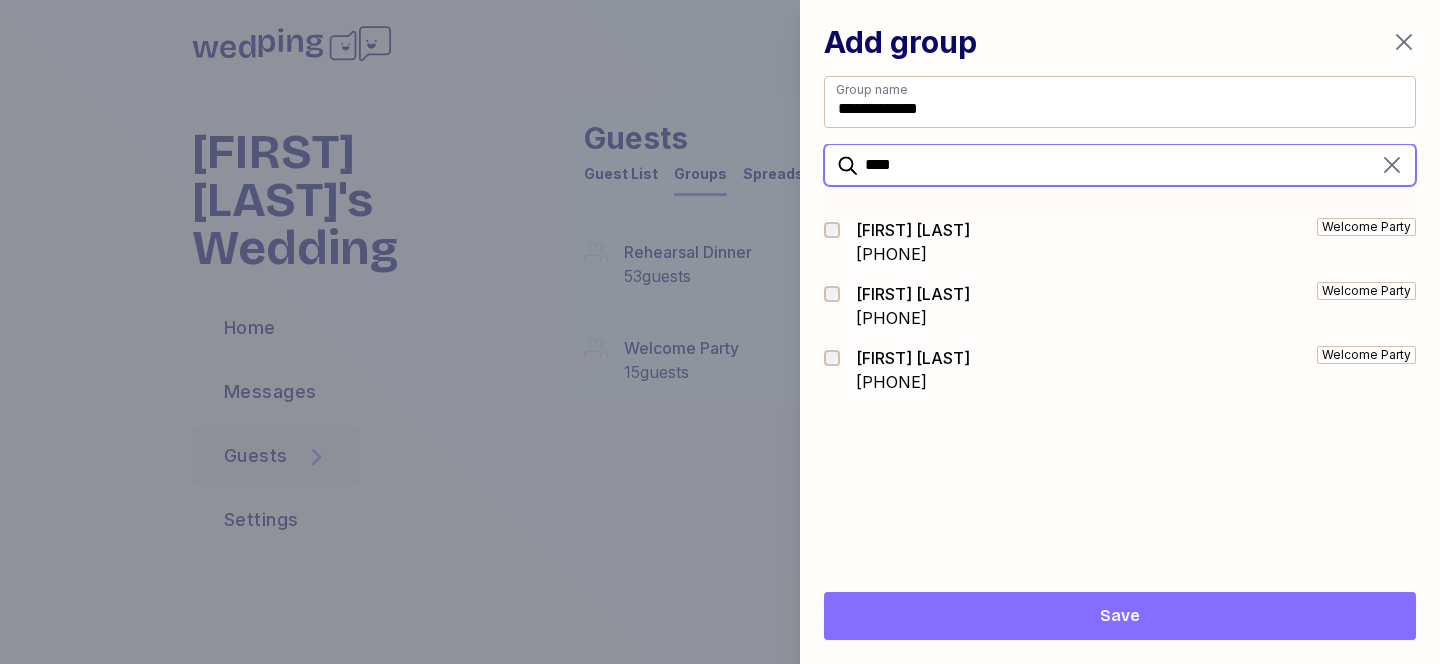 click on "****" at bounding box center [1120, 165] 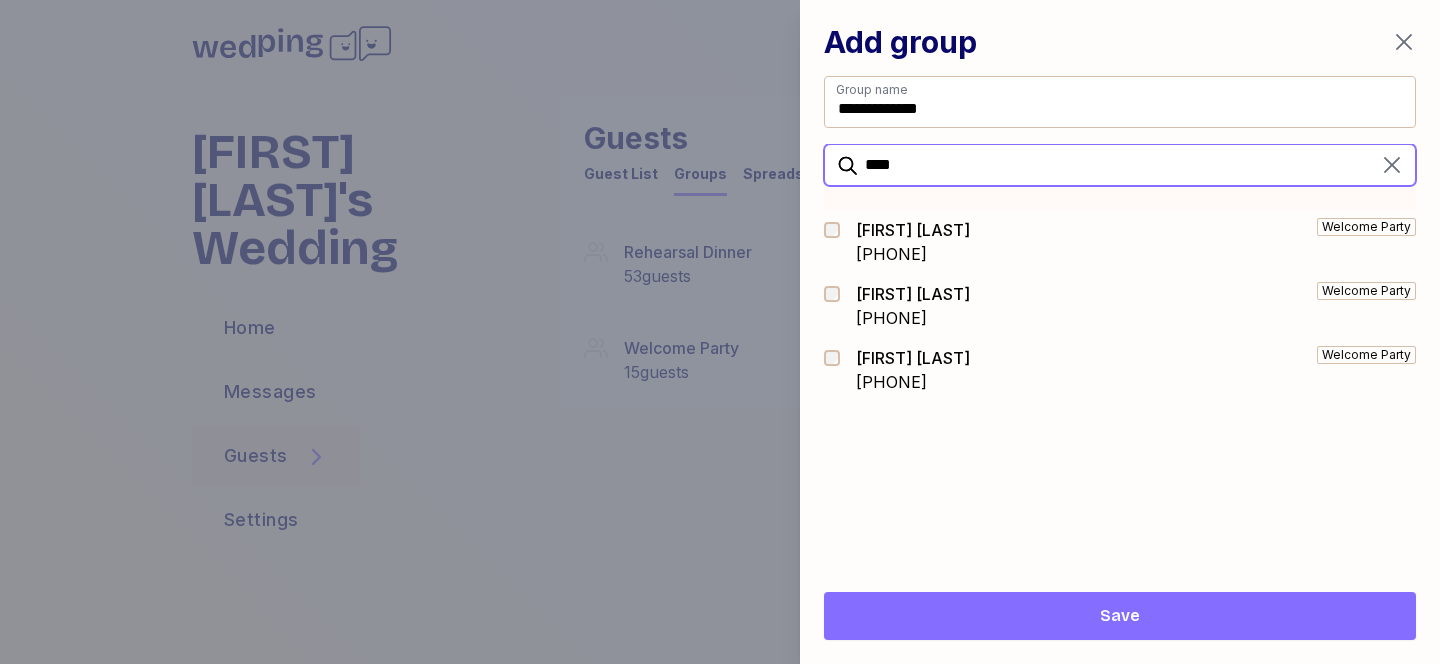 click on "****" at bounding box center [1120, 165] 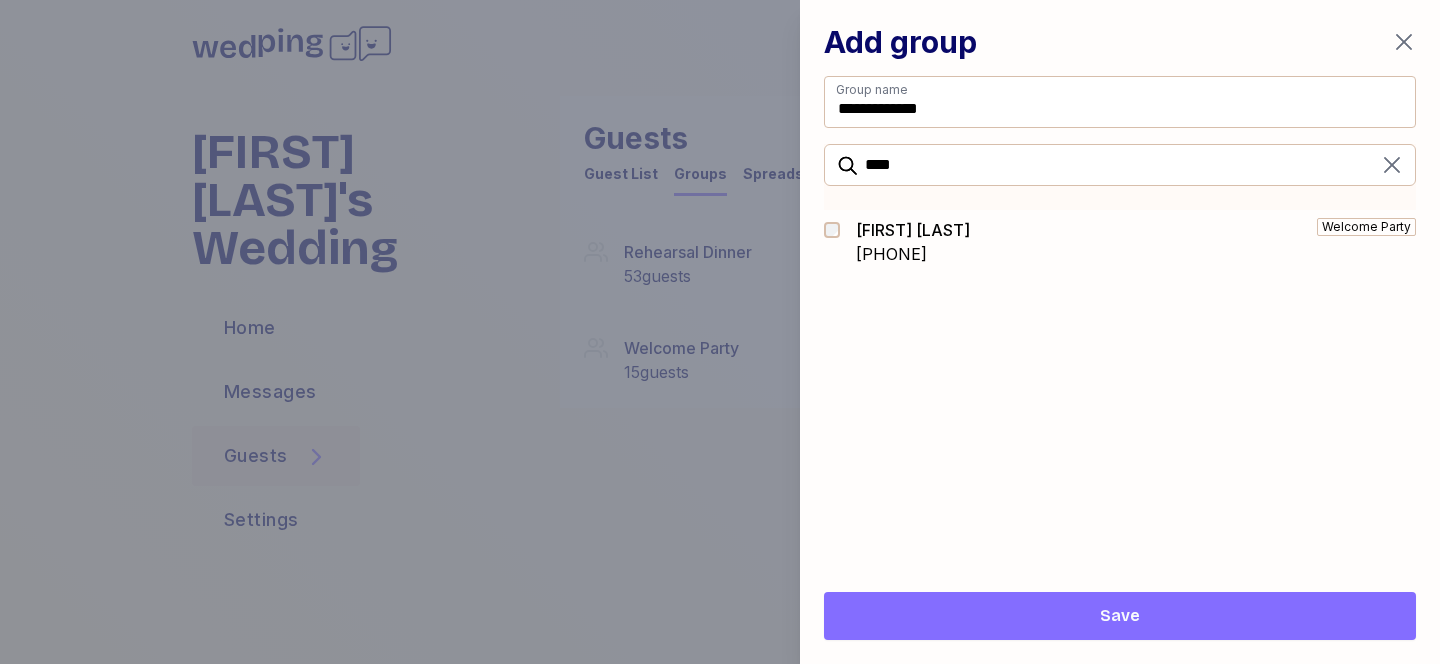 click on "[PHONE]" at bounding box center (913, 254) 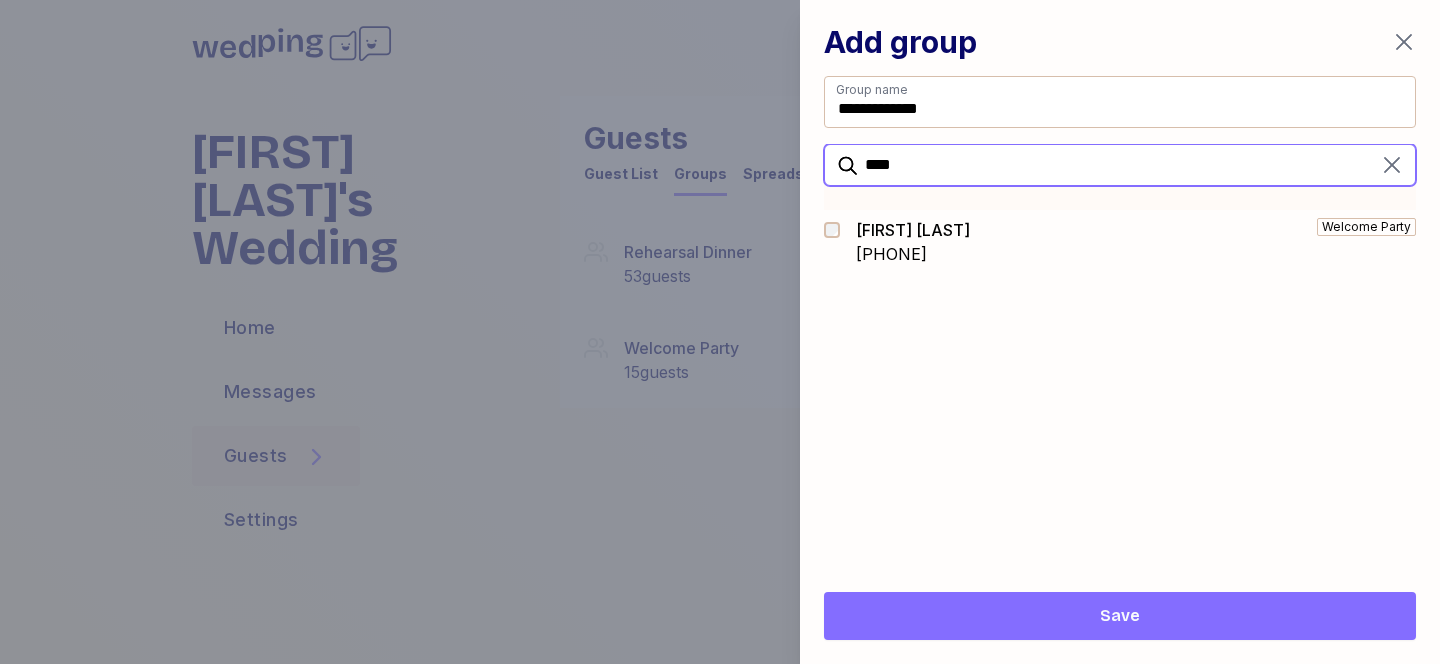 click on "****" at bounding box center (1120, 165) 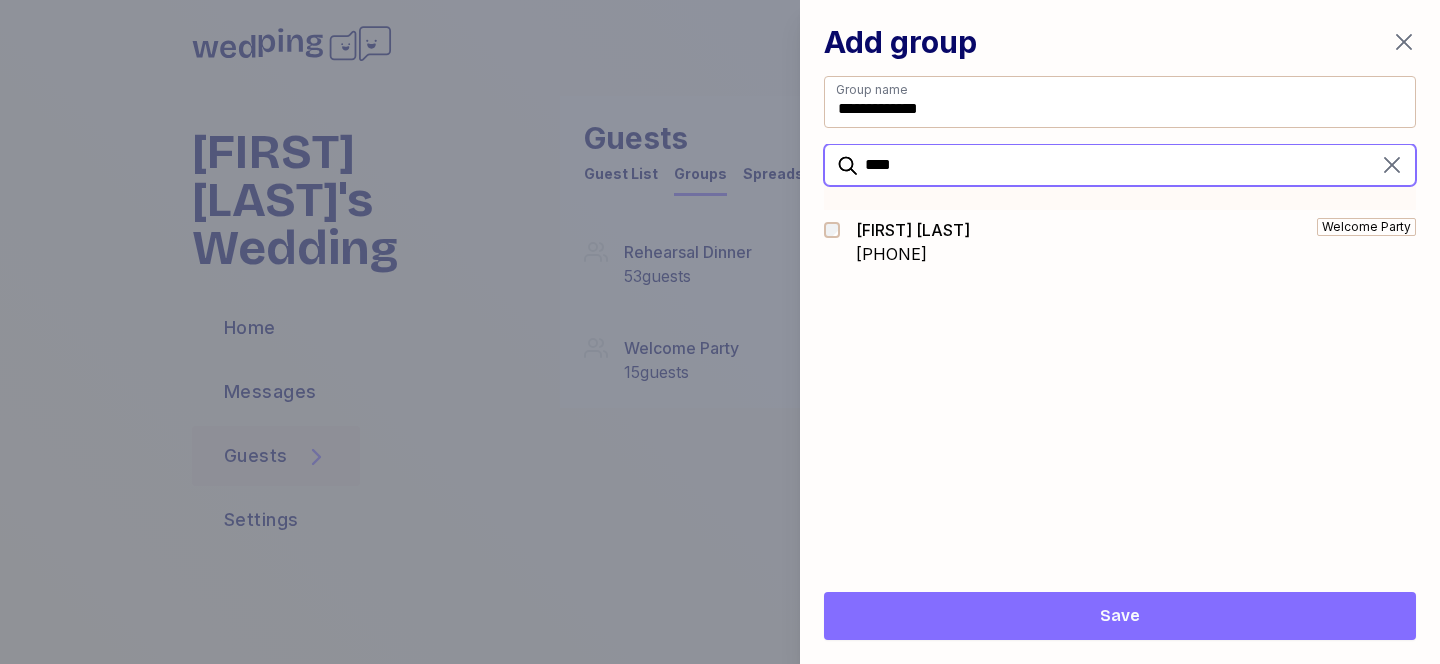 click on "****" at bounding box center [1120, 165] 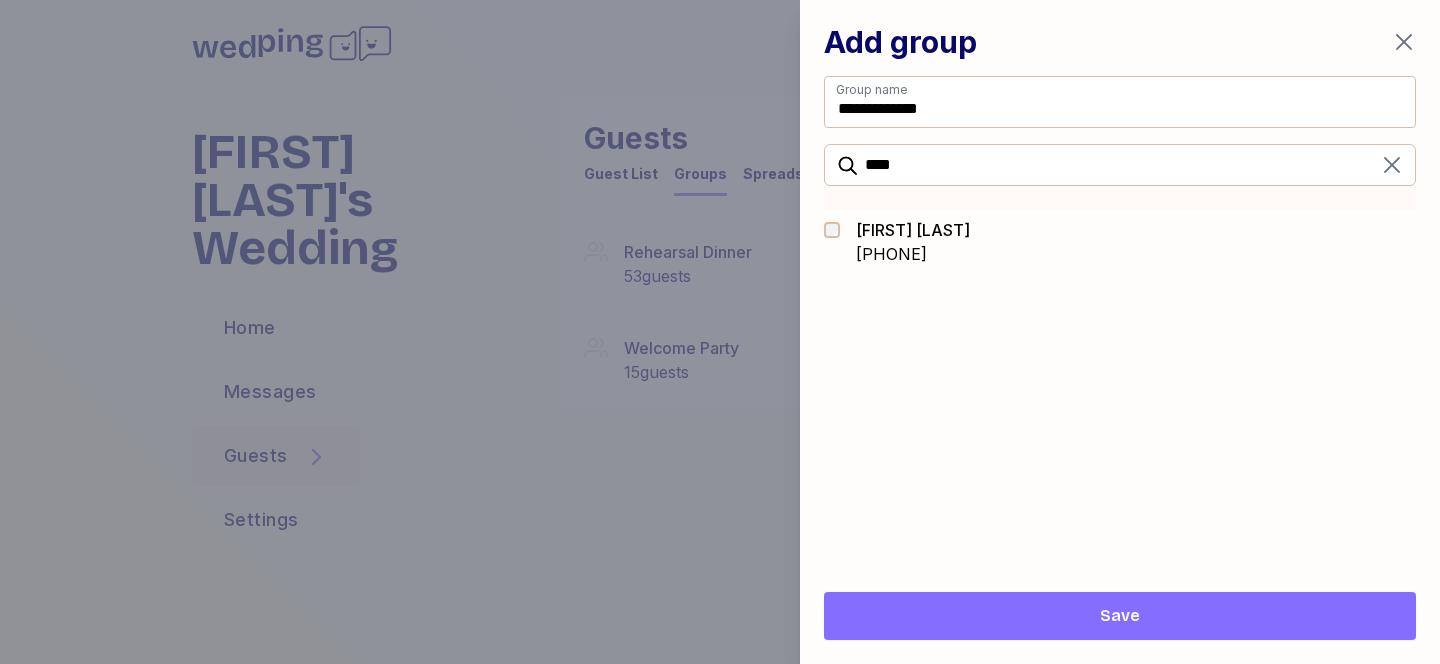 click on "[PHONE]" at bounding box center (913, 254) 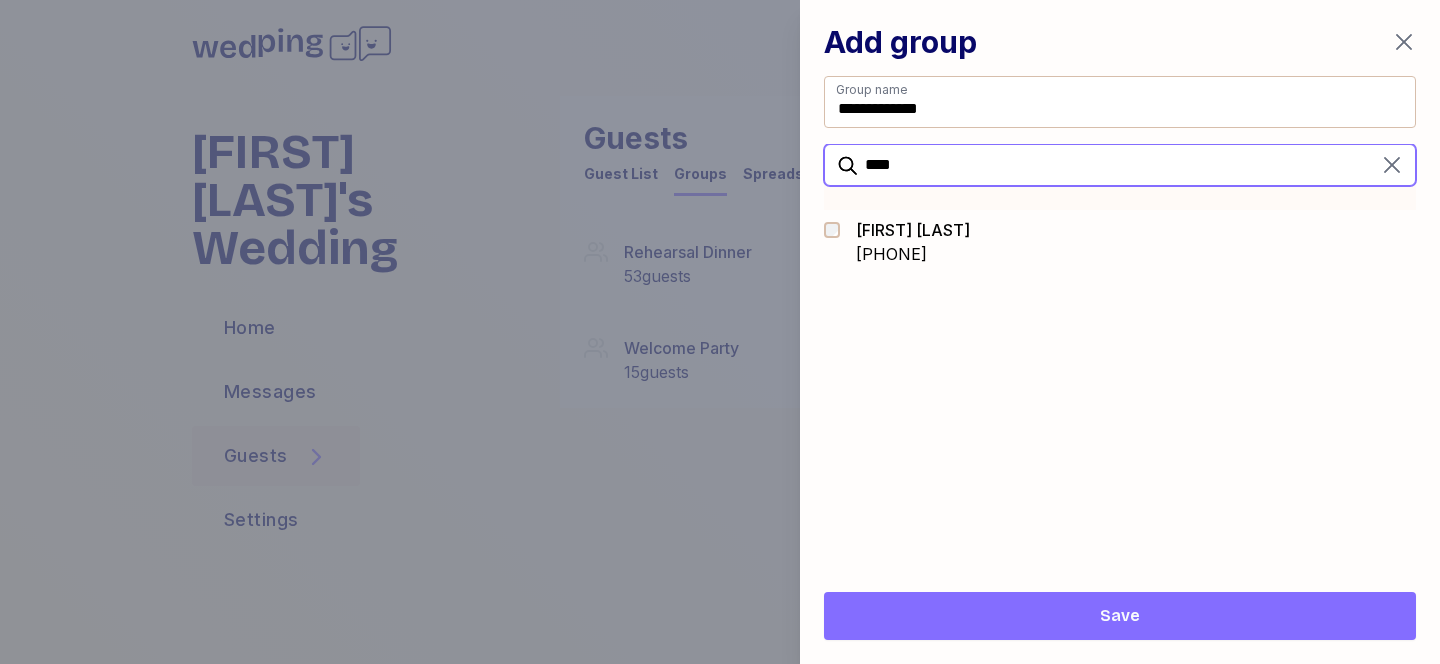 click on "****" at bounding box center (1120, 165) 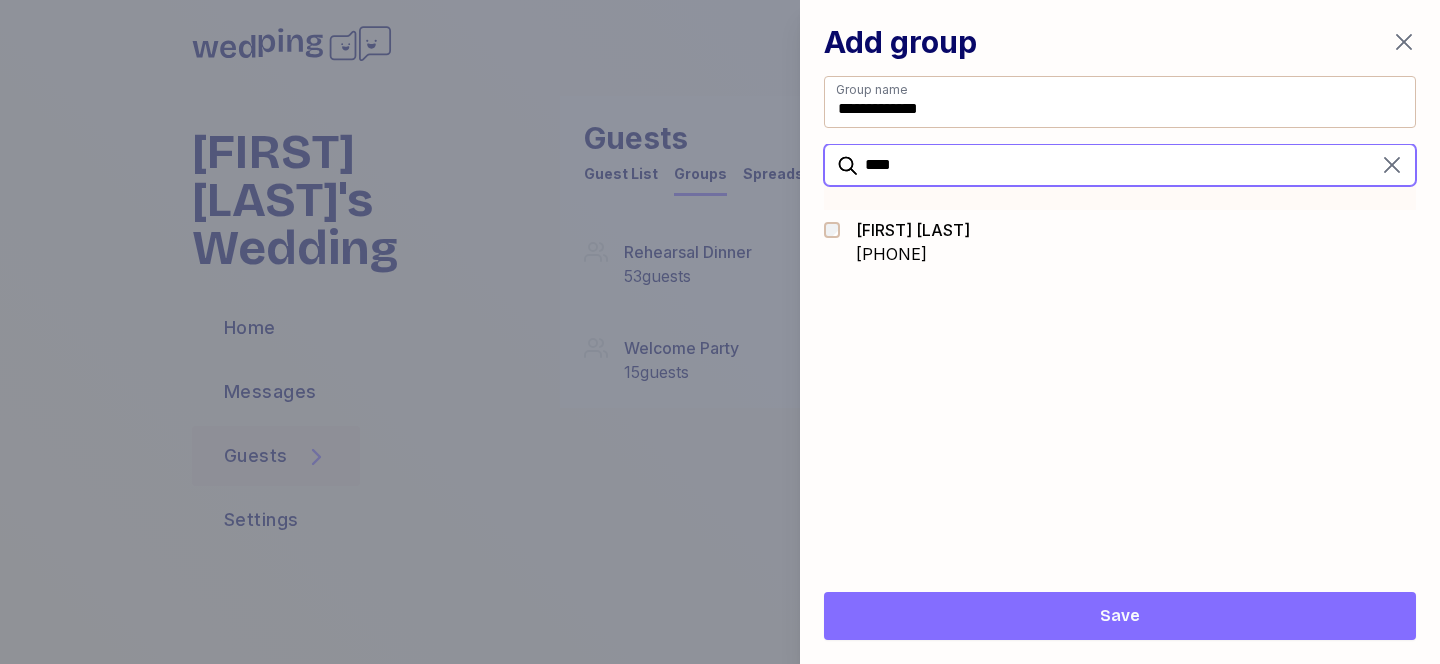 click on "****" at bounding box center (1120, 165) 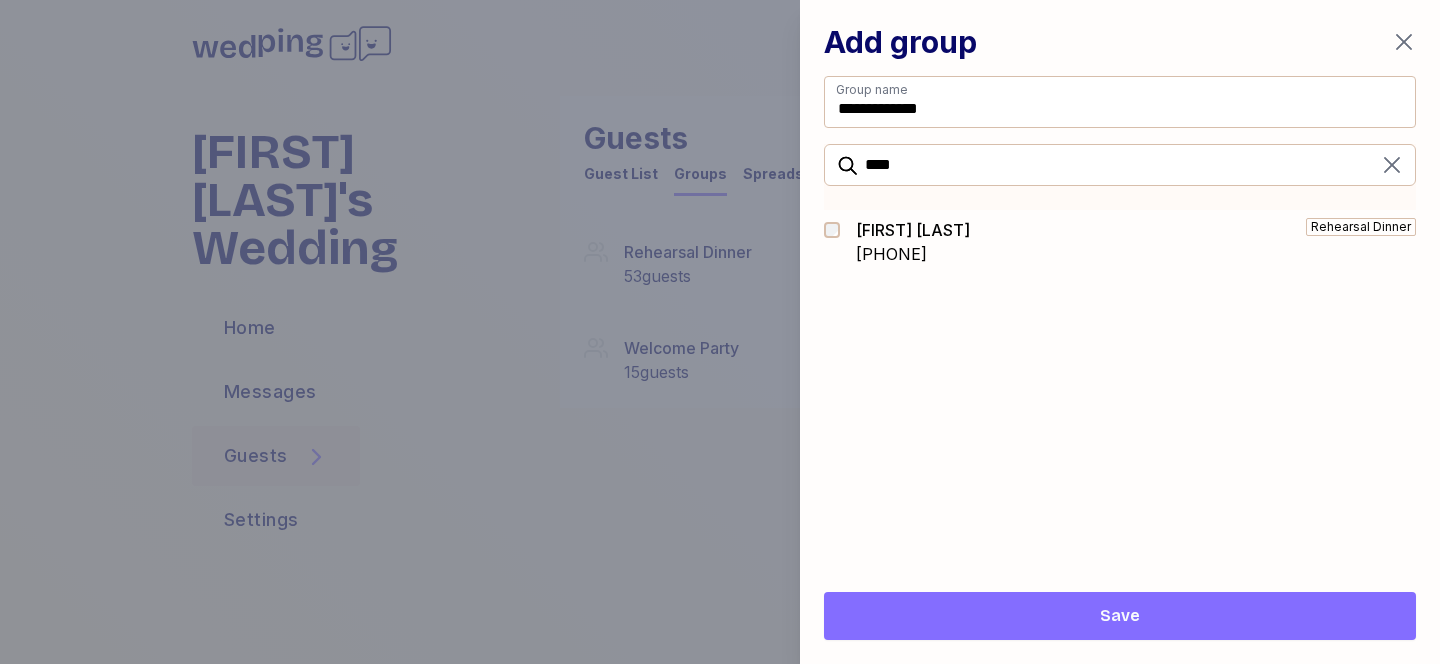 click on "+15102066193" at bounding box center (913, 254) 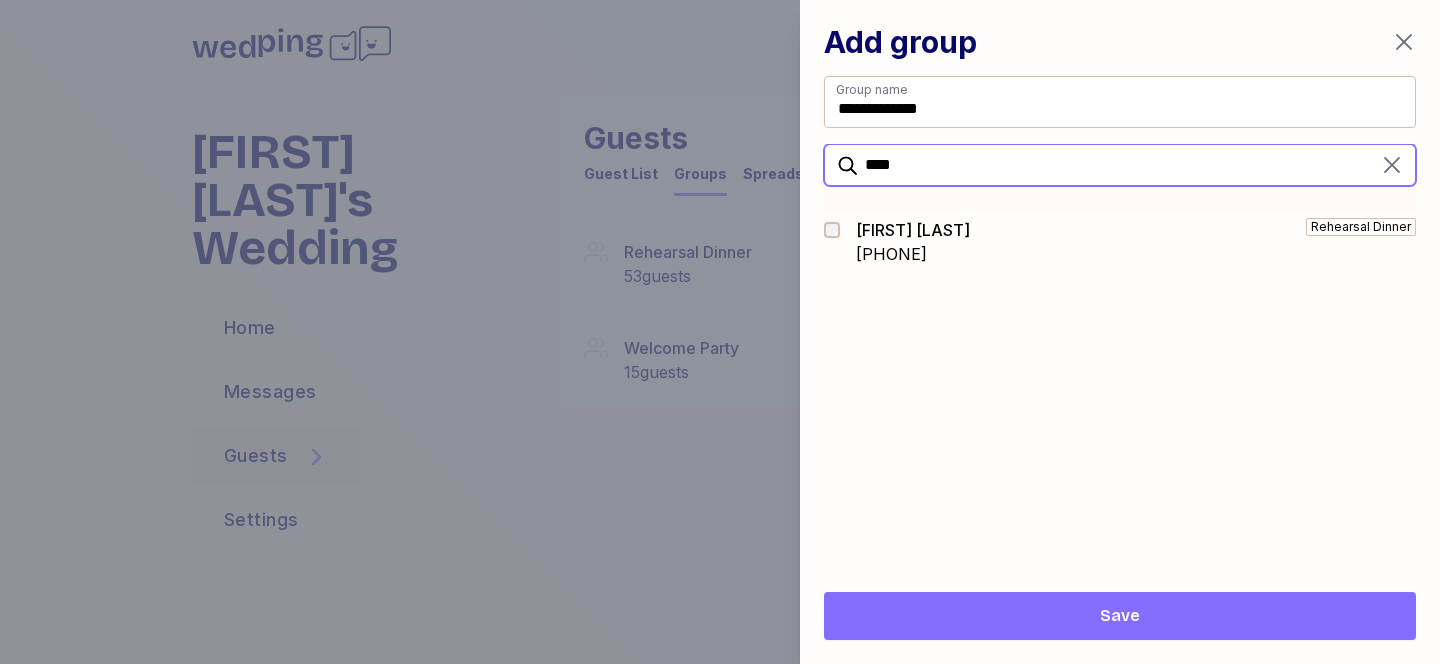 click on "****" at bounding box center [1120, 165] 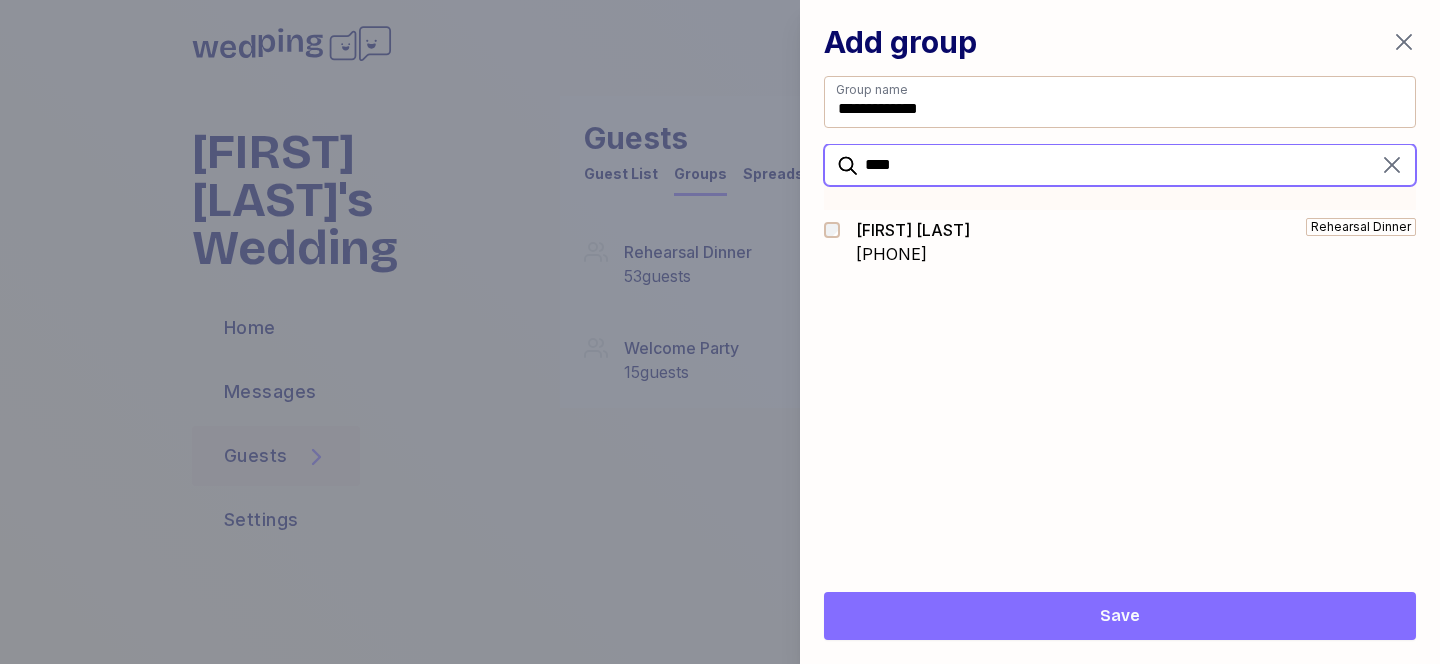 click on "****" at bounding box center (1120, 165) 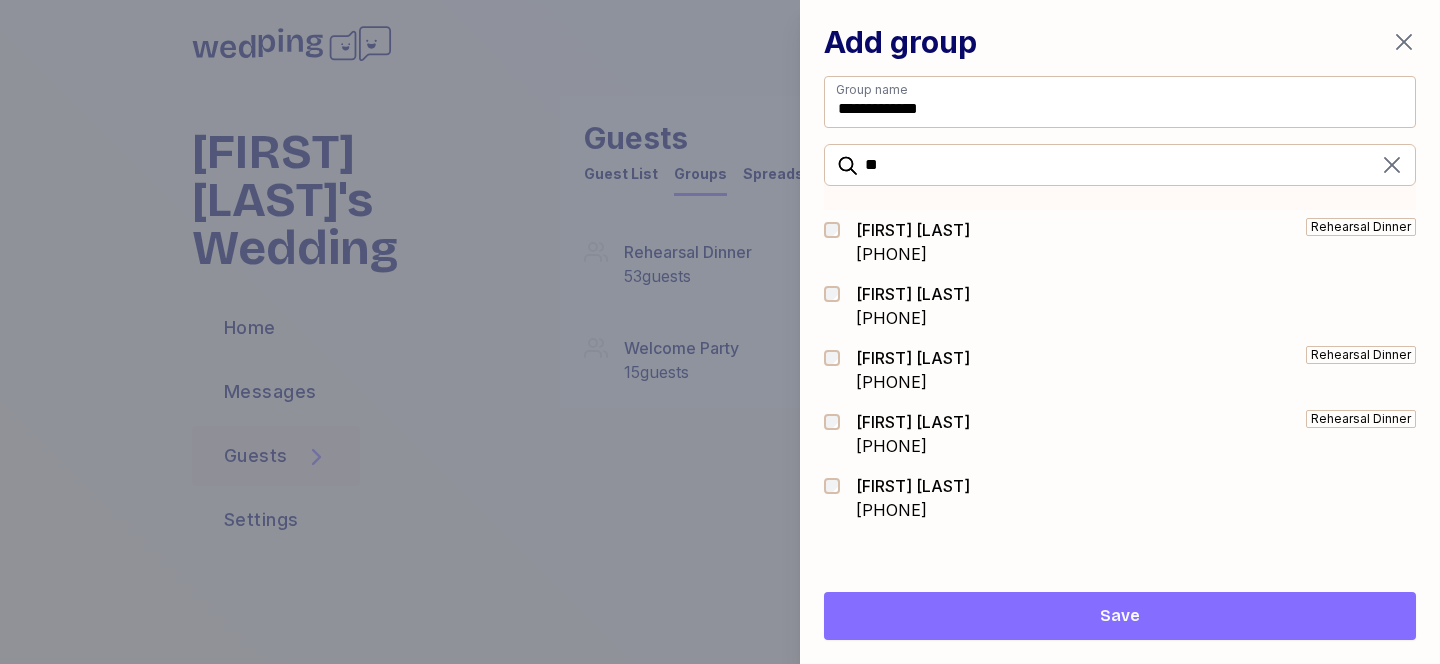 click on "+14107071422" at bounding box center (913, 254) 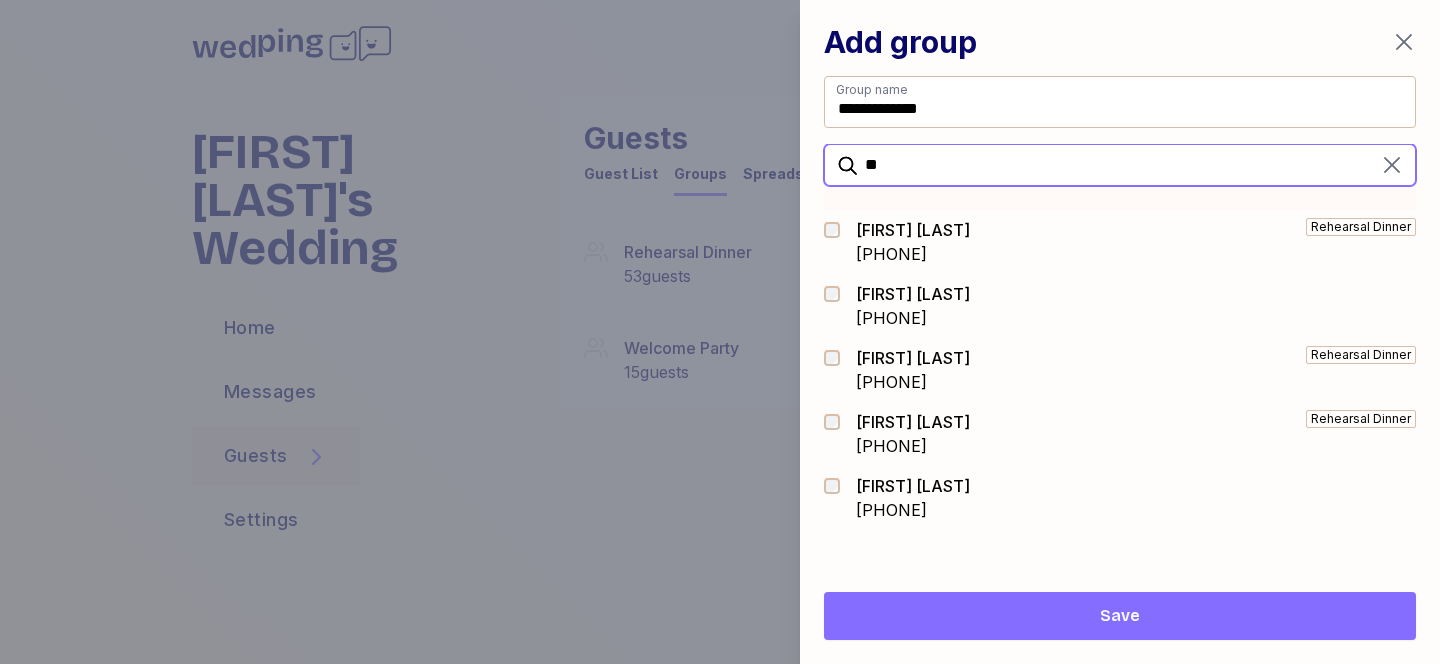 click on "**" at bounding box center (1120, 165) 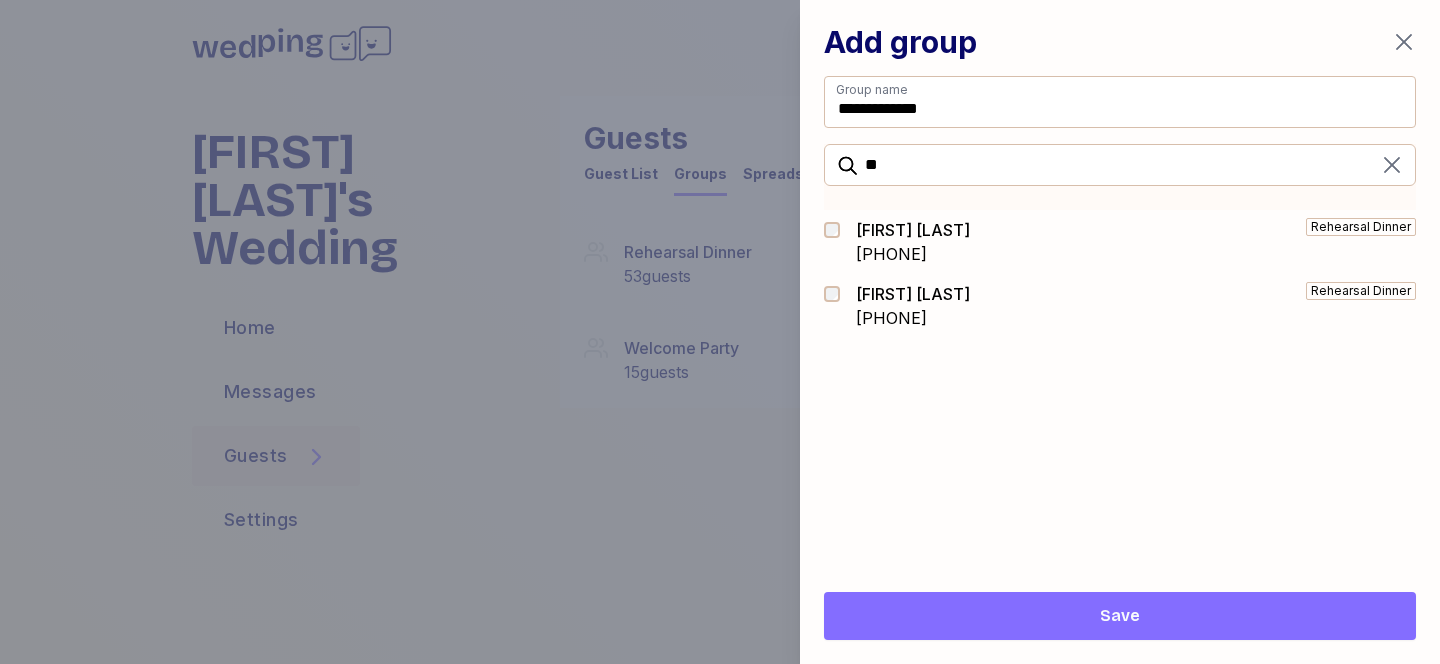 click on "+12318831518" at bounding box center (913, 254) 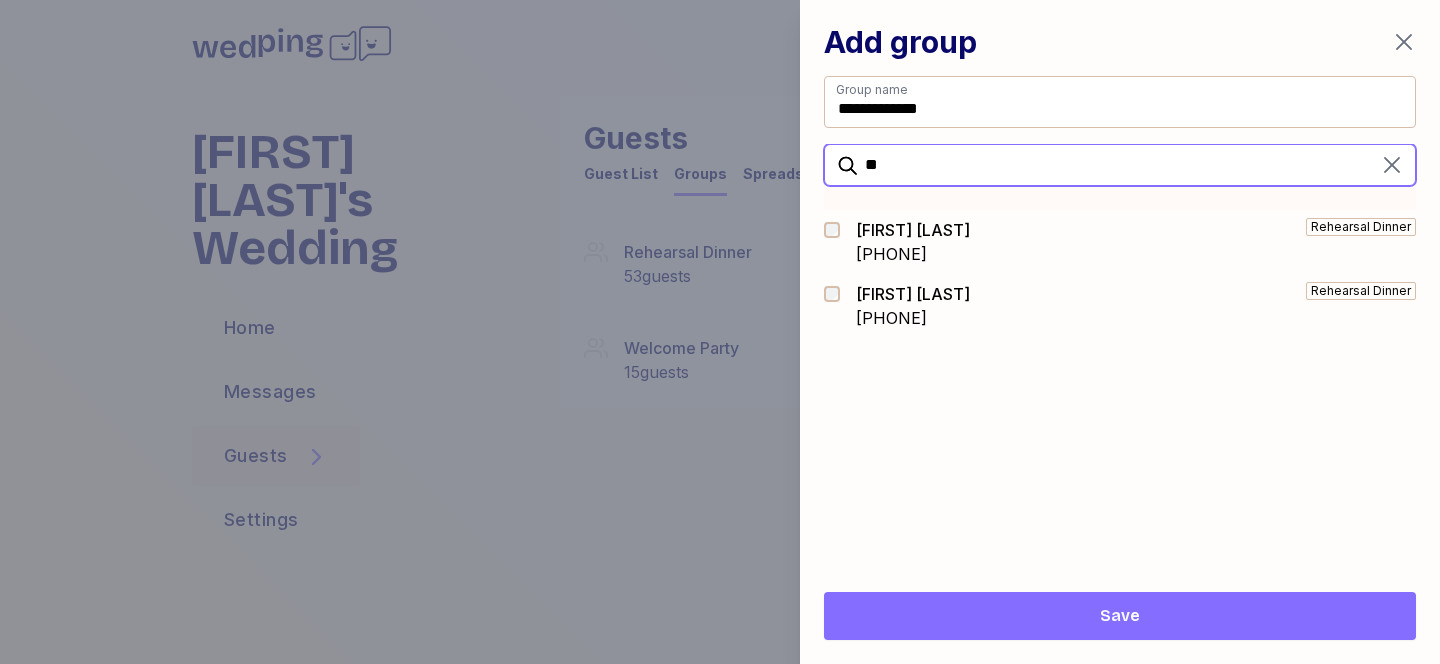 click on "**" at bounding box center [1120, 165] 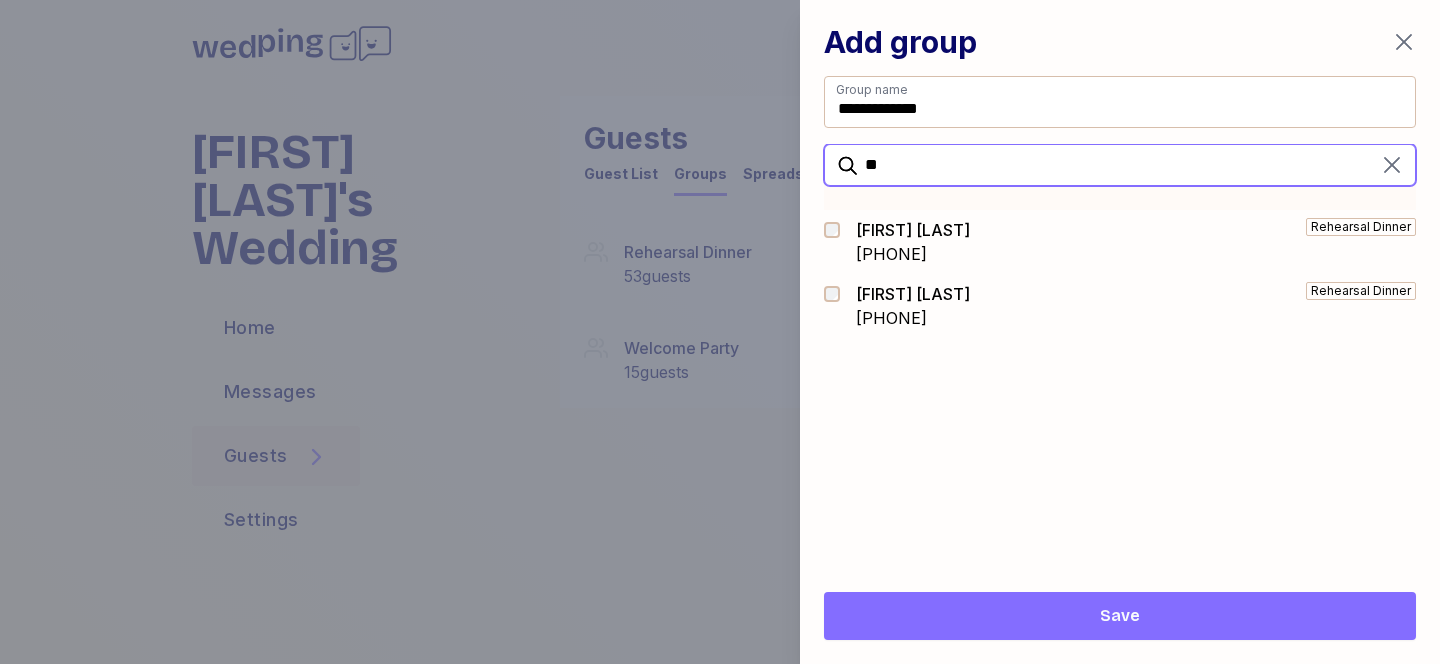 click on "**" at bounding box center [1120, 165] 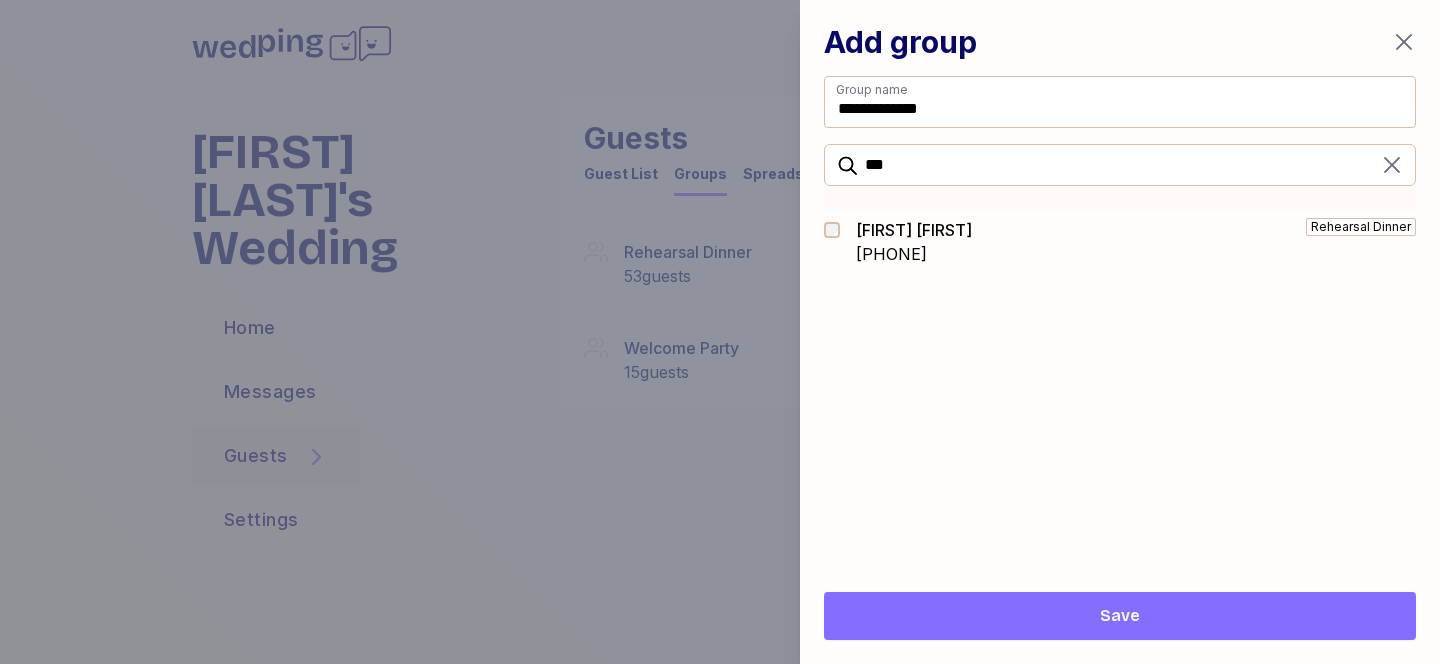 click on "Rehearsal Dinner" at bounding box center [1196, 242] 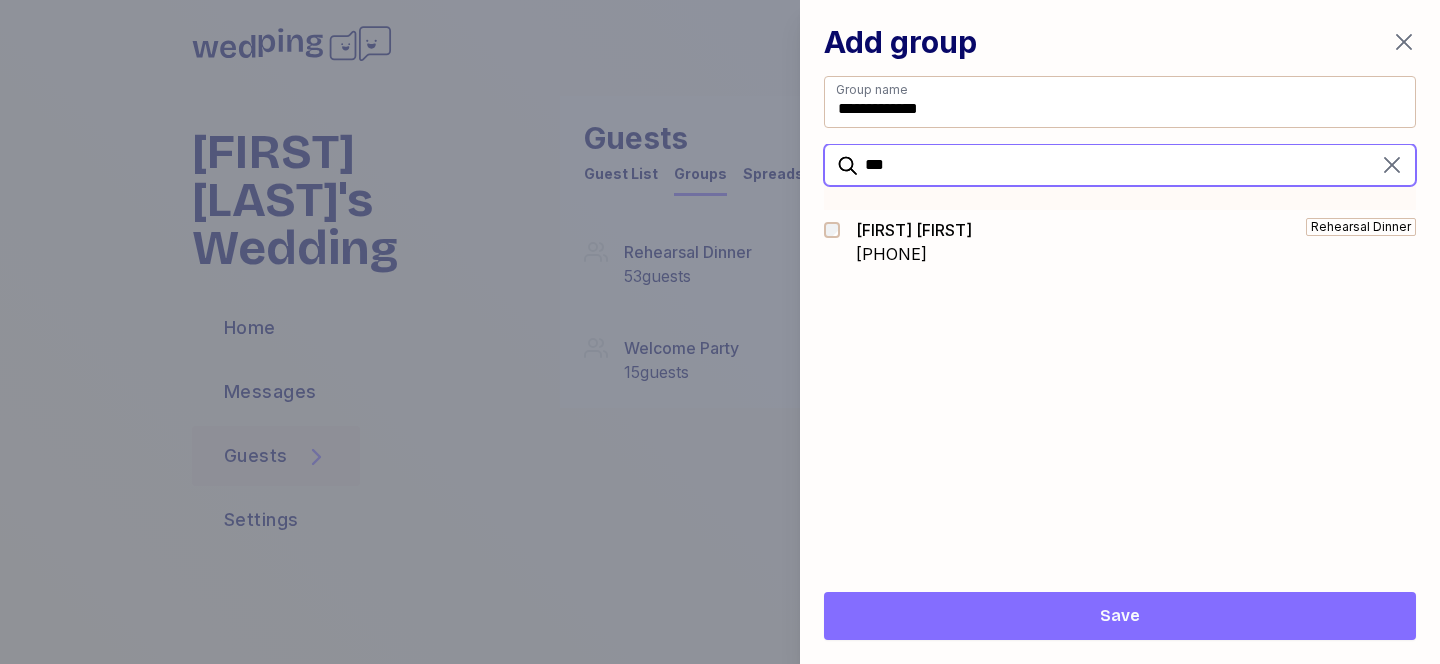 click on "***" at bounding box center [1120, 165] 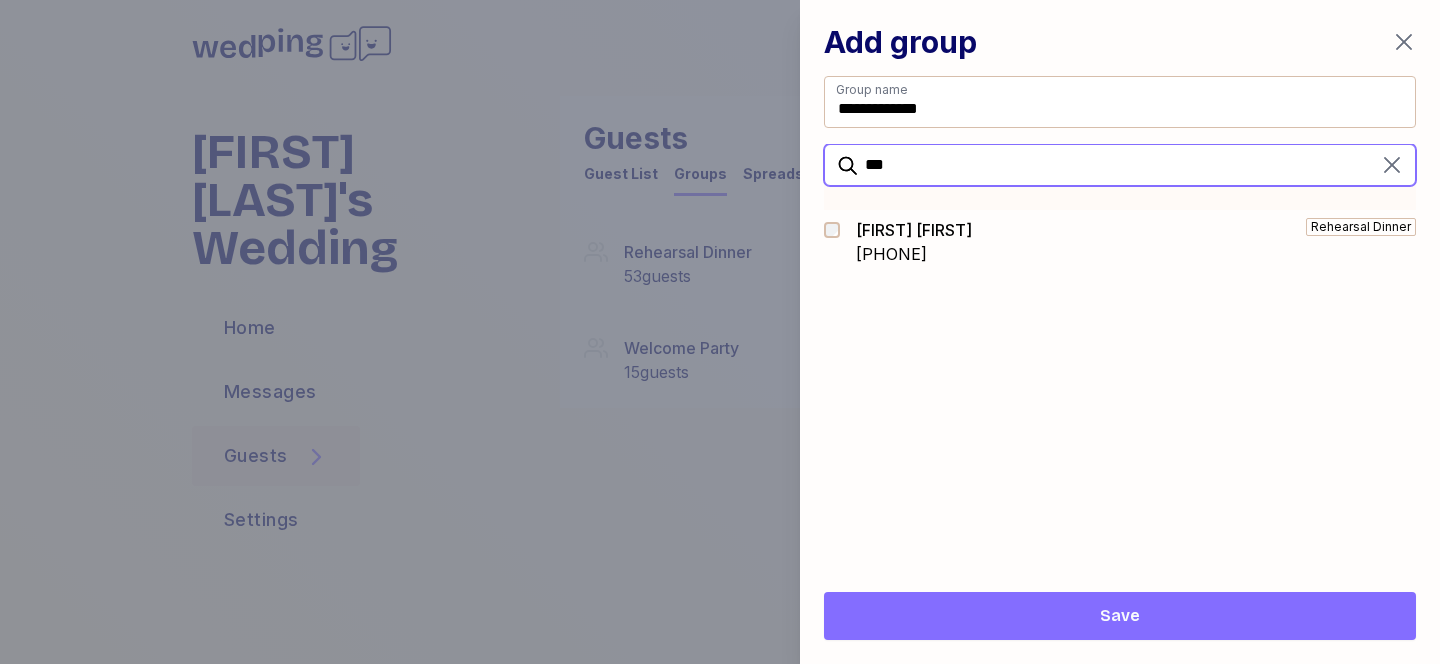 click on "***" at bounding box center [1120, 165] 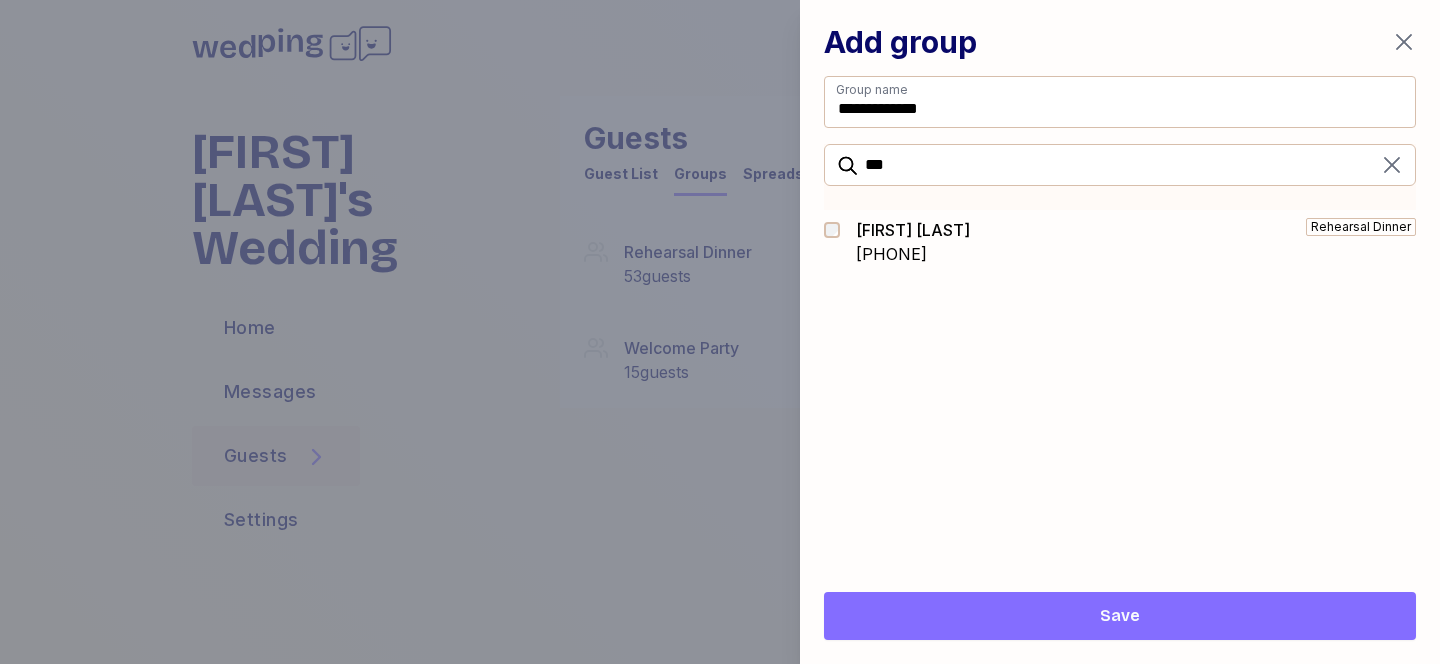 click on "Rehearsal Dinner" at bounding box center (1195, 242) 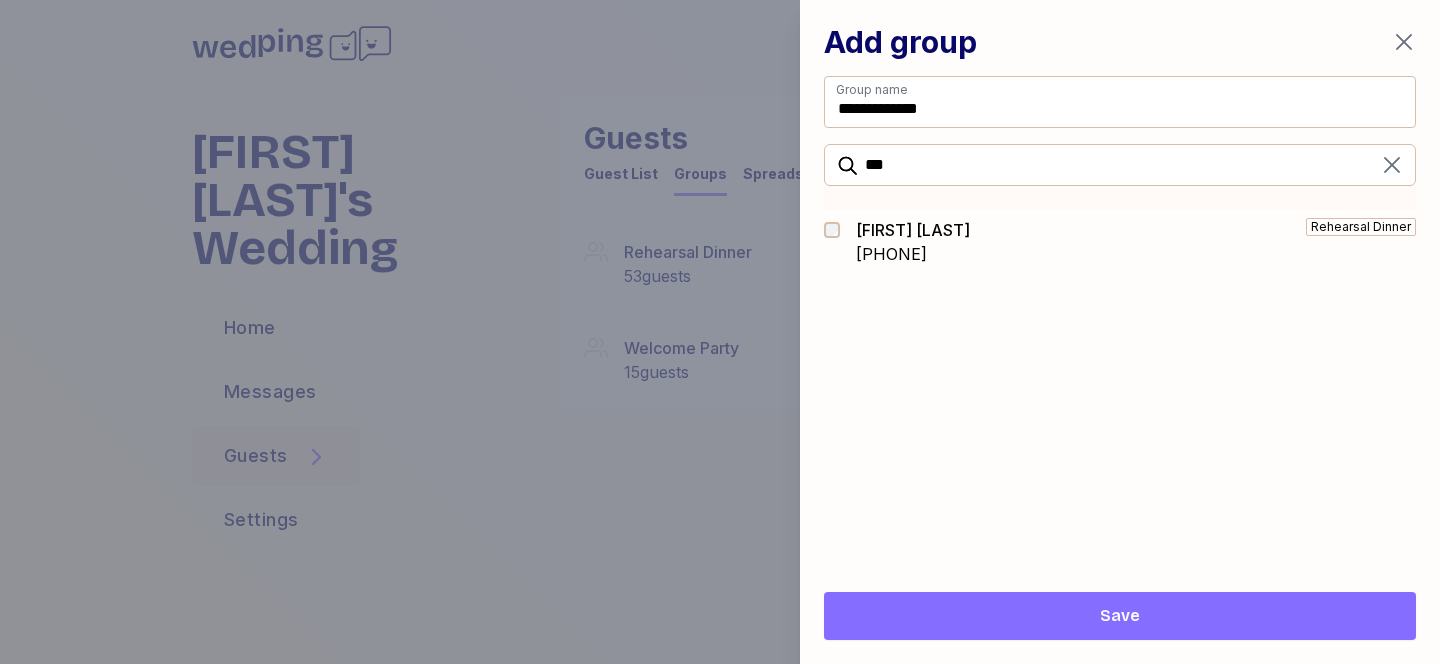 click on "**********" at bounding box center [1120, 332] 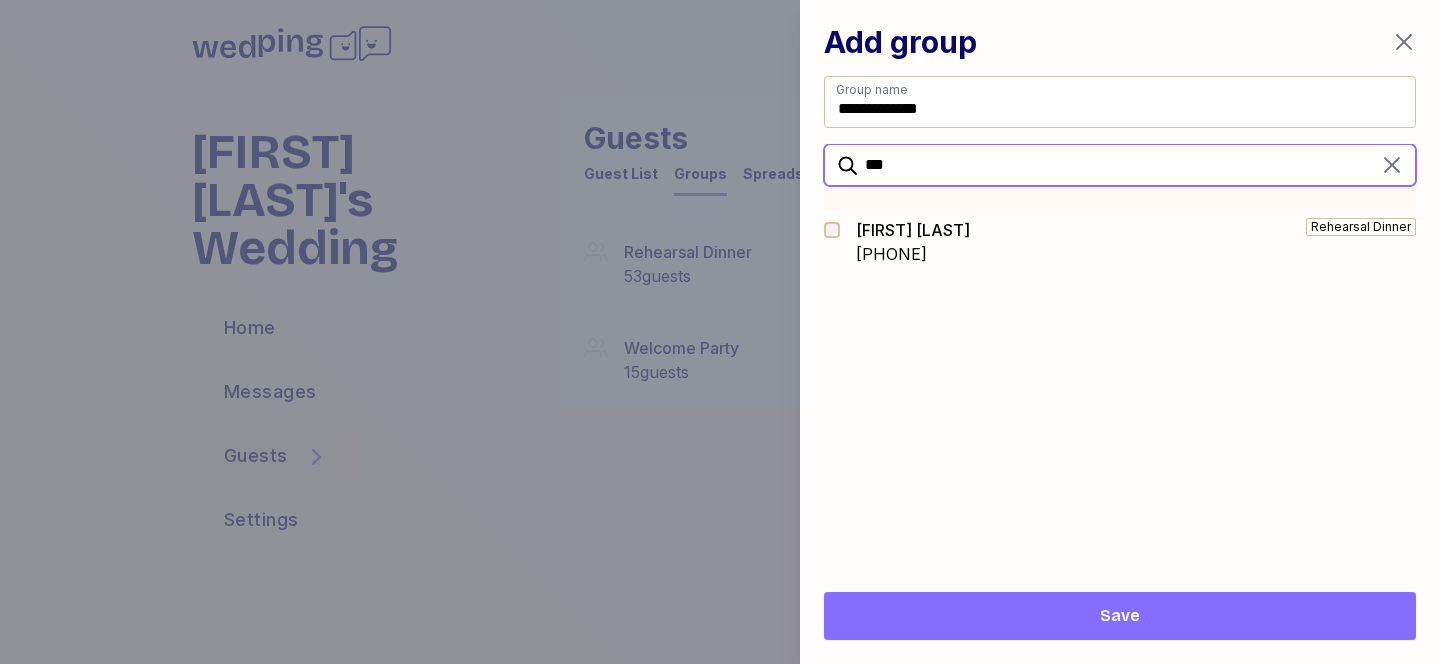 click on "***" at bounding box center (1120, 165) 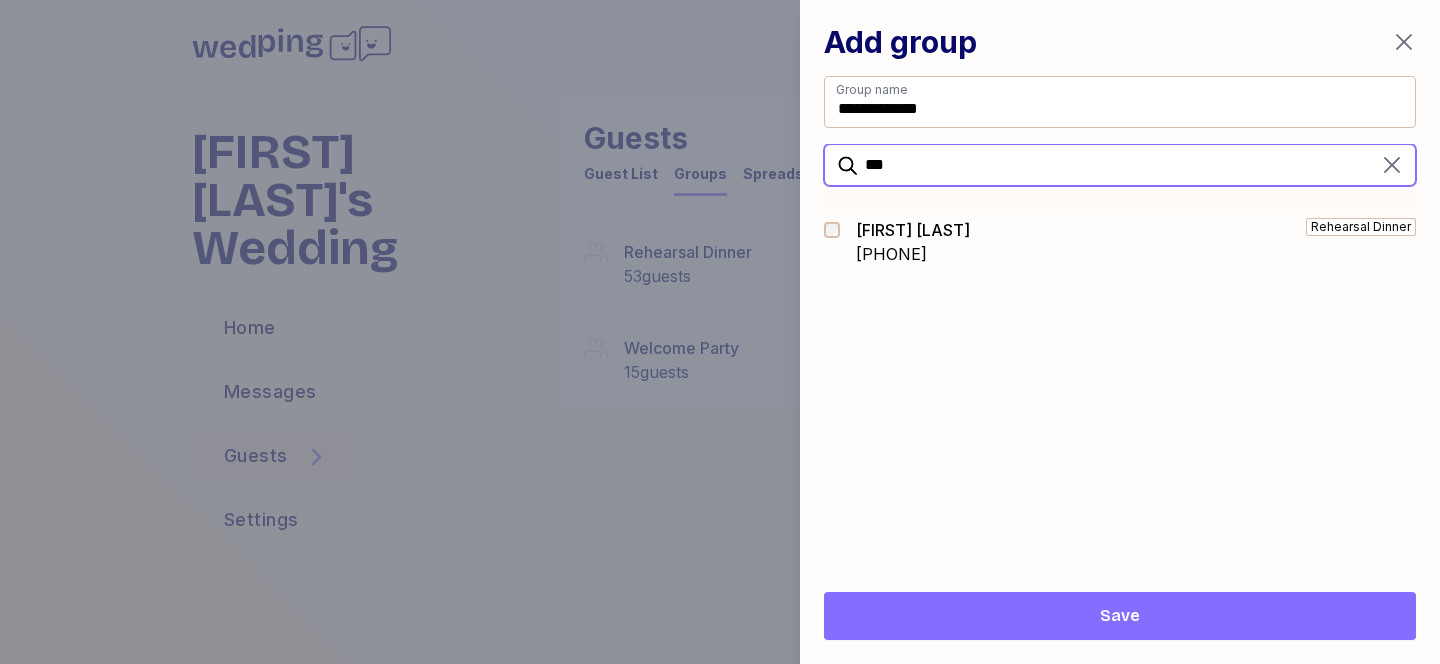 click on "***" at bounding box center [1120, 165] 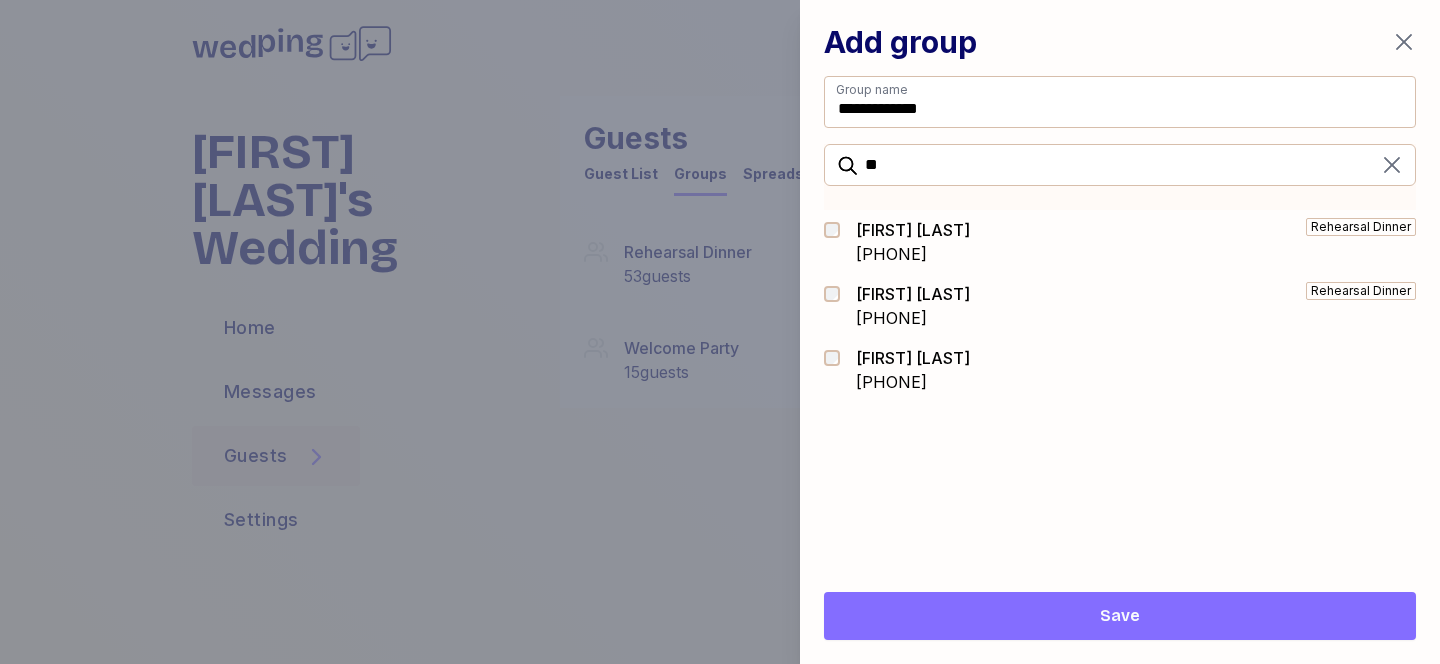 click on "+19176893687" at bounding box center [913, 254] 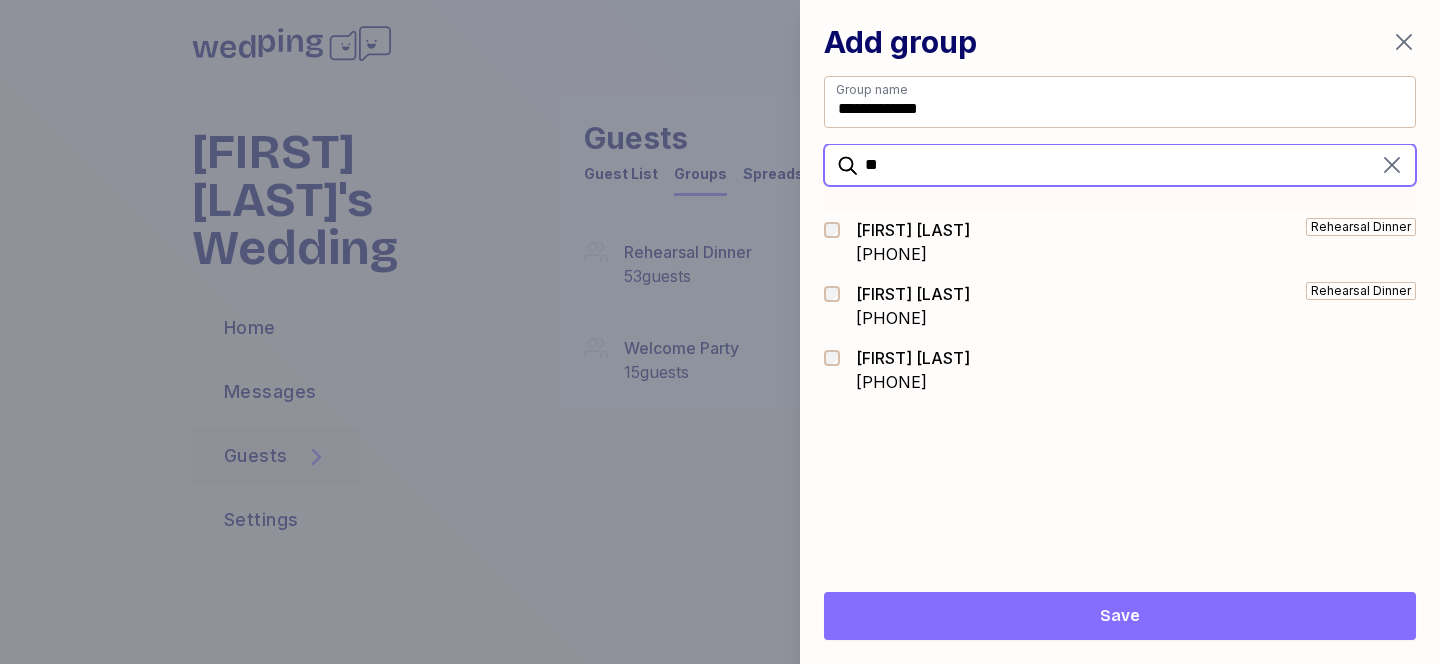 click on "**" at bounding box center [1120, 165] 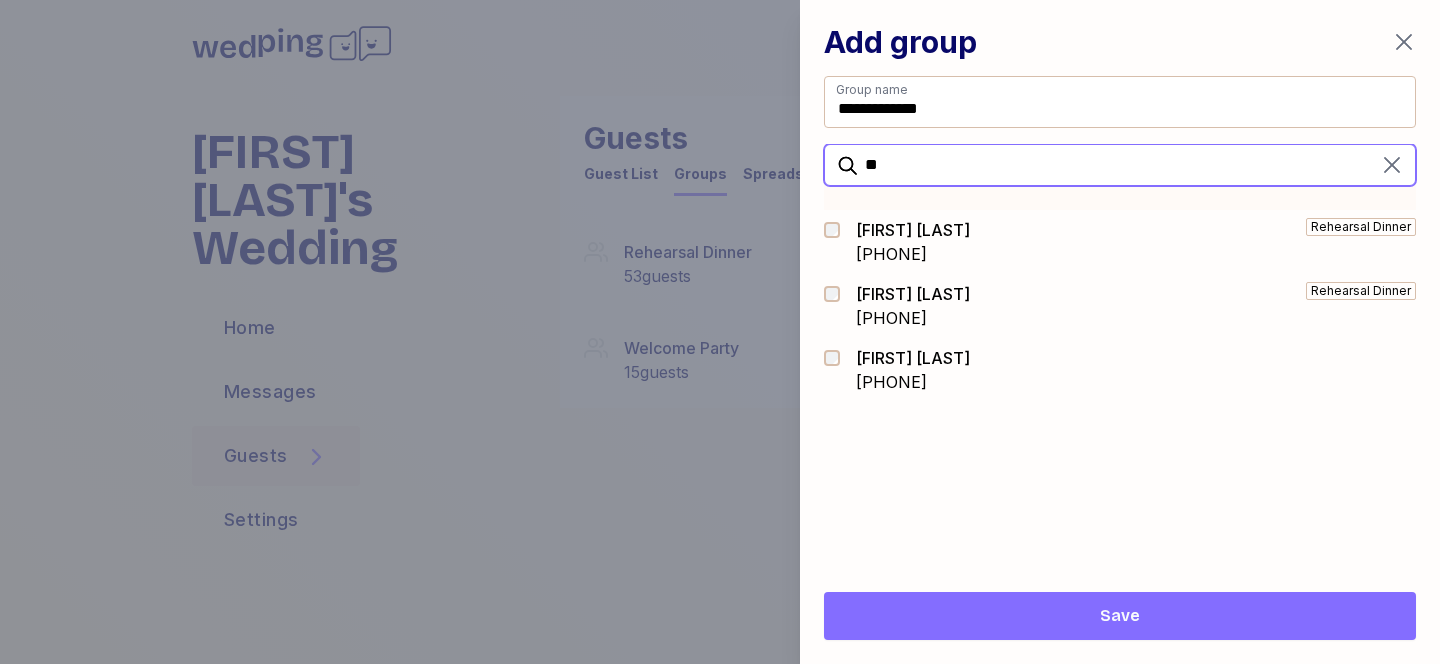 click on "**" at bounding box center (1120, 165) 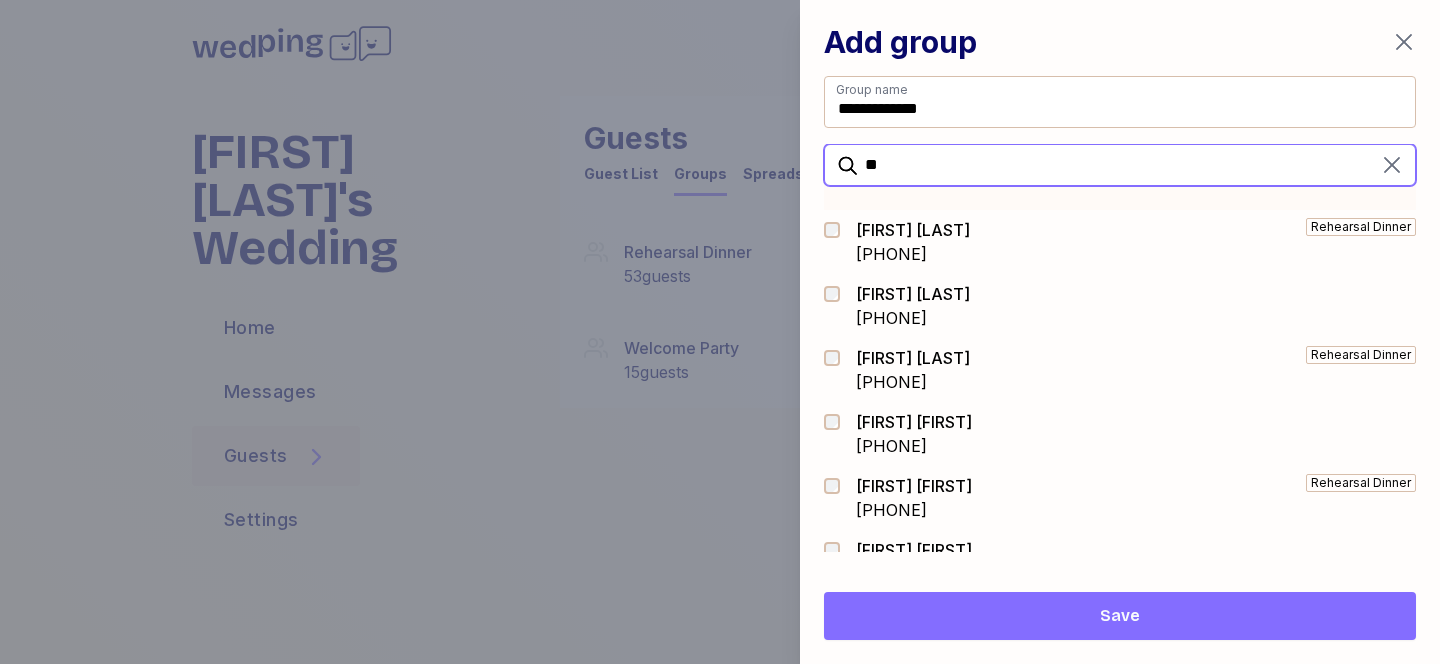 type on "*" 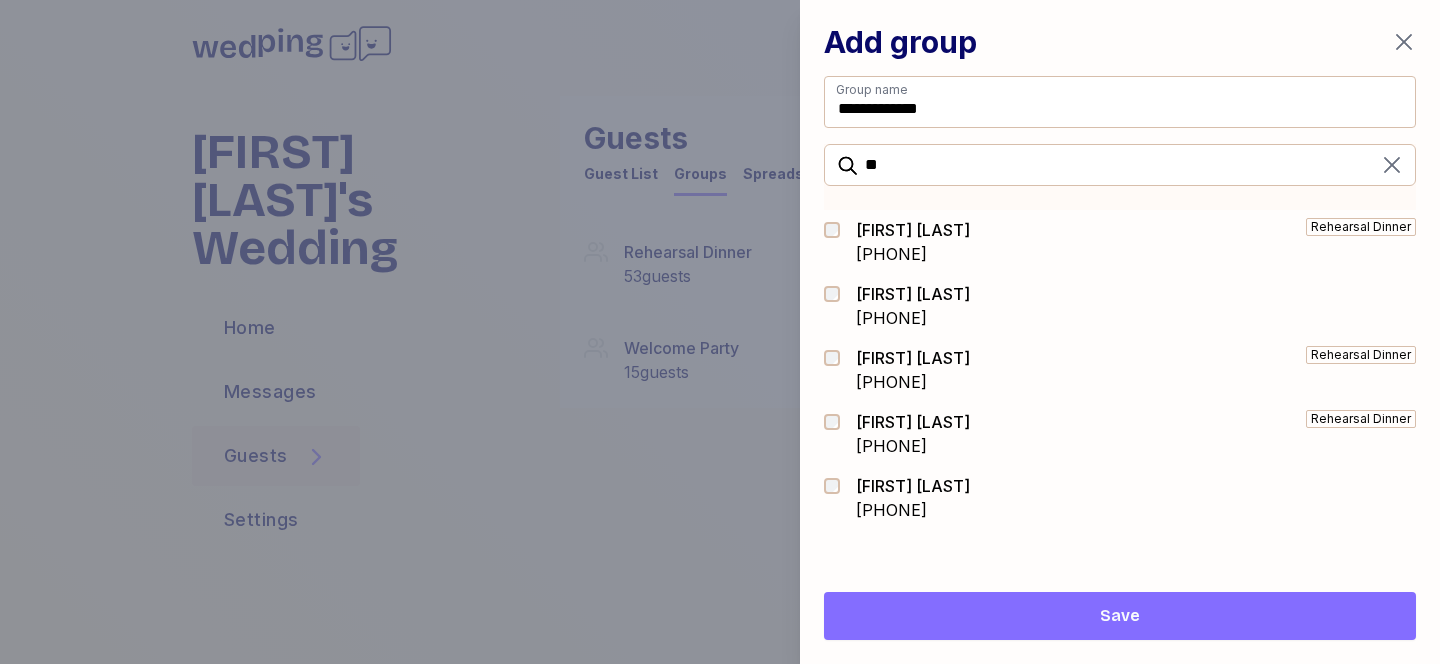 click on "+13109951231" at bounding box center (913, 318) 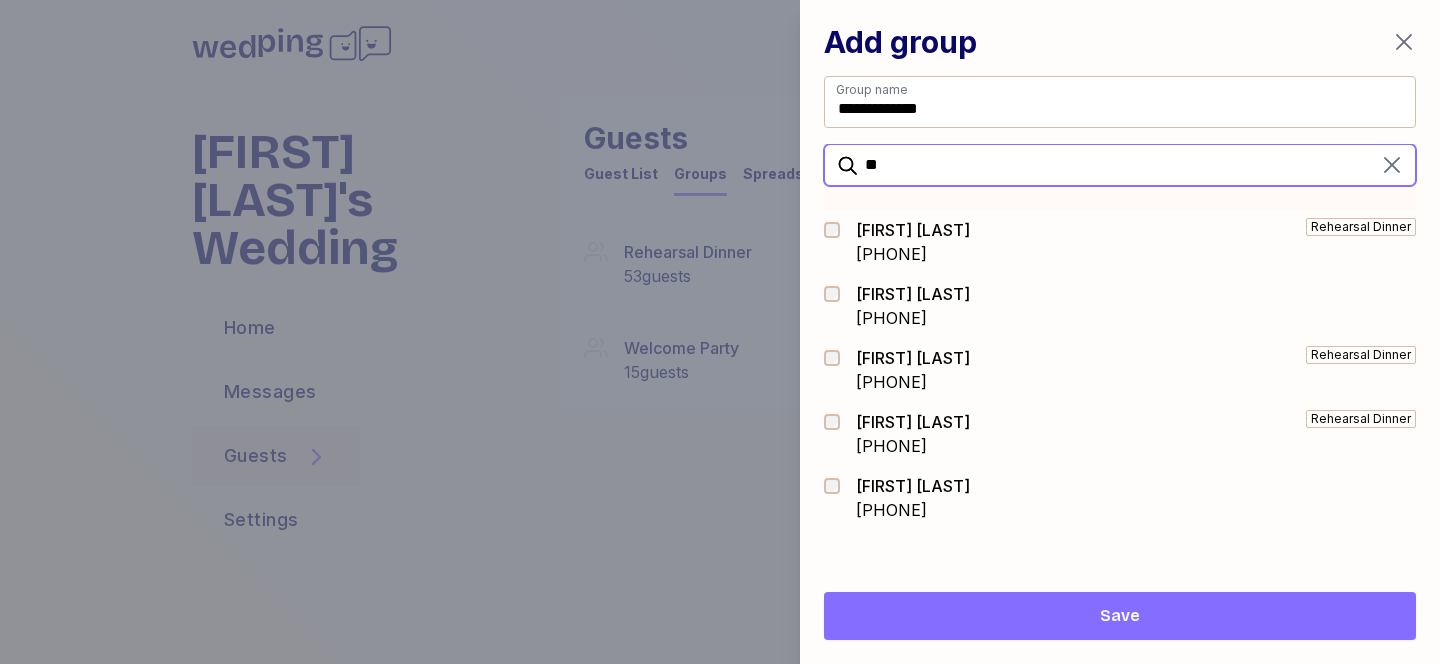 click on "**" at bounding box center (1120, 165) 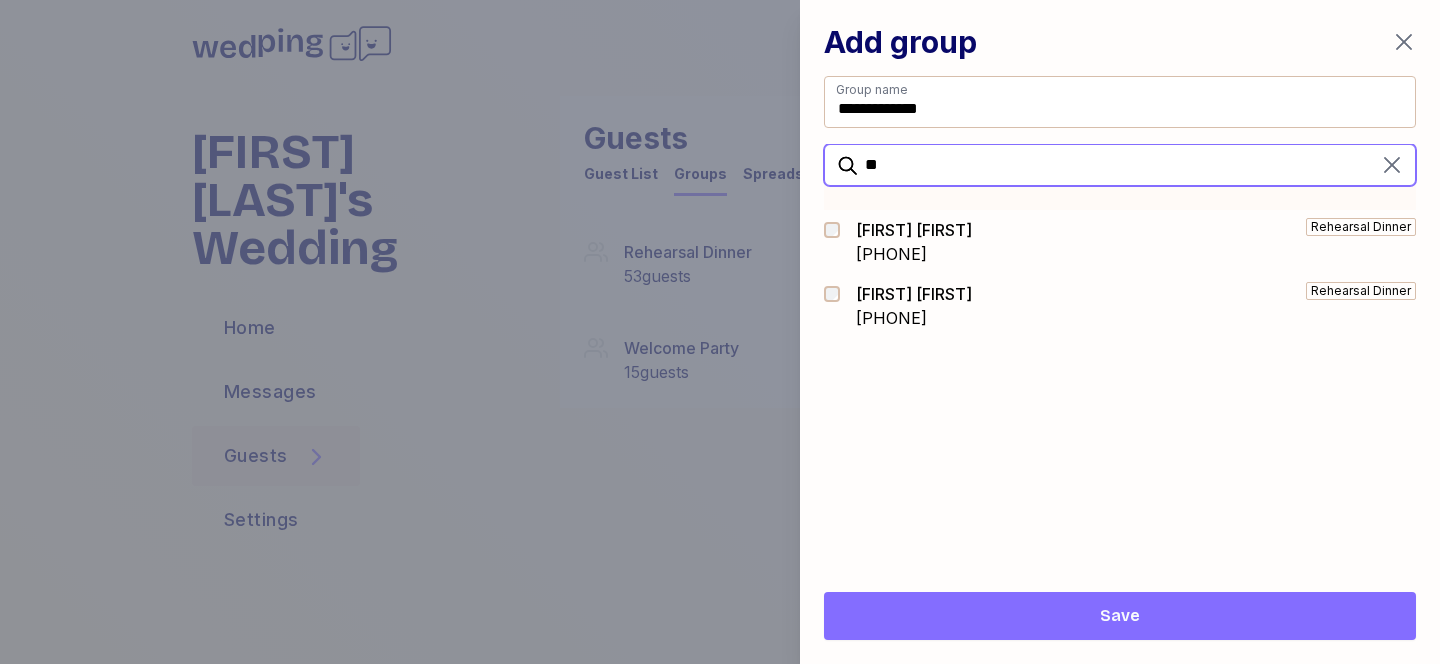 type on "*" 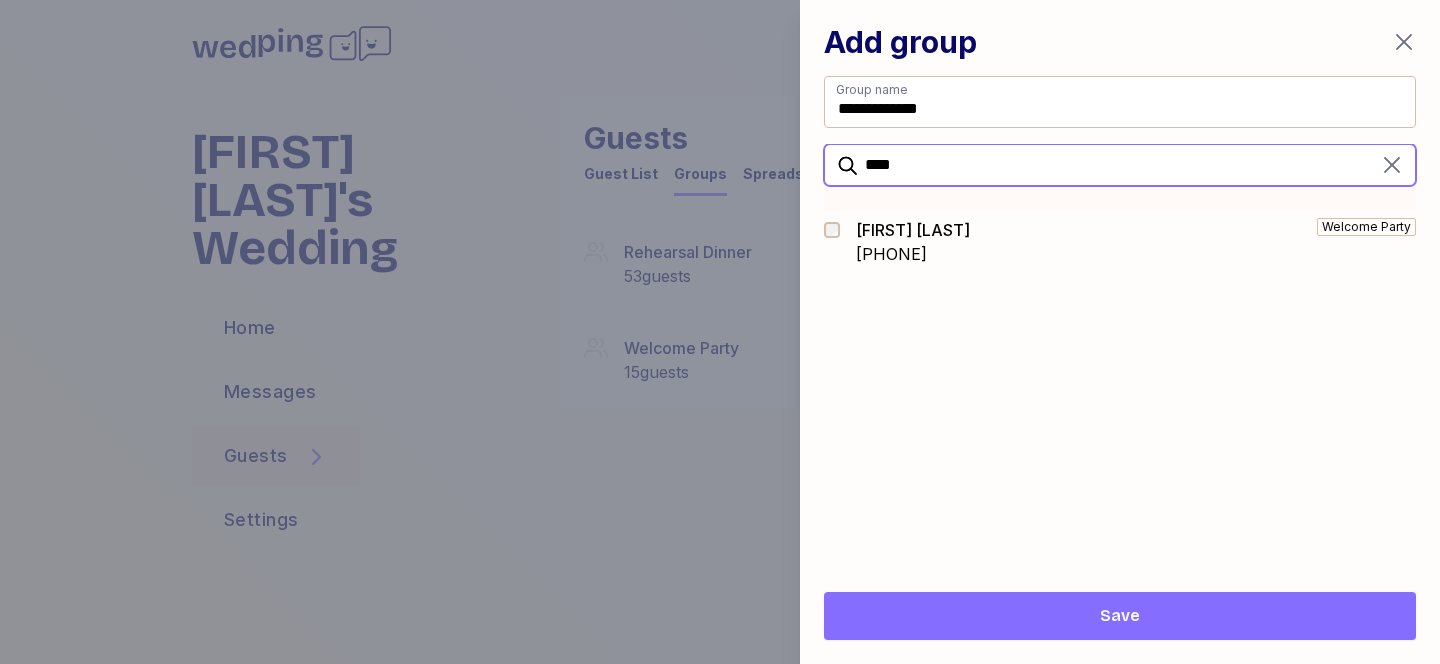 type on "****" 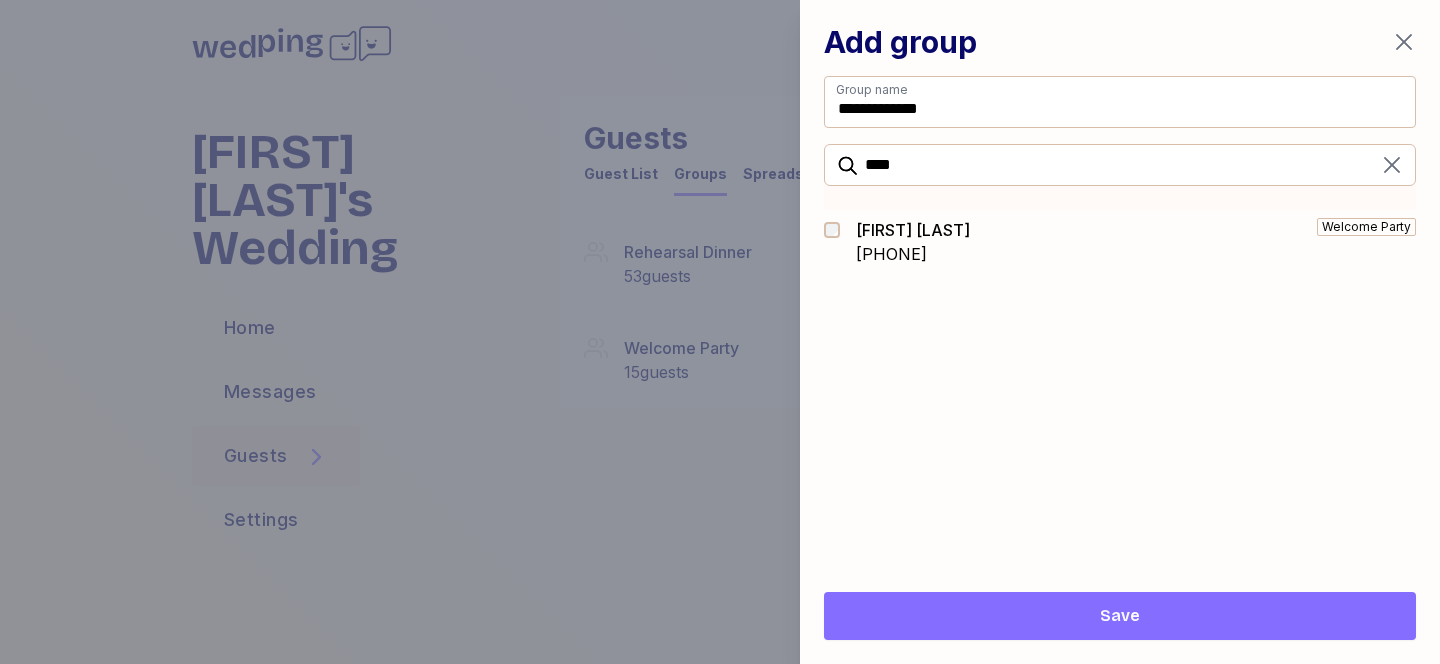 click on "Welcome Party" at bounding box center [1195, 242] 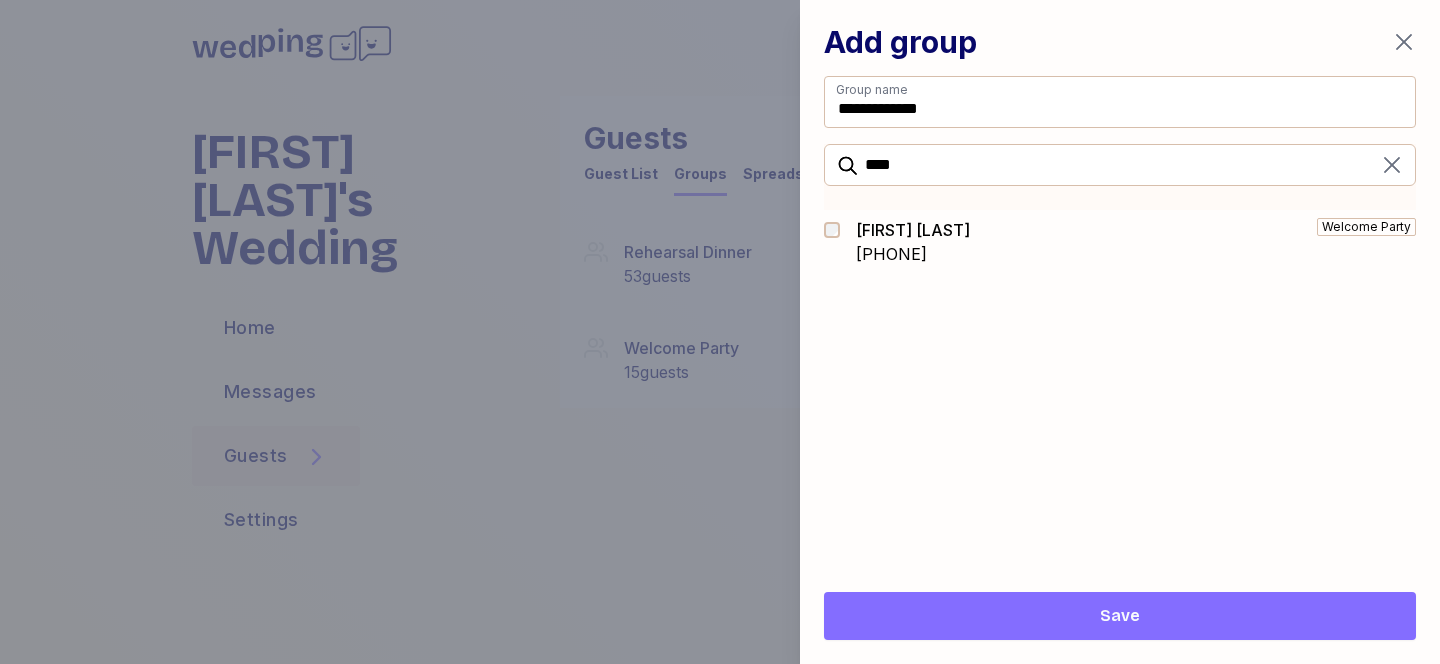 click on "Save" at bounding box center (1120, 616) 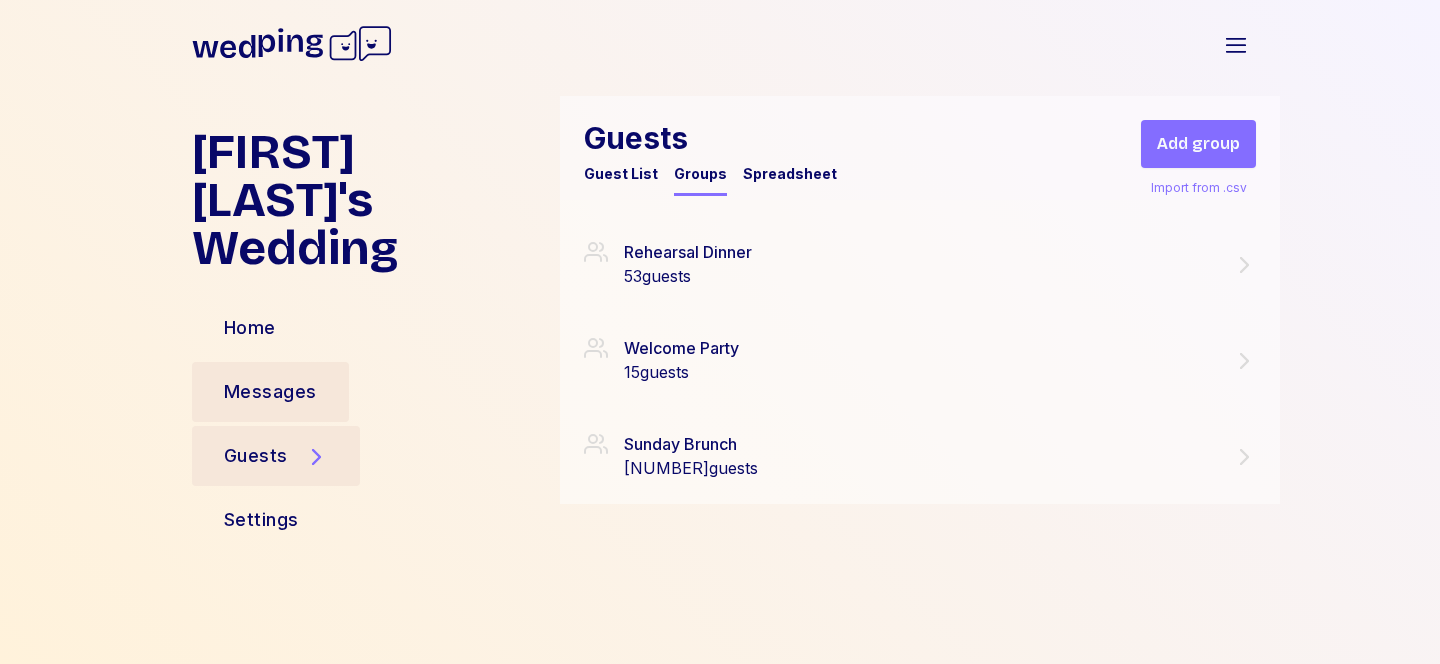 click on "Messages" at bounding box center [270, 392] 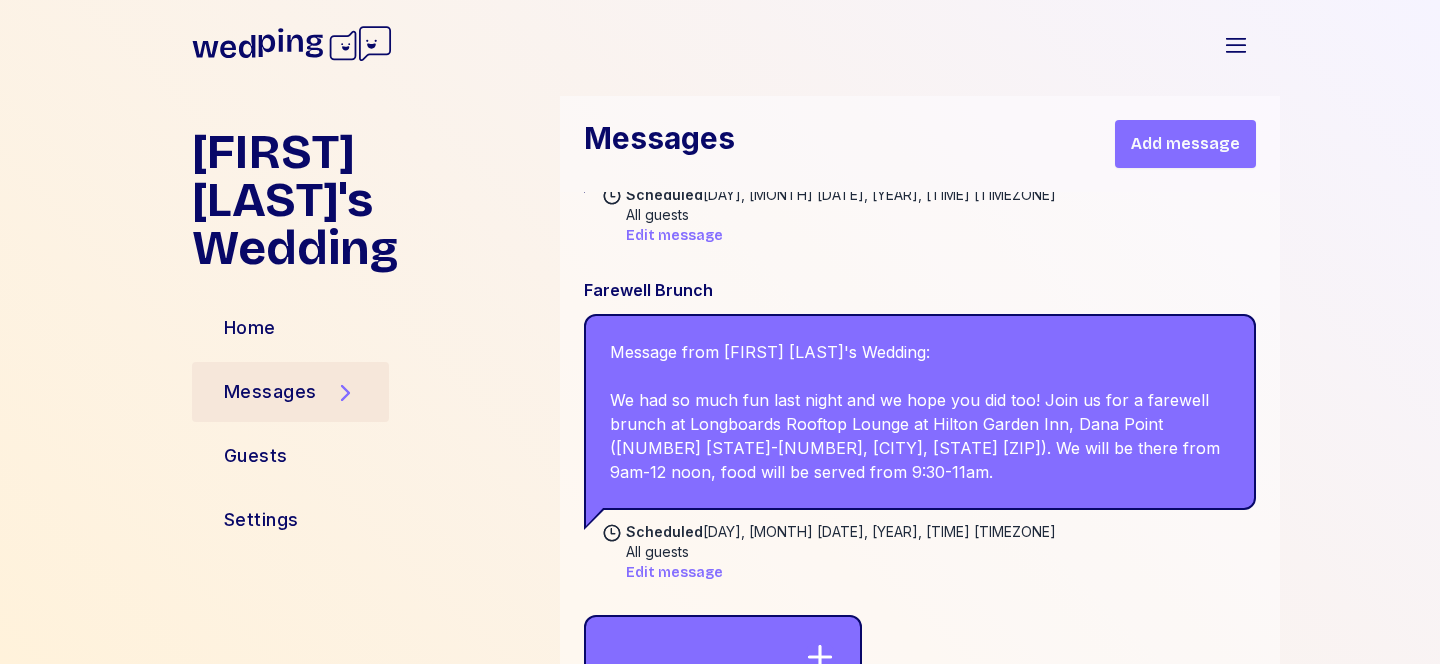scroll, scrollTop: 2415, scrollLeft: 0, axis: vertical 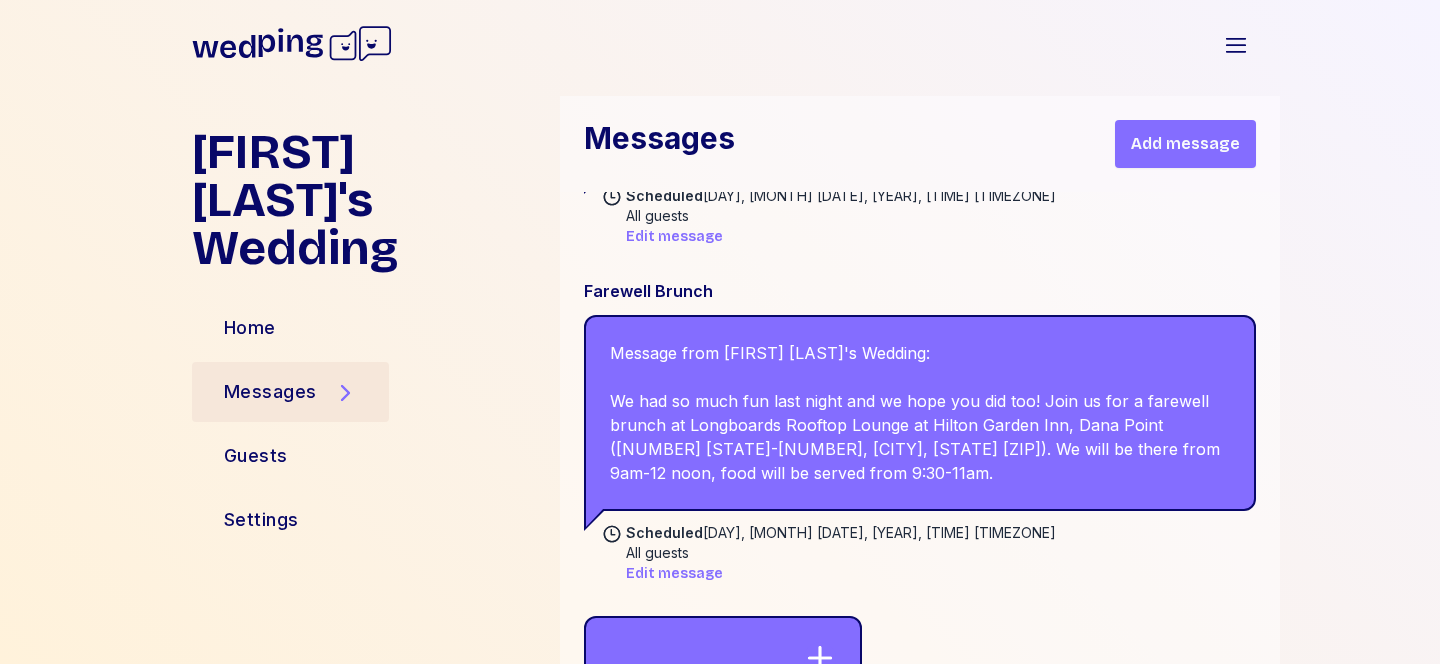 click on "Edit message" at bounding box center (674, 574) 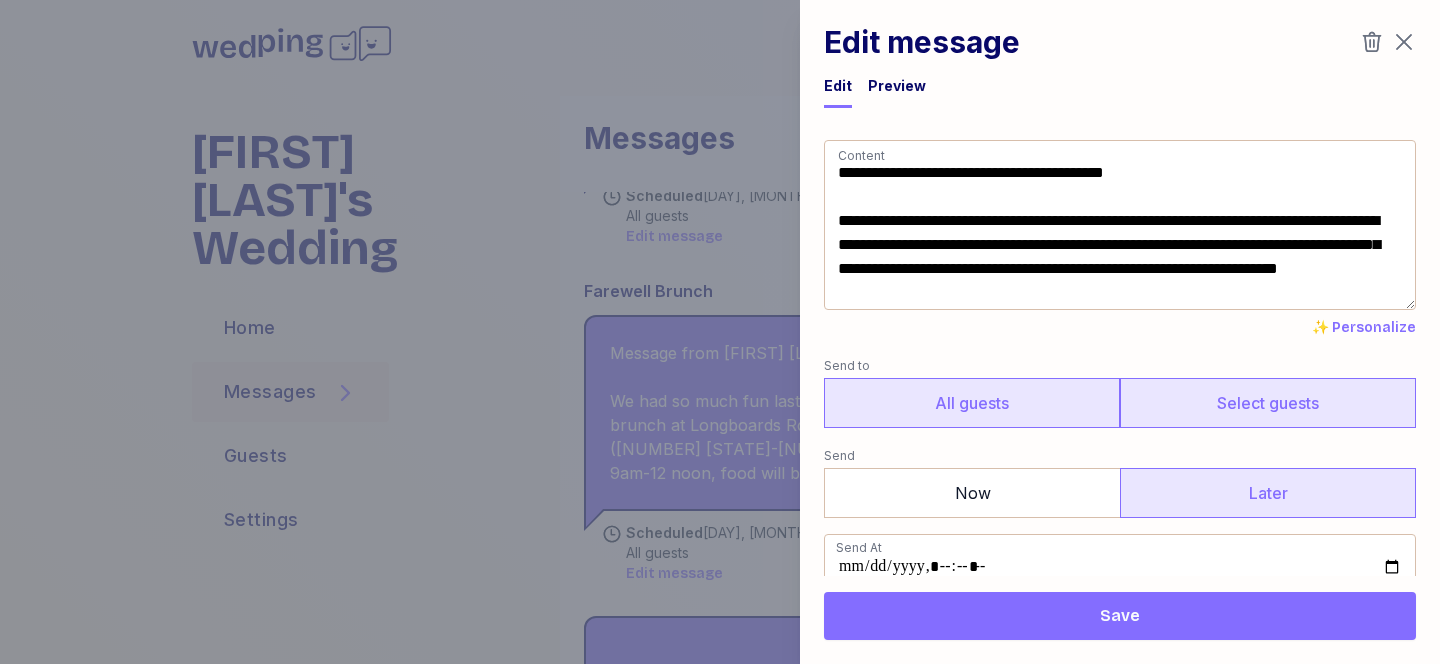 click on "Select guests" at bounding box center (1268, 403) 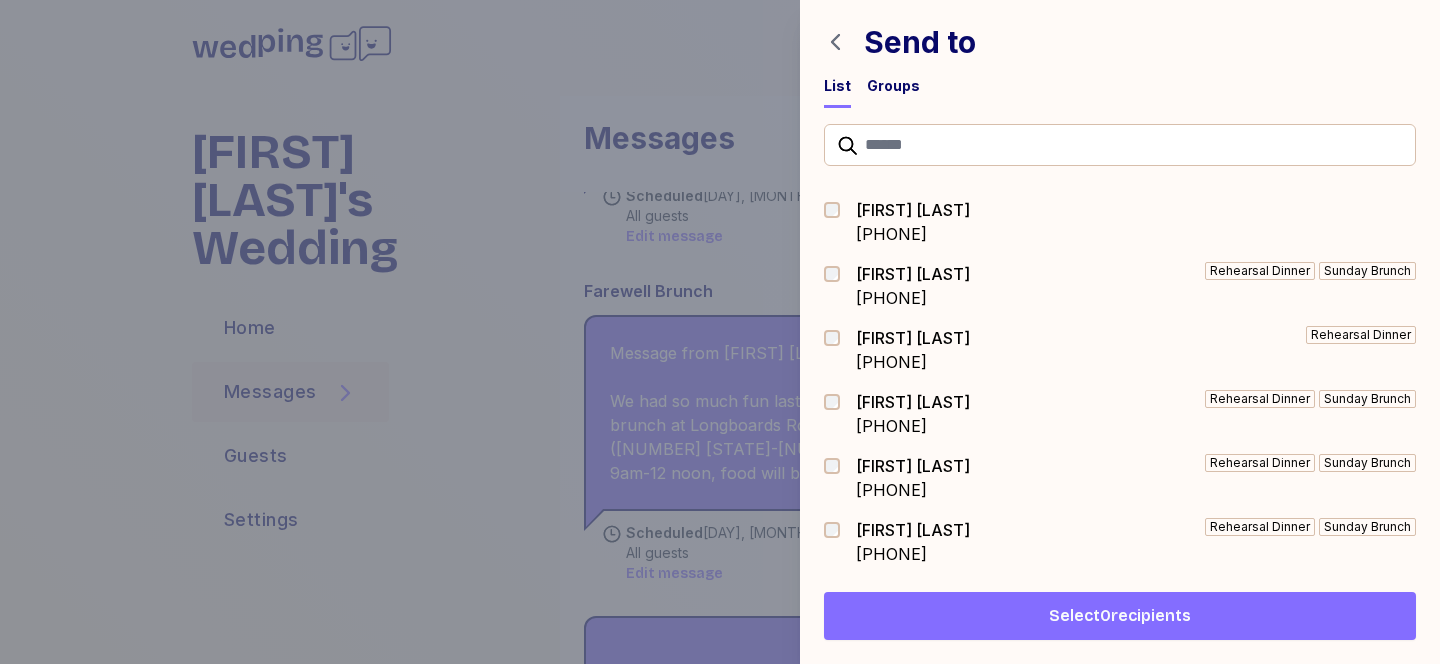 click on "Groups" at bounding box center [893, 86] 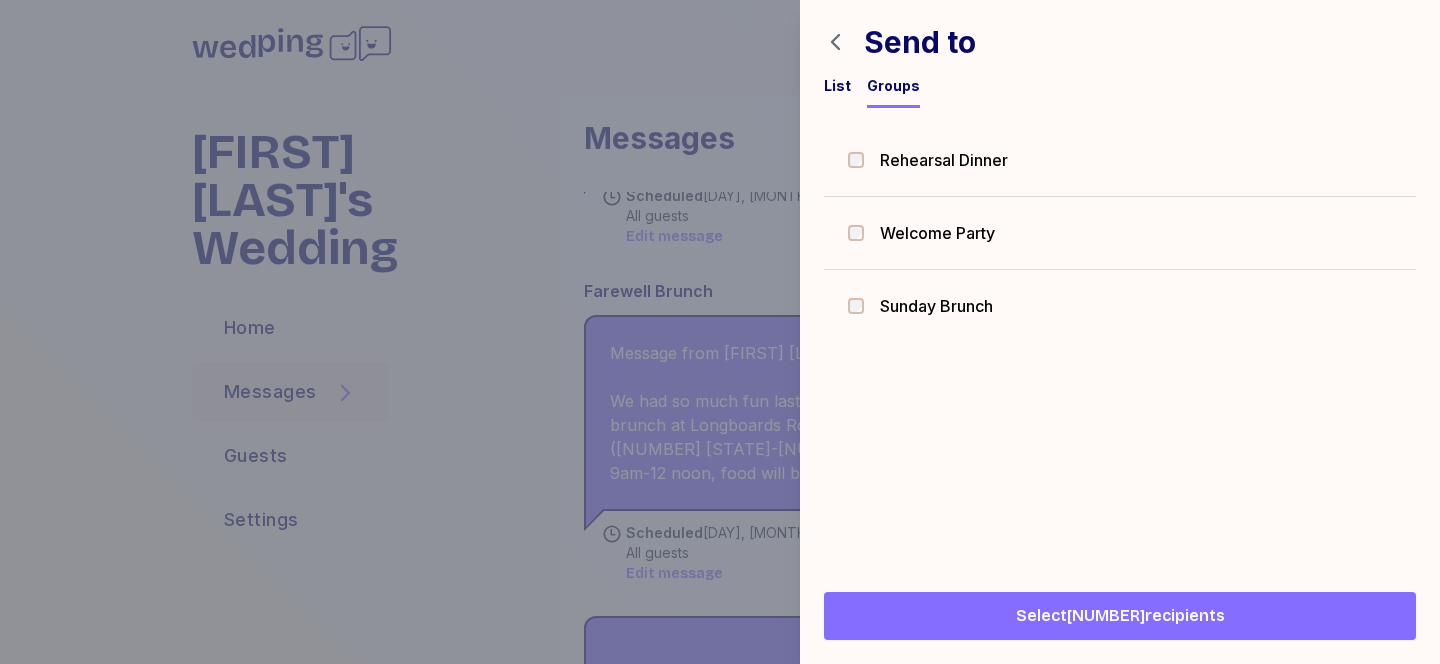 click on "Select  47  recipients" at bounding box center (1120, 616) 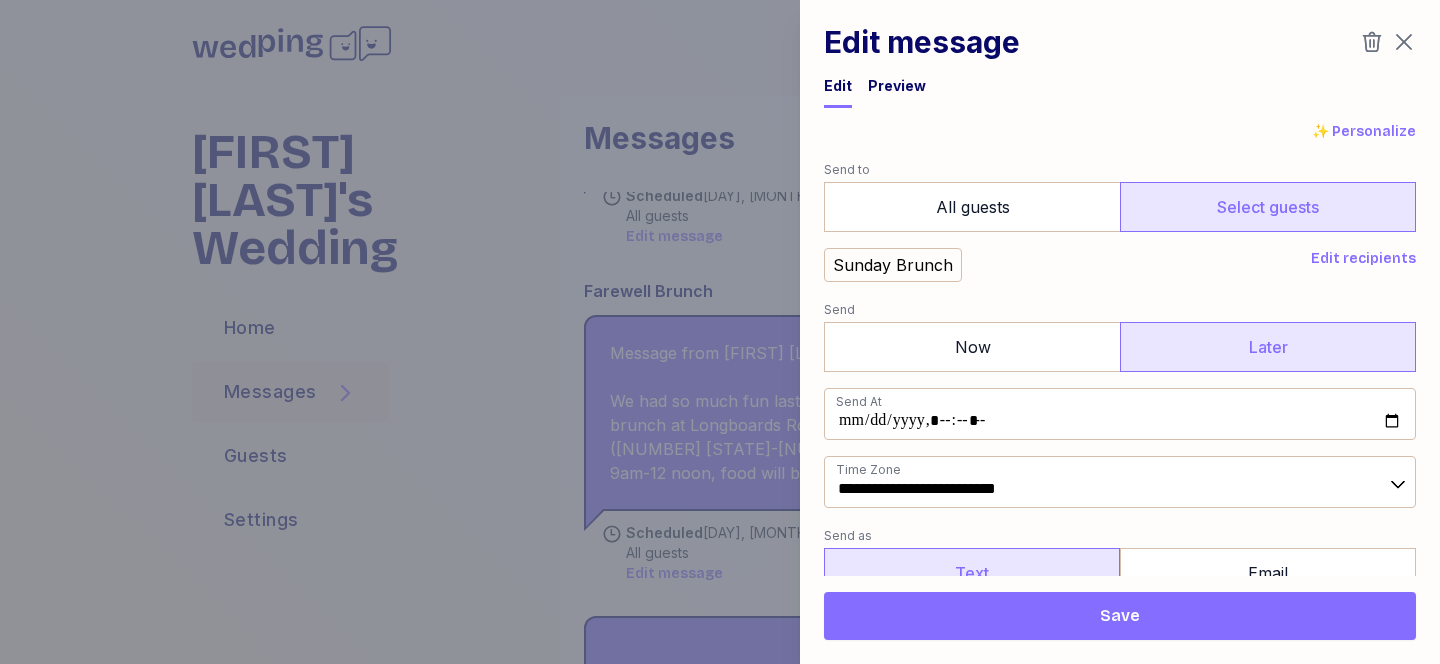 scroll, scrollTop: 380, scrollLeft: 0, axis: vertical 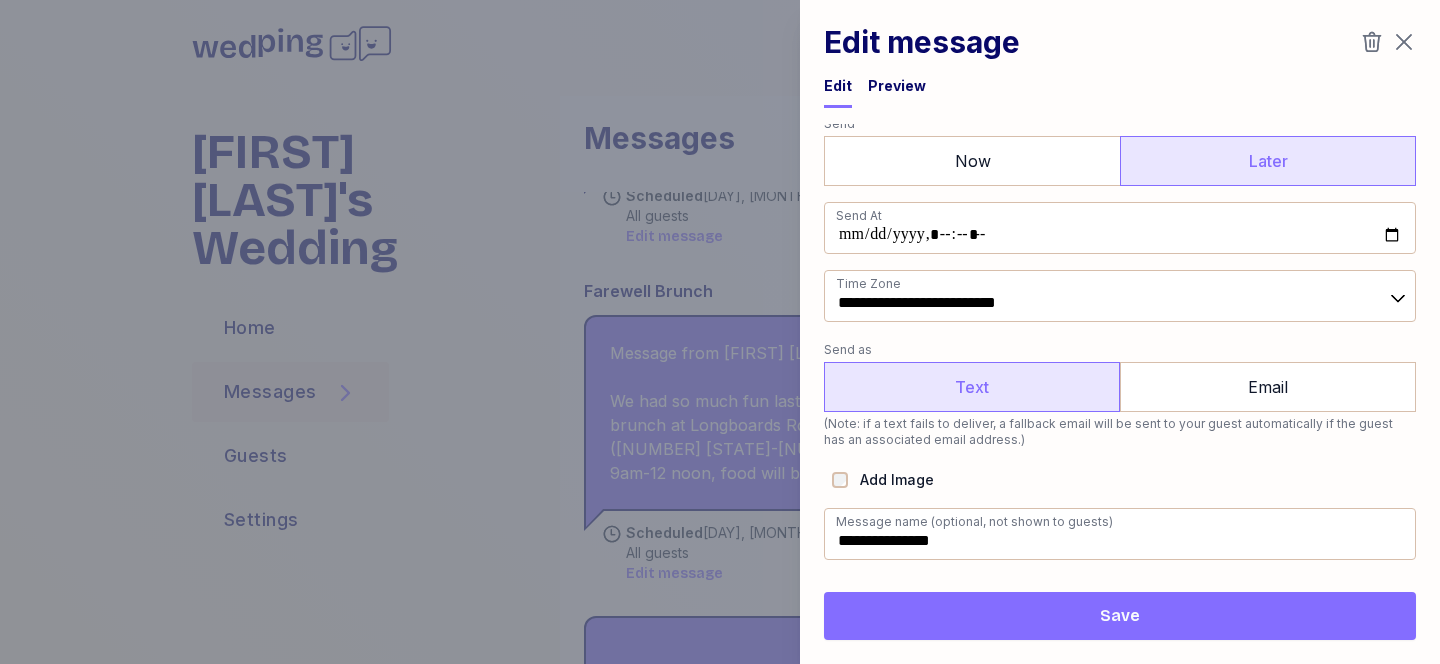 click on "Save" at bounding box center (1120, 616) 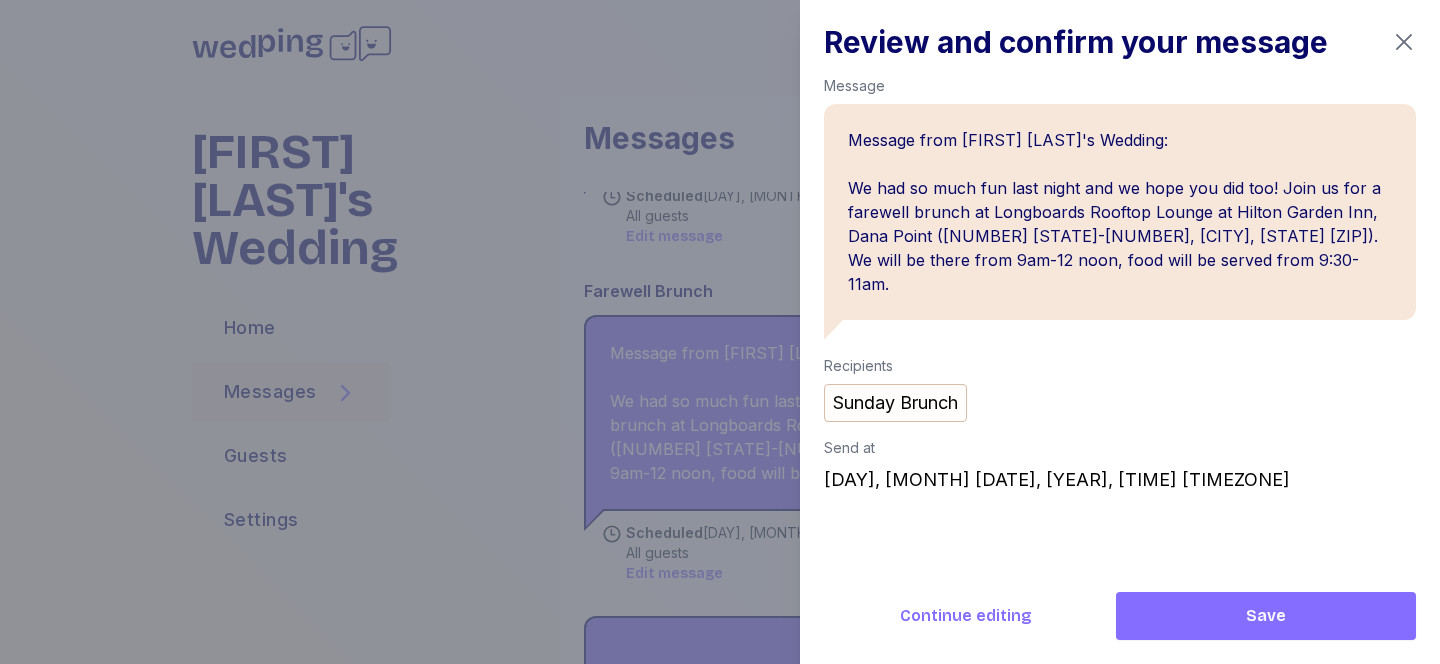 click on "Save" at bounding box center [1266, 616] 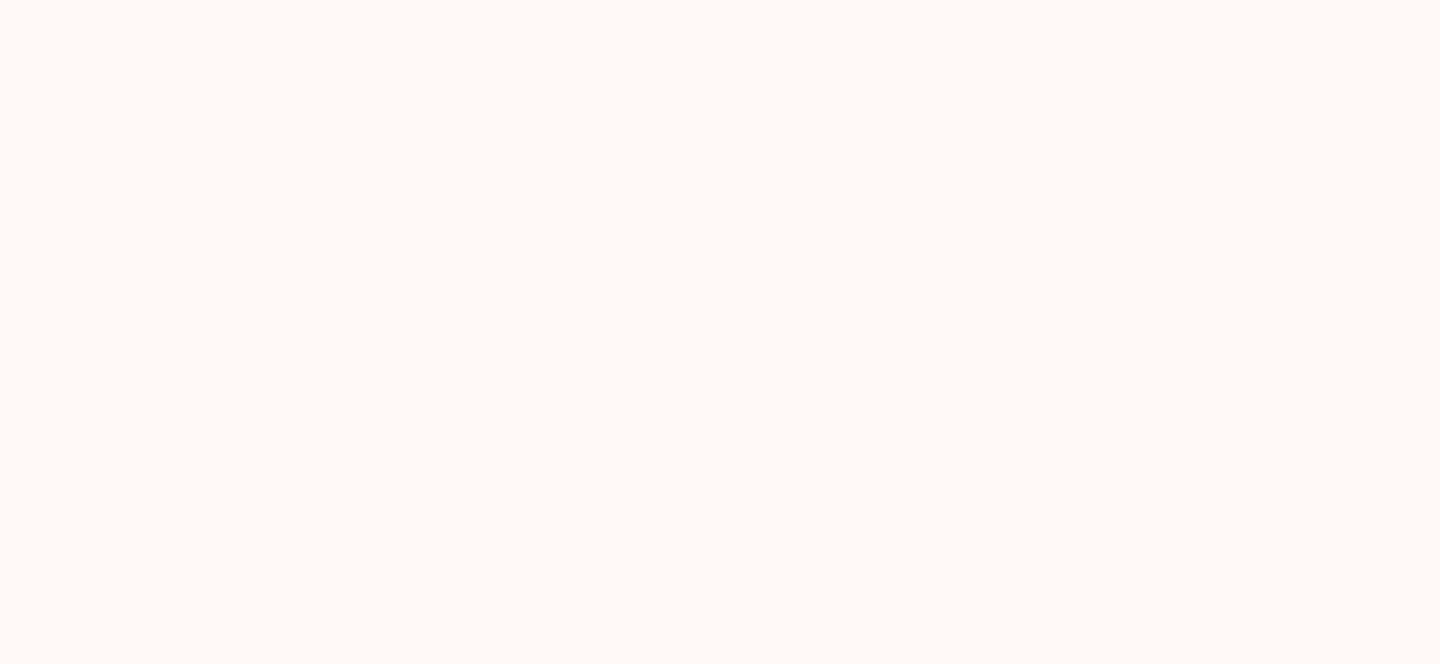 scroll, scrollTop: 0, scrollLeft: 0, axis: both 